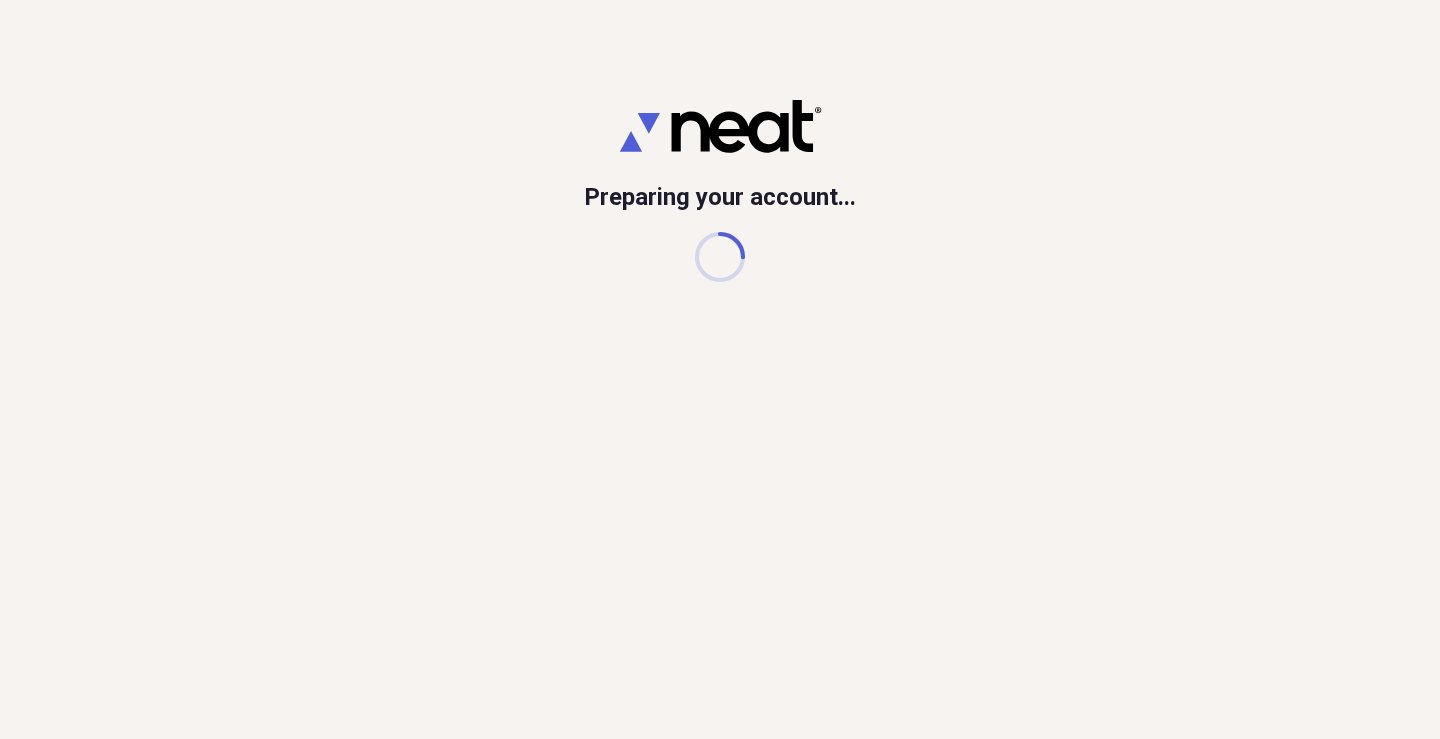 scroll, scrollTop: 0, scrollLeft: 0, axis: both 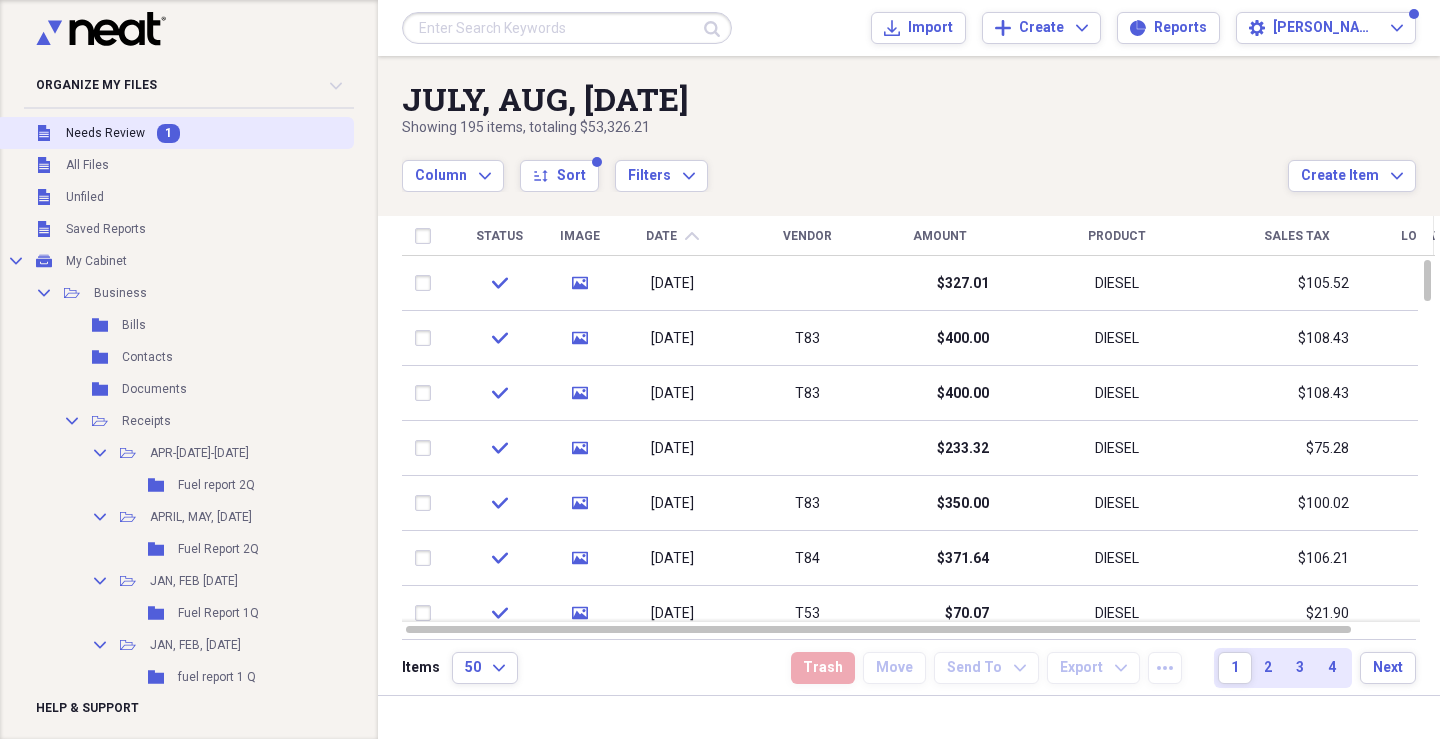 click on "Unfiled Needs Review 1" at bounding box center (175, 133) 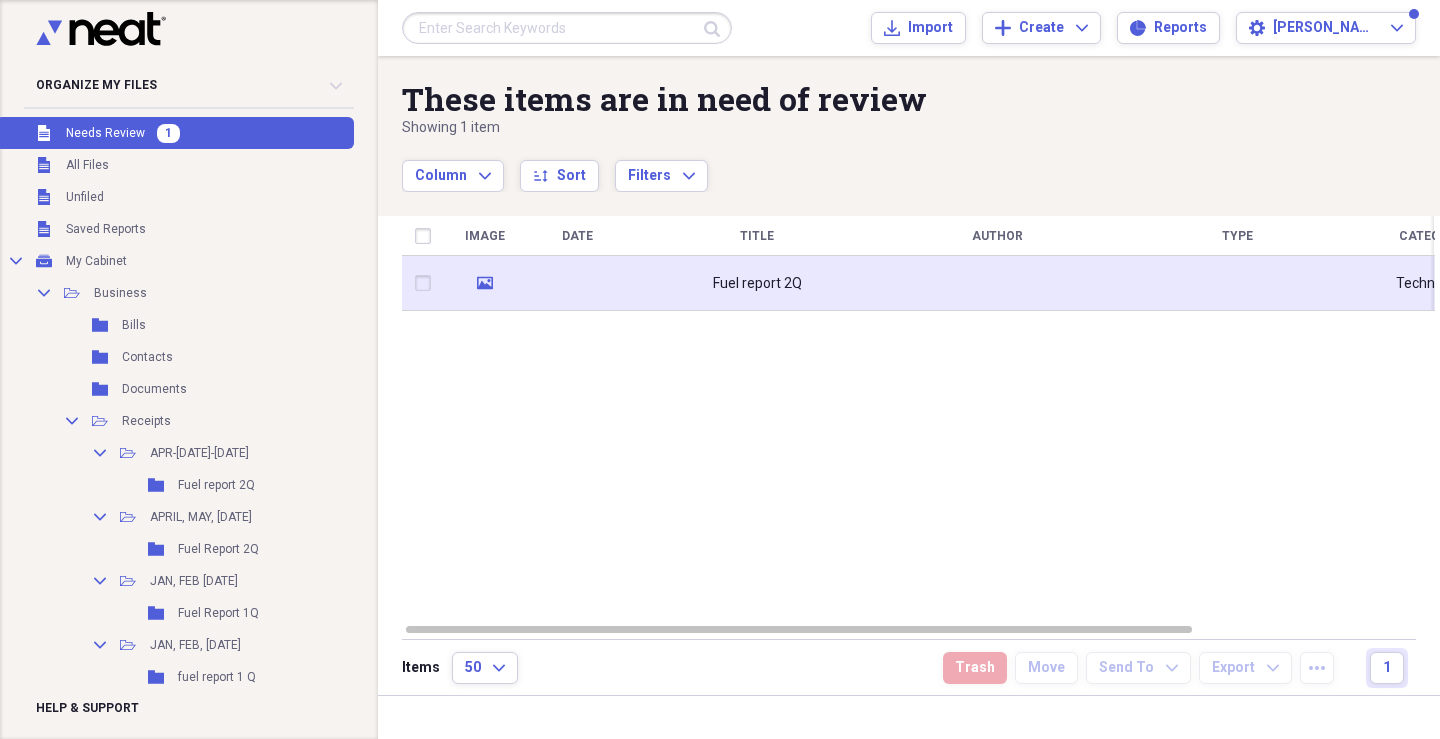 click at bounding box center (577, 283) 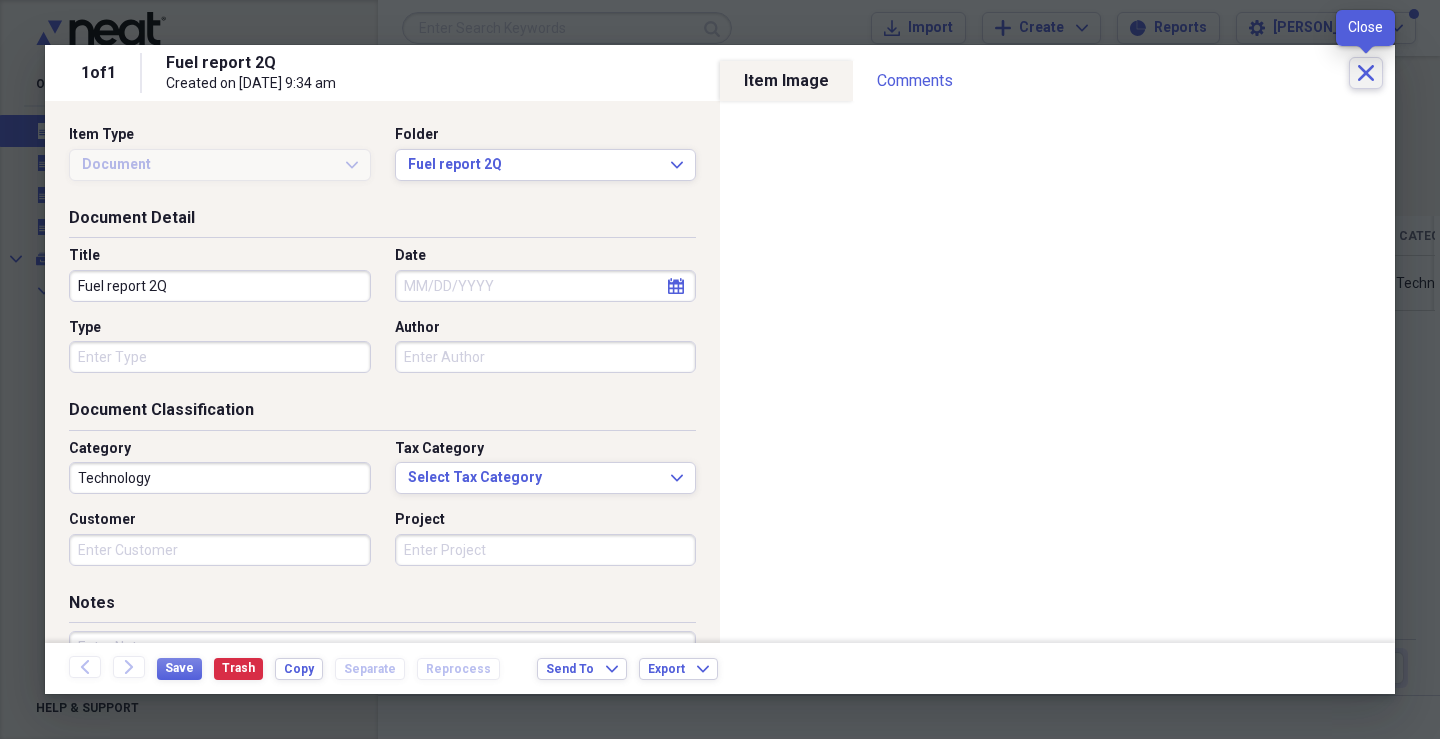 click on "Close" 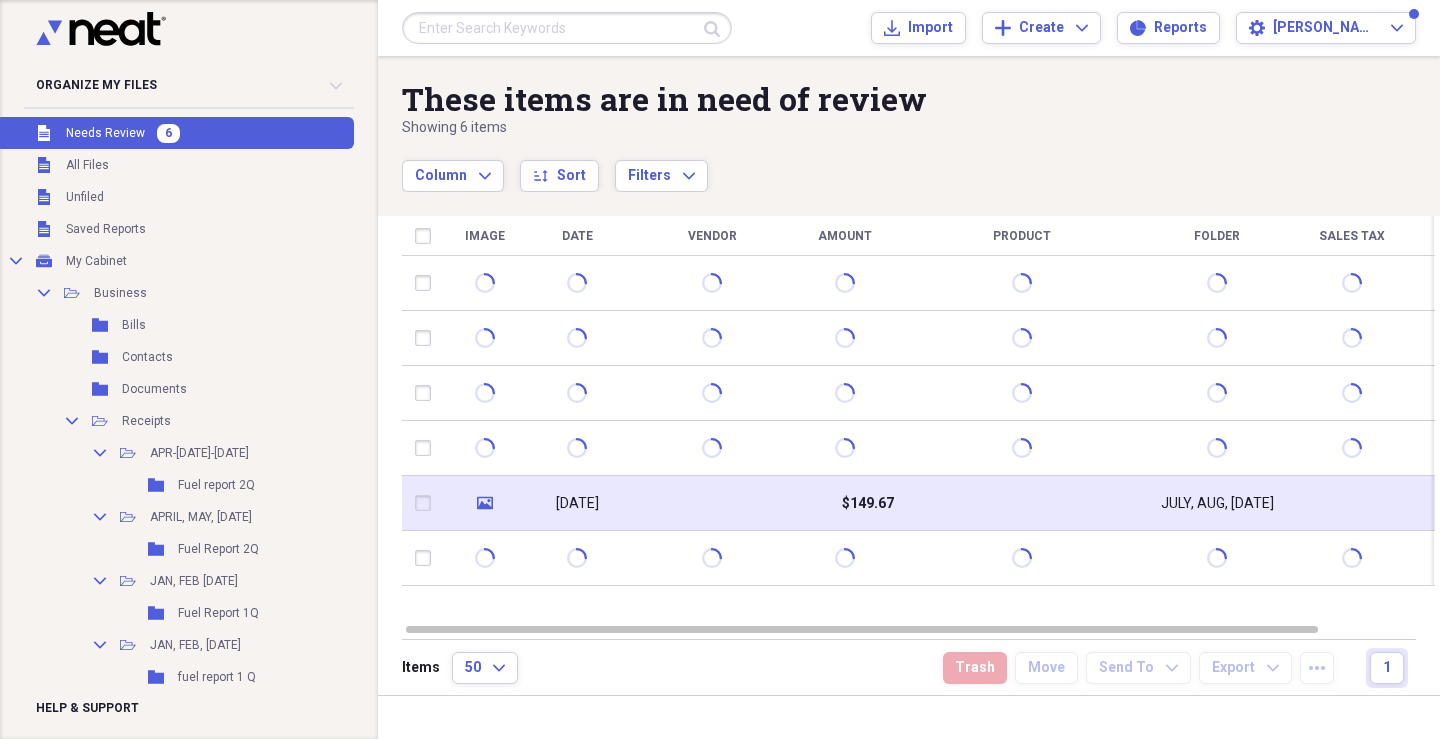 click on "$149.67" at bounding box center [844, 503] 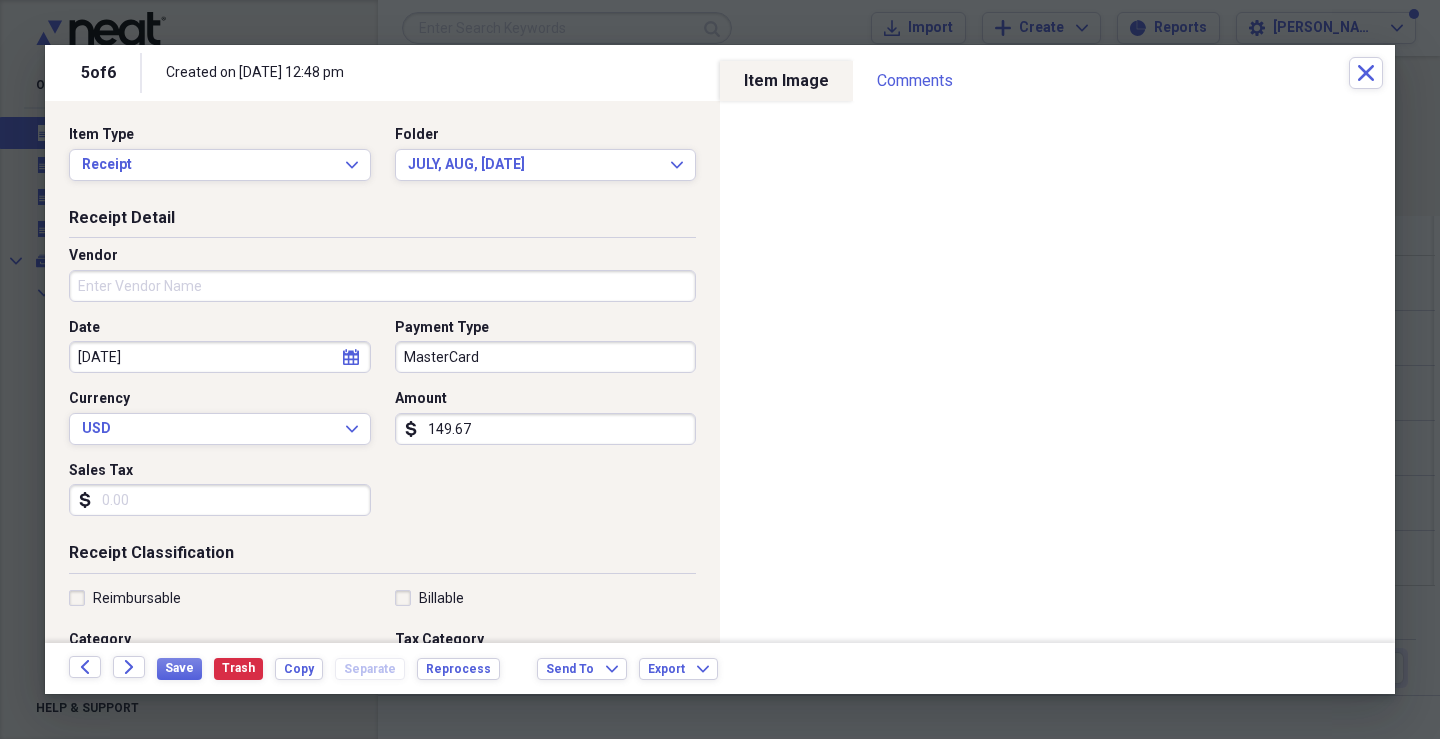 click on "Vendor" at bounding box center (382, 286) 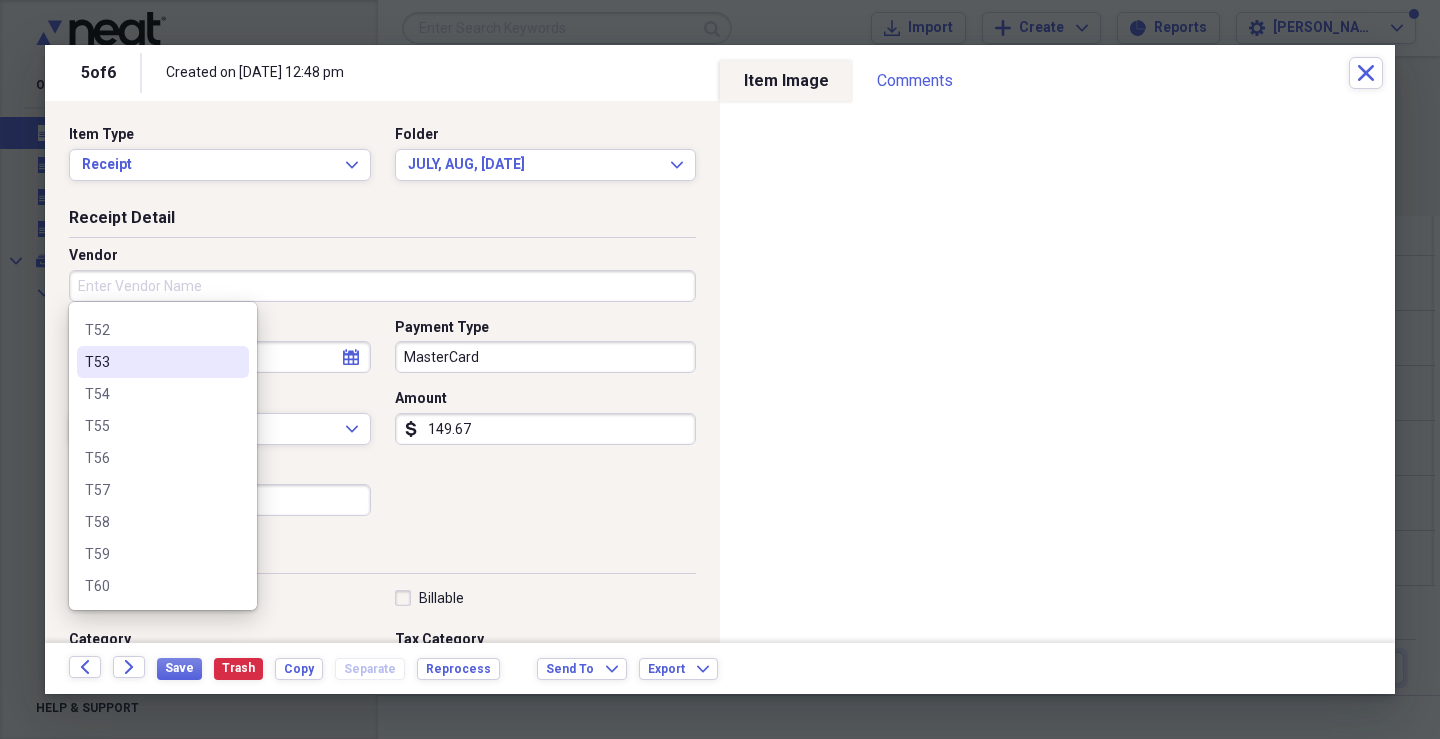 scroll, scrollTop: 700, scrollLeft: 0, axis: vertical 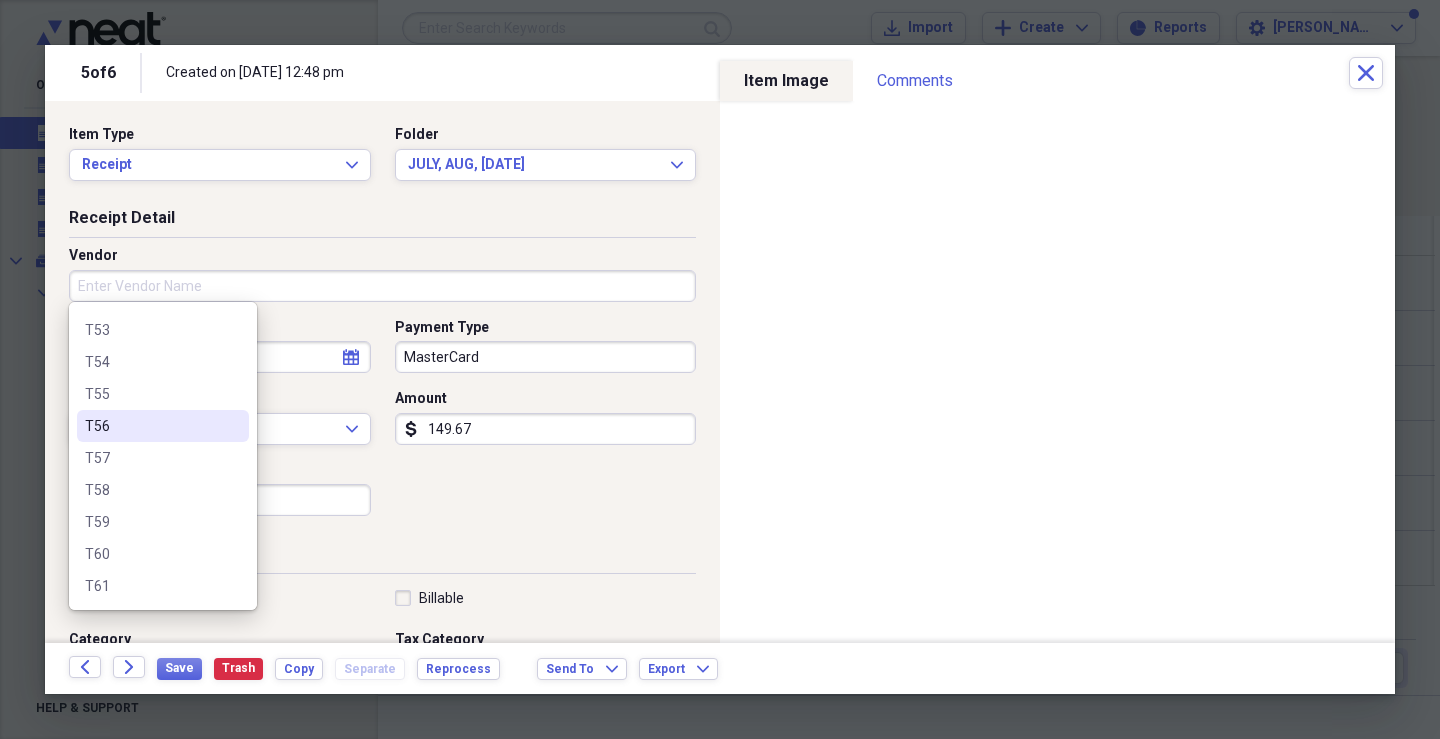 click on "T56" at bounding box center [151, 426] 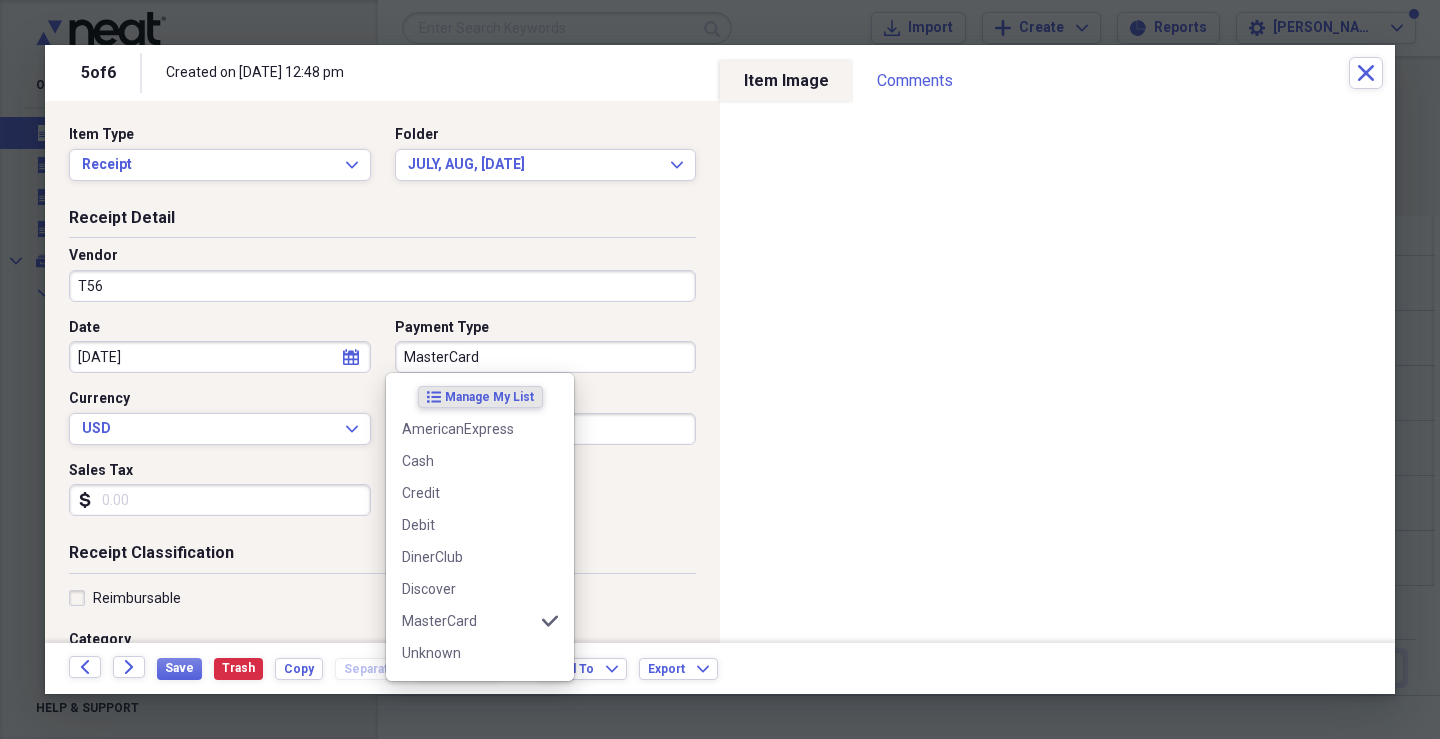 click on "MasterCard" at bounding box center [546, 357] 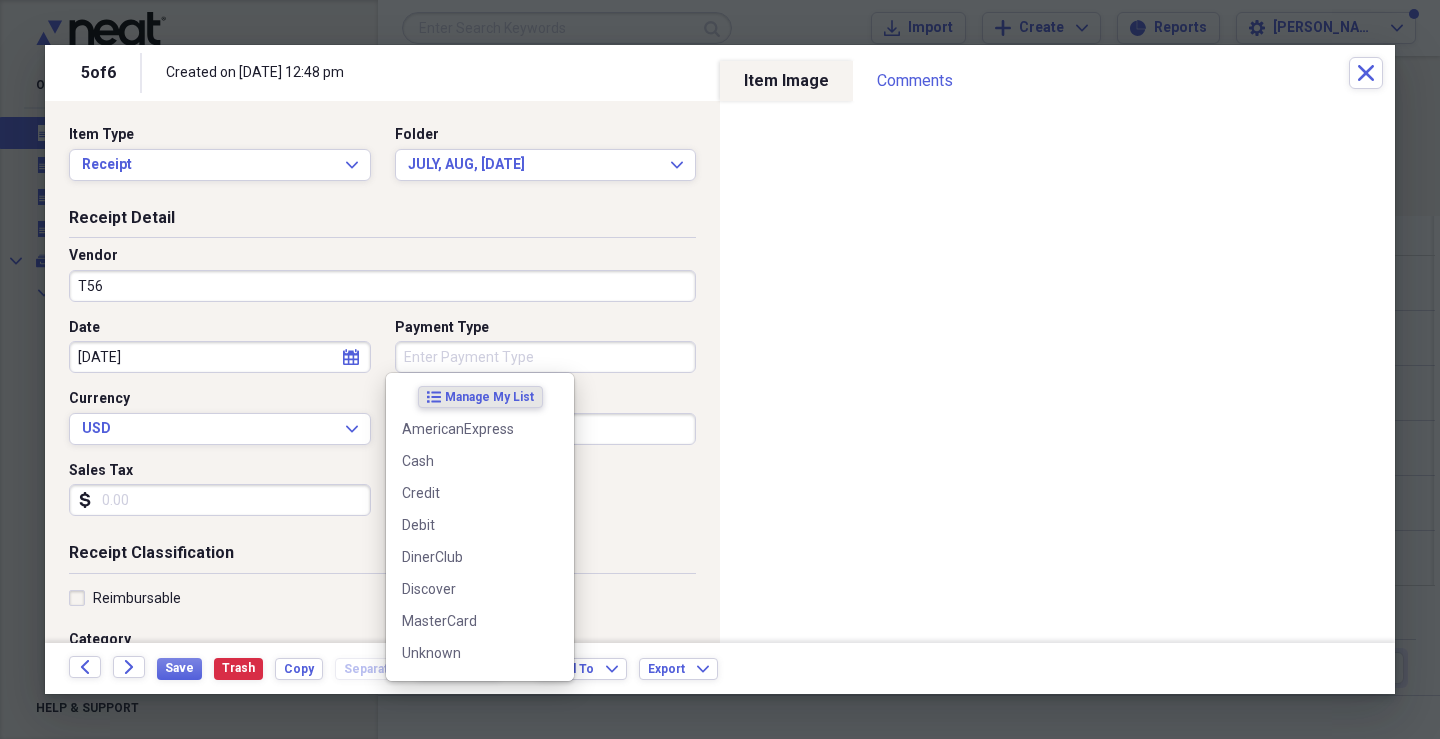 type 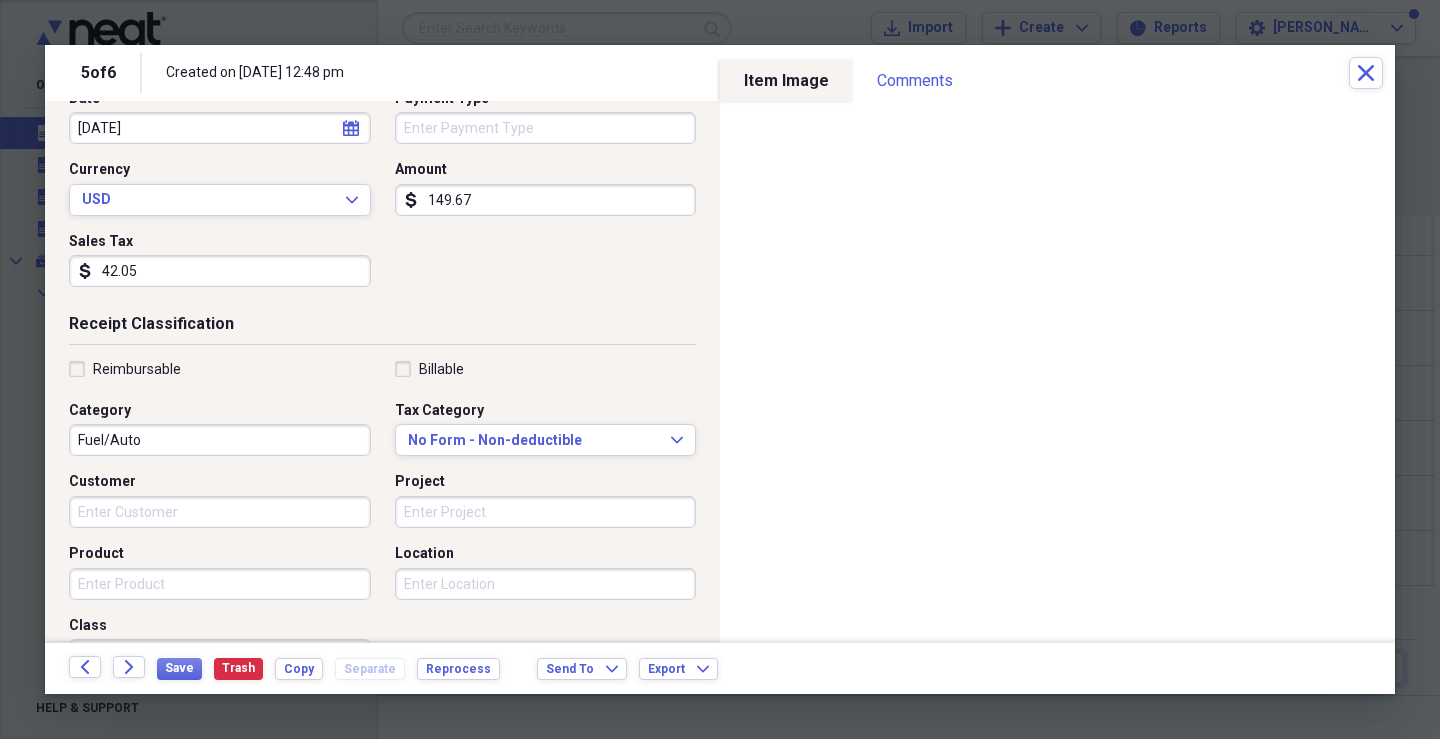 scroll, scrollTop: 300, scrollLeft: 0, axis: vertical 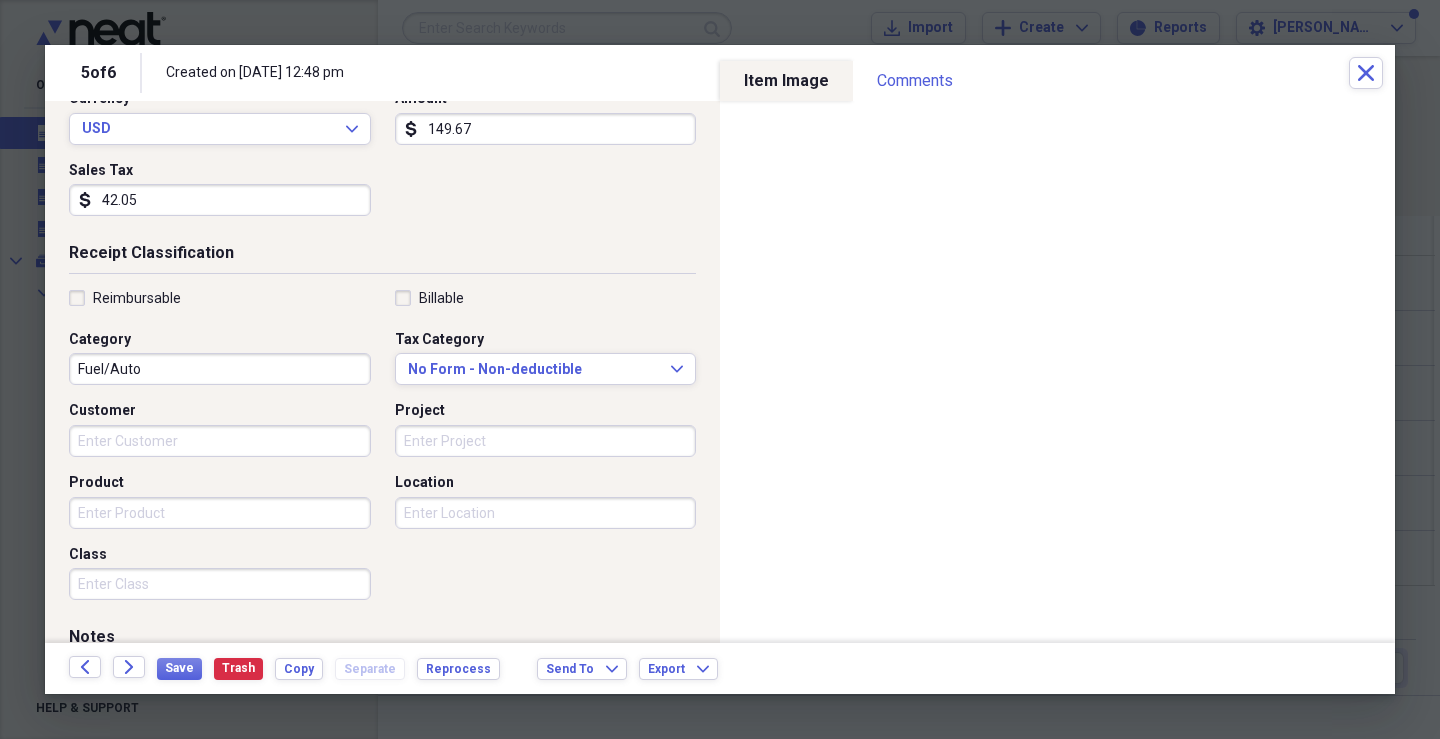 type on "42.05" 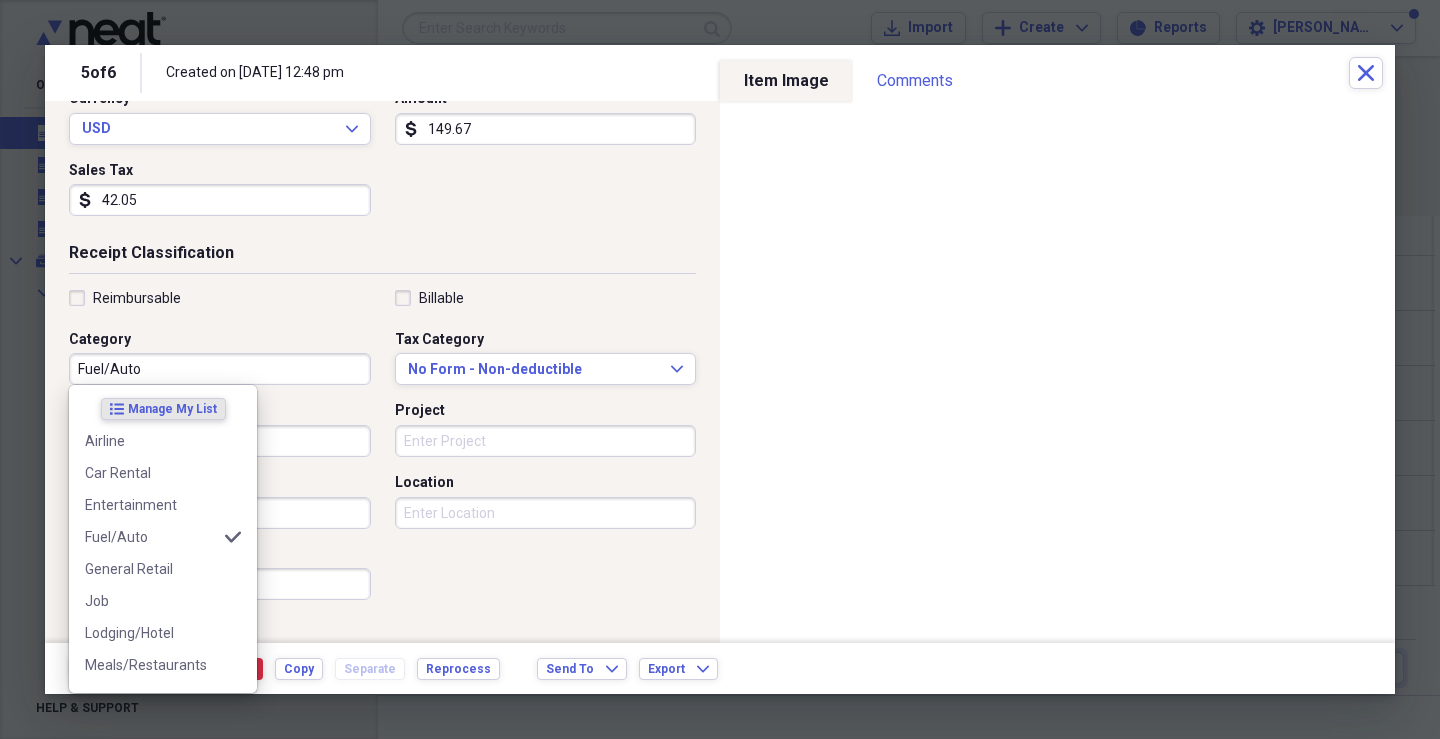 click on "Fuel/Auto" at bounding box center (220, 369) 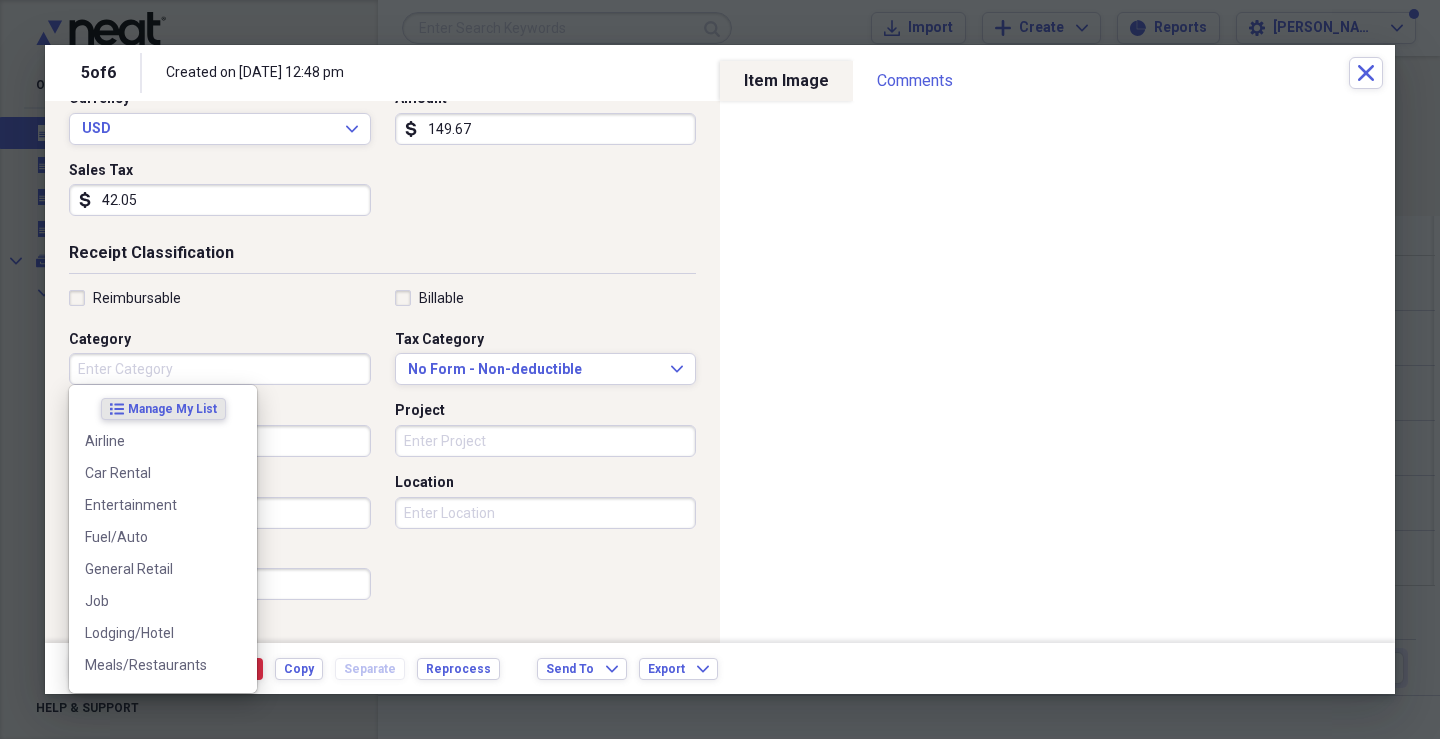 type 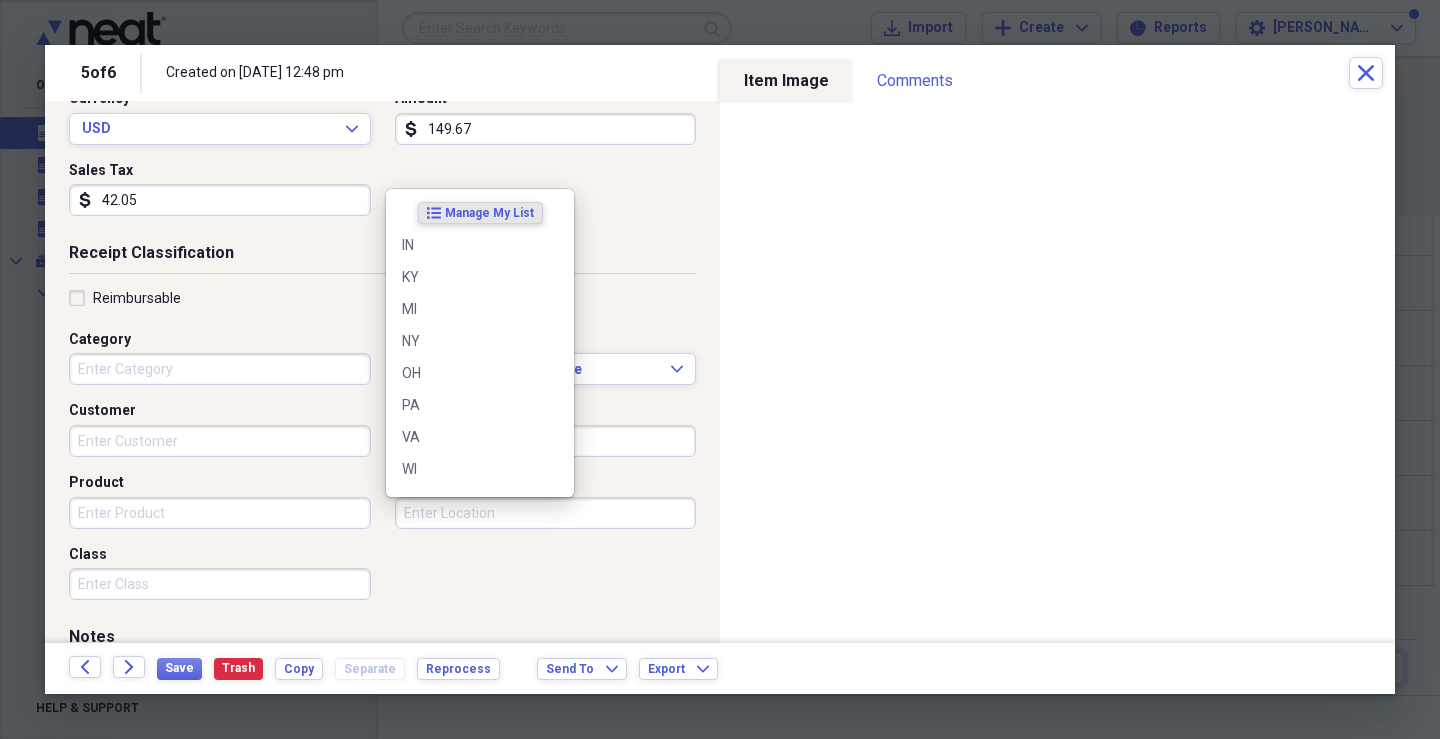 click on "Location" at bounding box center [546, 513] 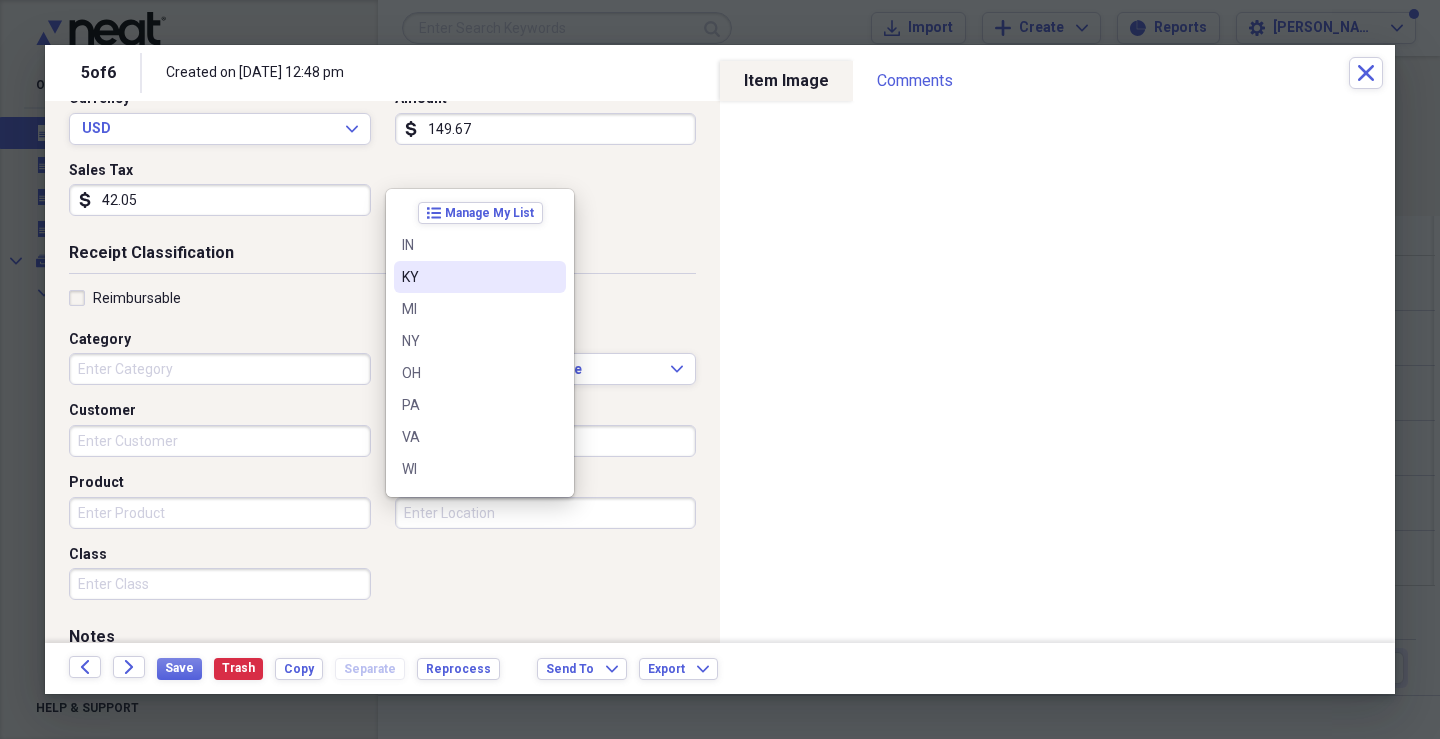 click on "KY" at bounding box center (468, 277) 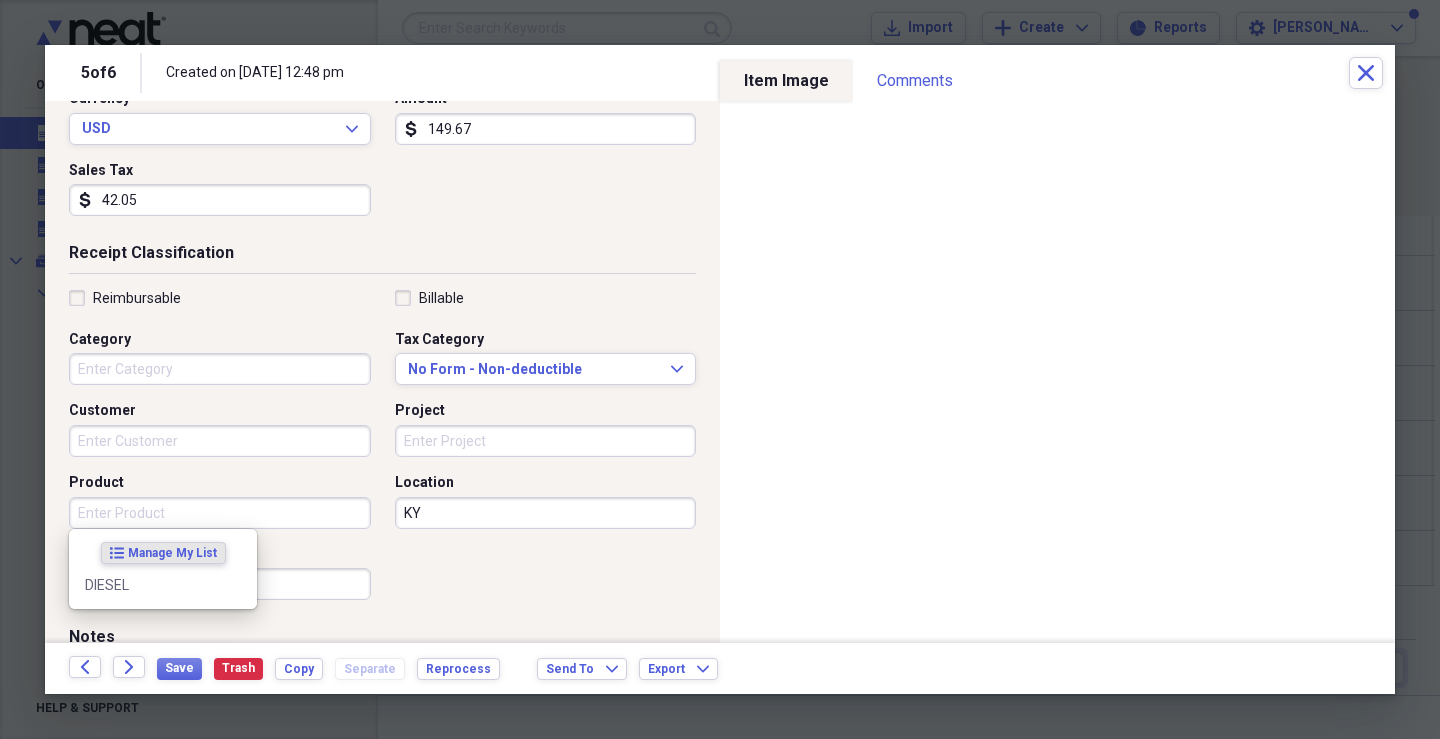 click on "Product" at bounding box center [220, 513] 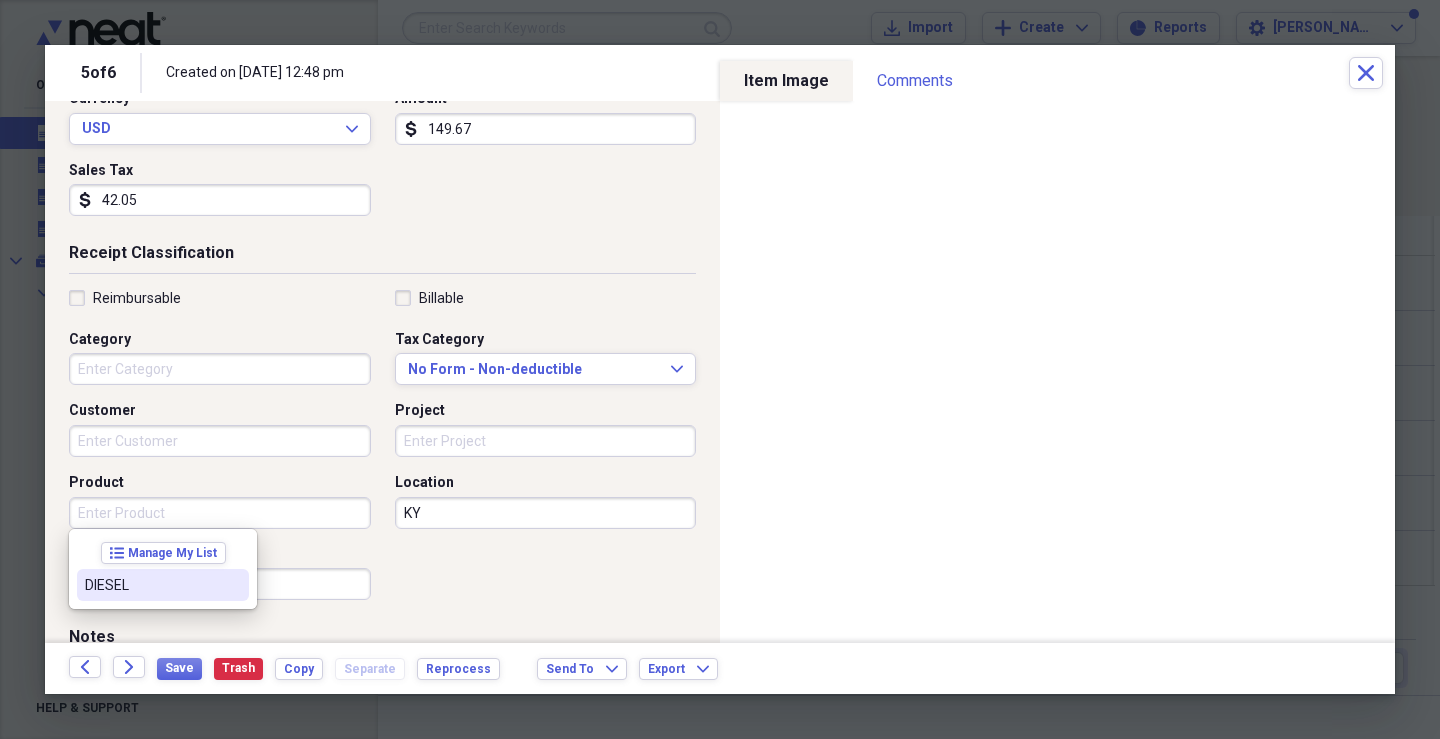 click on "DIESEL" at bounding box center (163, 585) 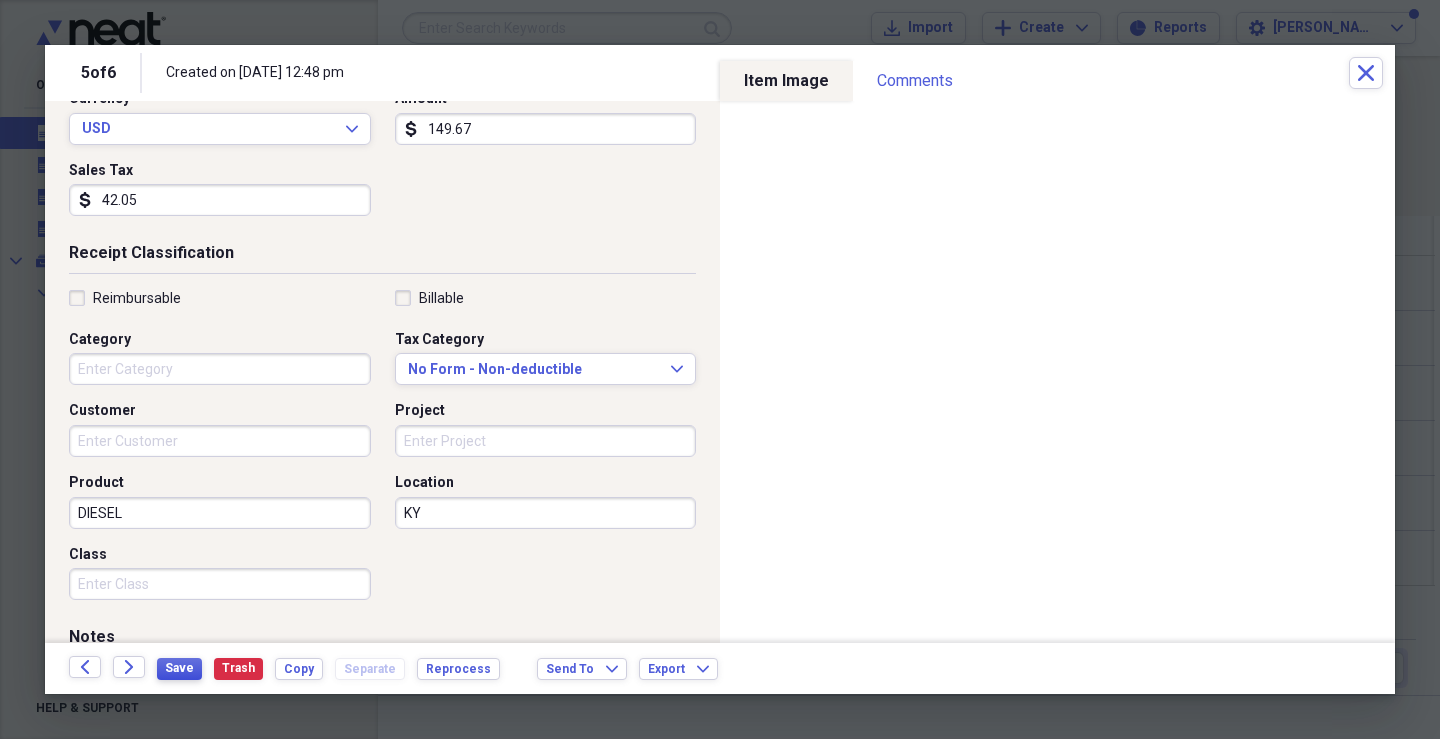 click on "Save" at bounding box center (179, 668) 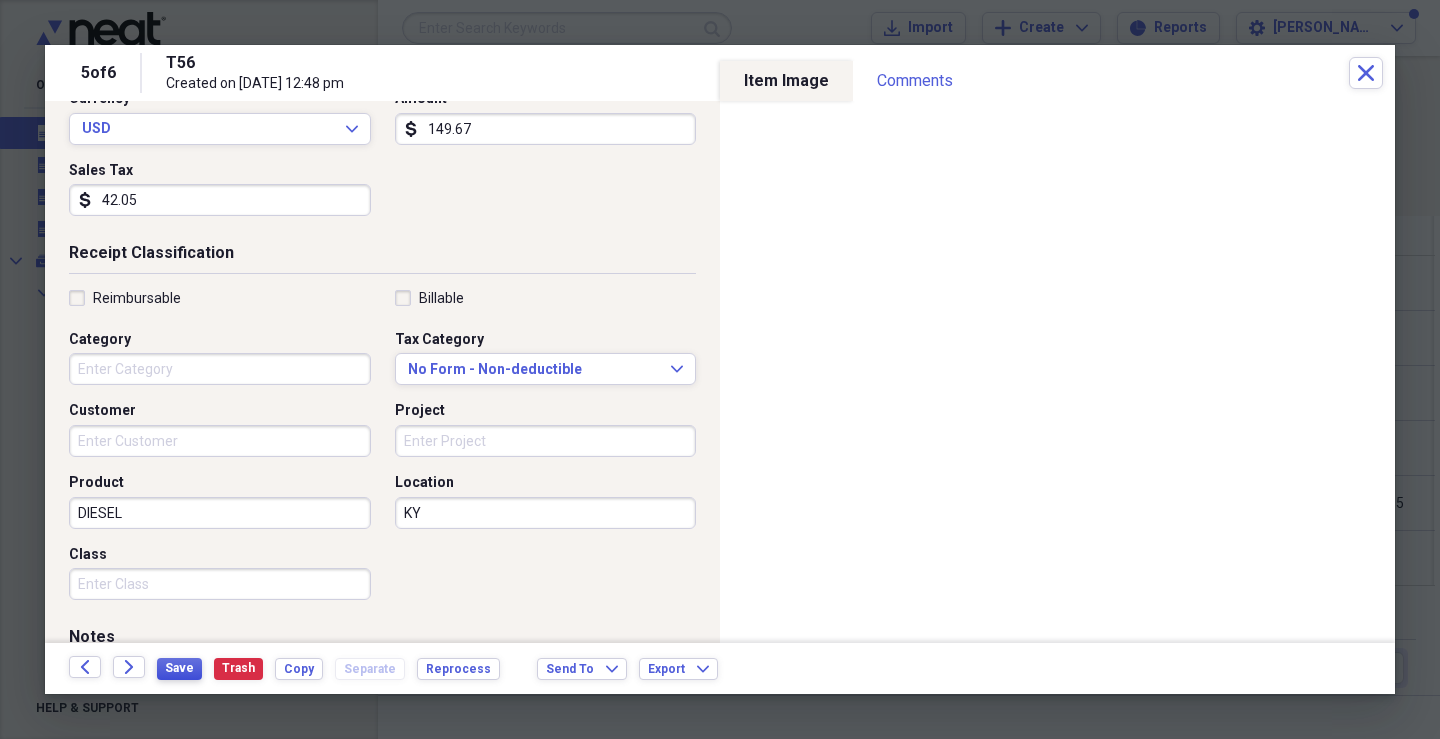 click on "Save" at bounding box center [179, 669] 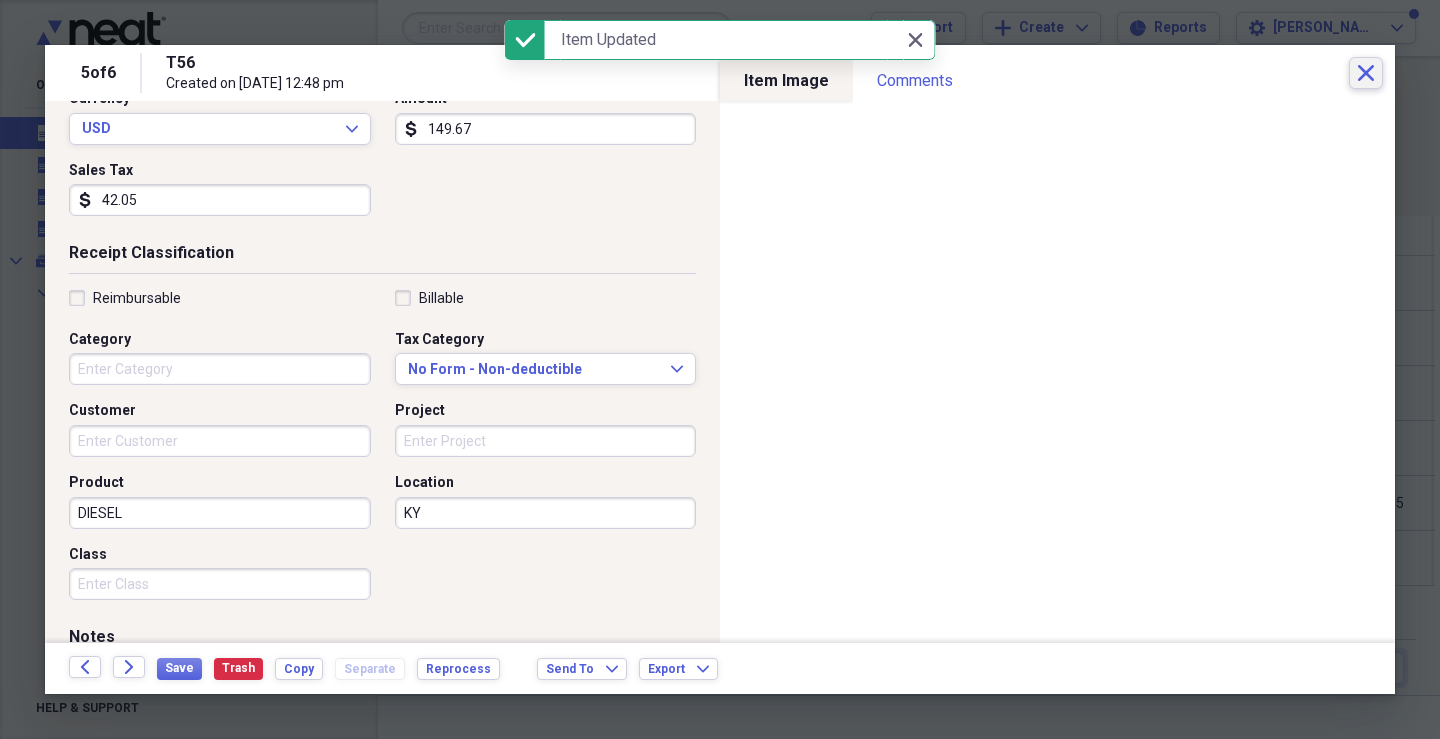 click on "Close" at bounding box center (1366, 73) 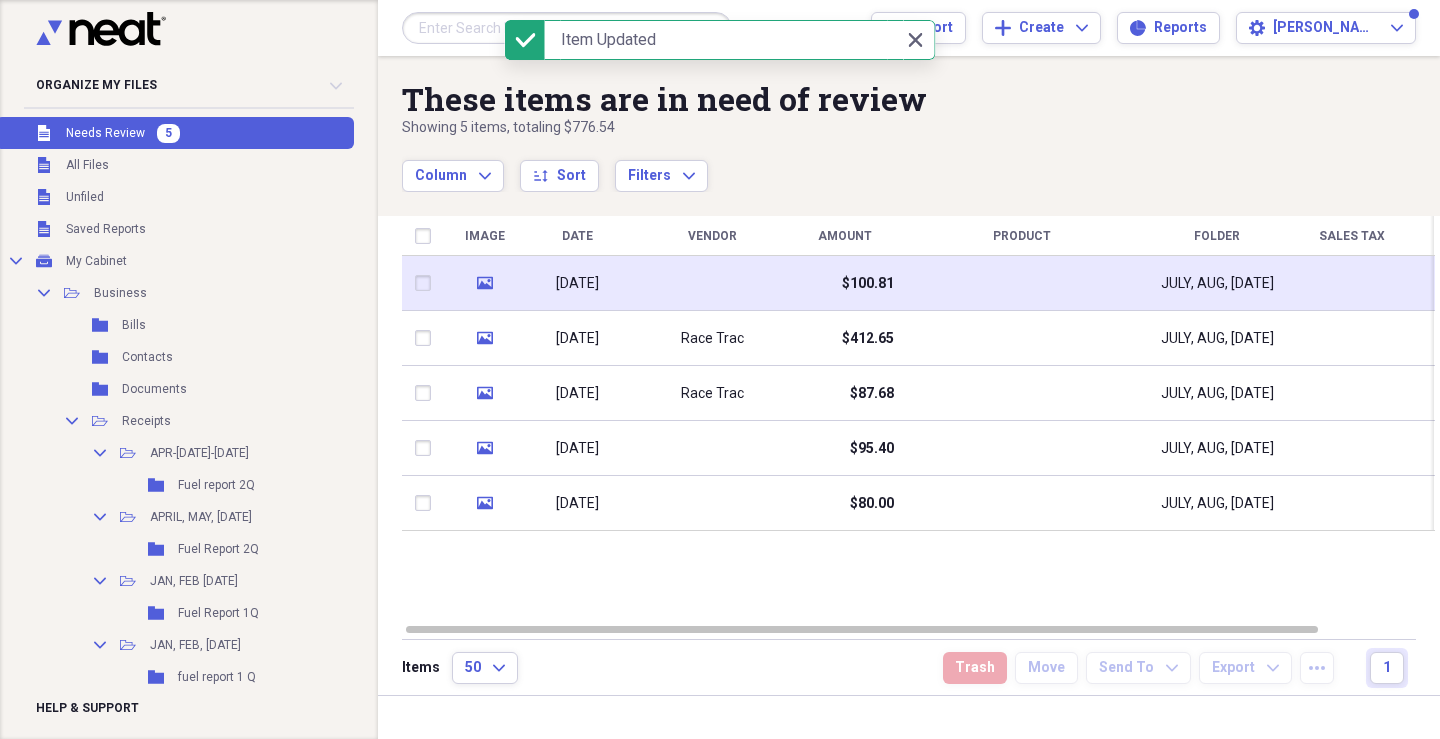 click on "$100.81" at bounding box center (868, 284) 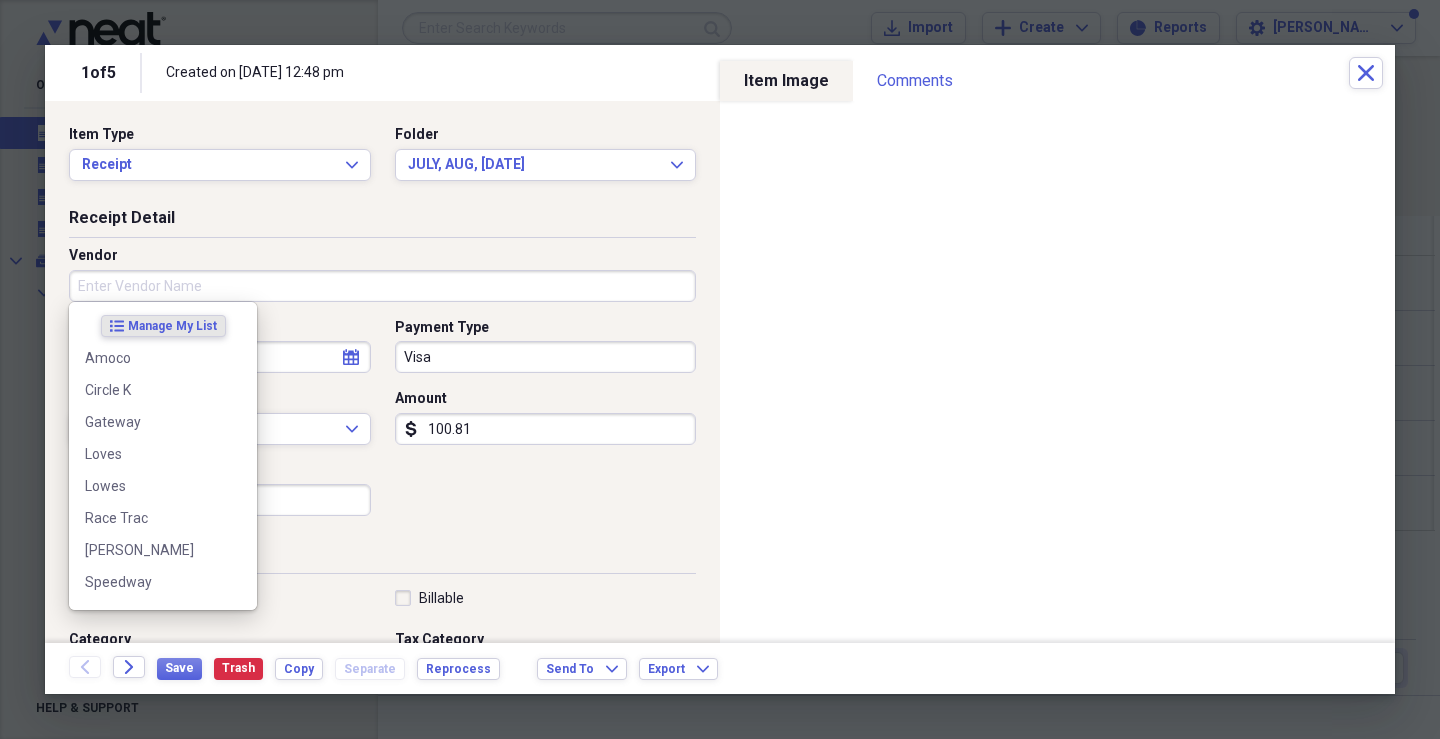 click on "Vendor" at bounding box center [382, 286] 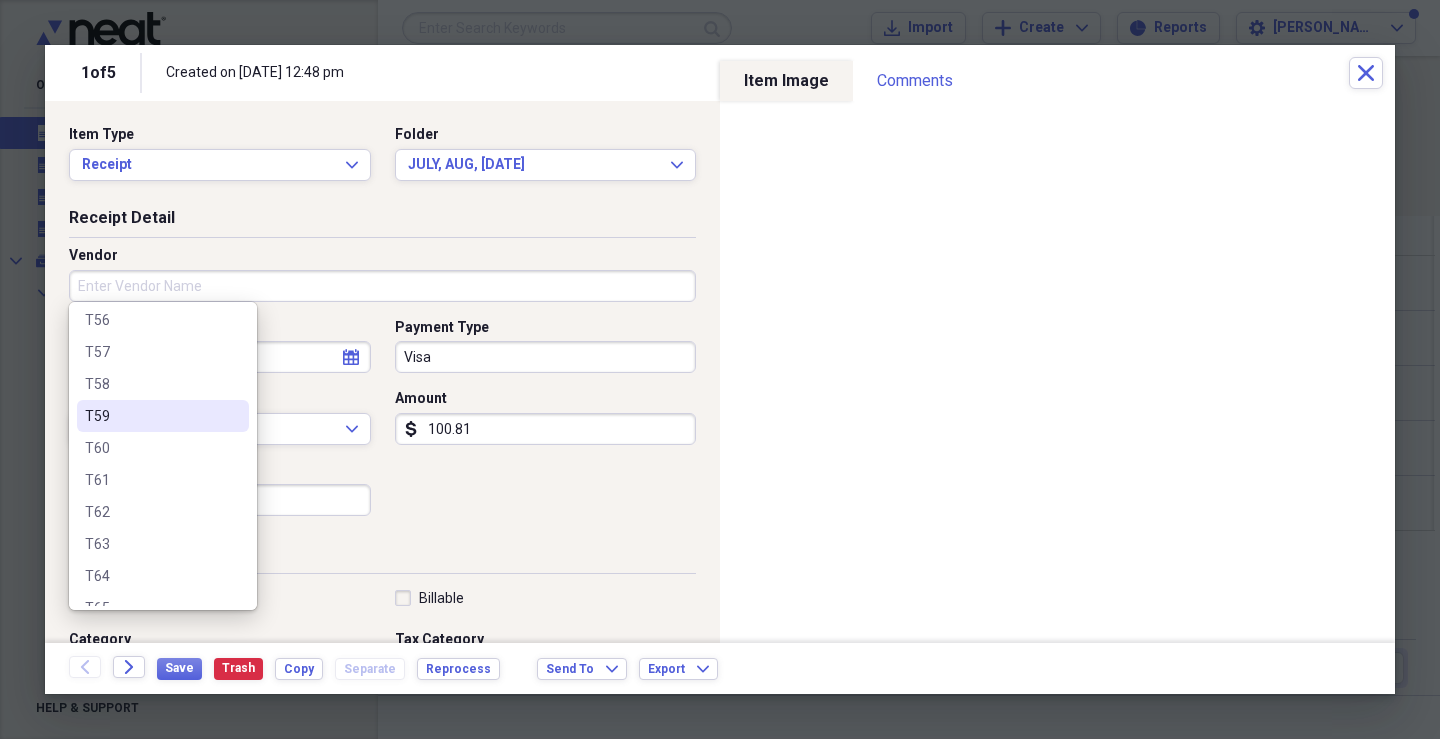 scroll, scrollTop: 900, scrollLeft: 0, axis: vertical 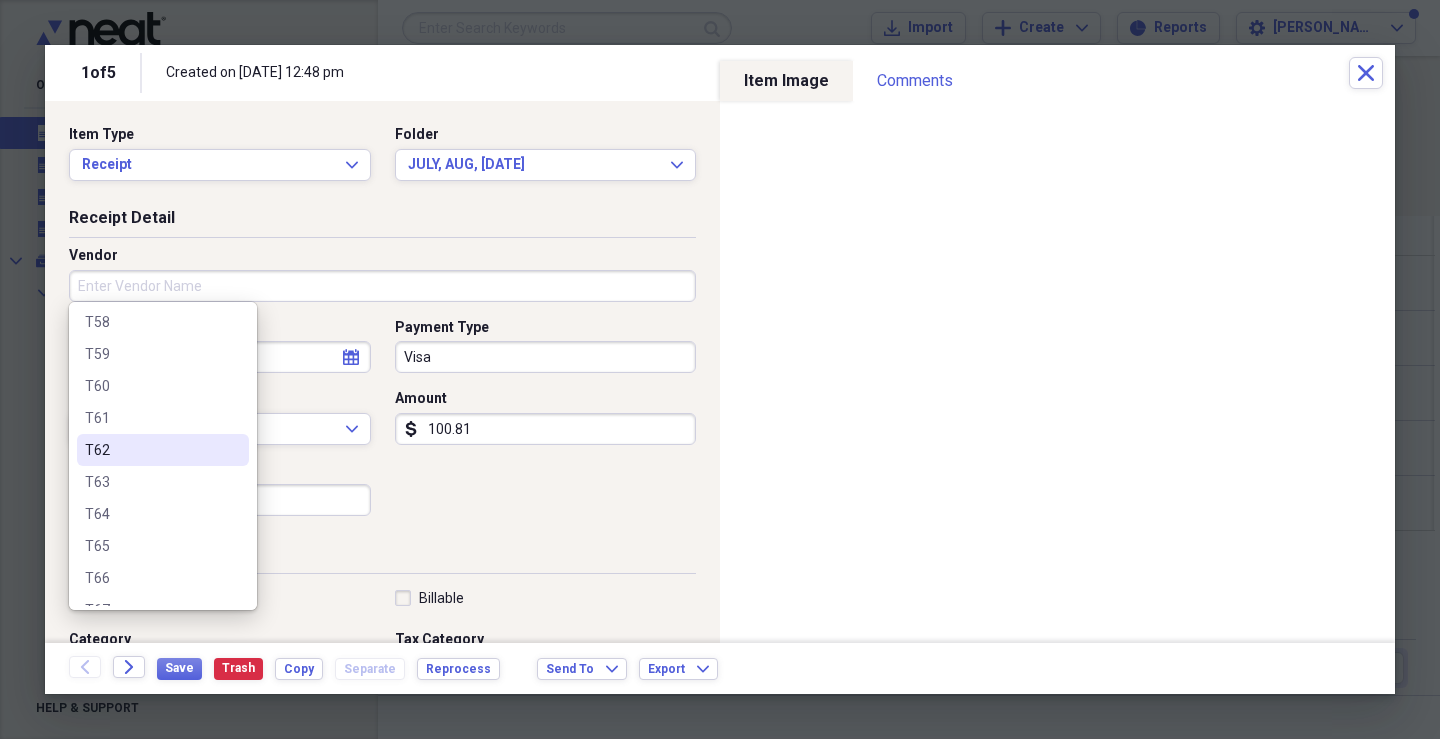 click on "T62" at bounding box center [163, 450] 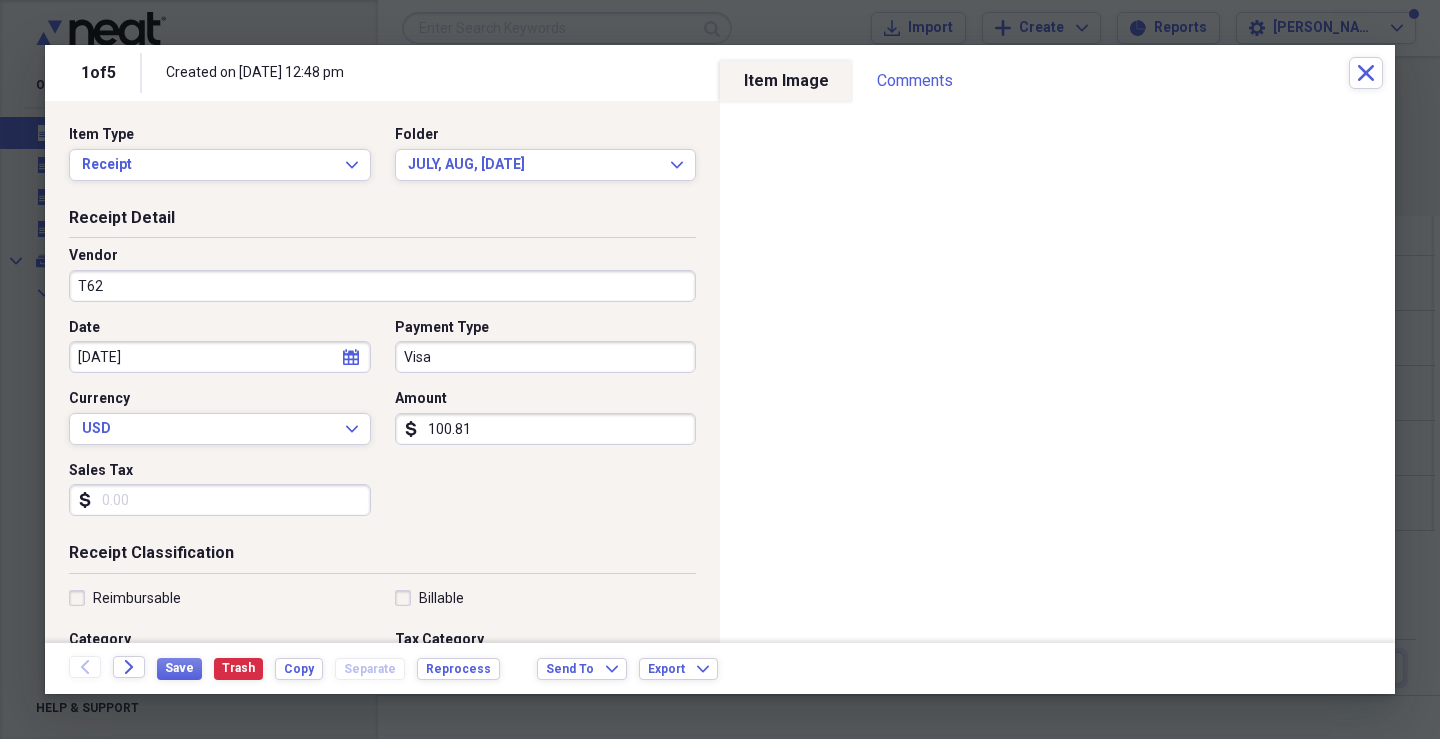 click on "Visa" at bounding box center [546, 357] 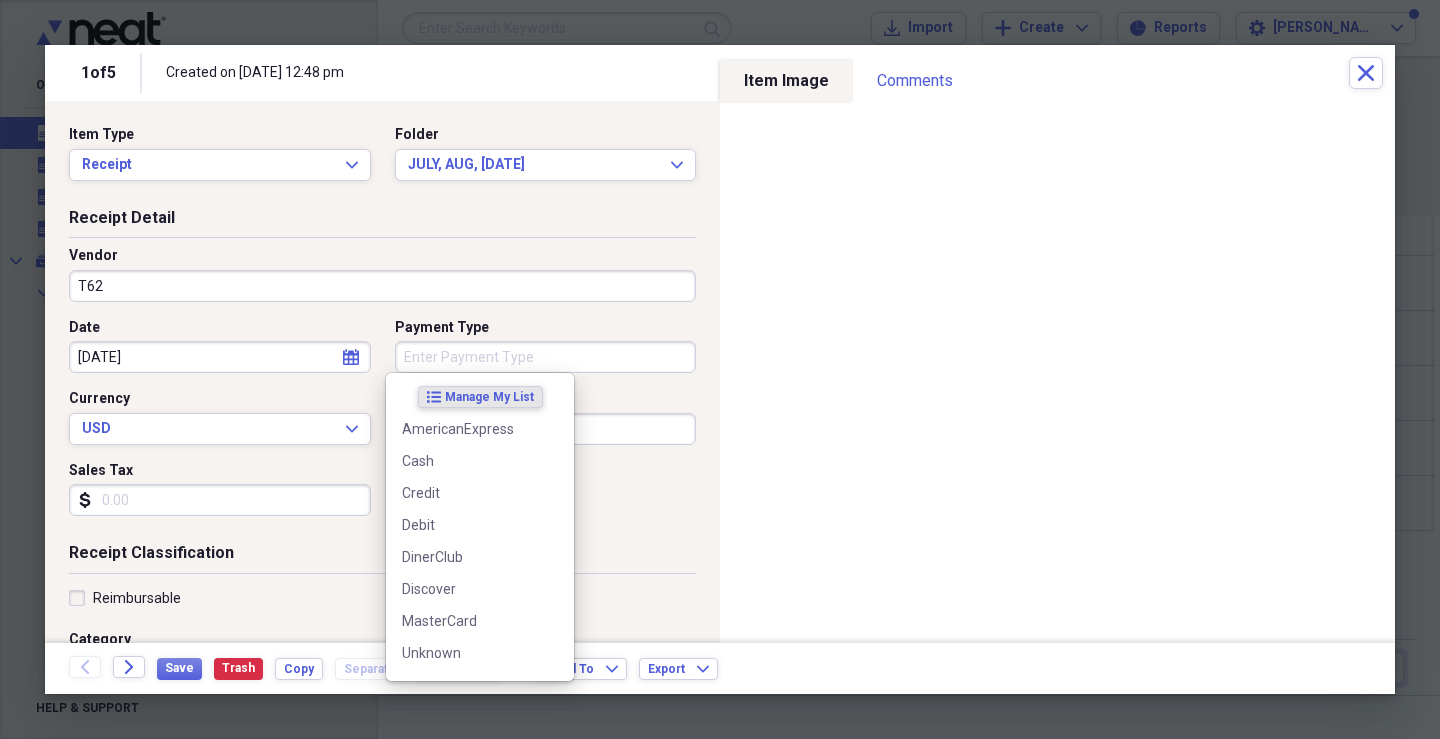 type 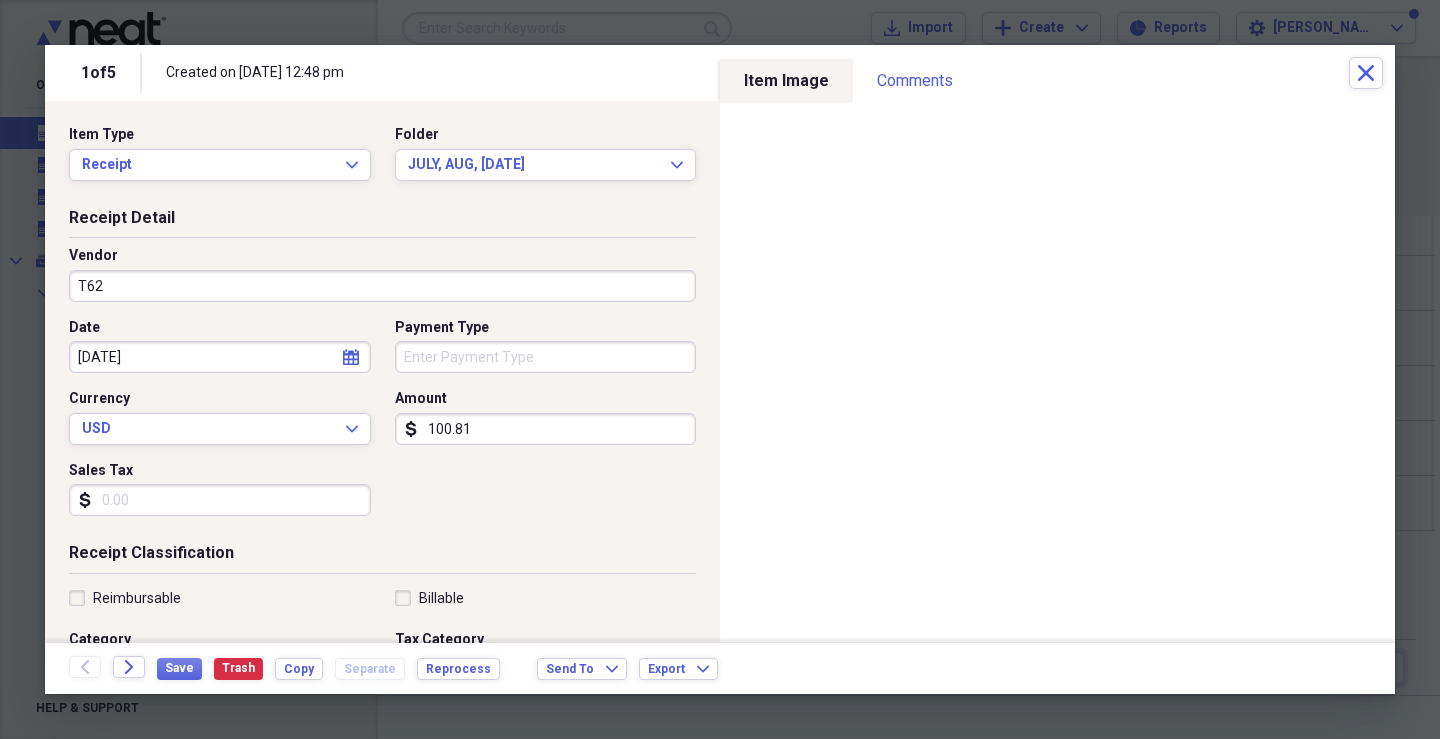 click on "Sales Tax" at bounding box center (220, 500) 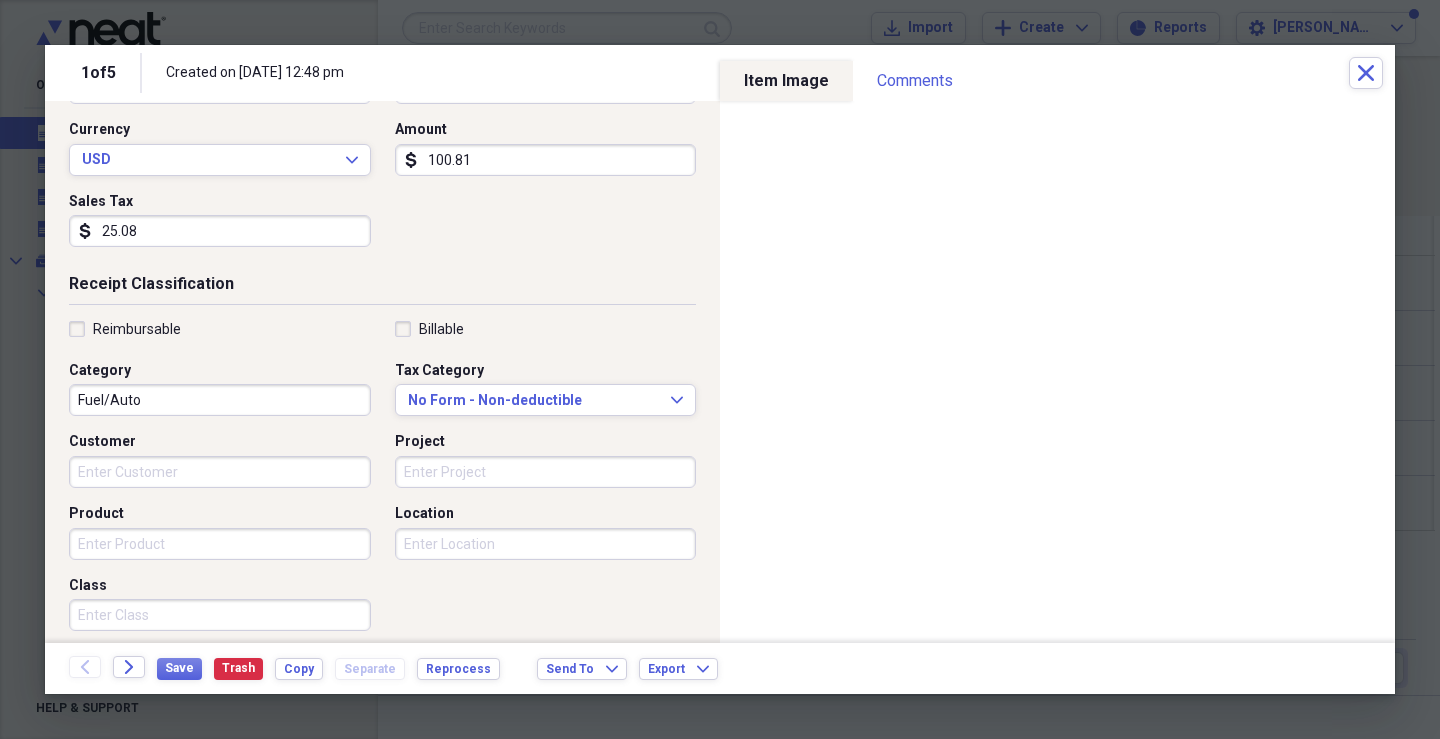 scroll, scrollTop: 300, scrollLeft: 0, axis: vertical 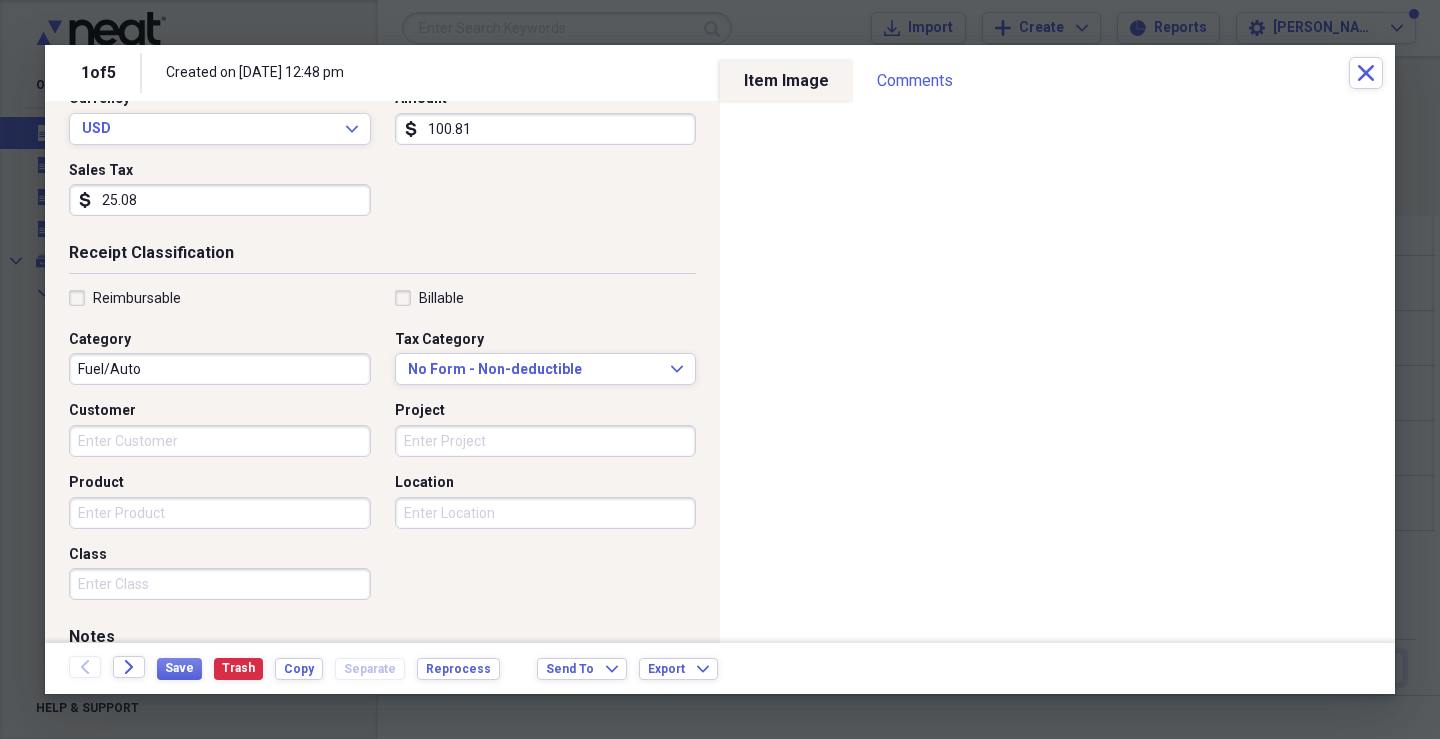 type on "25.08" 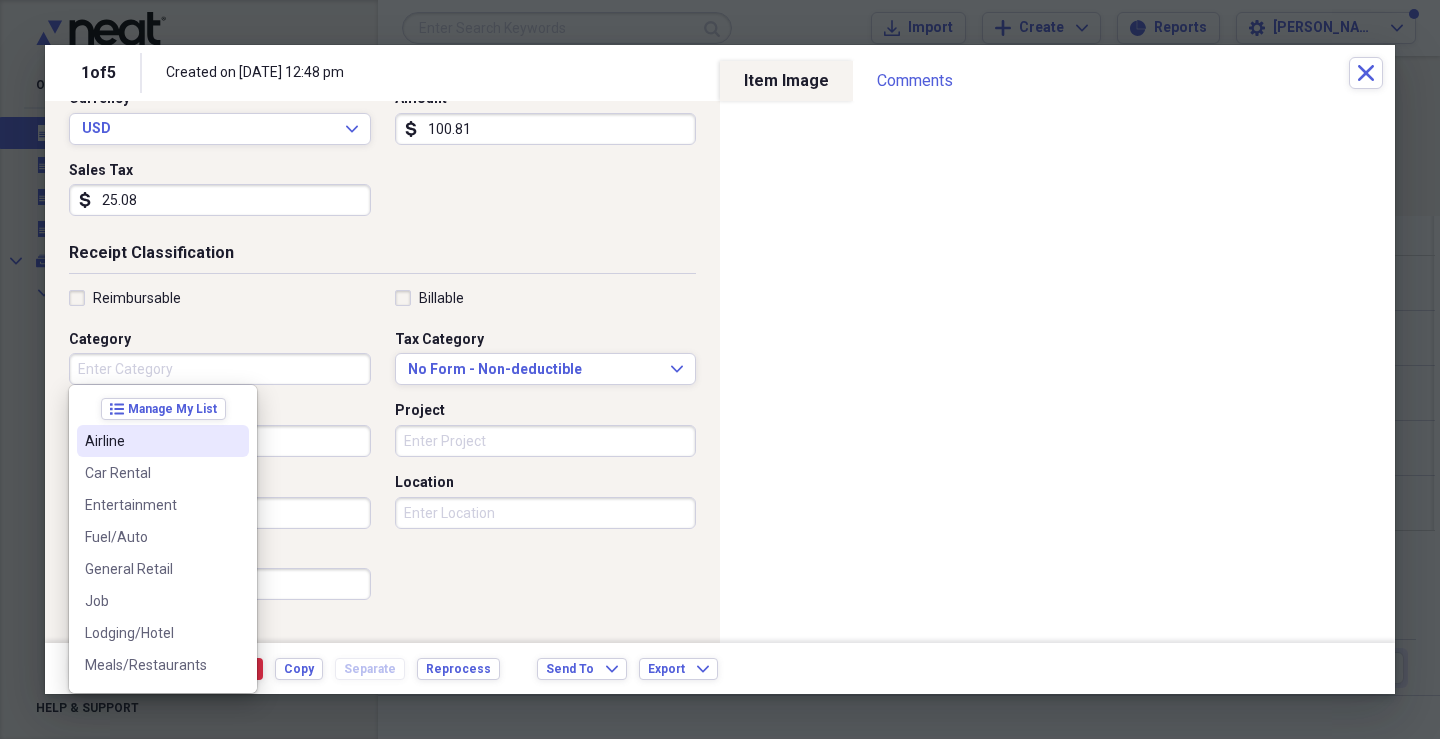 type 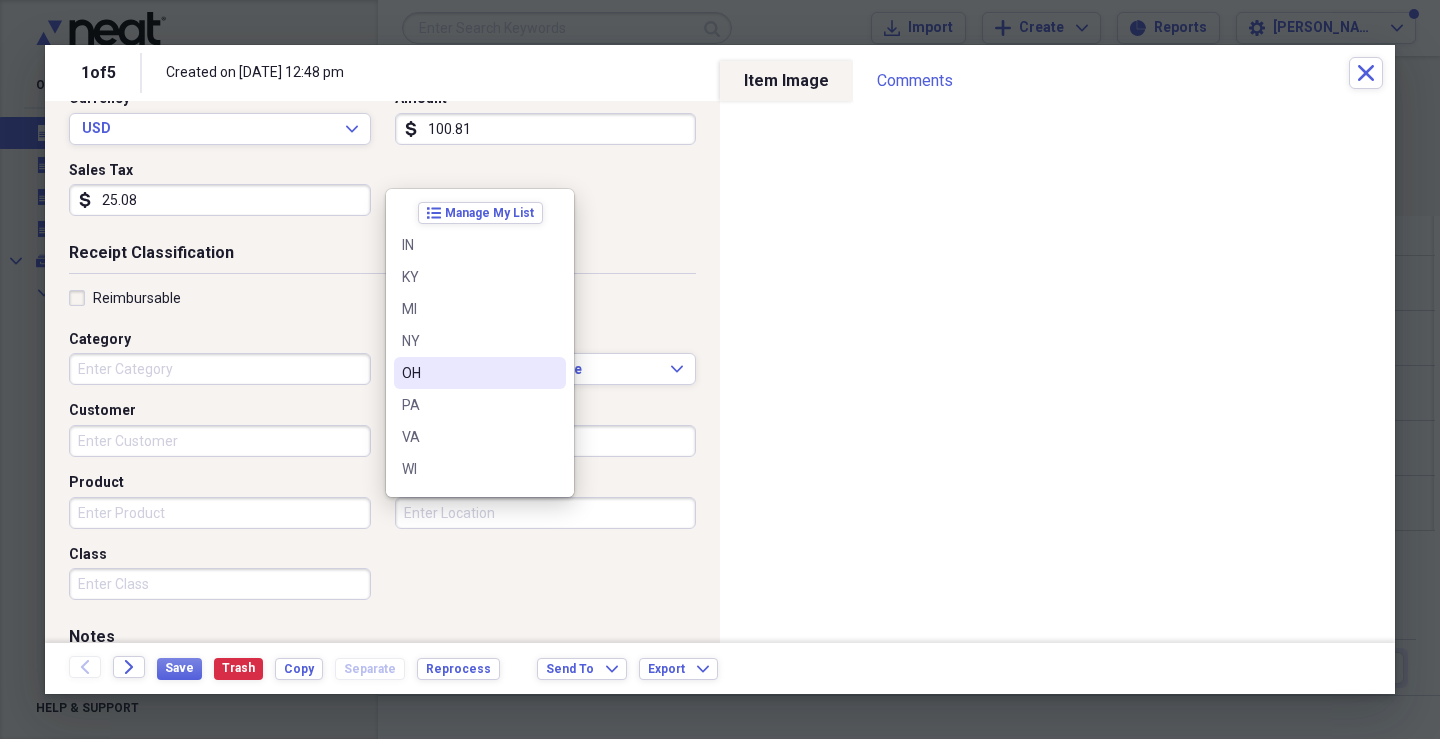 click on "OH" at bounding box center (468, 373) 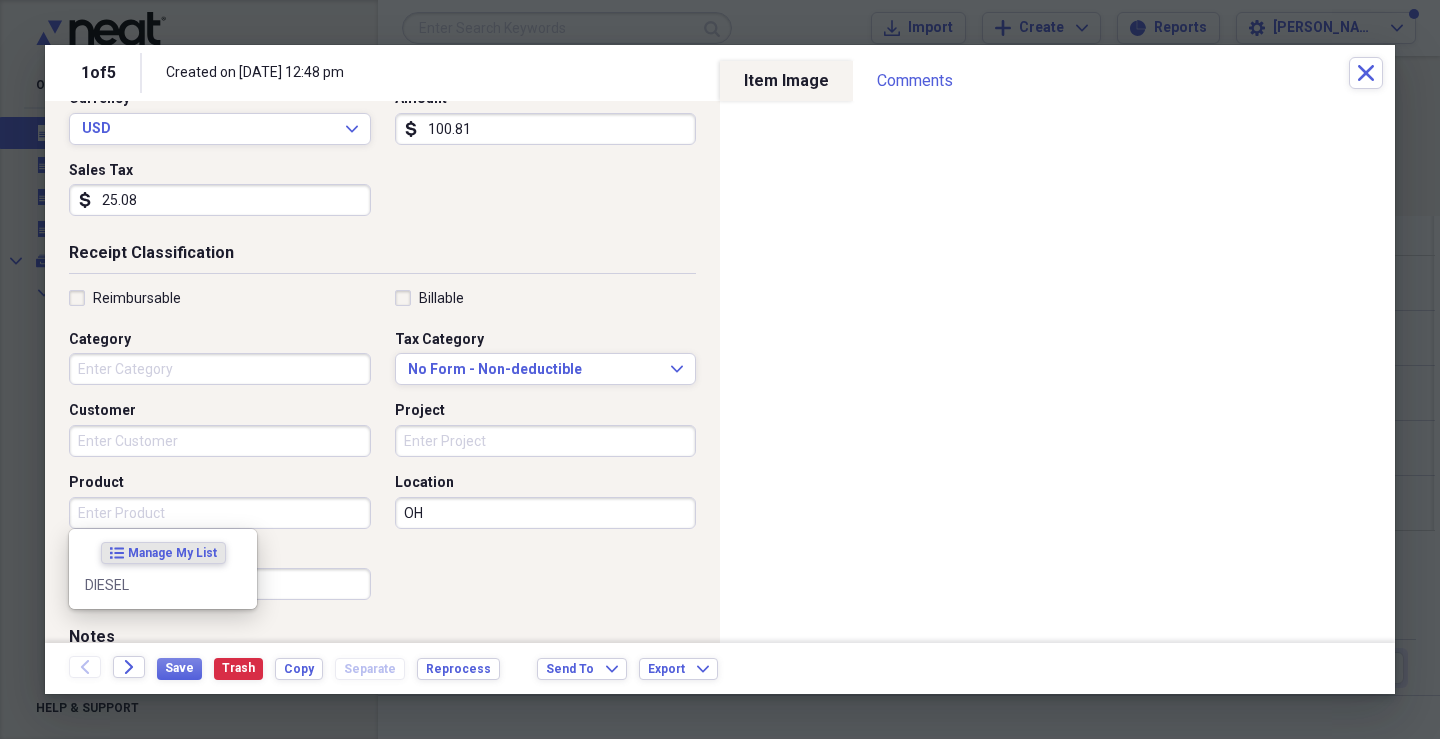 click on "Product" at bounding box center [220, 513] 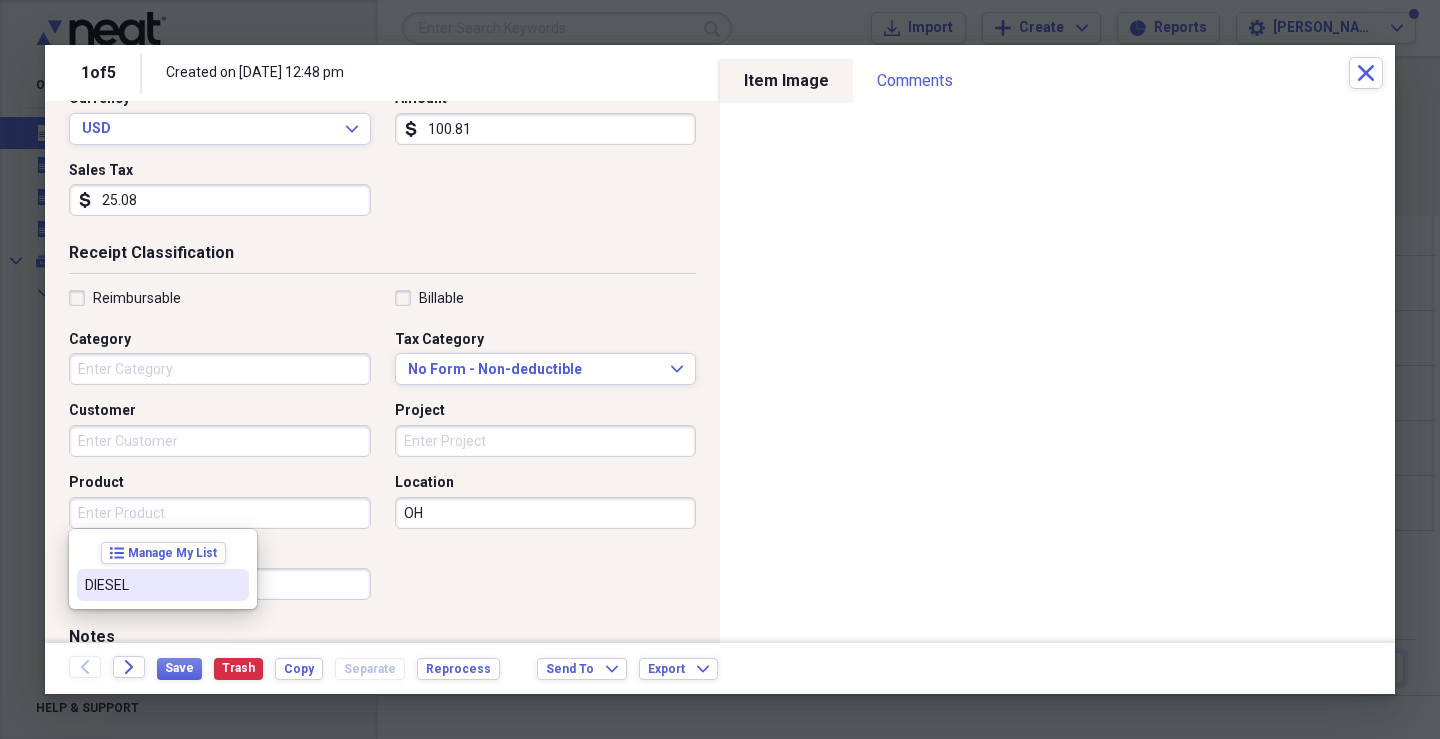 click on "DIESEL" at bounding box center (163, 585) 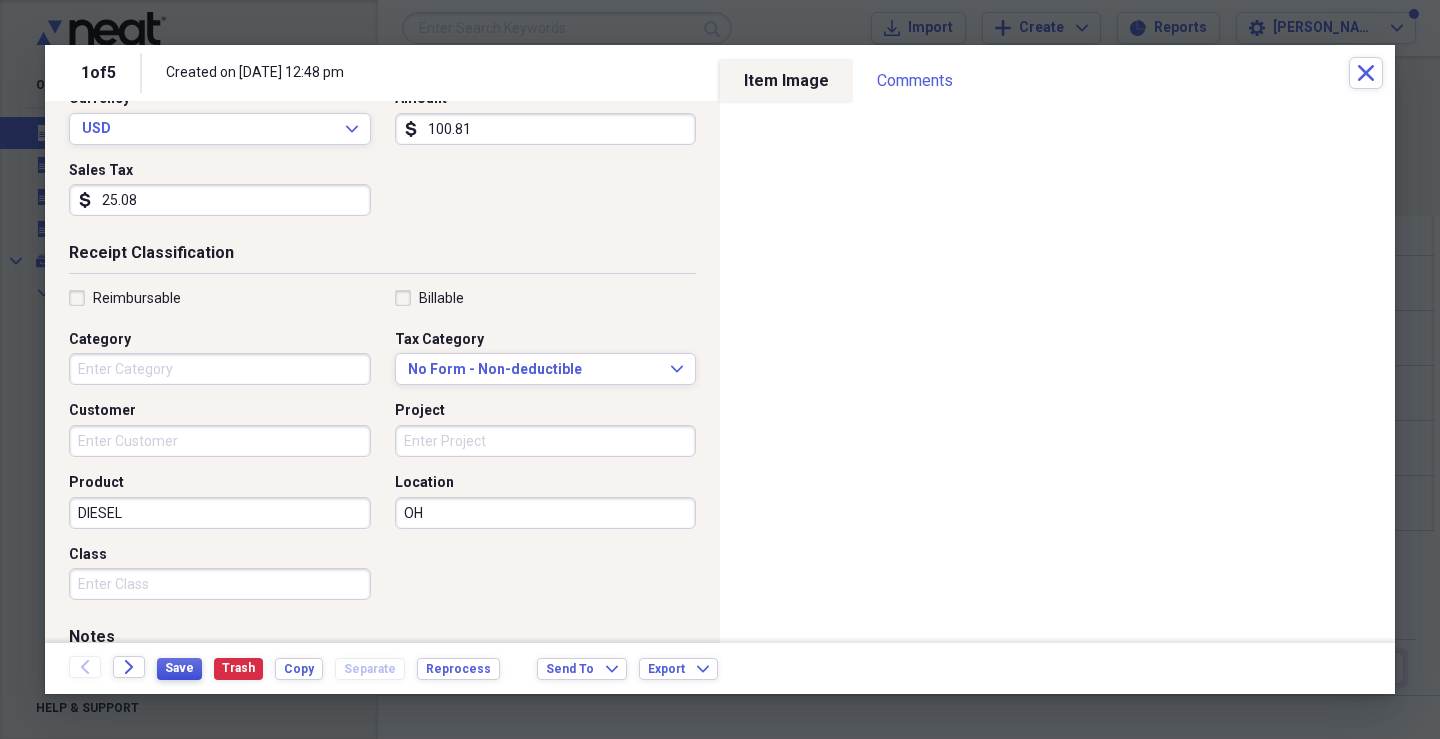 click on "Save" at bounding box center [179, 668] 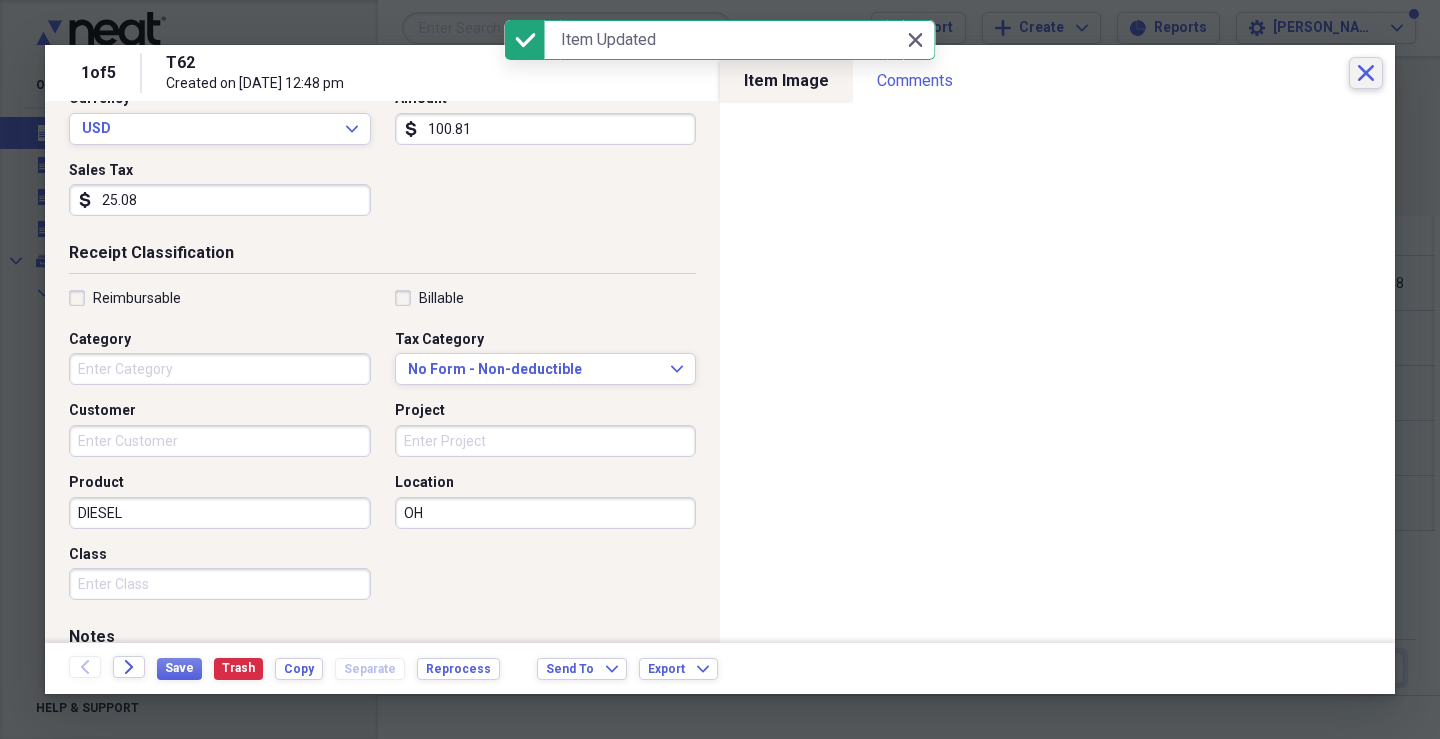 click on "Close" 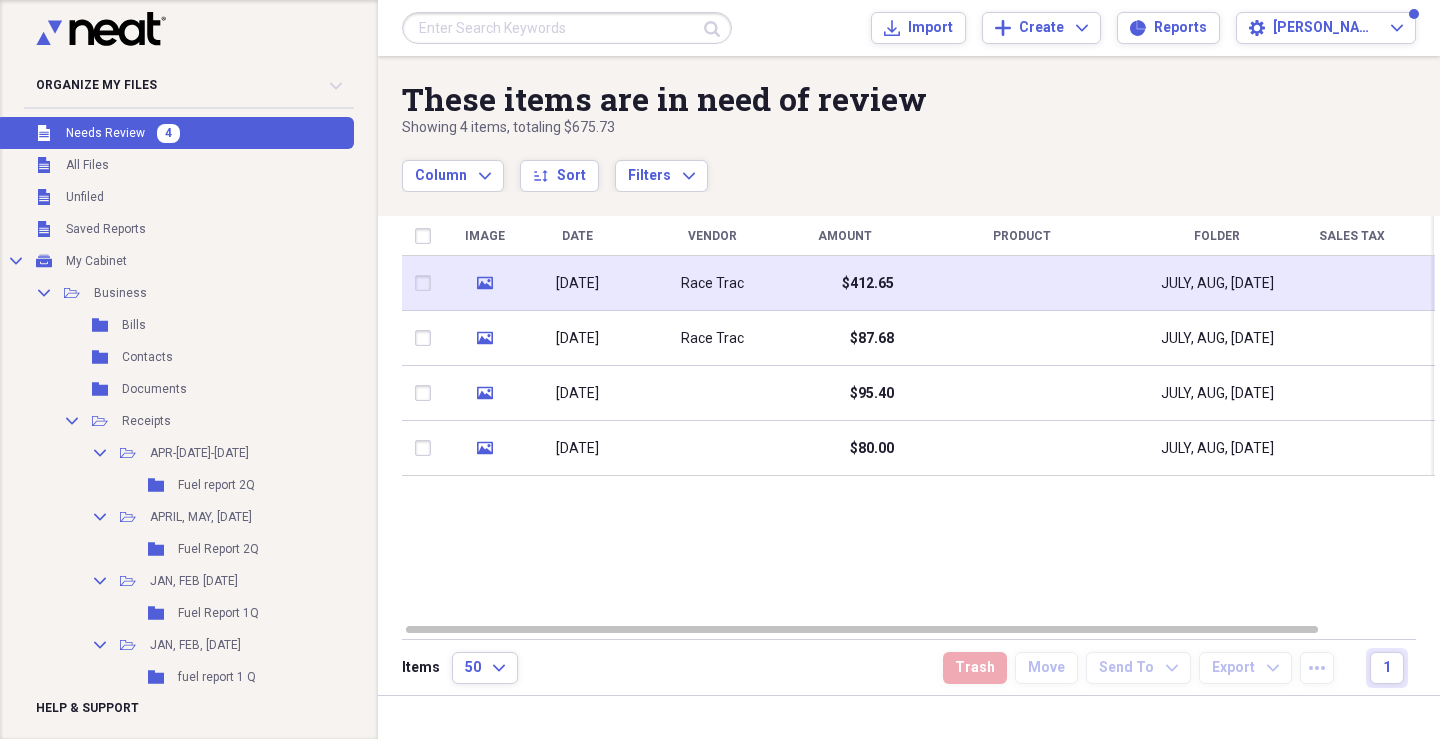 click on "$412.65" at bounding box center [844, 283] 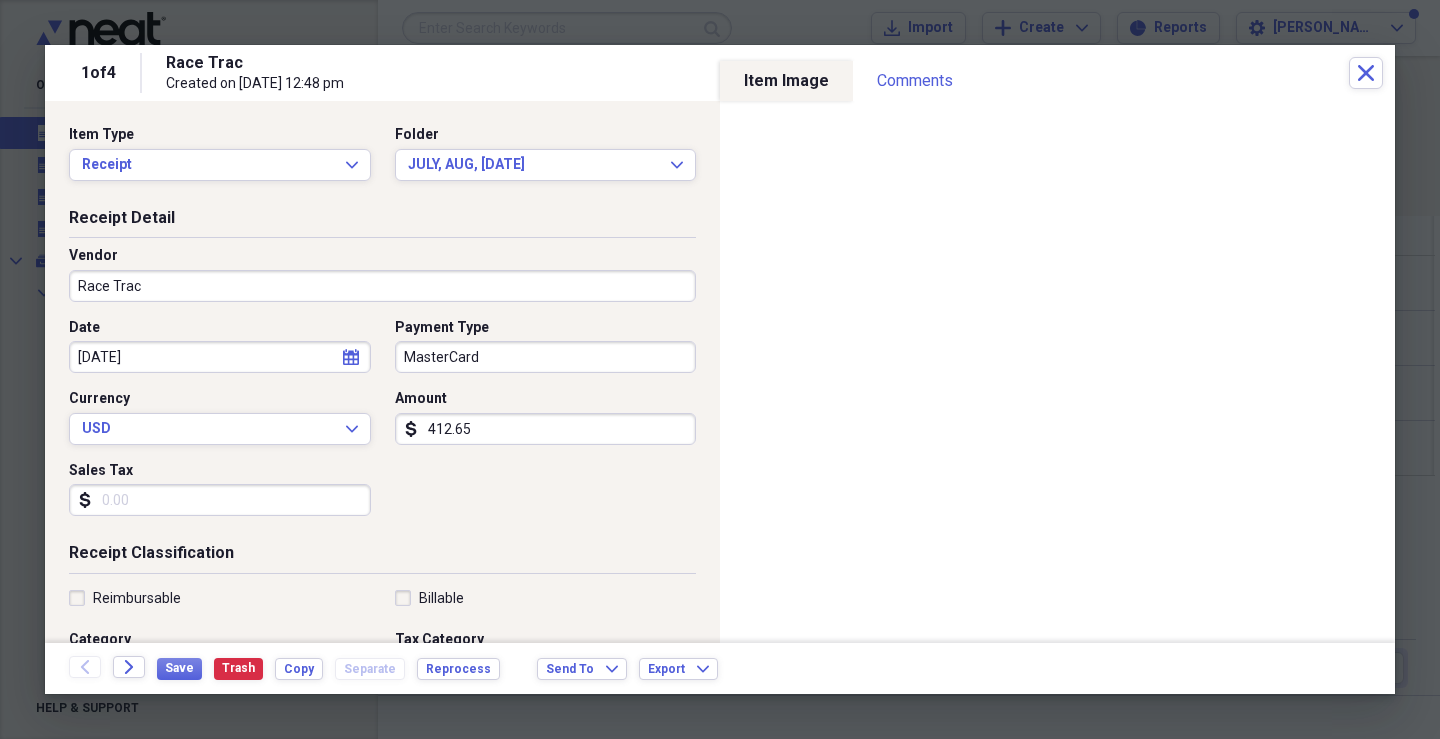 click on "Race Trac" at bounding box center [382, 286] 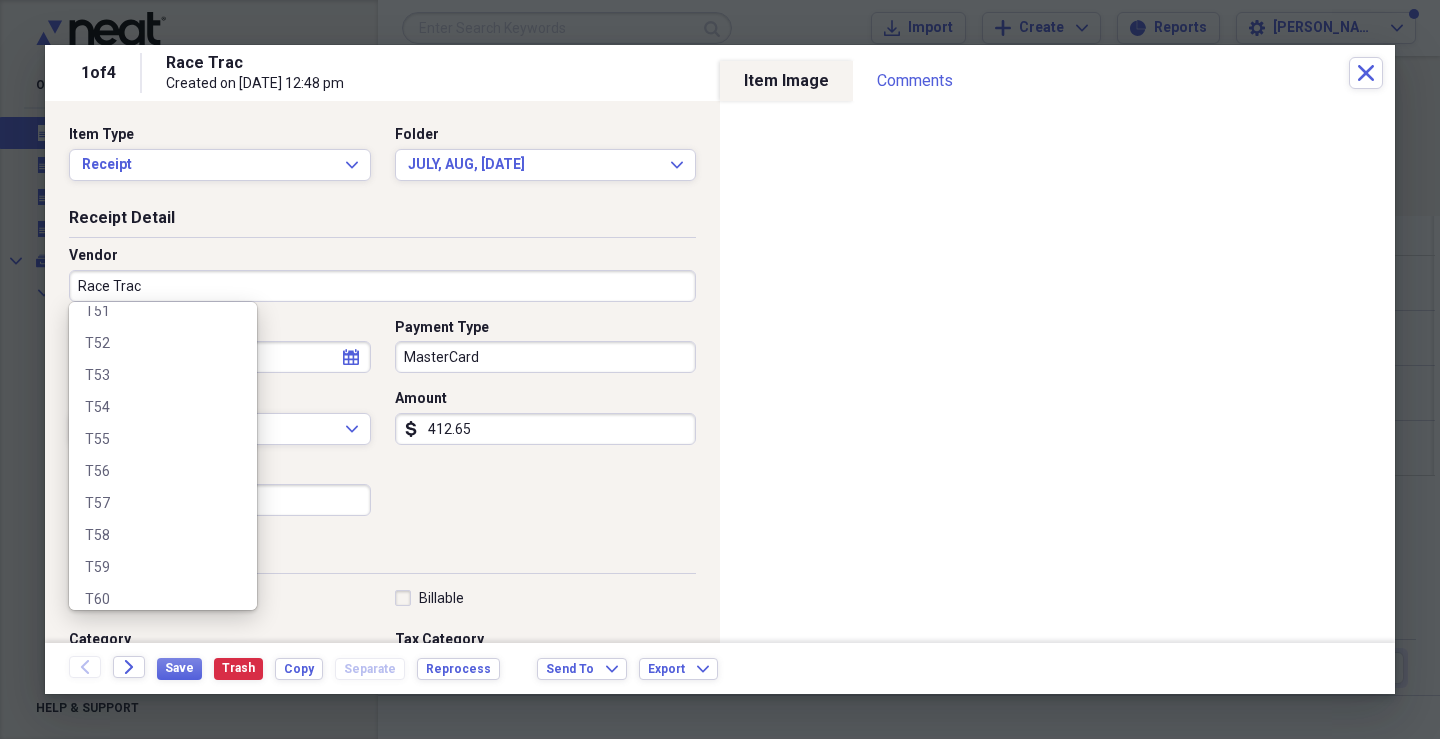 scroll, scrollTop: 800, scrollLeft: 0, axis: vertical 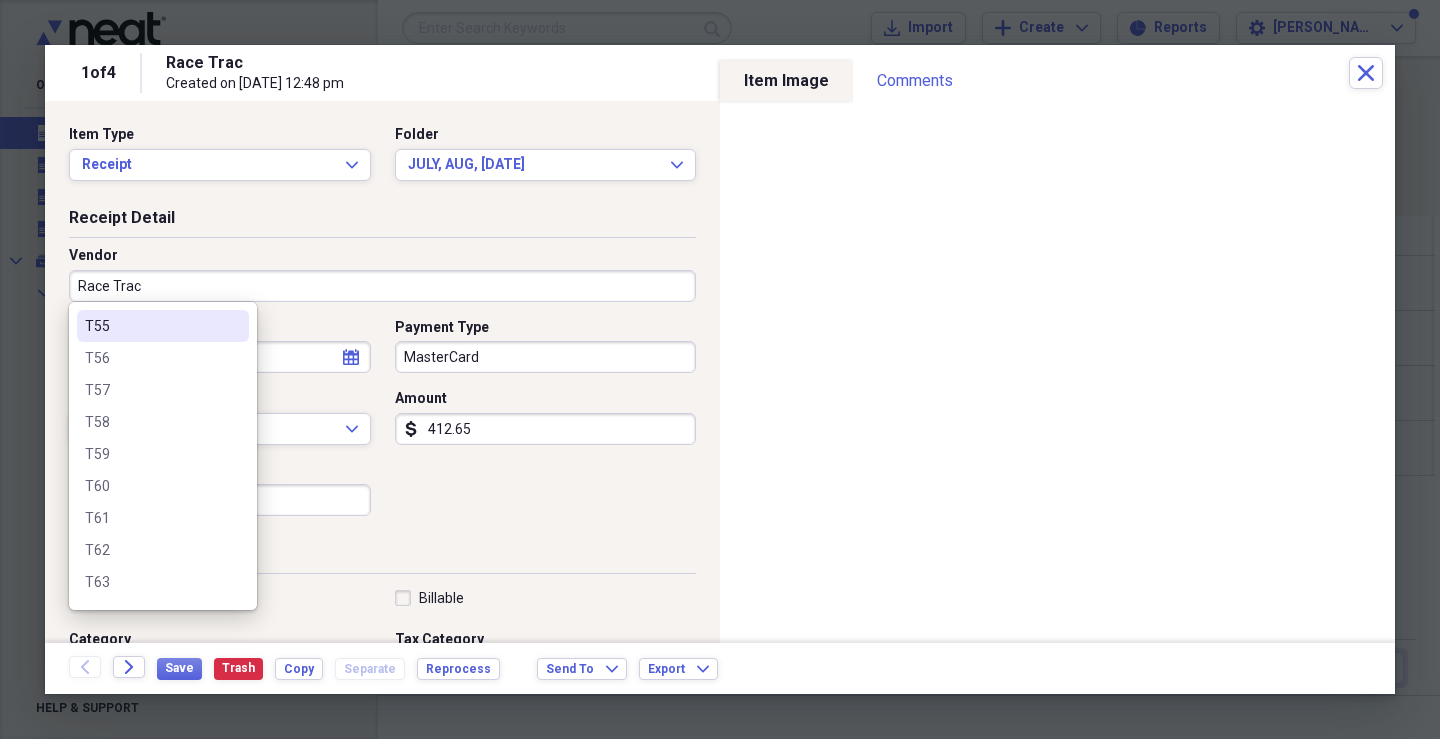 click on "T55" at bounding box center (151, 326) 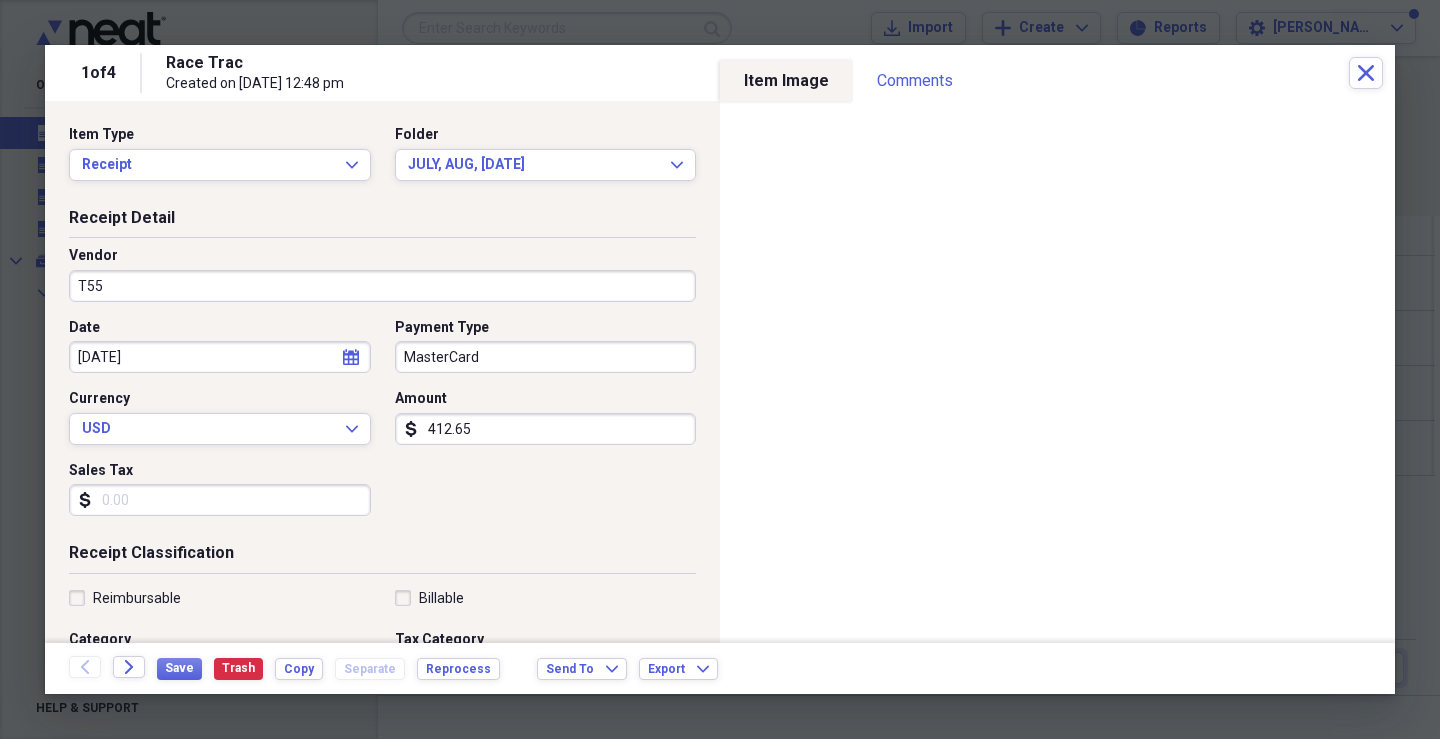 click on "MasterCard" at bounding box center (546, 357) 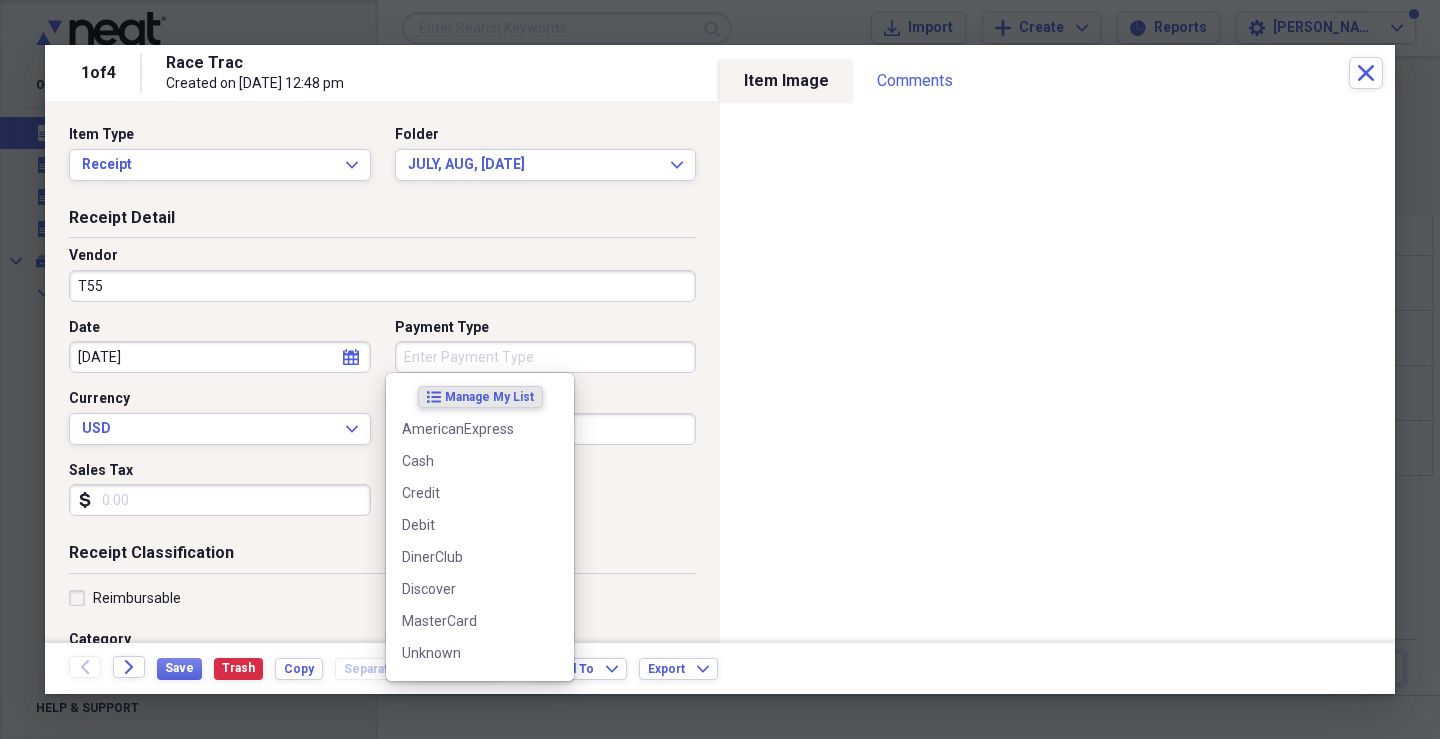 type 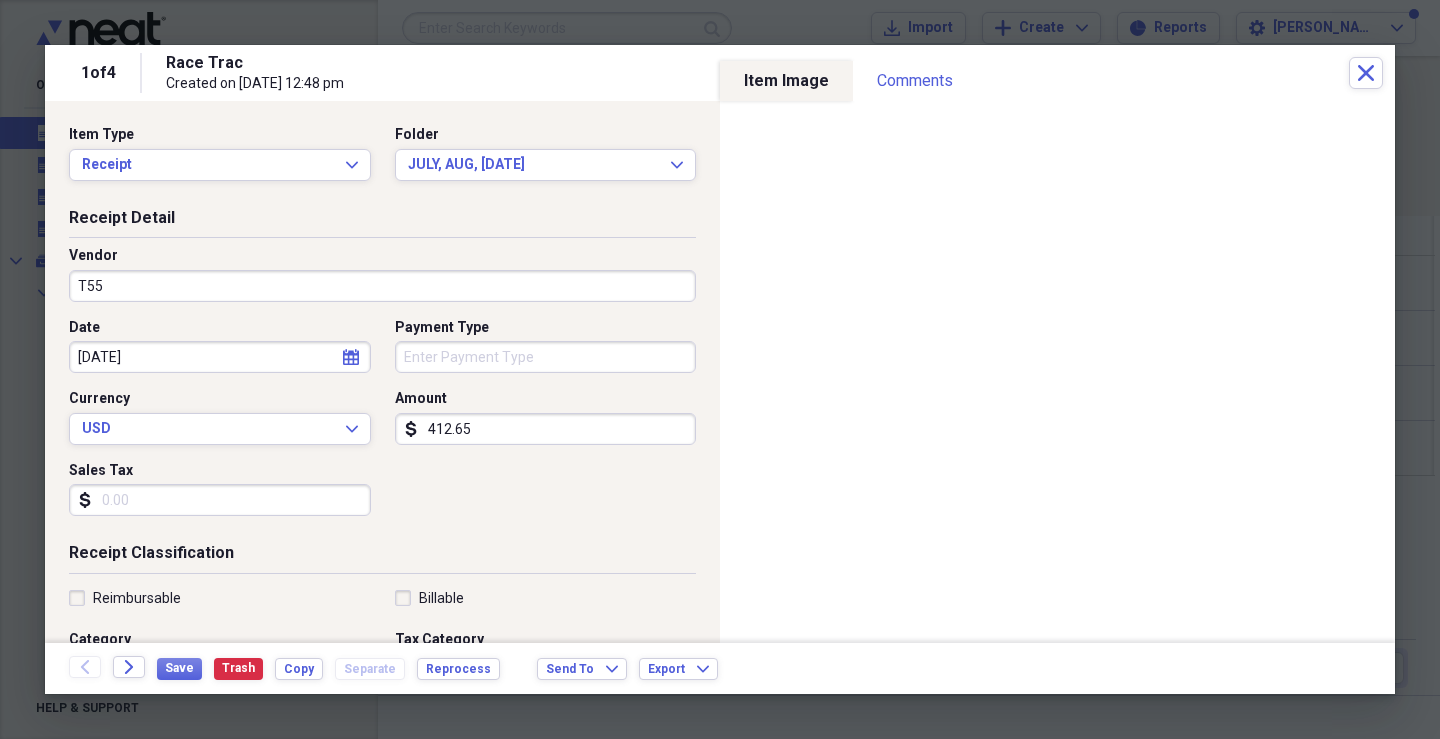 click on "Sales Tax" at bounding box center (220, 500) 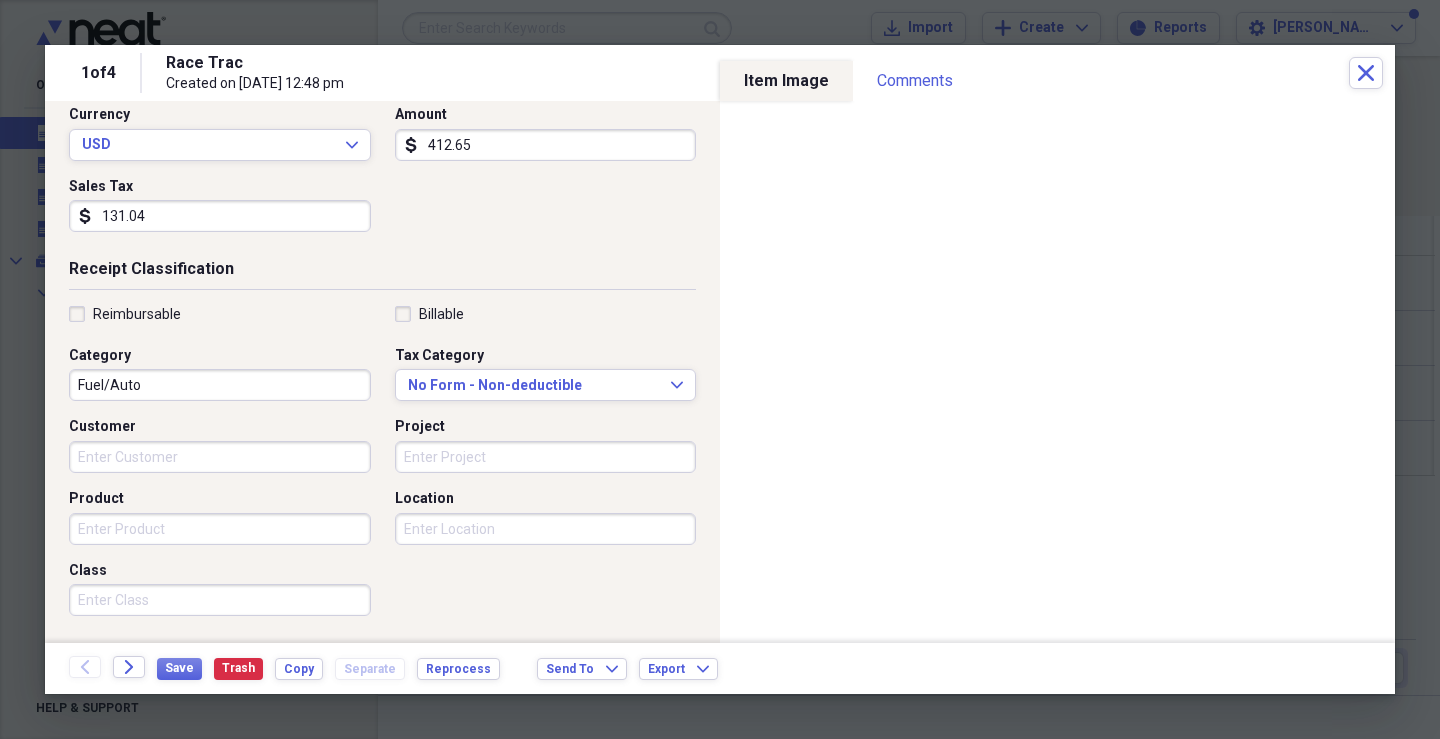 scroll, scrollTop: 300, scrollLeft: 0, axis: vertical 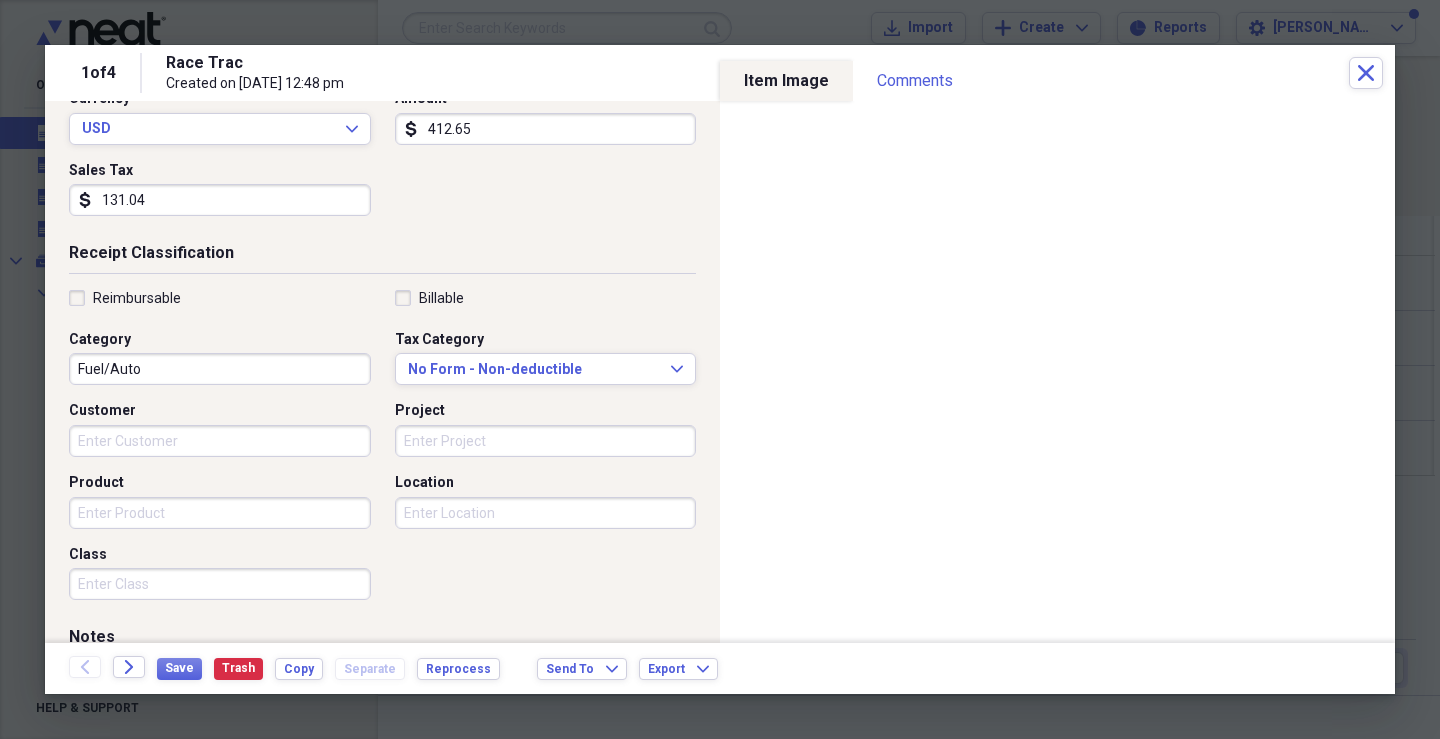 type on "131.04" 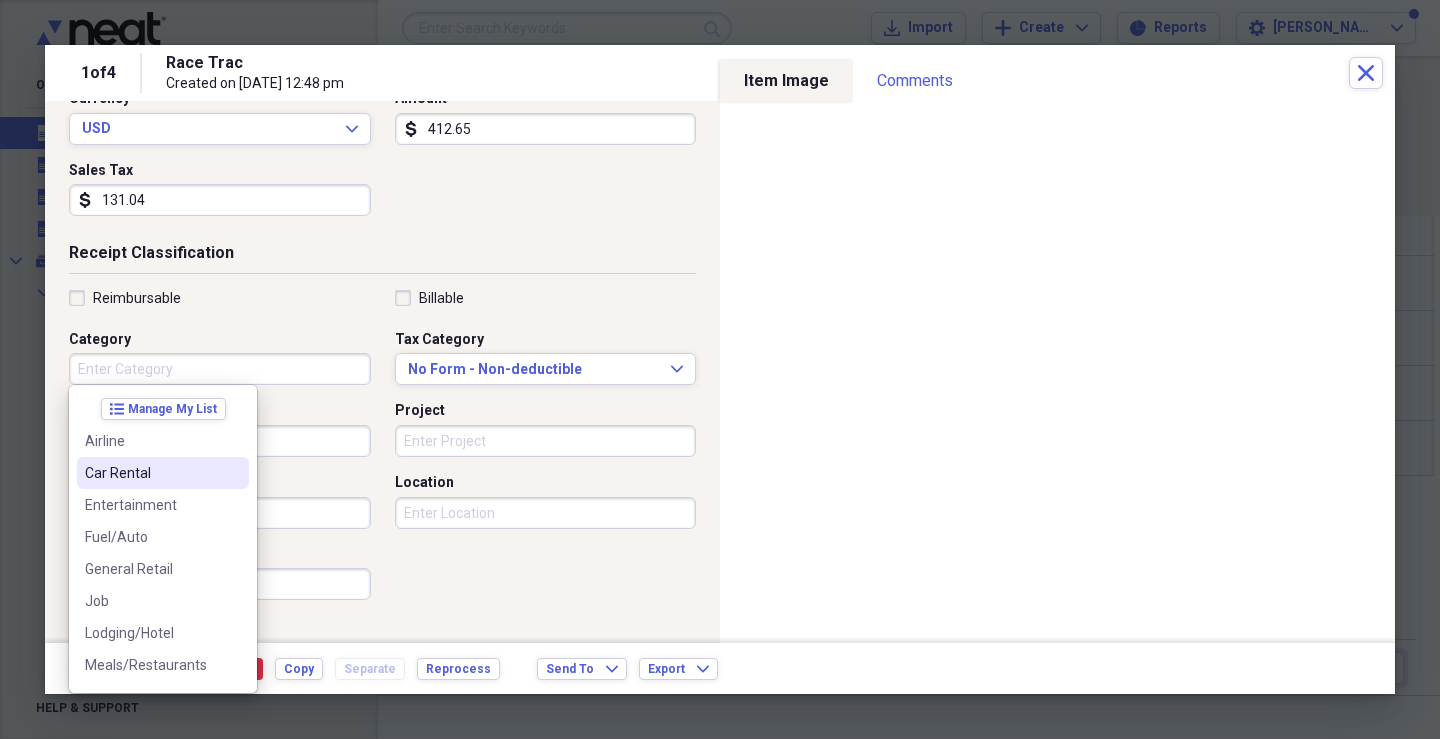 type 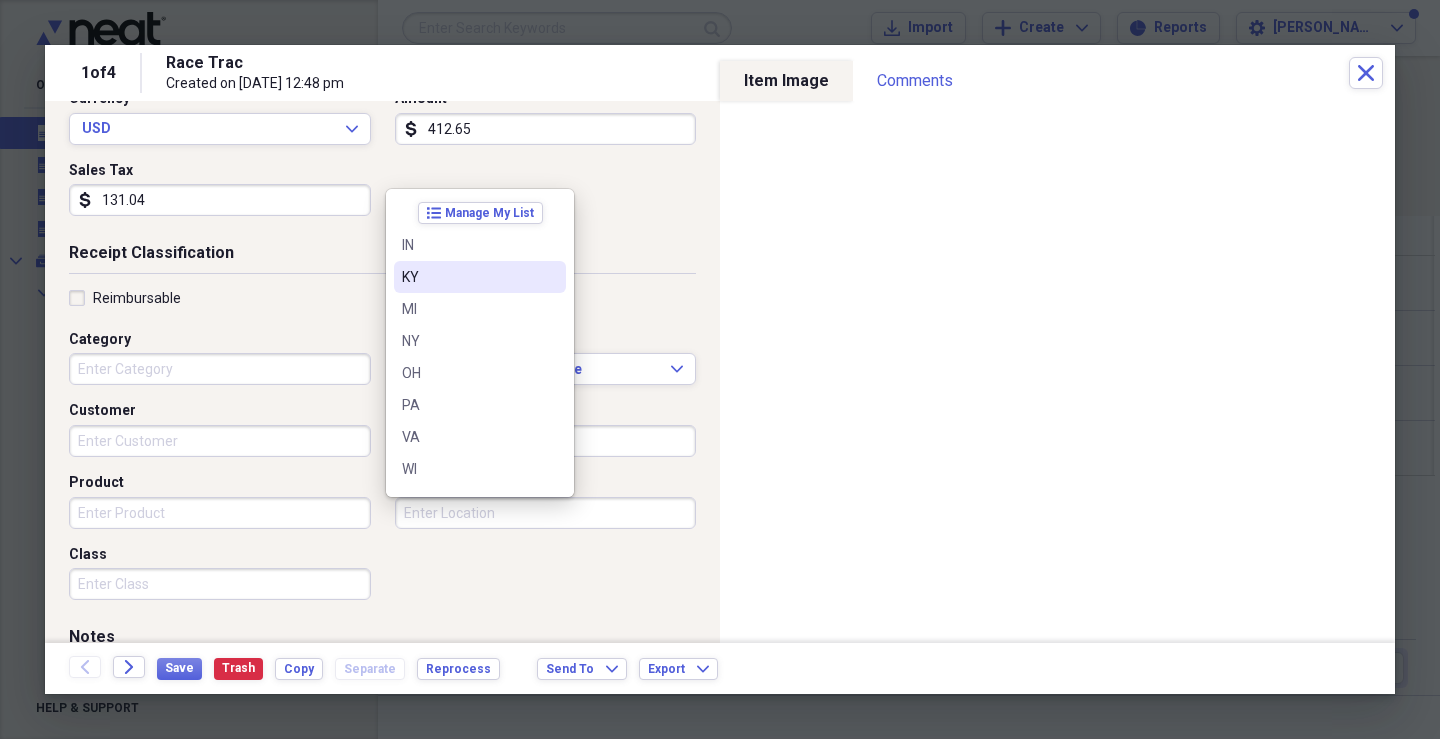 click on "KY" at bounding box center (468, 277) 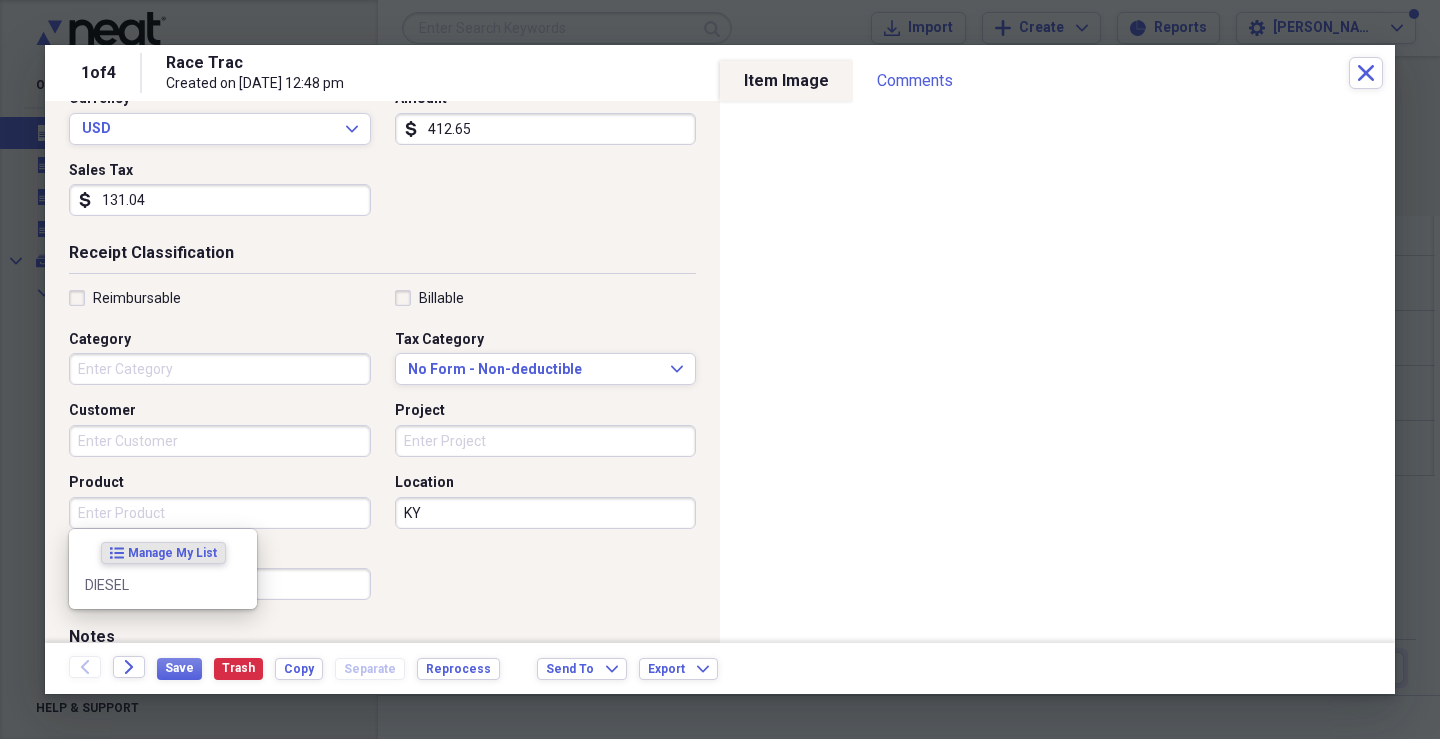 click on "Product" at bounding box center [220, 513] 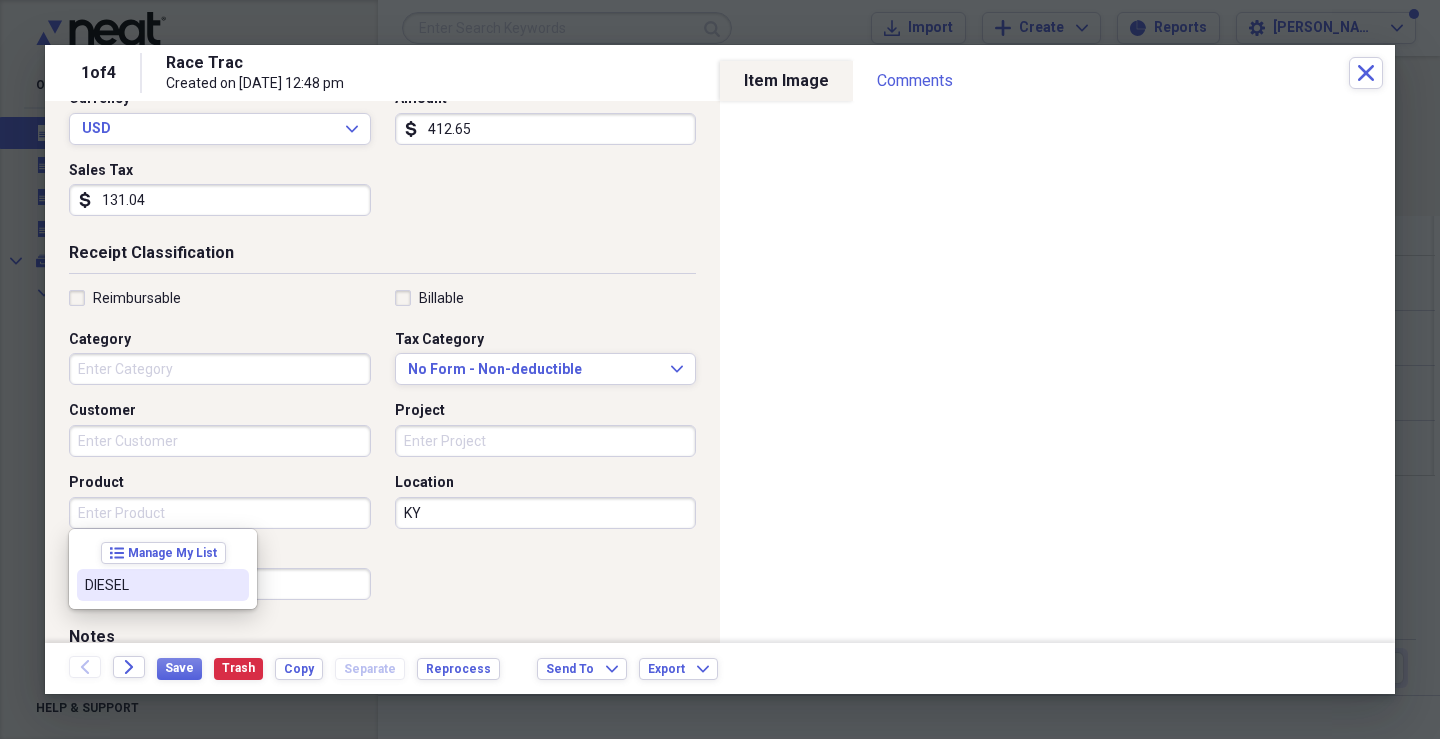 click on "DIESEL" at bounding box center [151, 585] 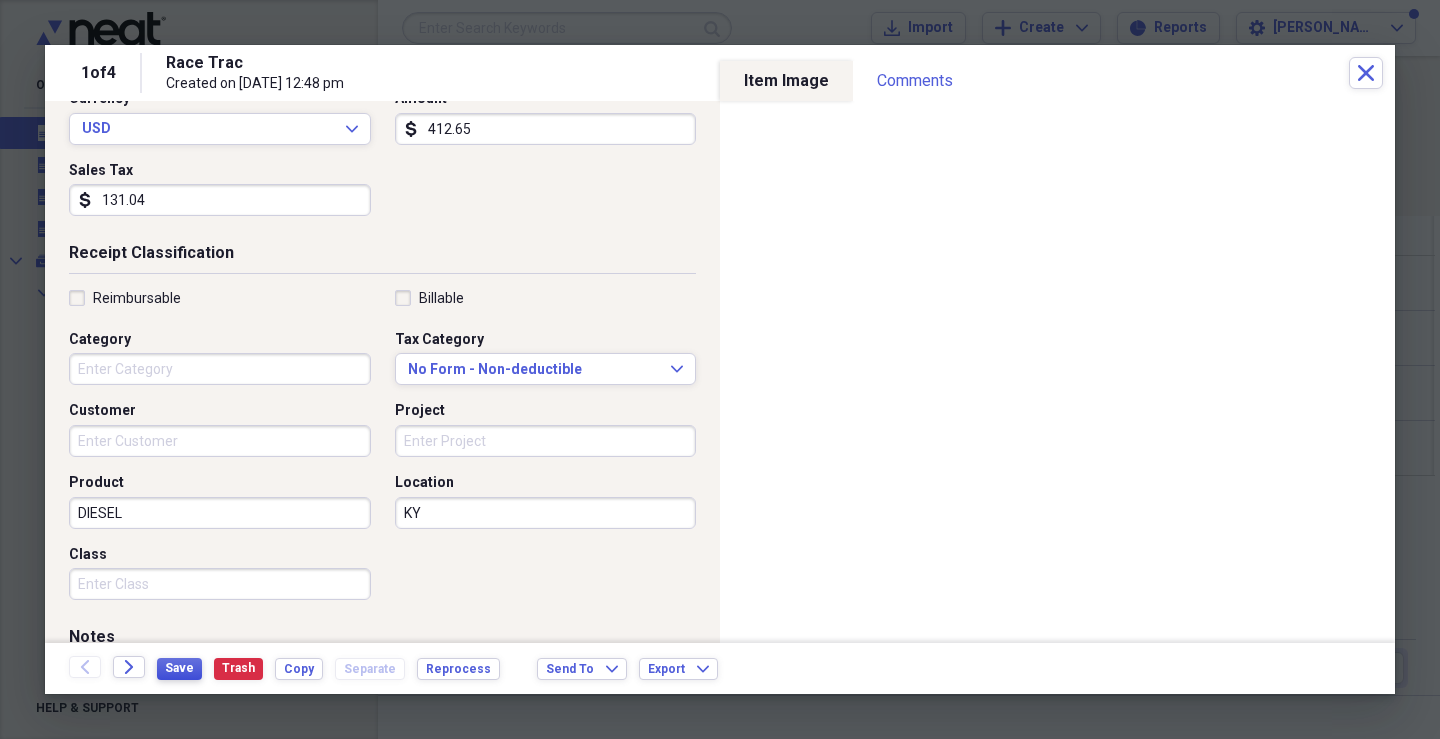 click on "Save" at bounding box center [179, 668] 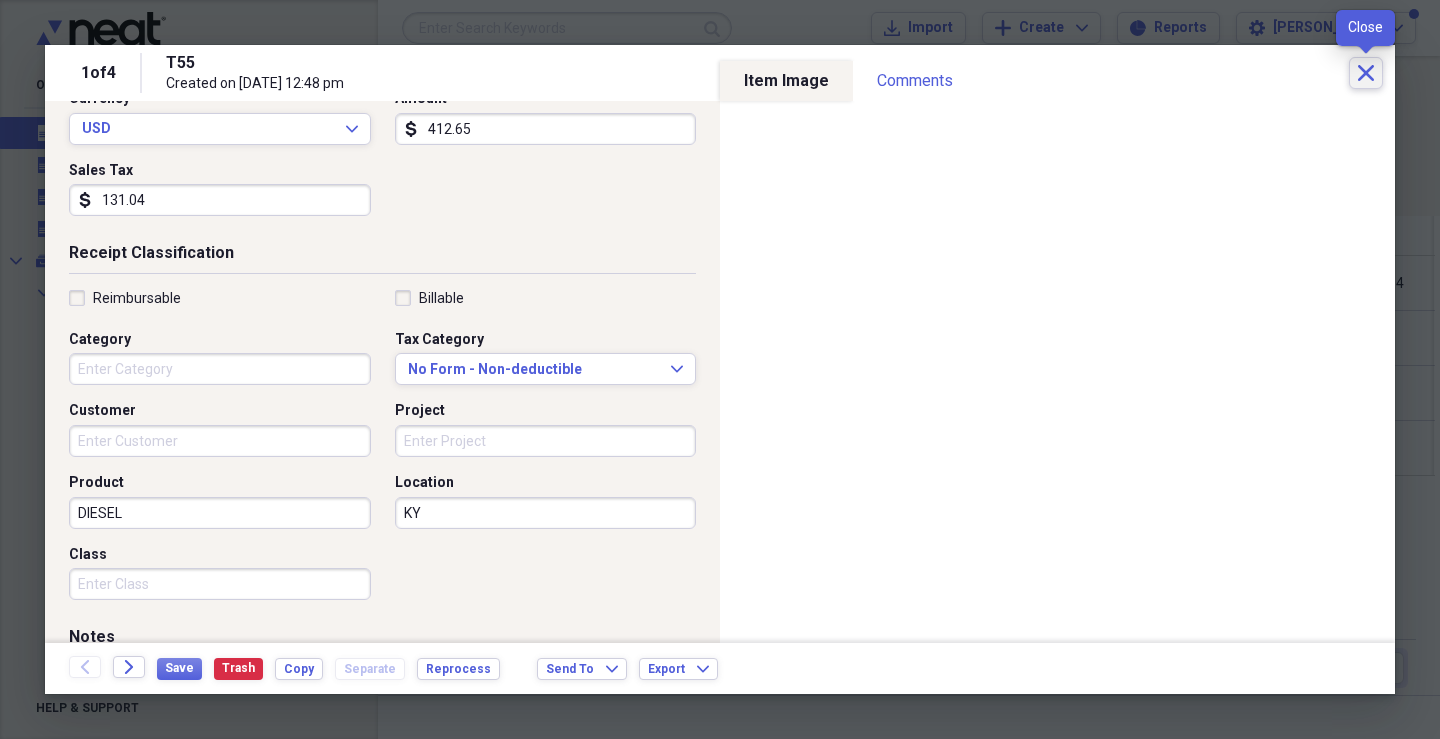 click on "Close" 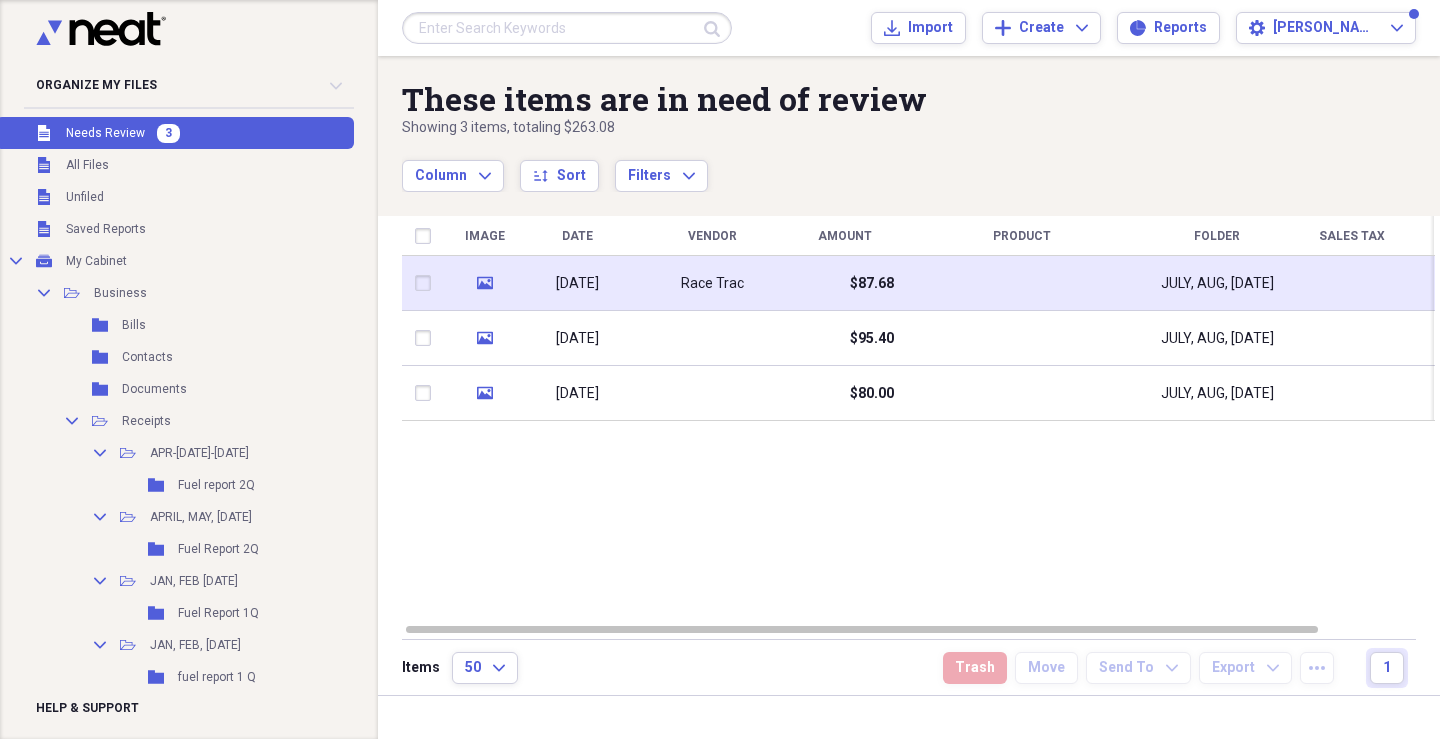 click on "$87.68" at bounding box center [844, 283] 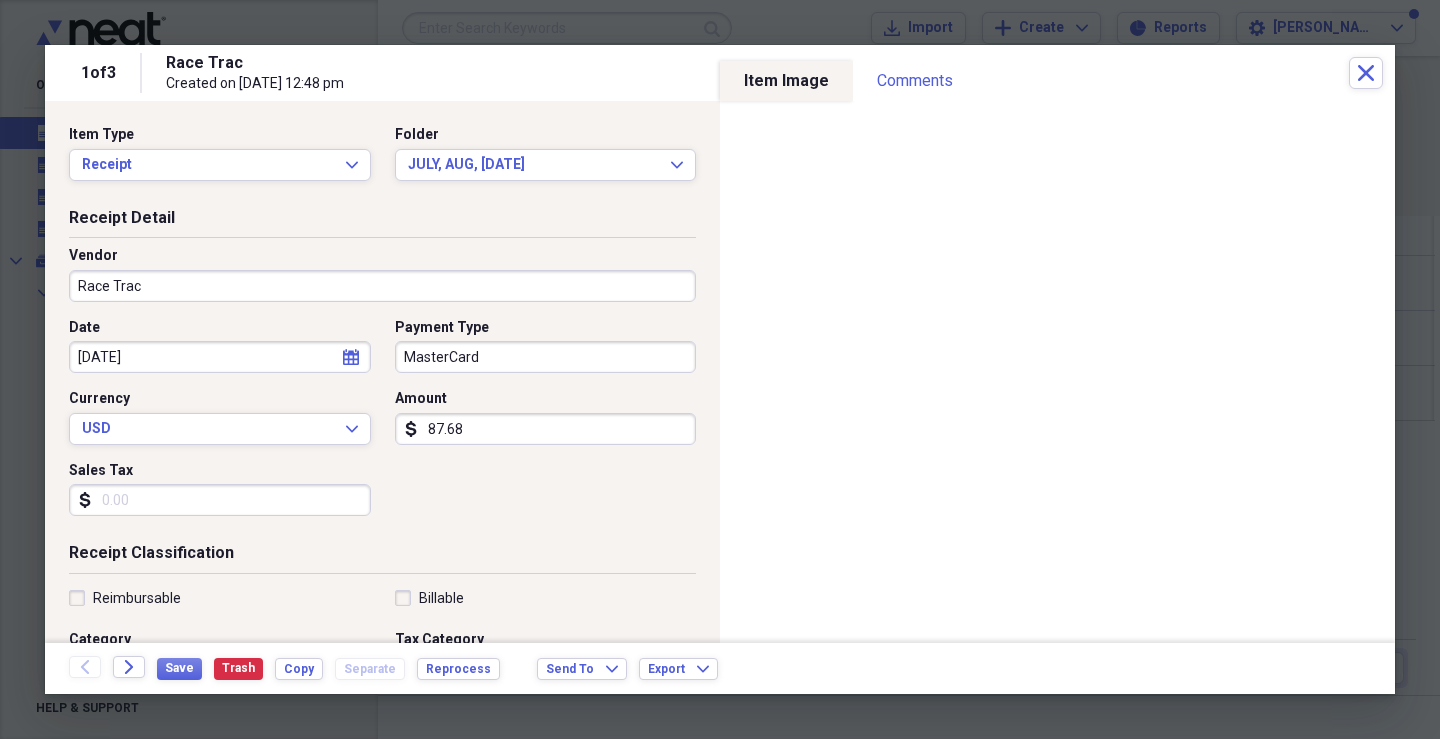 click on "Race Trac" at bounding box center (382, 286) 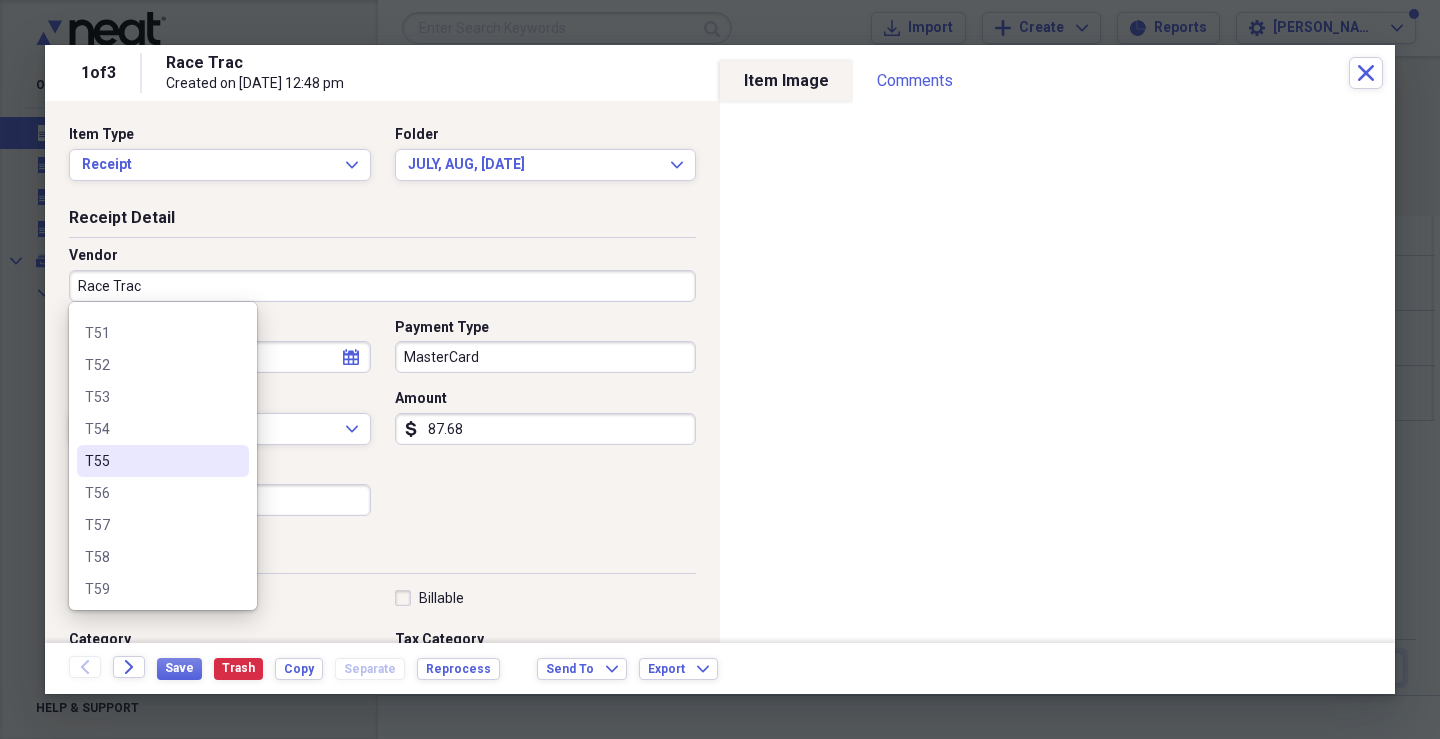 scroll, scrollTop: 700, scrollLeft: 0, axis: vertical 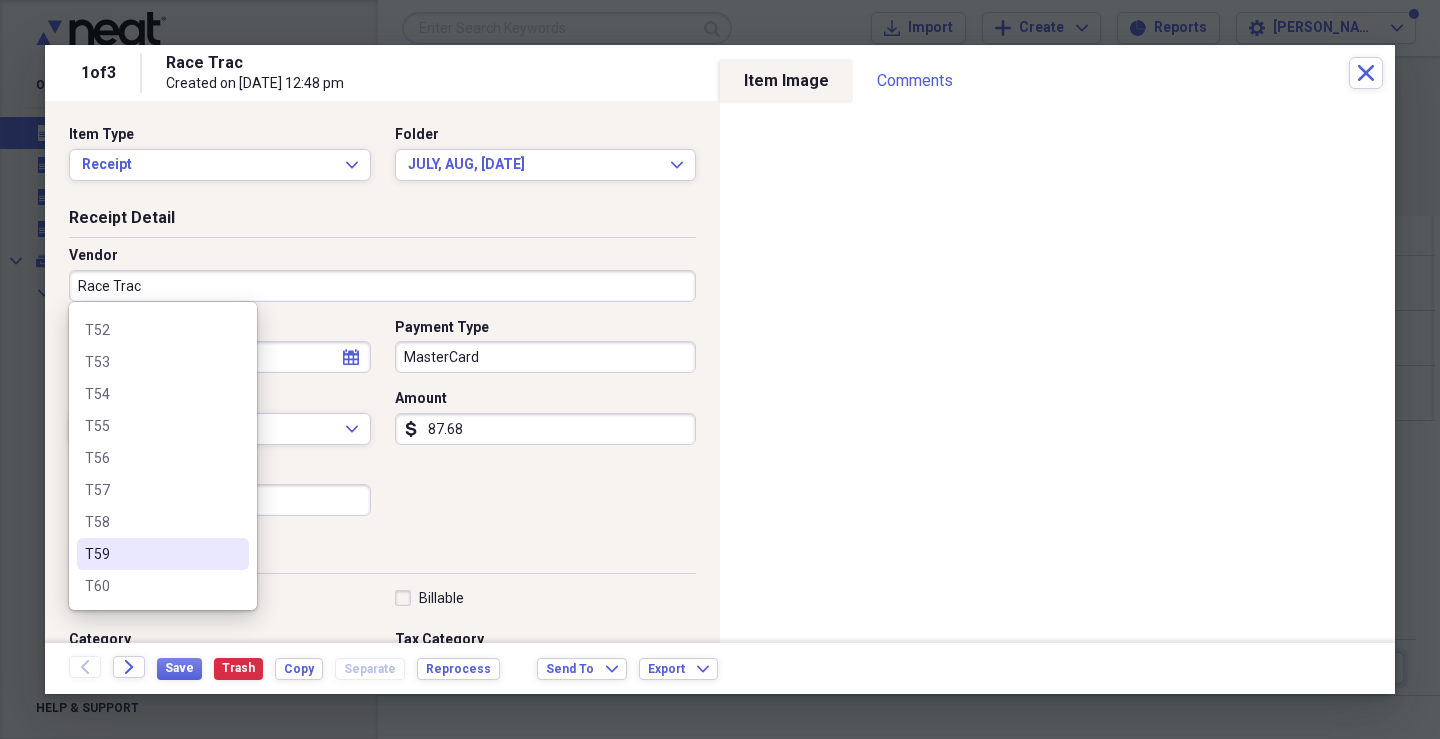 click on "T59" at bounding box center [163, 554] 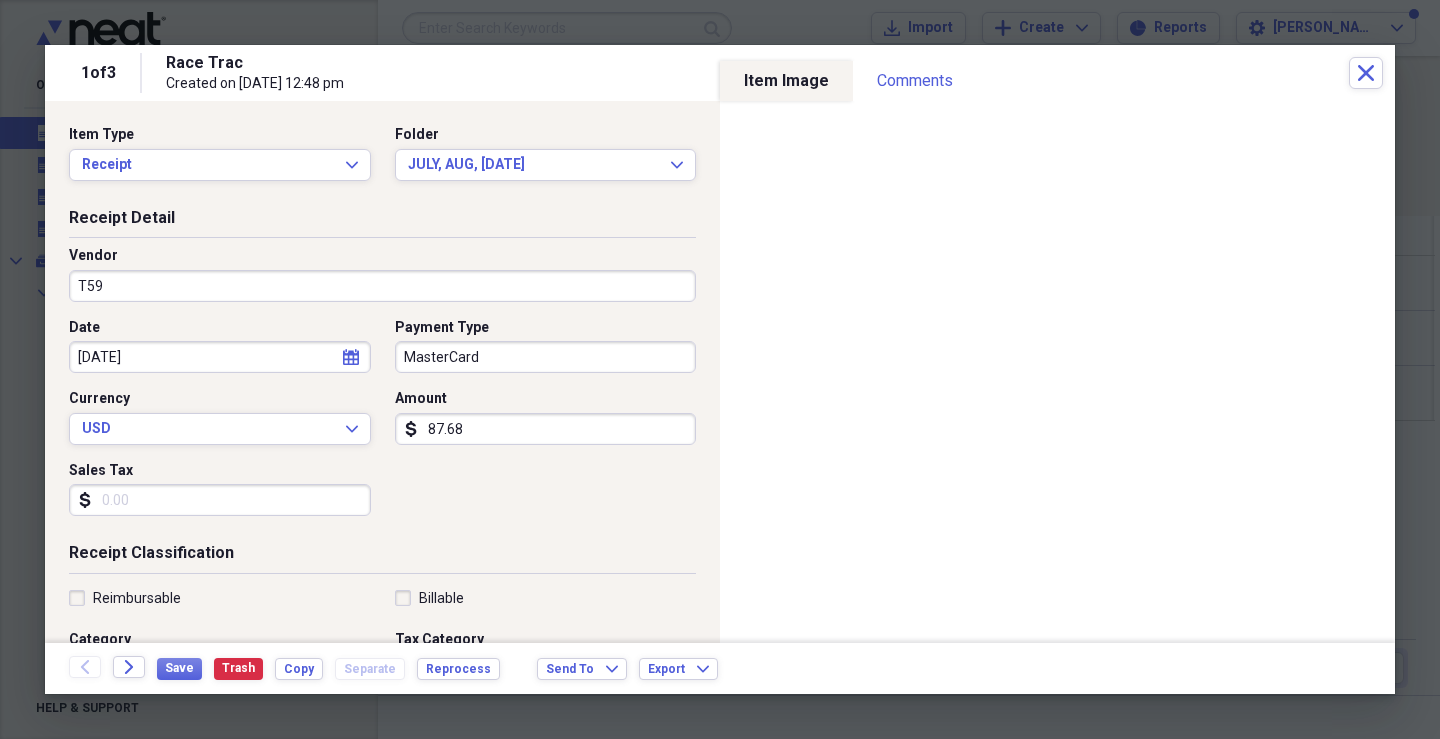 click on "MasterCard" at bounding box center [546, 357] 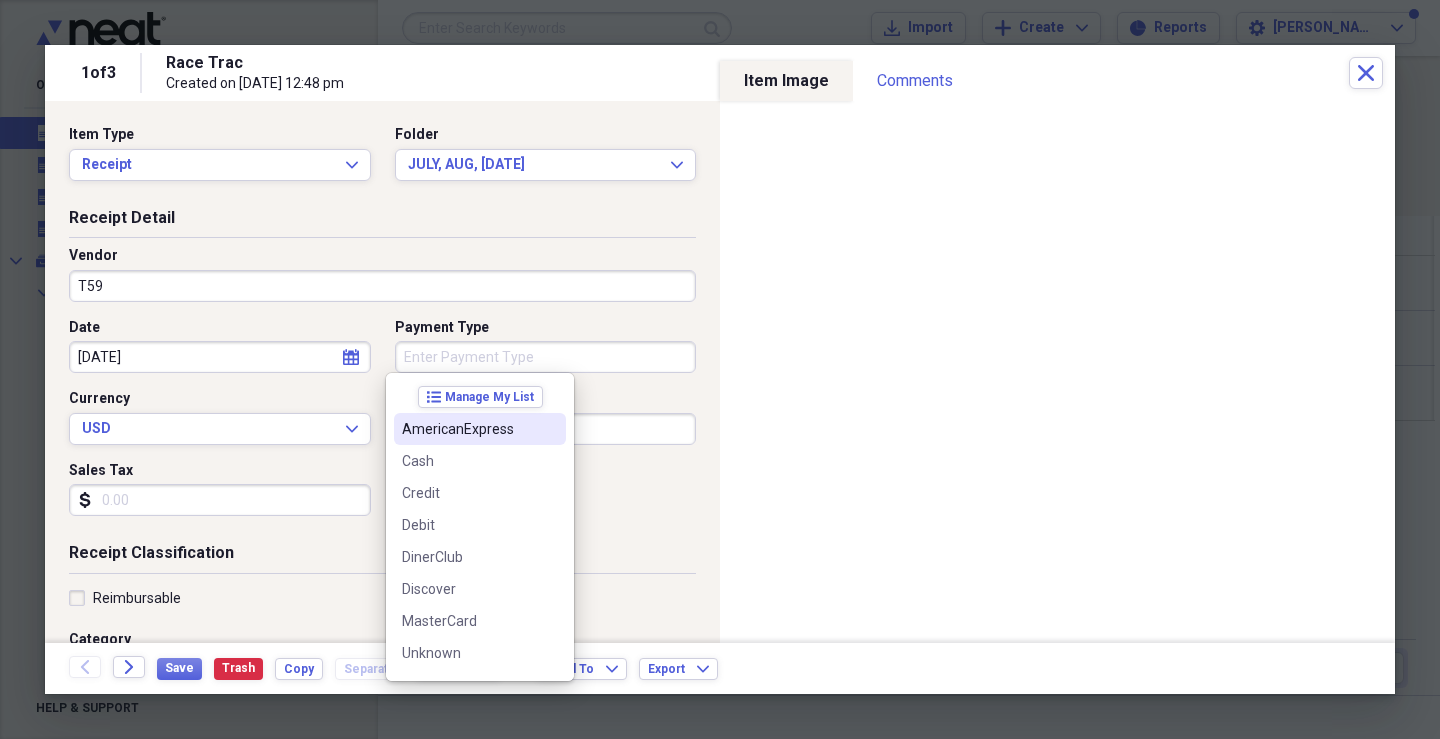 type 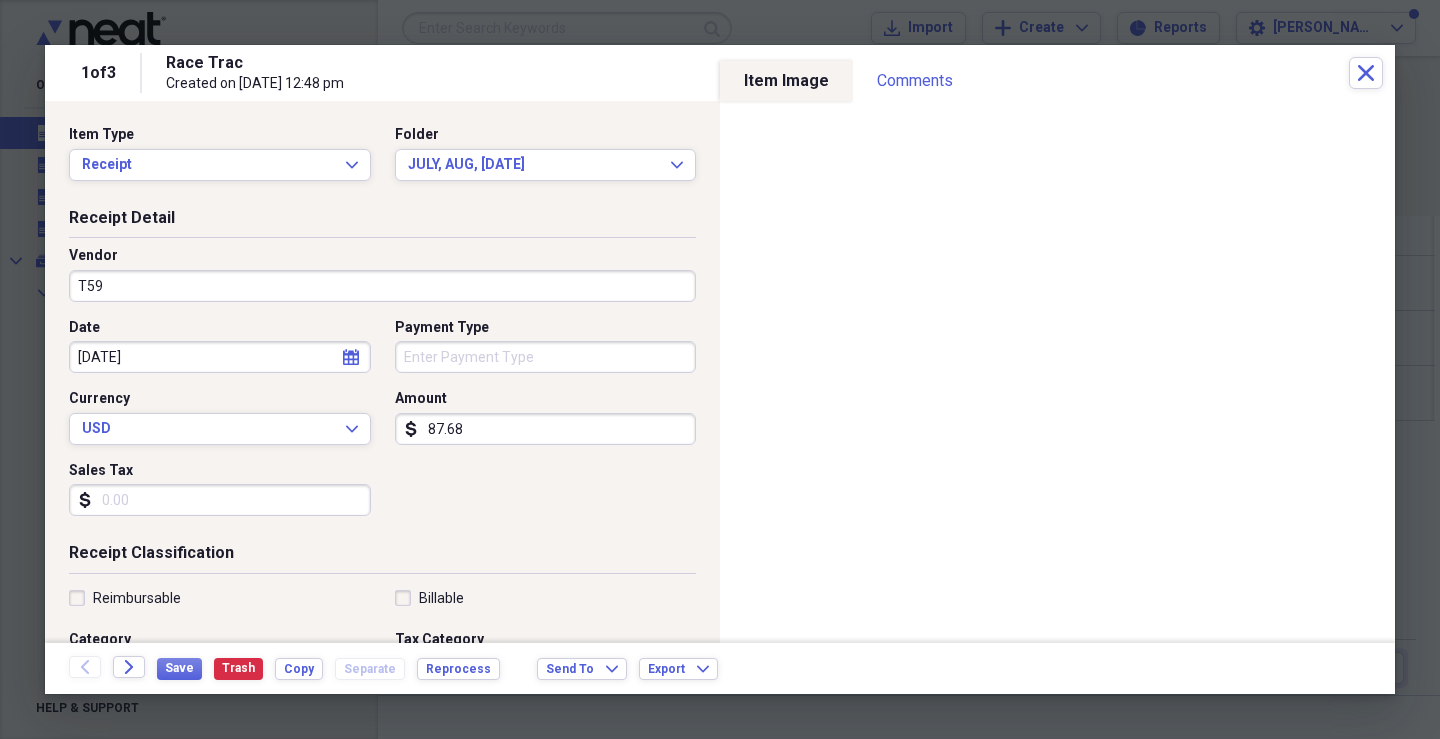 click on "Sales Tax" at bounding box center [220, 500] 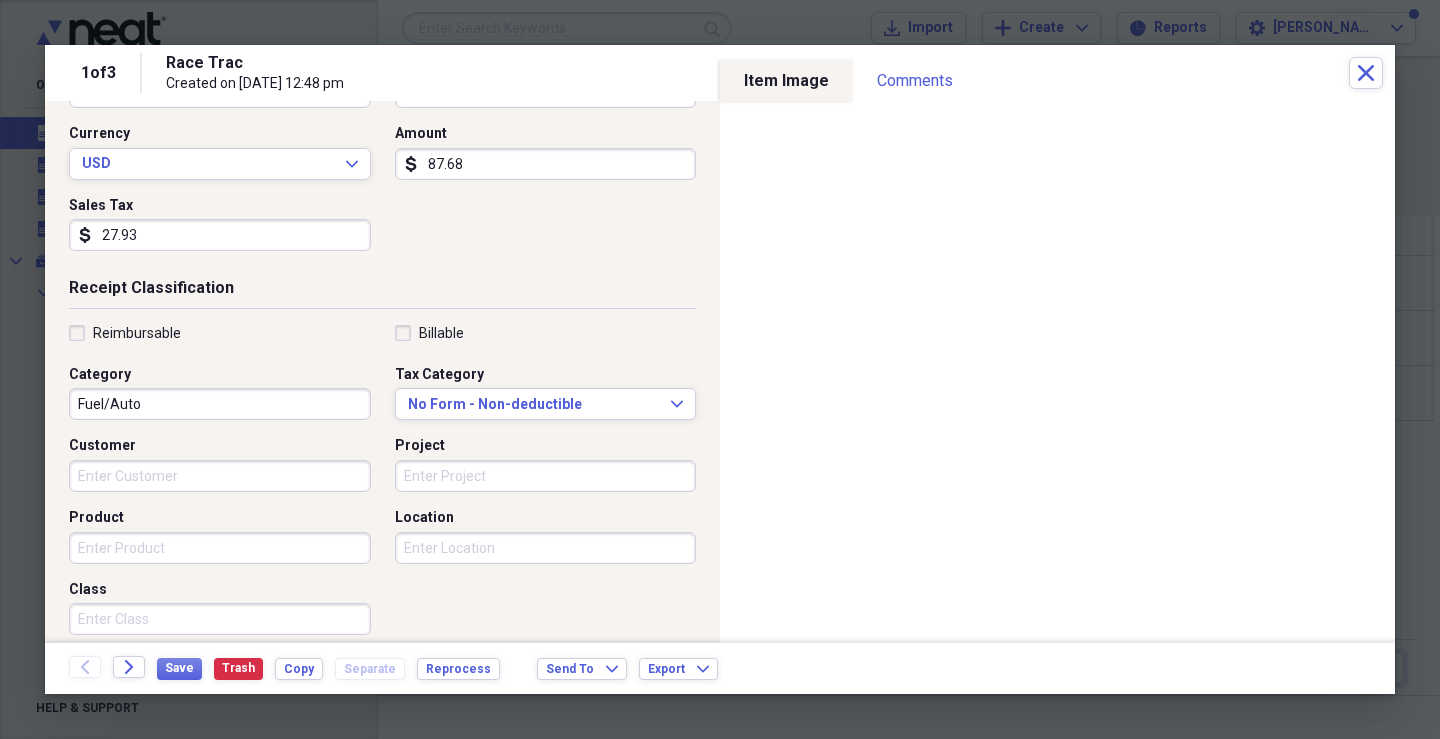 scroll, scrollTop: 300, scrollLeft: 0, axis: vertical 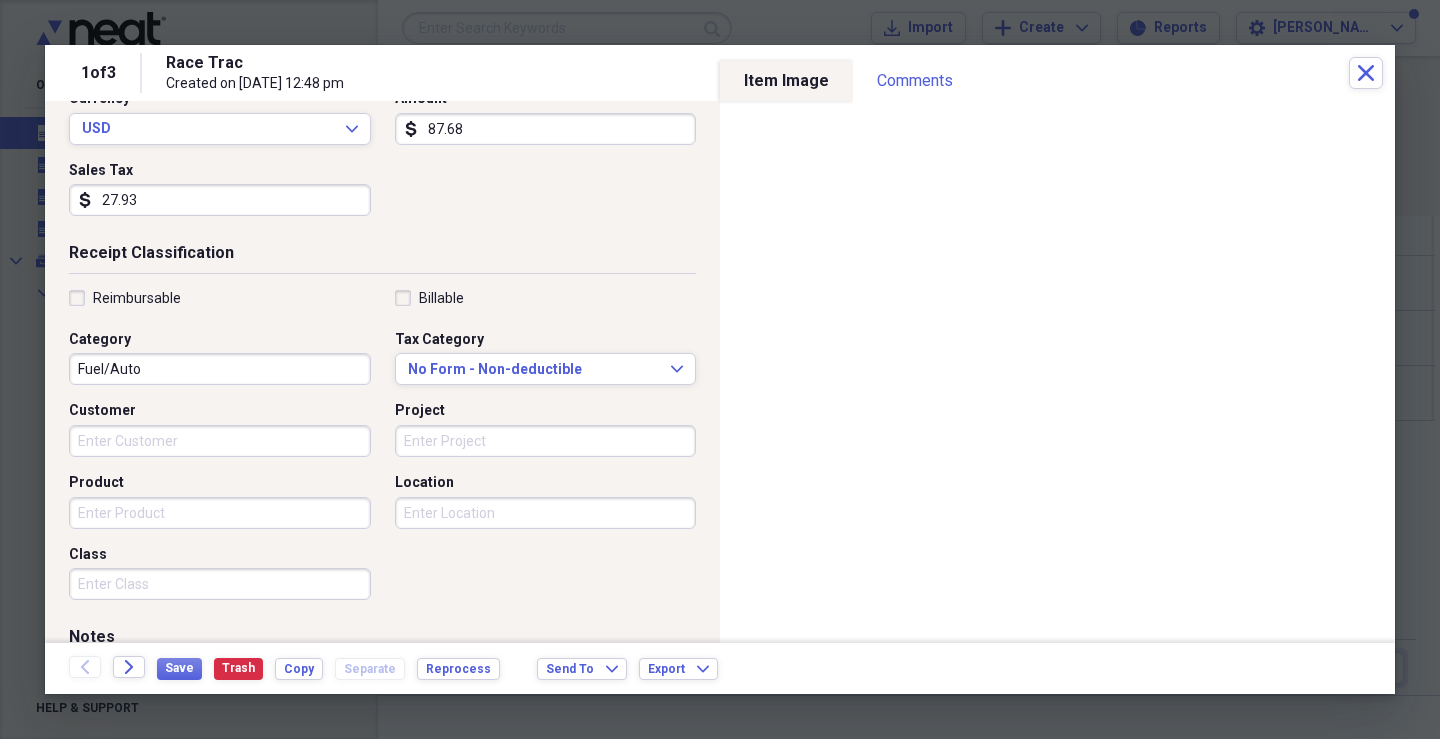 type on "27.93" 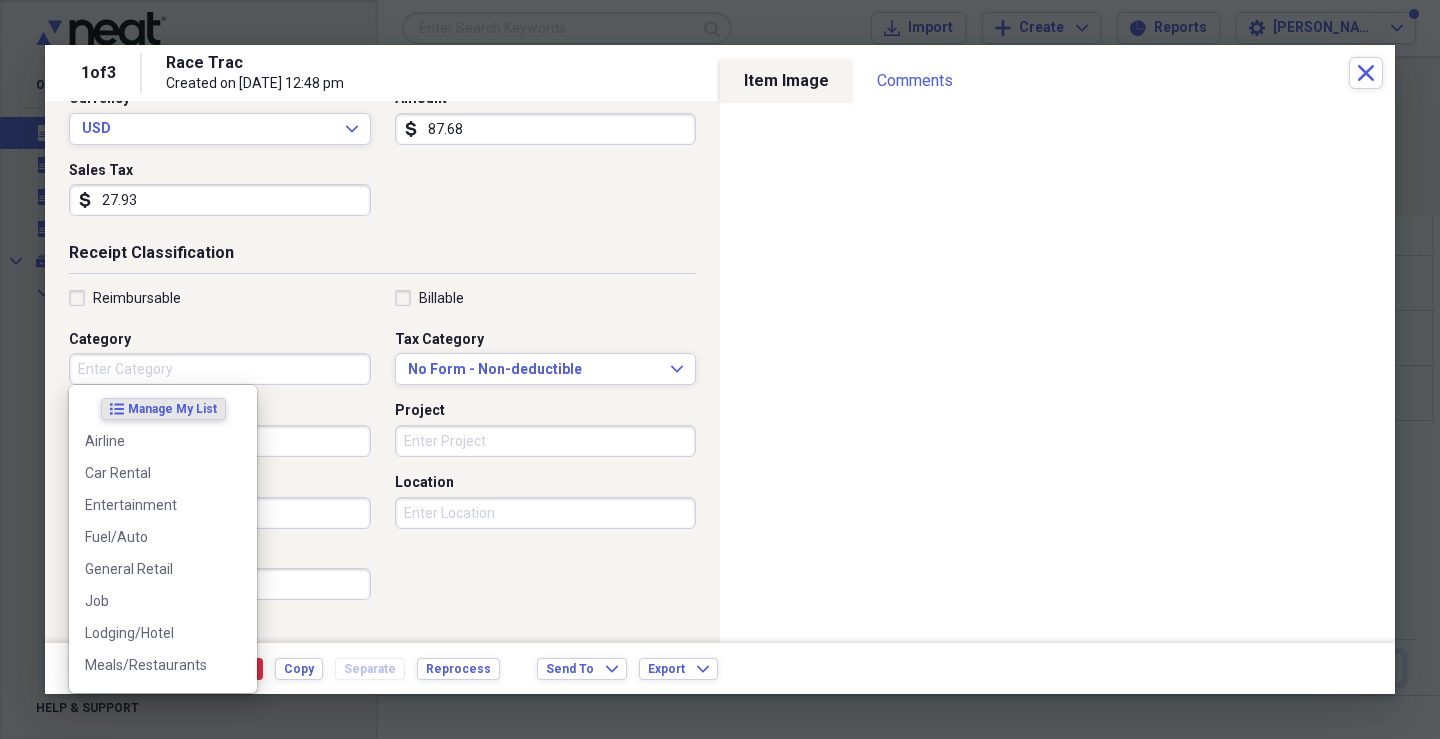 type 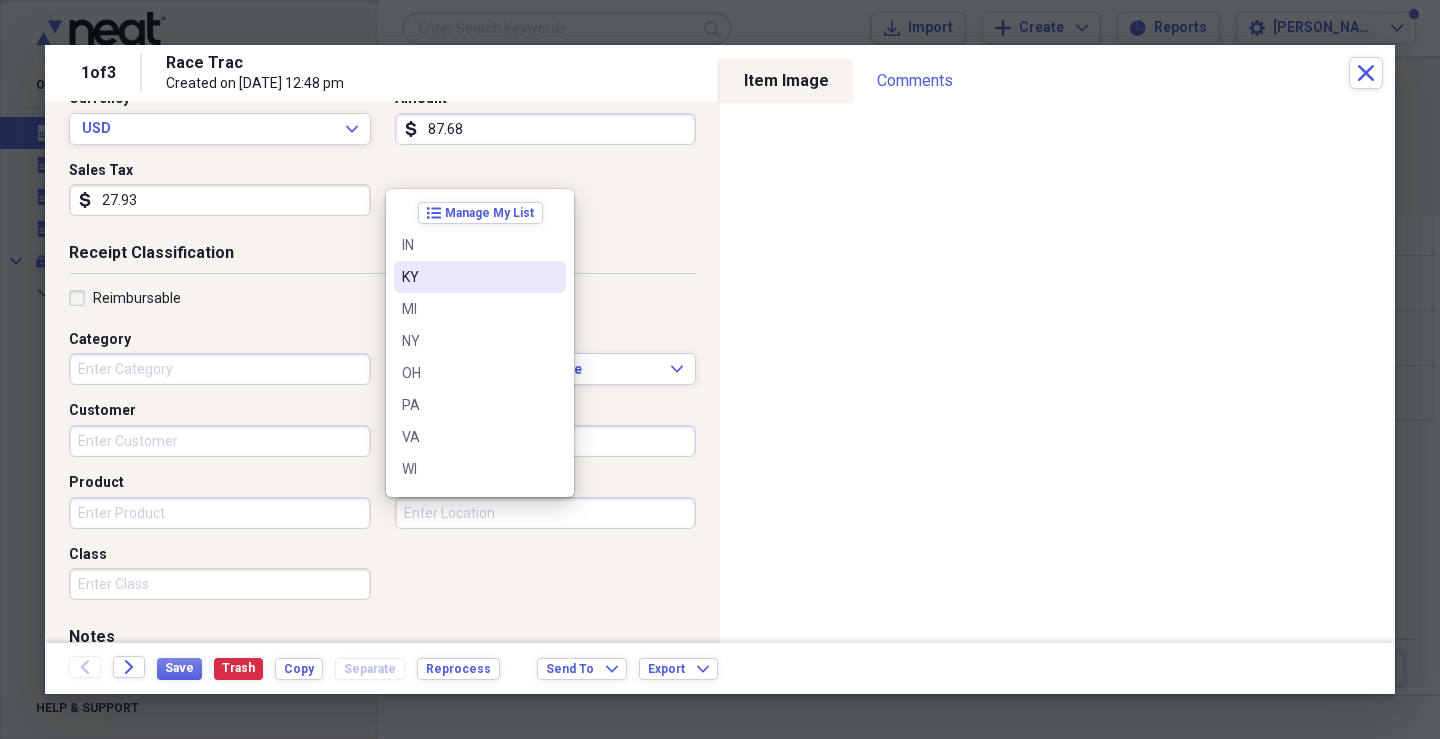 click on "KY" at bounding box center [480, 277] 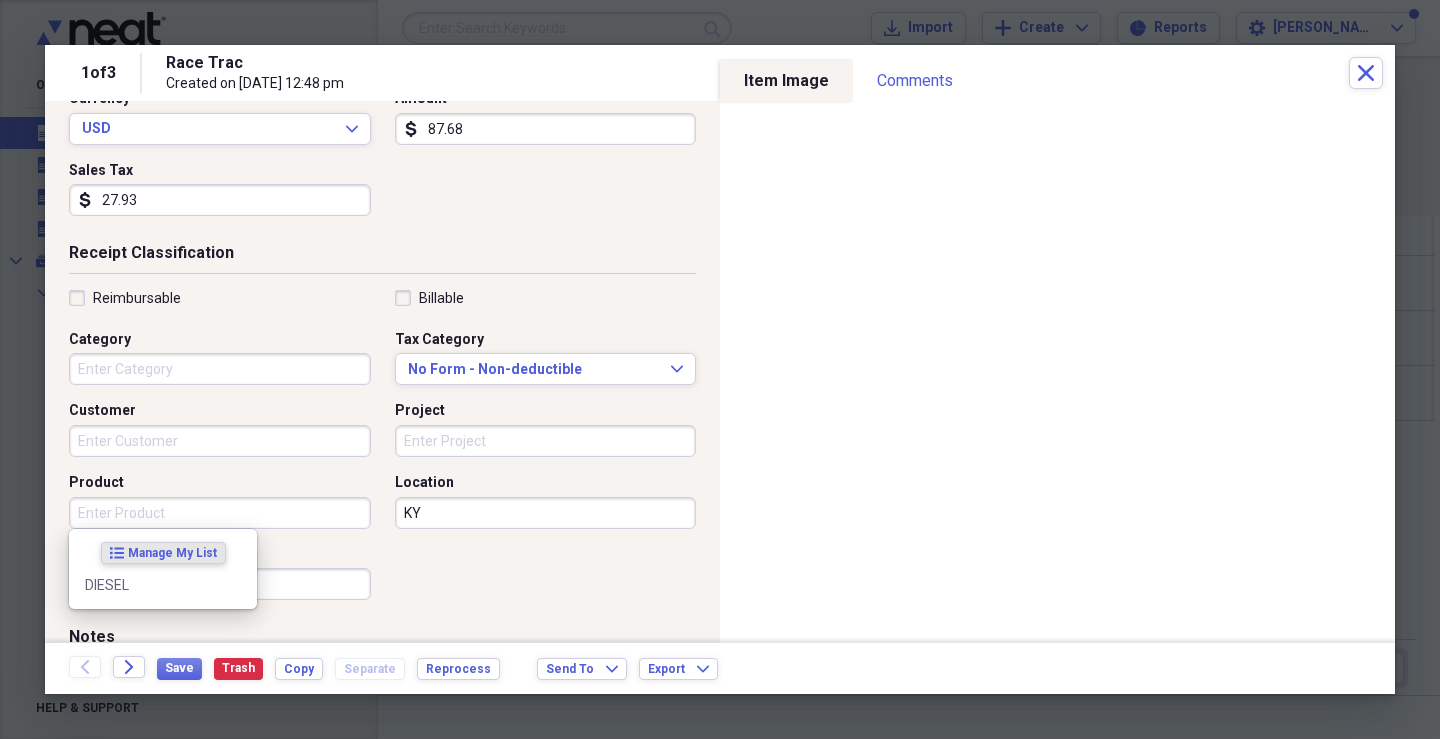 click on "Product" at bounding box center [220, 513] 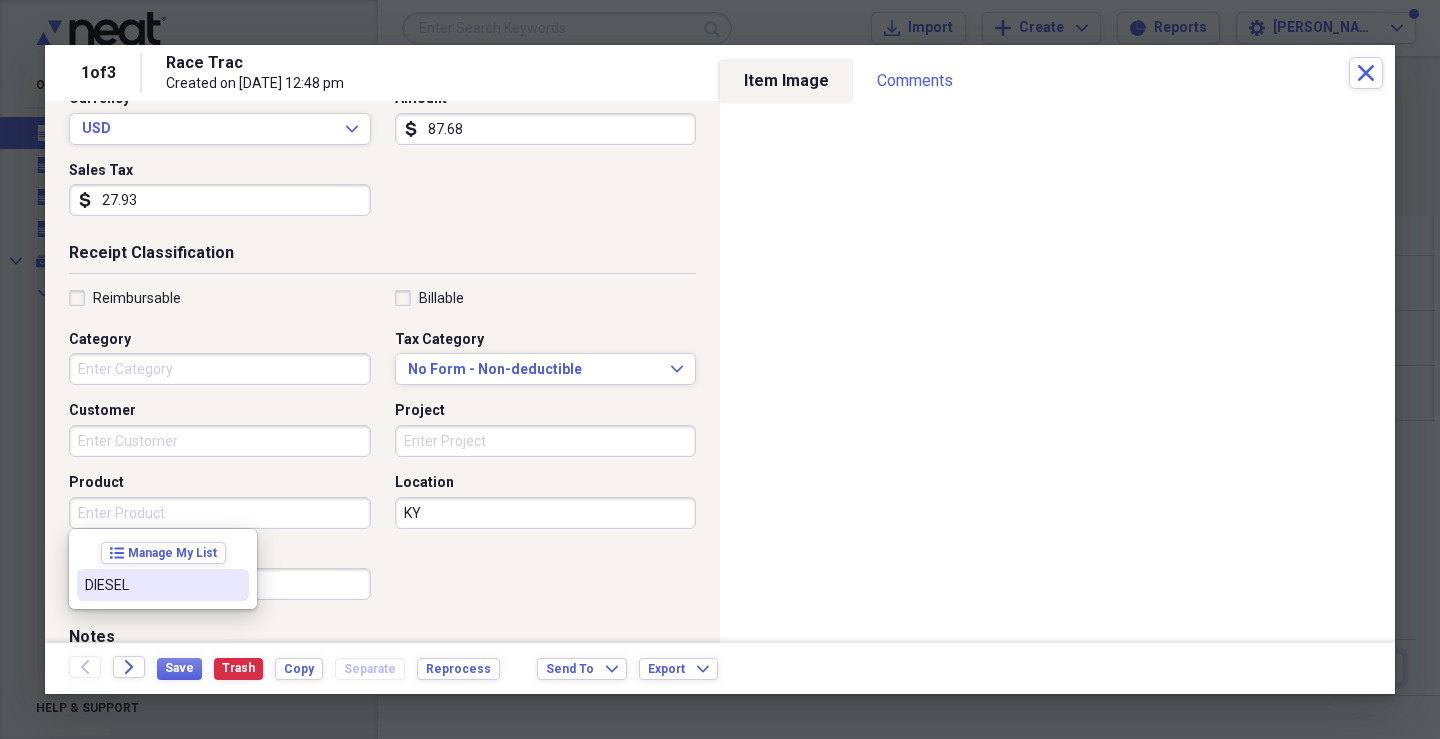 click on "DIESEL" at bounding box center (151, 585) 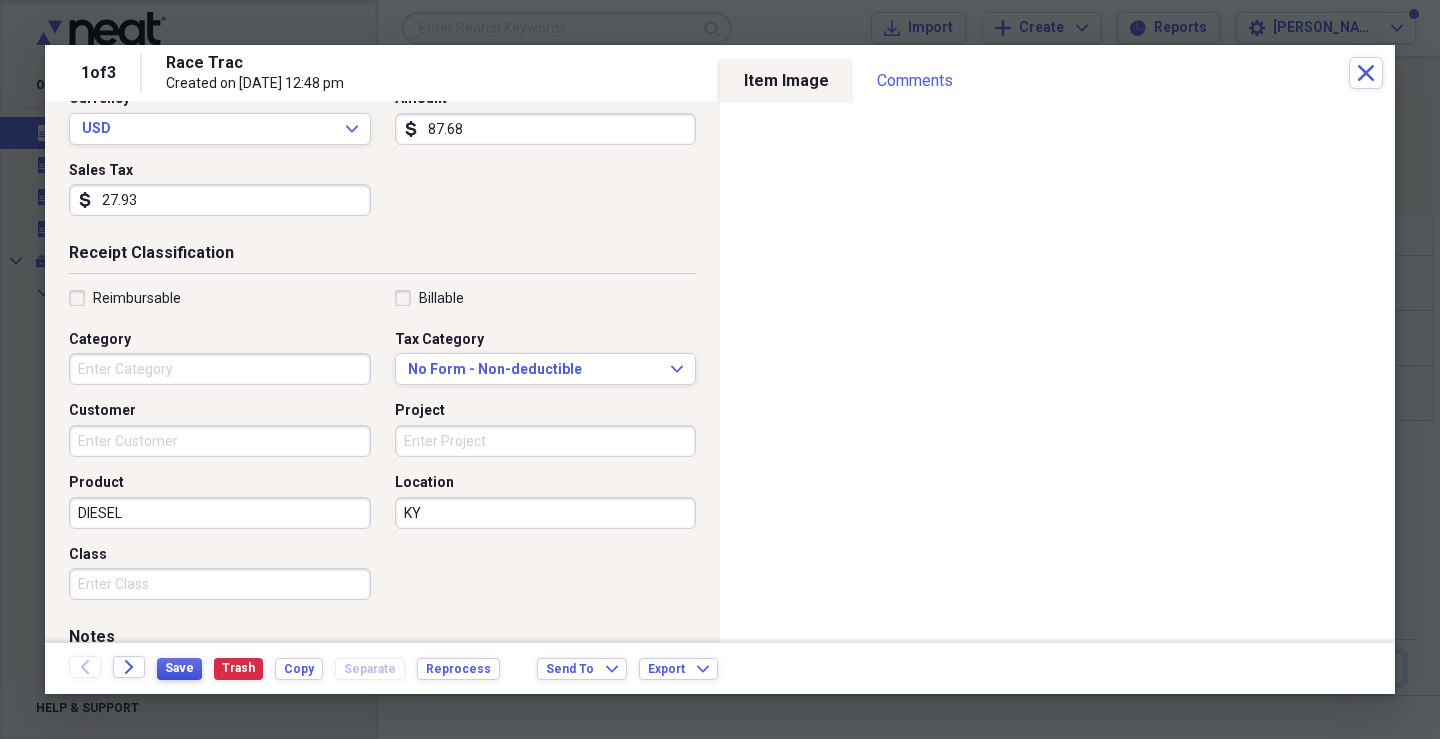 click on "Save" at bounding box center [179, 668] 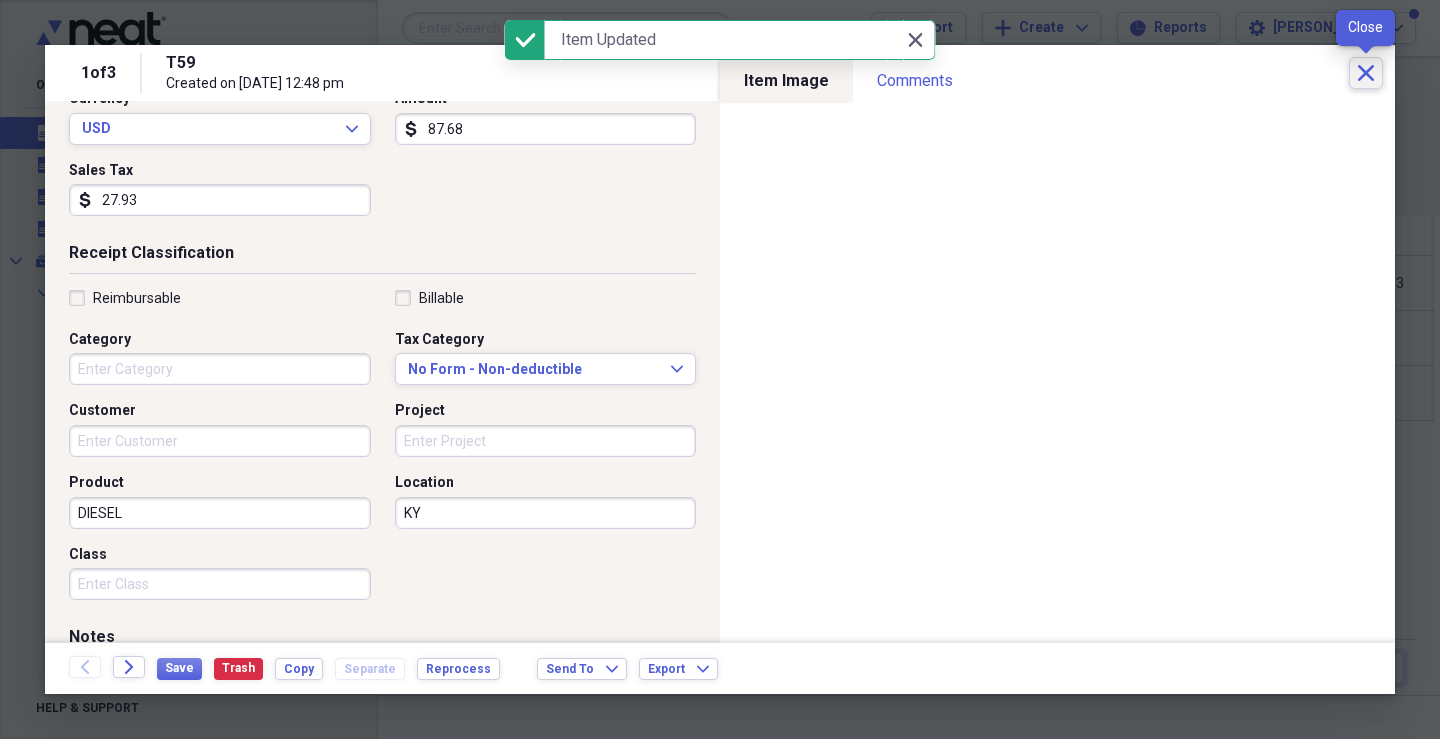 click on "Close" at bounding box center (1366, 73) 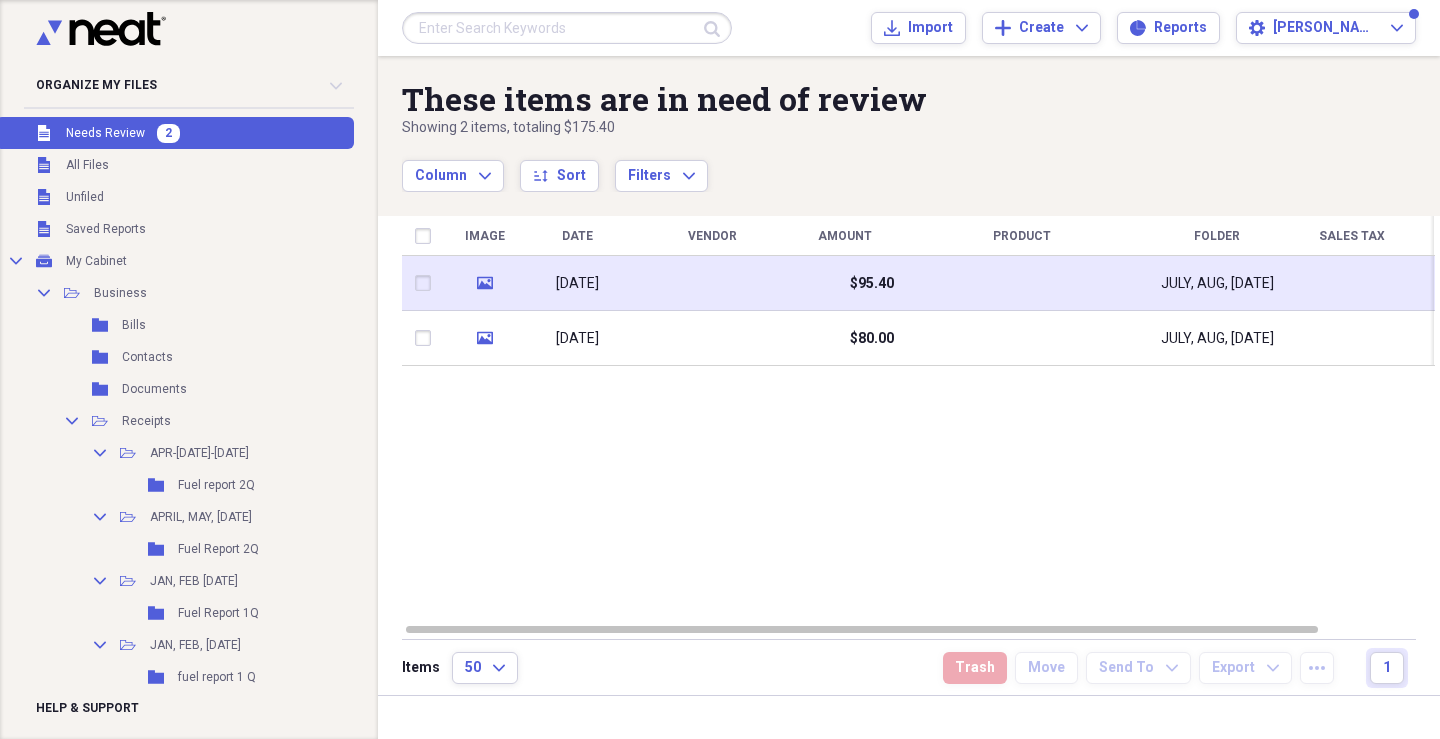 click at bounding box center [1022, 283] 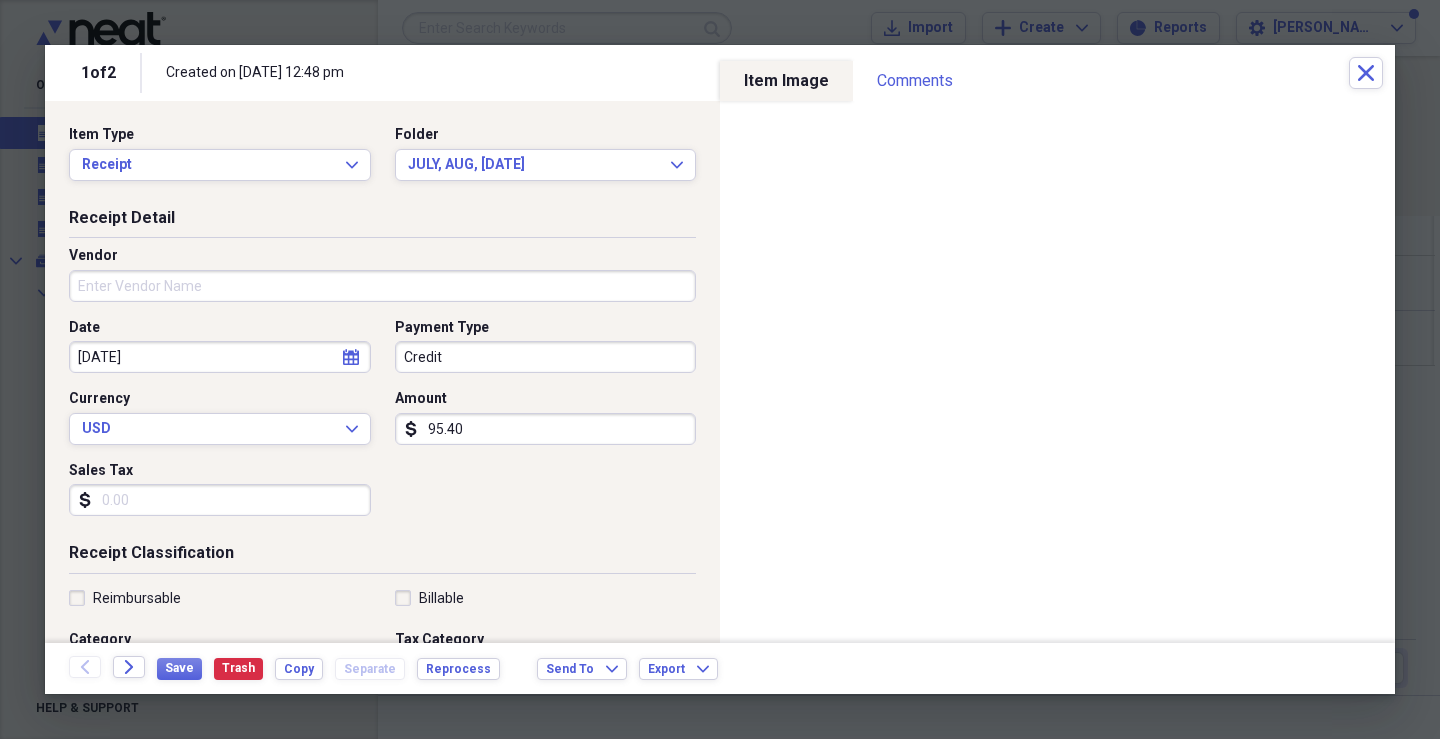 click on "Vendor" at bounding box center [382, 286] 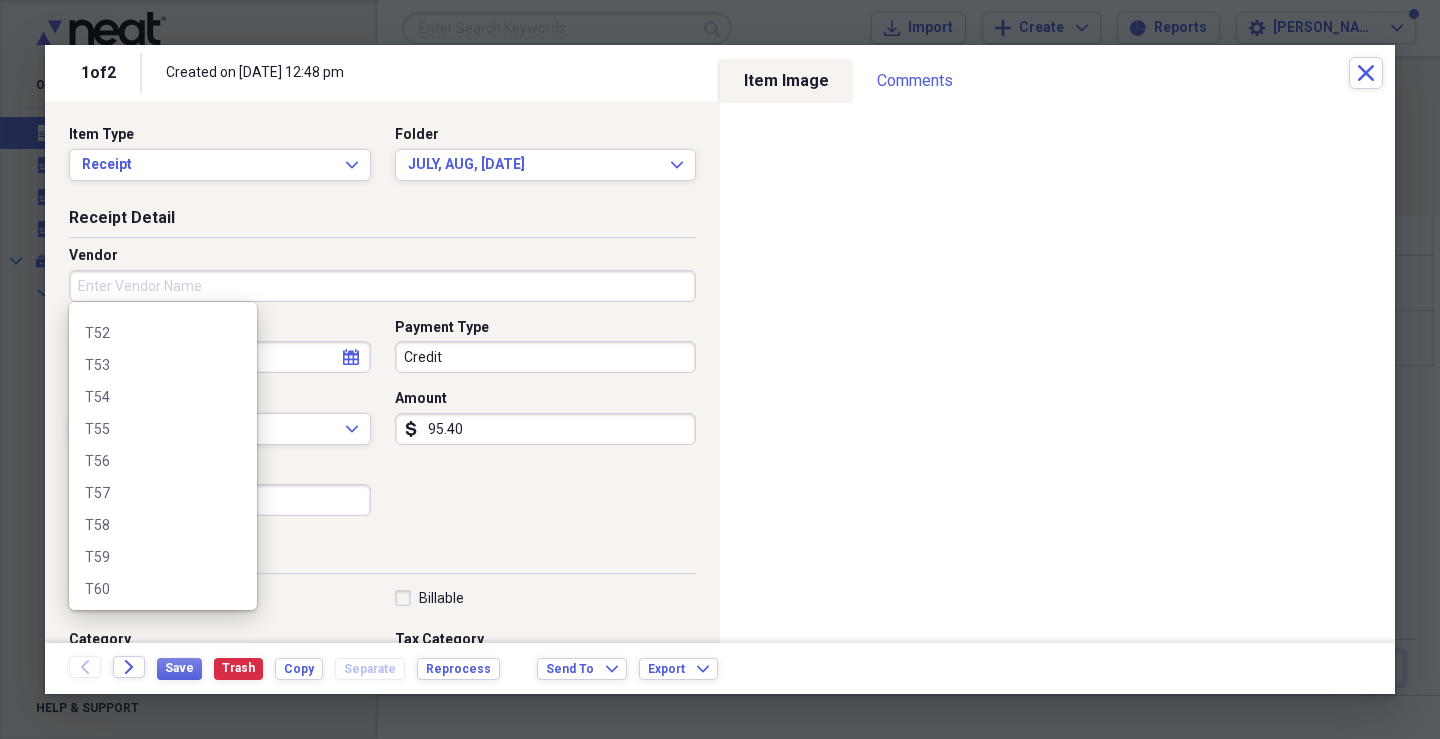 scroll, scrollTop: 700, scrollLeft: 0, axis: vertical 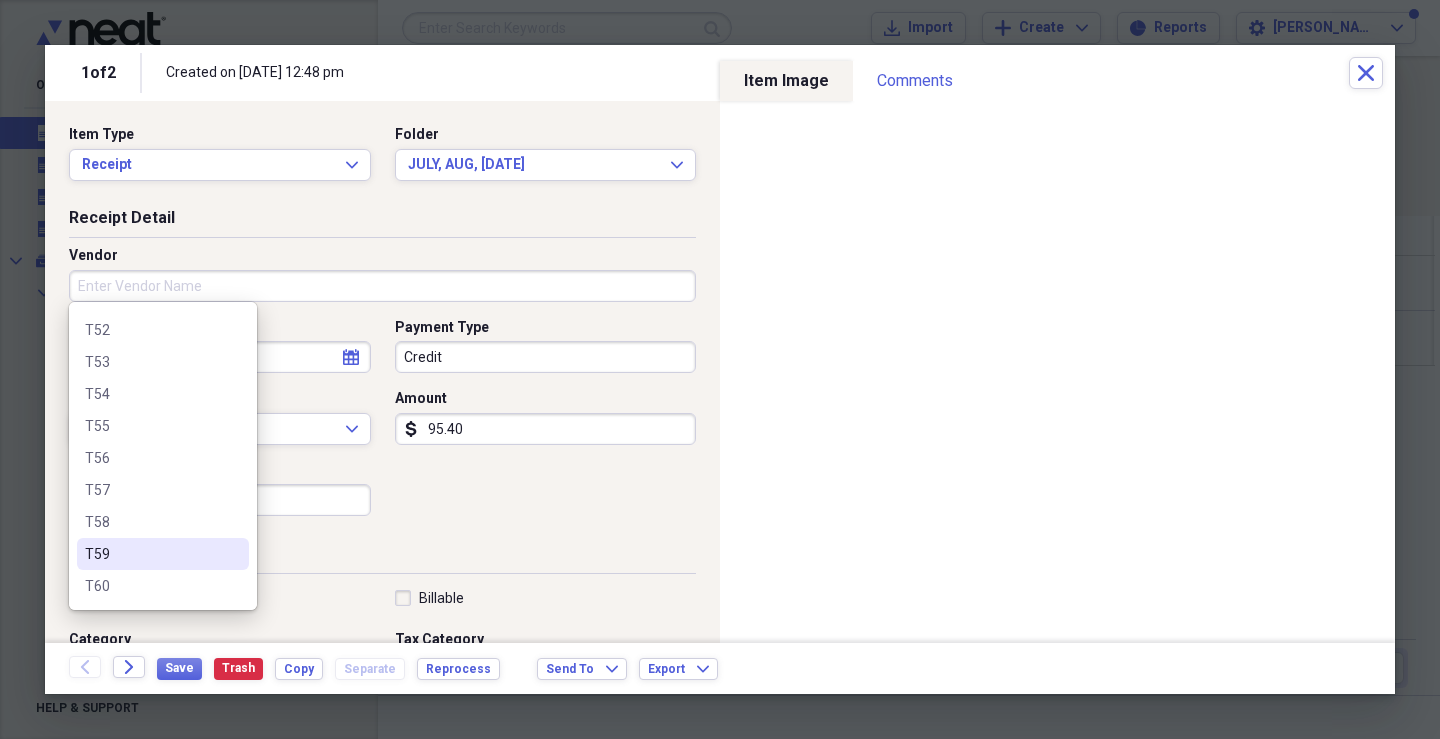 click on "T59" at bounding box center (151, 554) 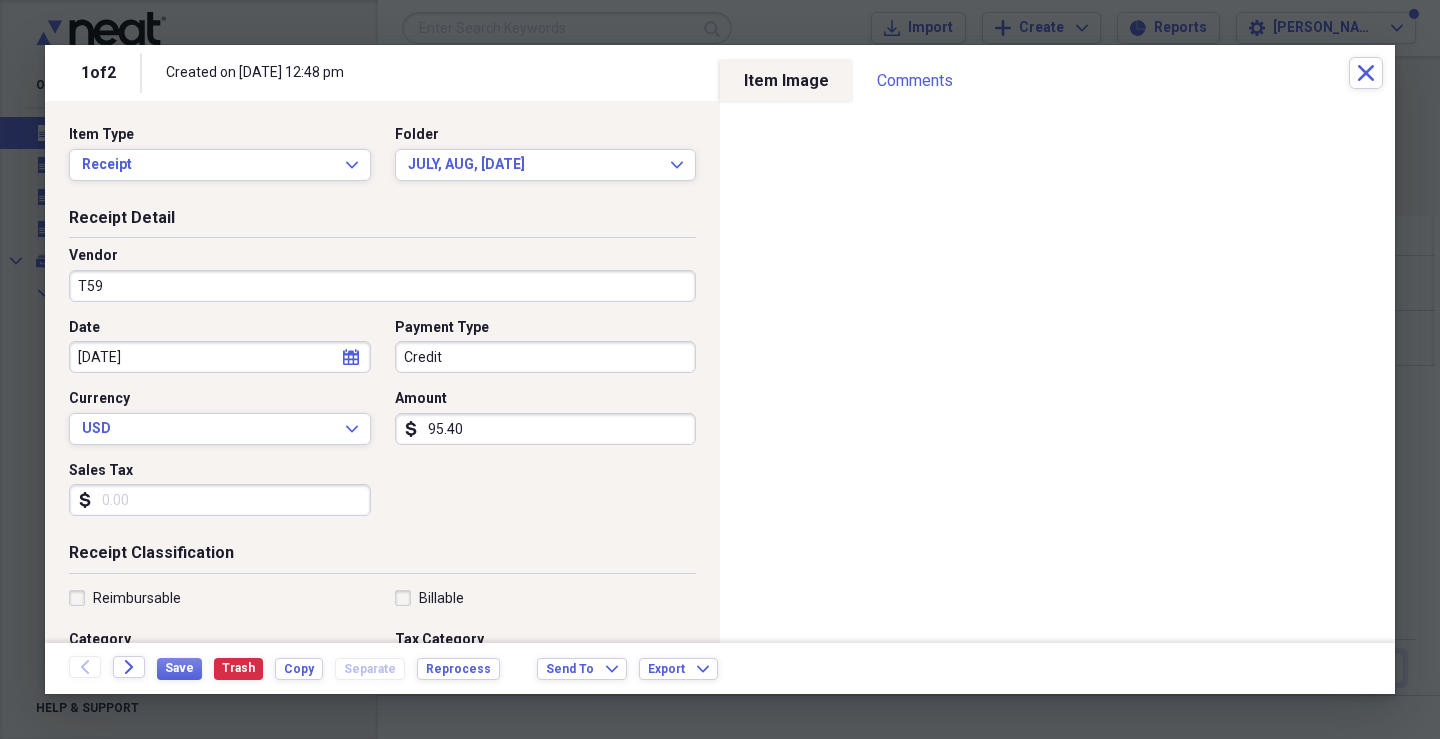 click on "Credit" at bounding box center [546, 357] 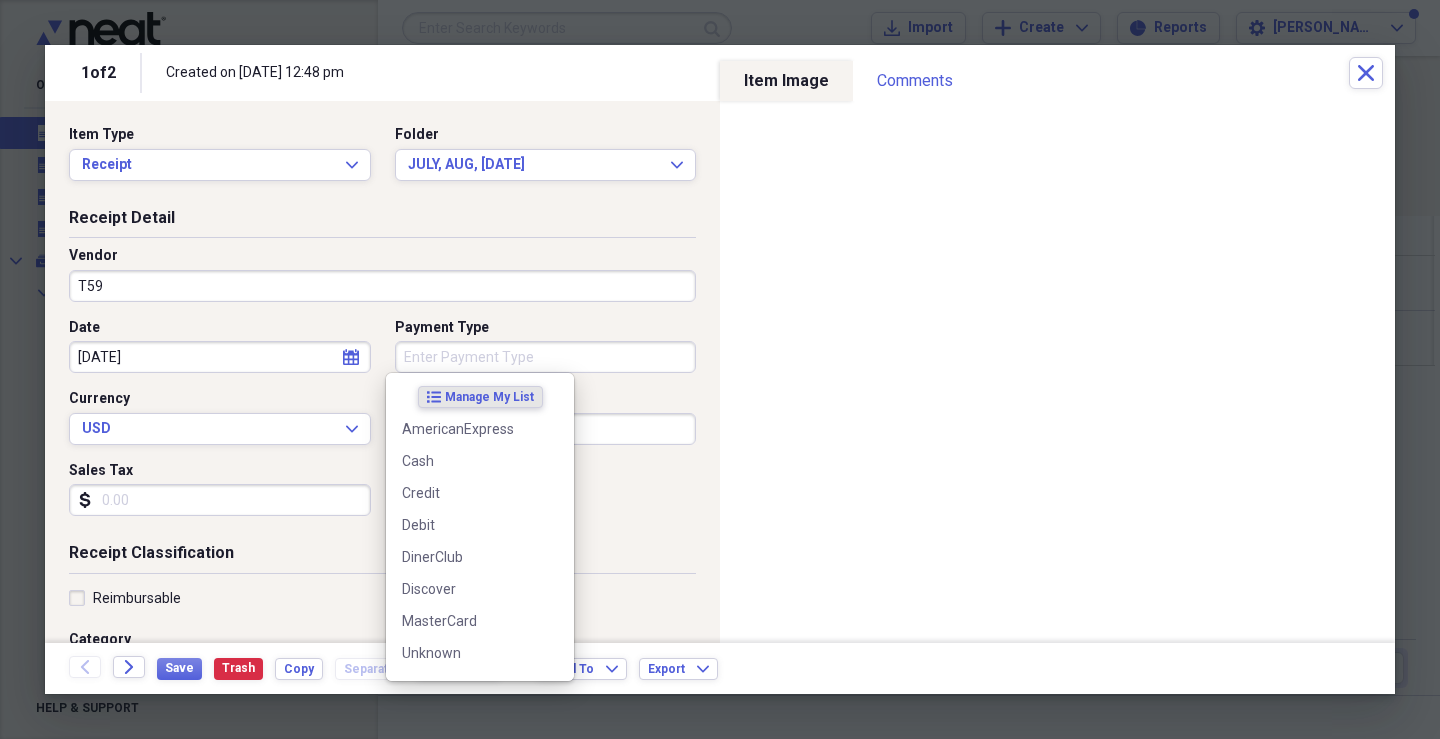 type 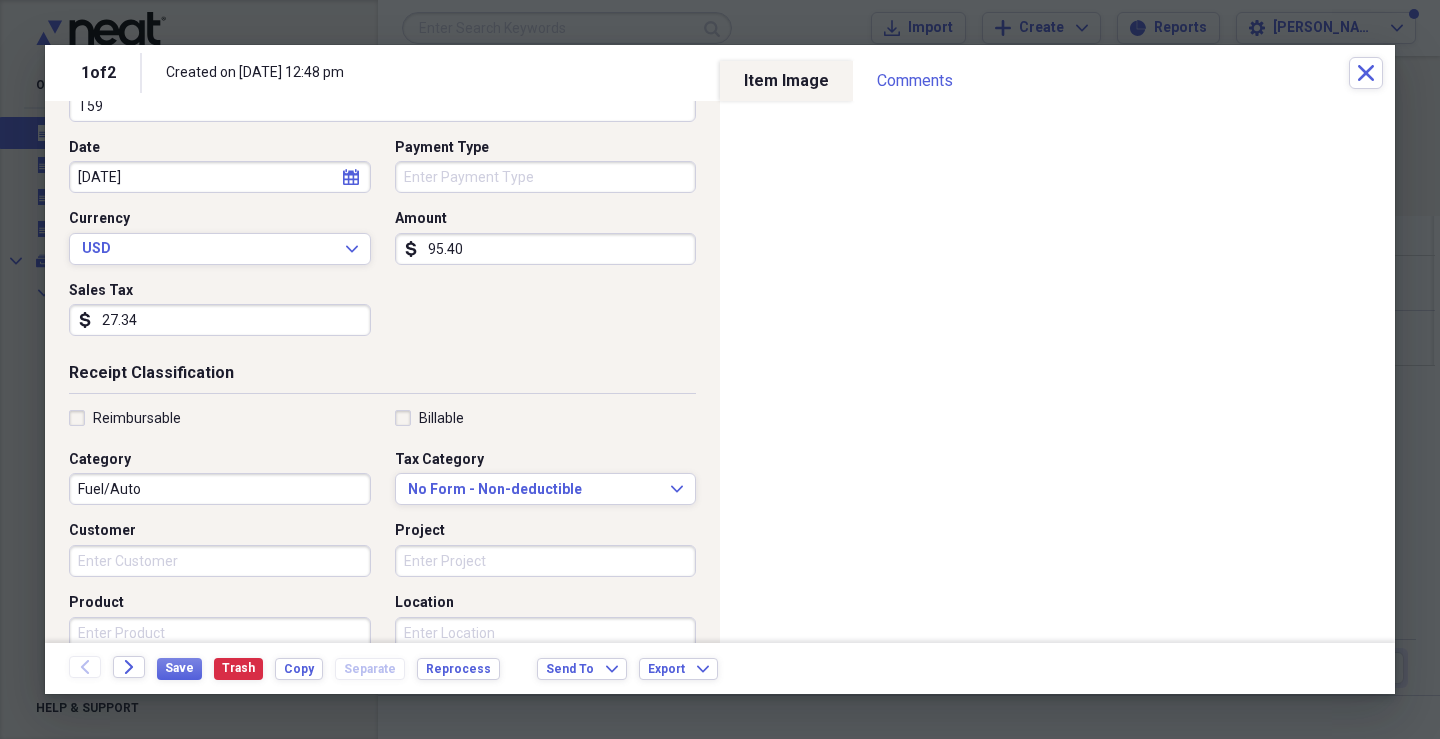 scroll, scrollTop: 200, scrollLeft: 0, axis: vertical 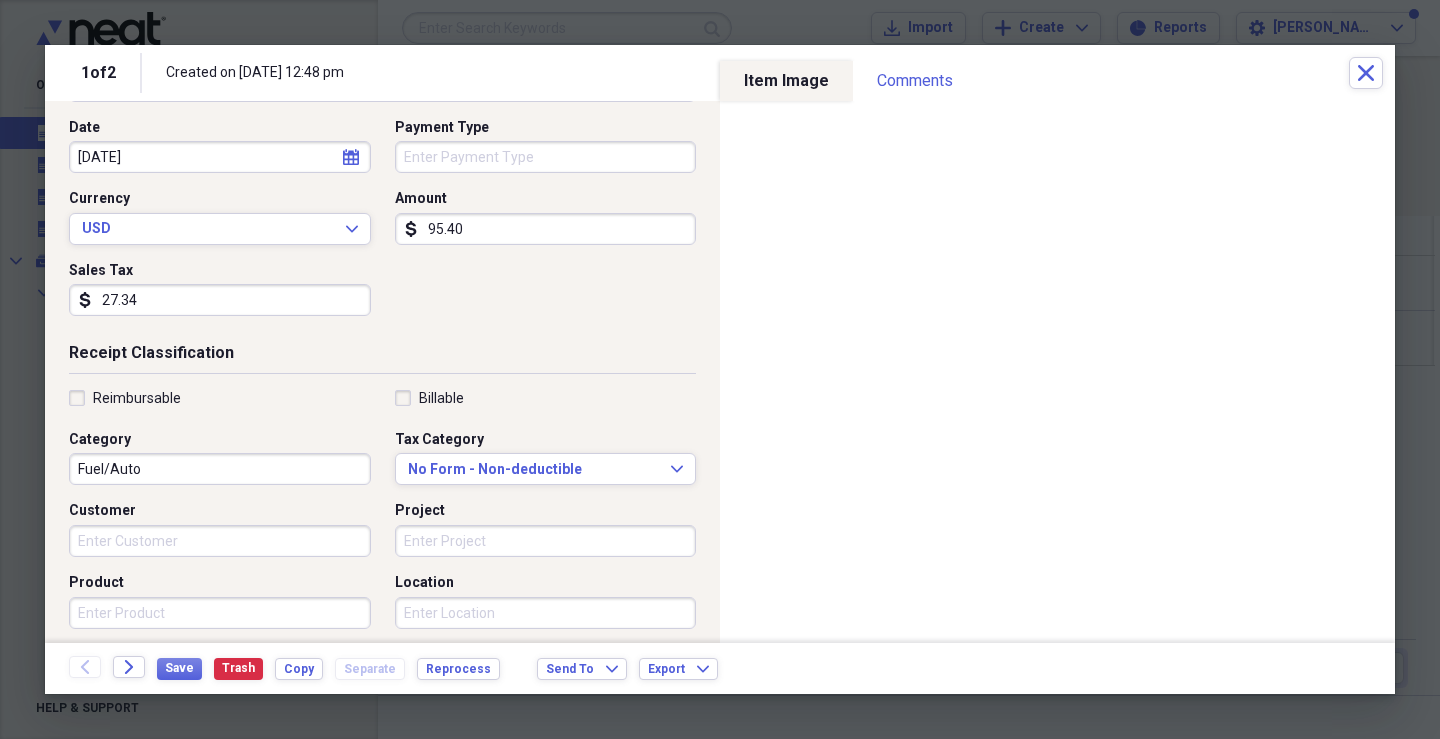 type on "27.34" 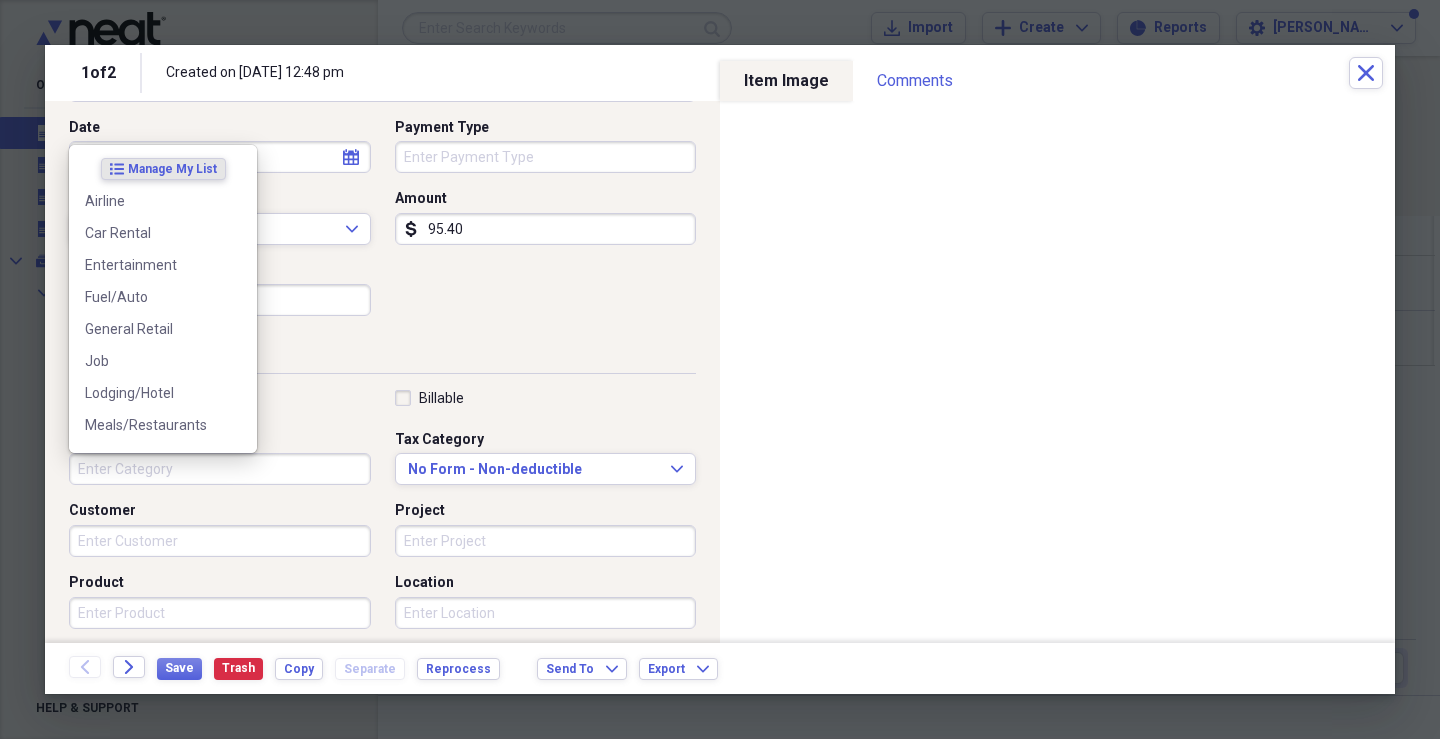 type 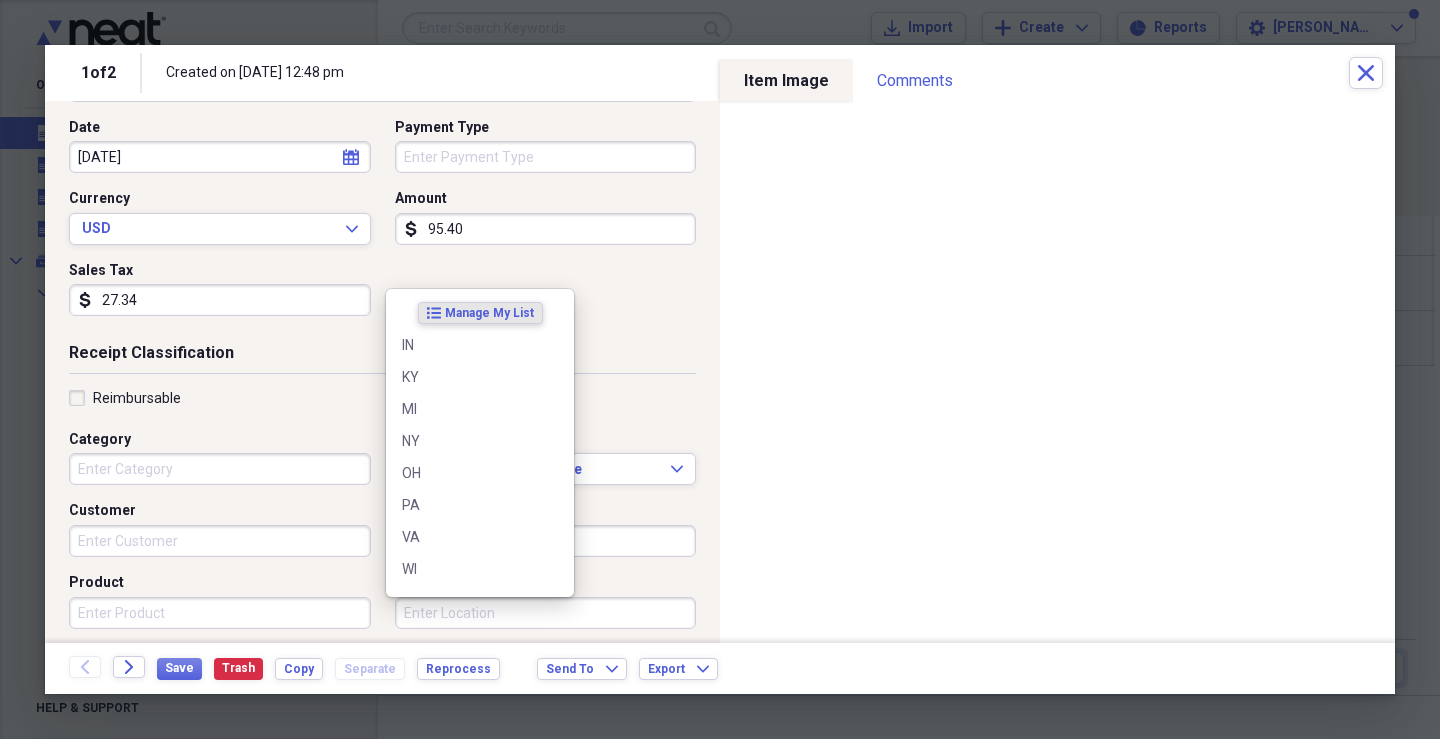click on "Location" at bounding box center [546, 613] 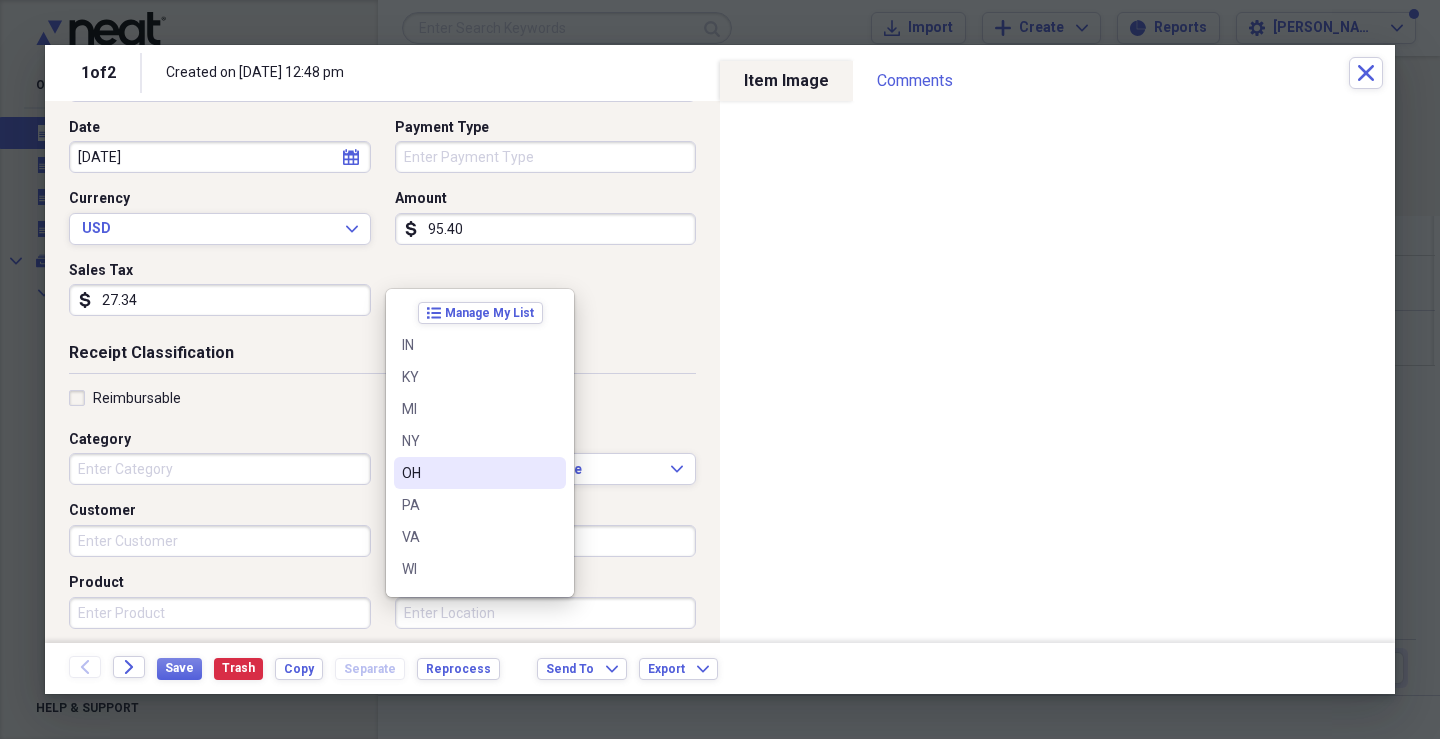 click on "OH" at bounding box center [468, 473] 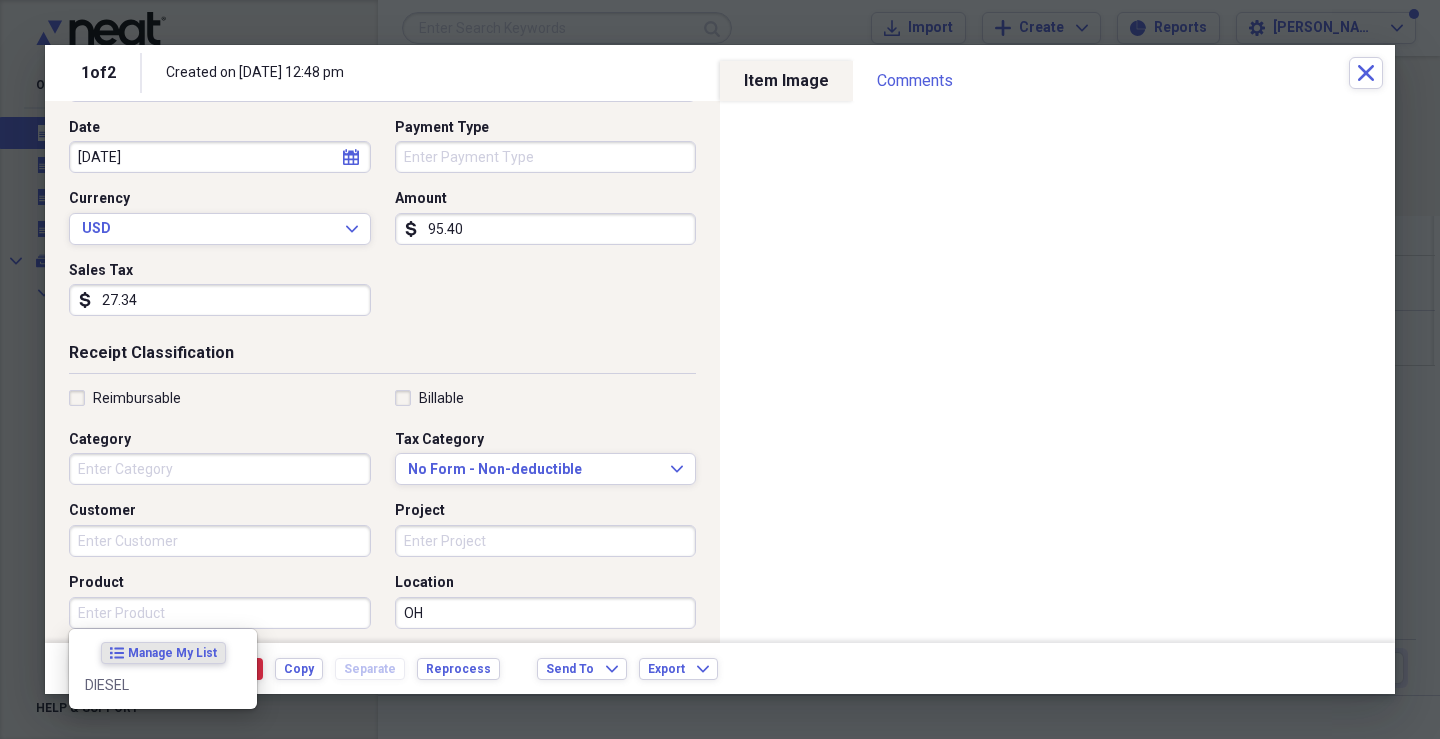 click on "Product" at bounding box center [220, 613] 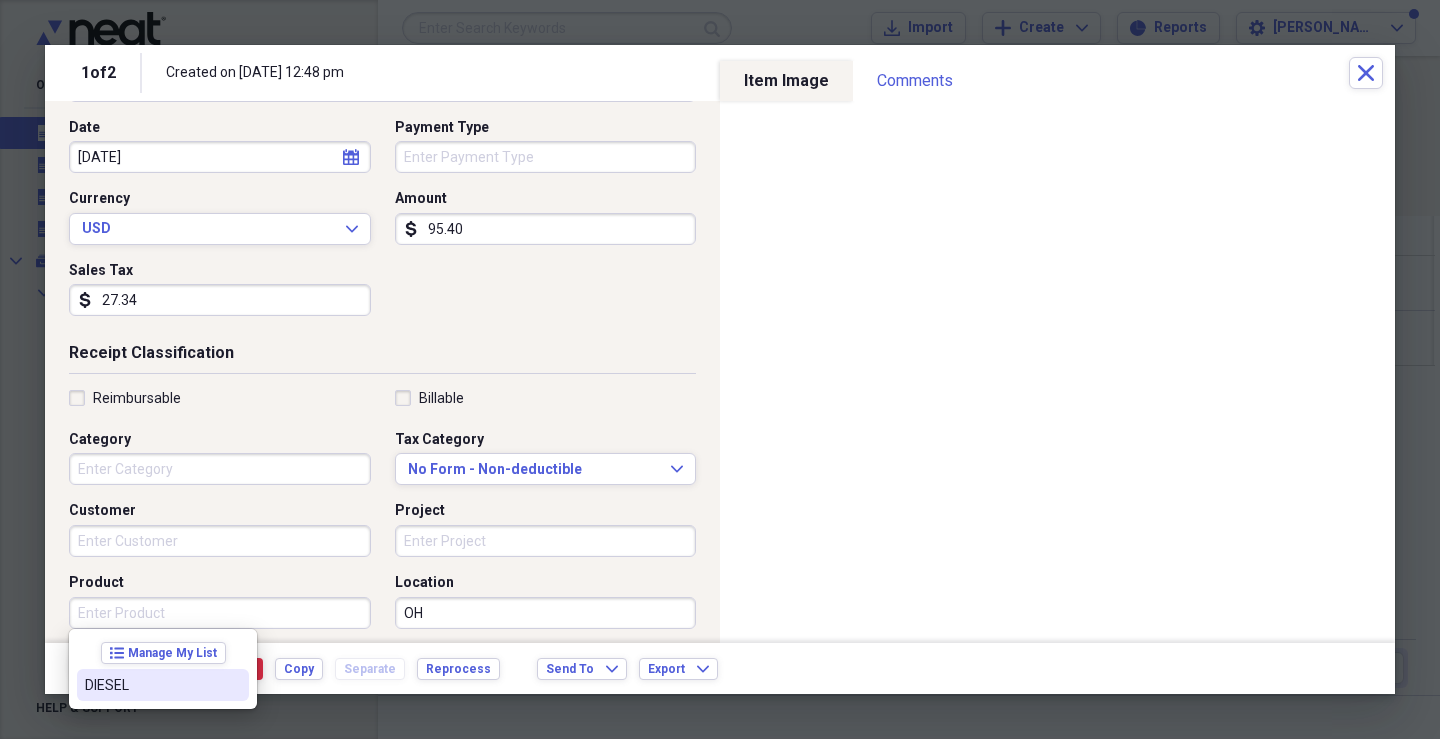 click on "DIESEL" at bounding box center [151, 685] 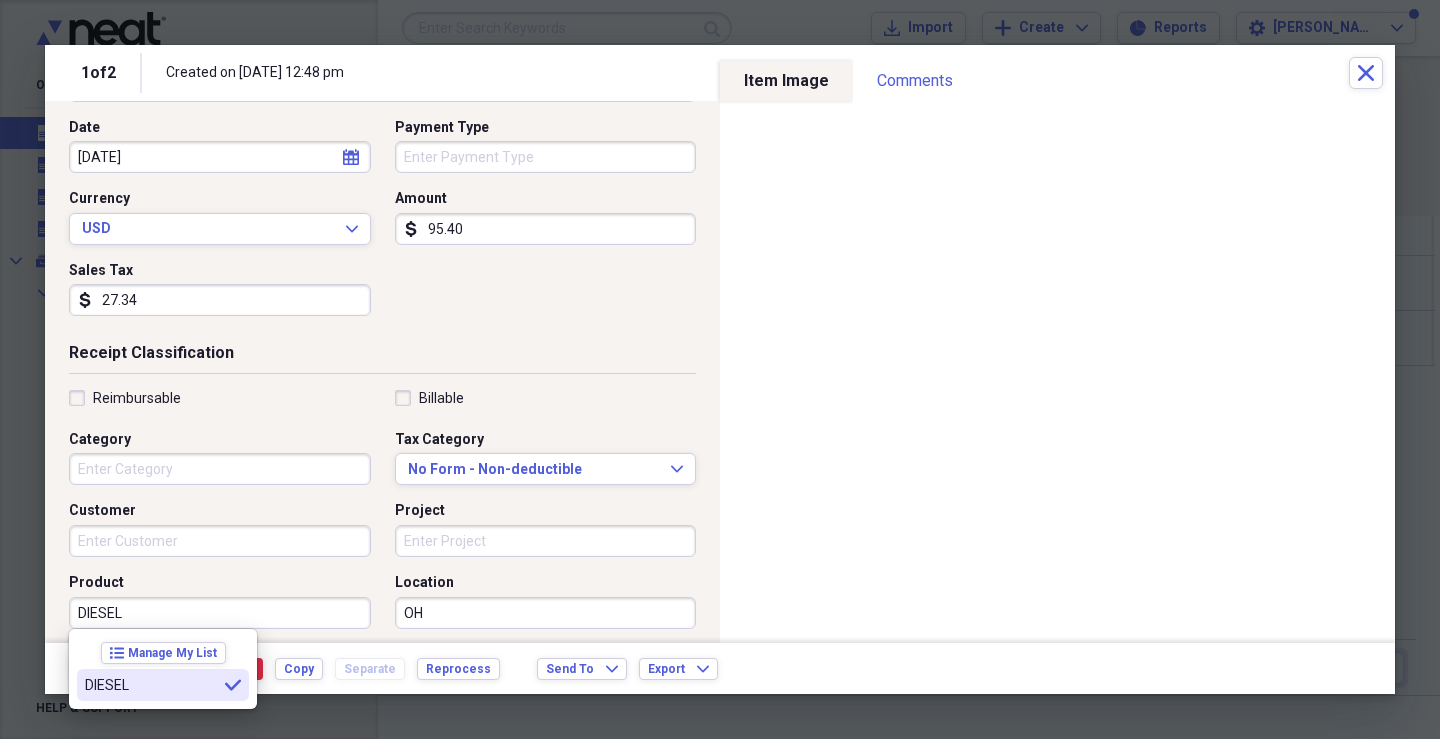 type on "DIESEL" 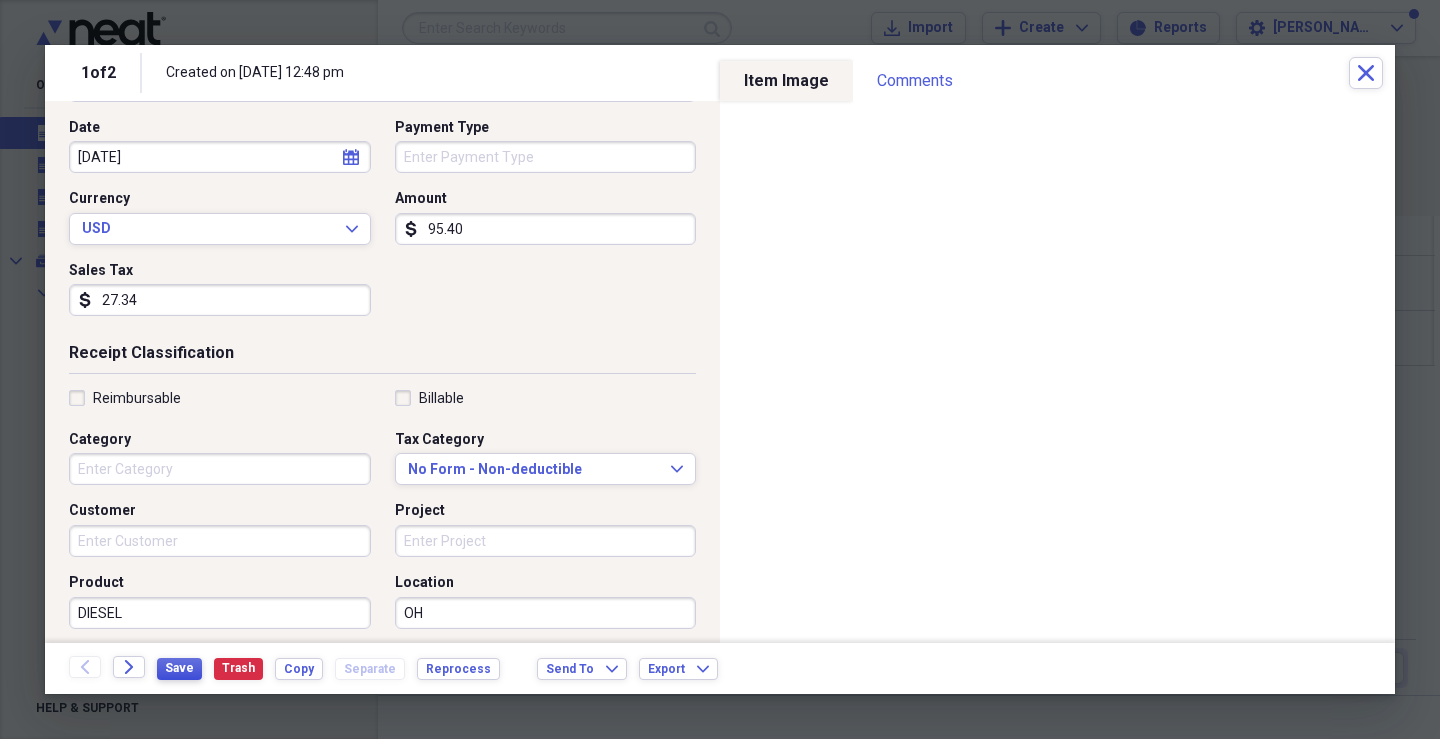 click on "Save" at bounding box center (179, 668) 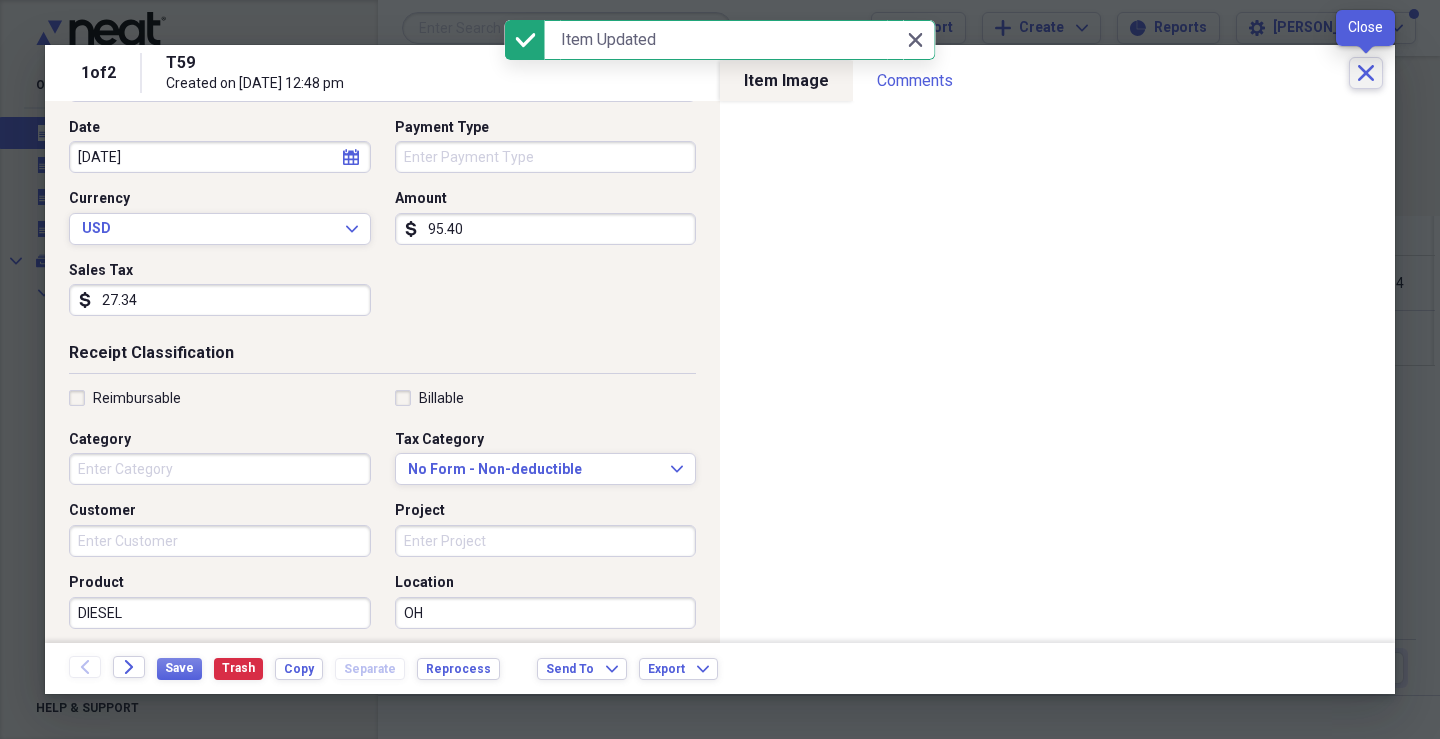 click on "Close" 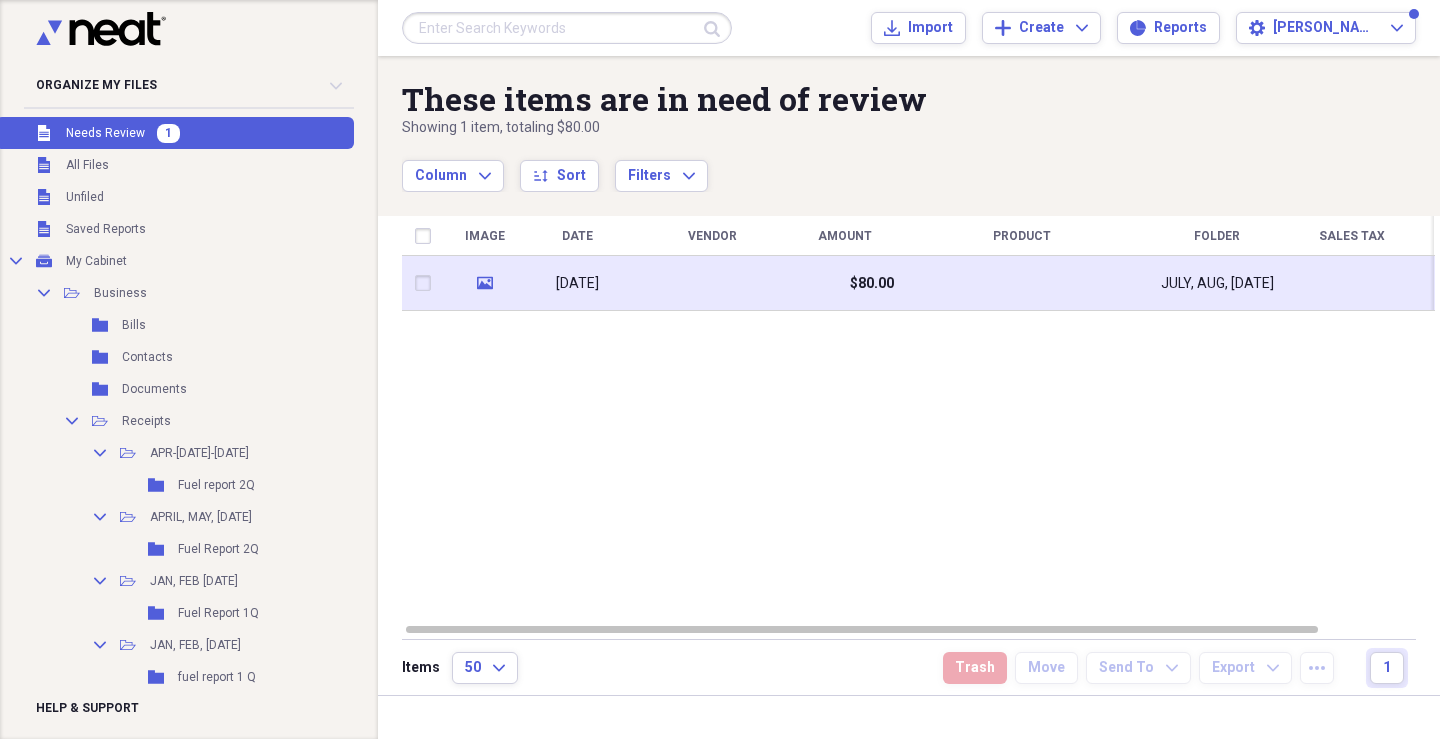 click at bounding box center [712, 283] 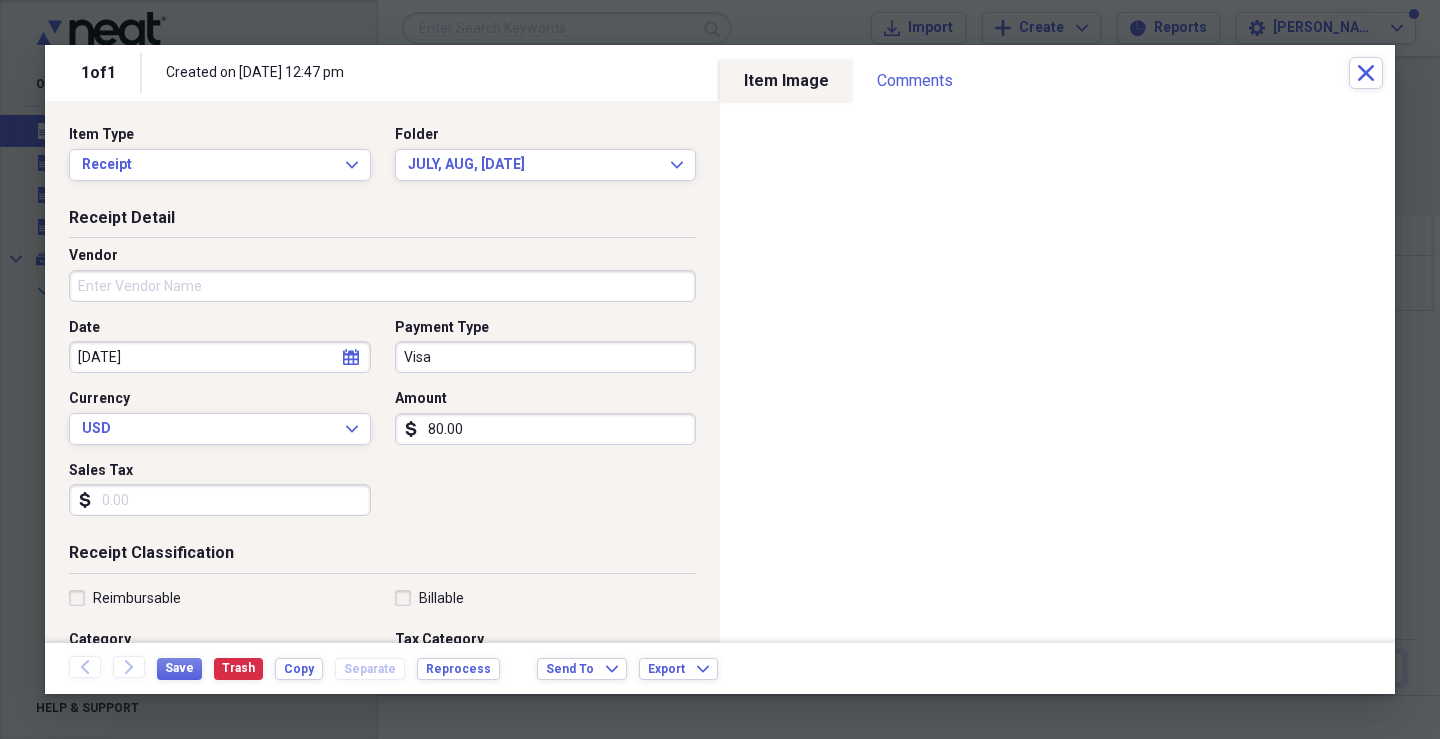click on "Vendor" at bounding box center [382, 286] 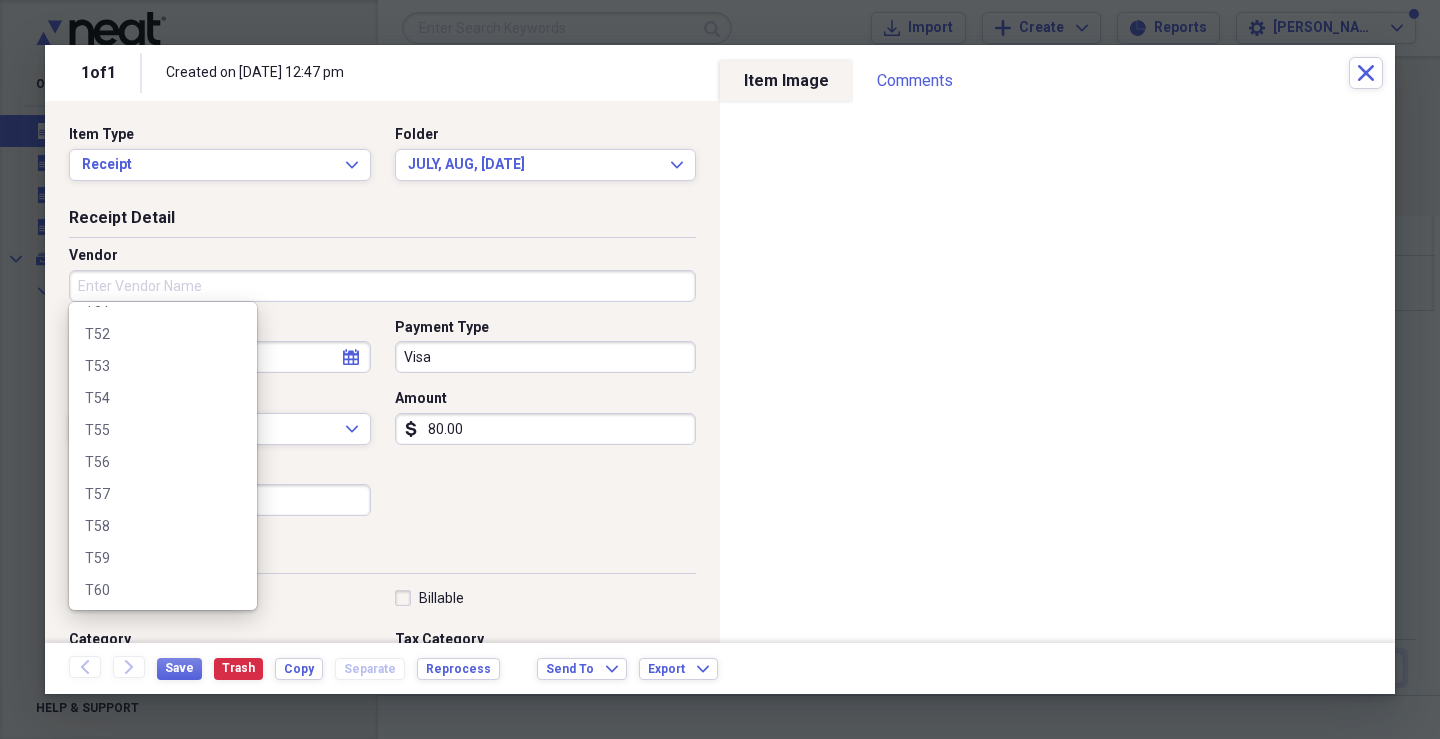 scroll, scrollTop: 700, scrollLeft: 0, axis: vertical 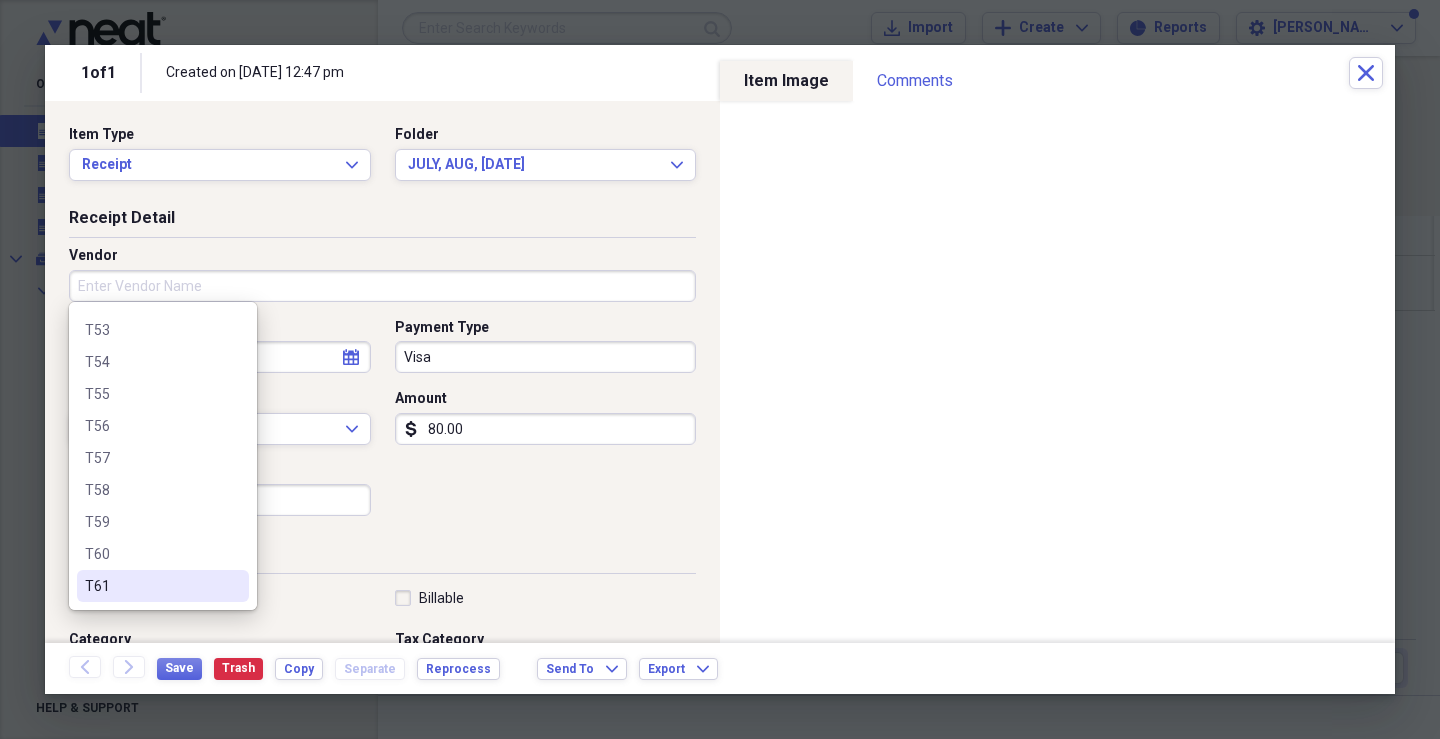 click on "T61" at bounding box center (151, 586) 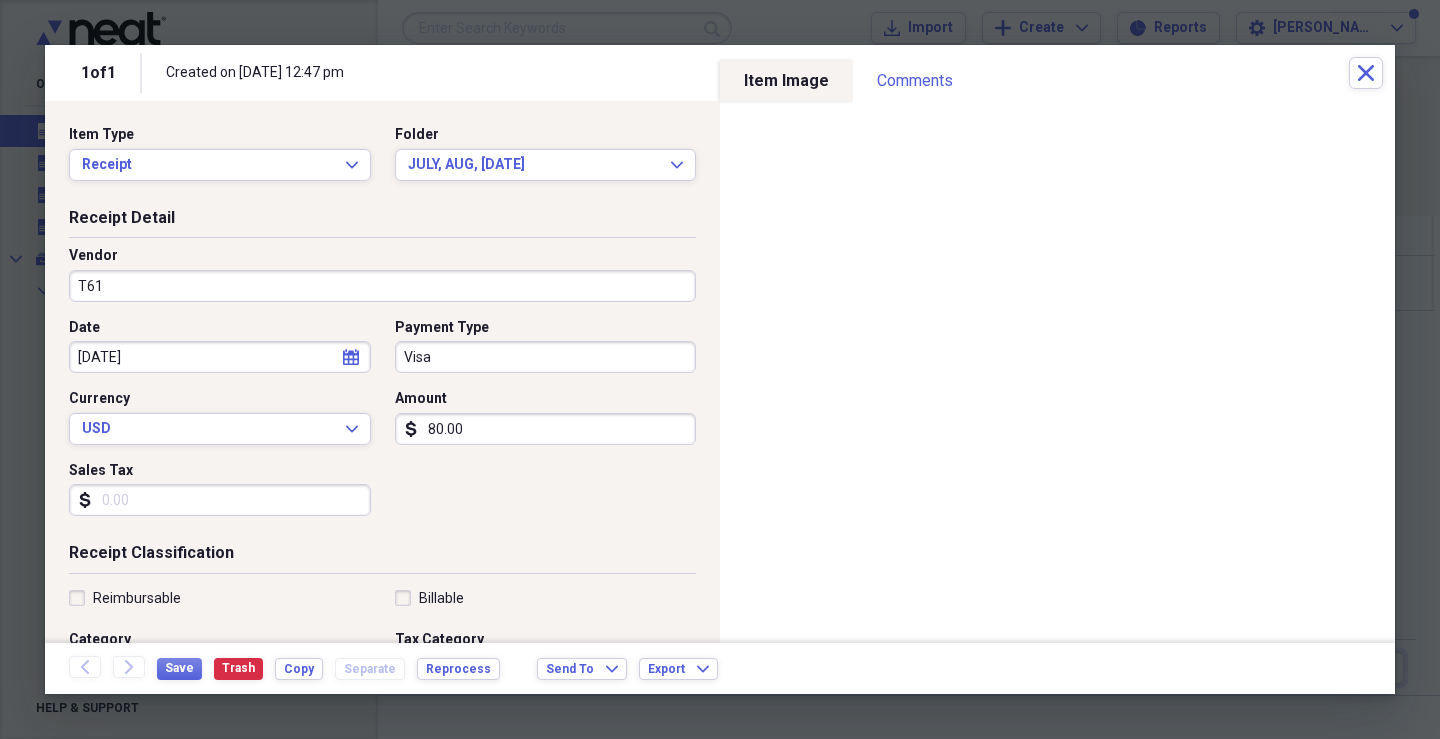 click on "Visa" at bounding box center [546, 357] 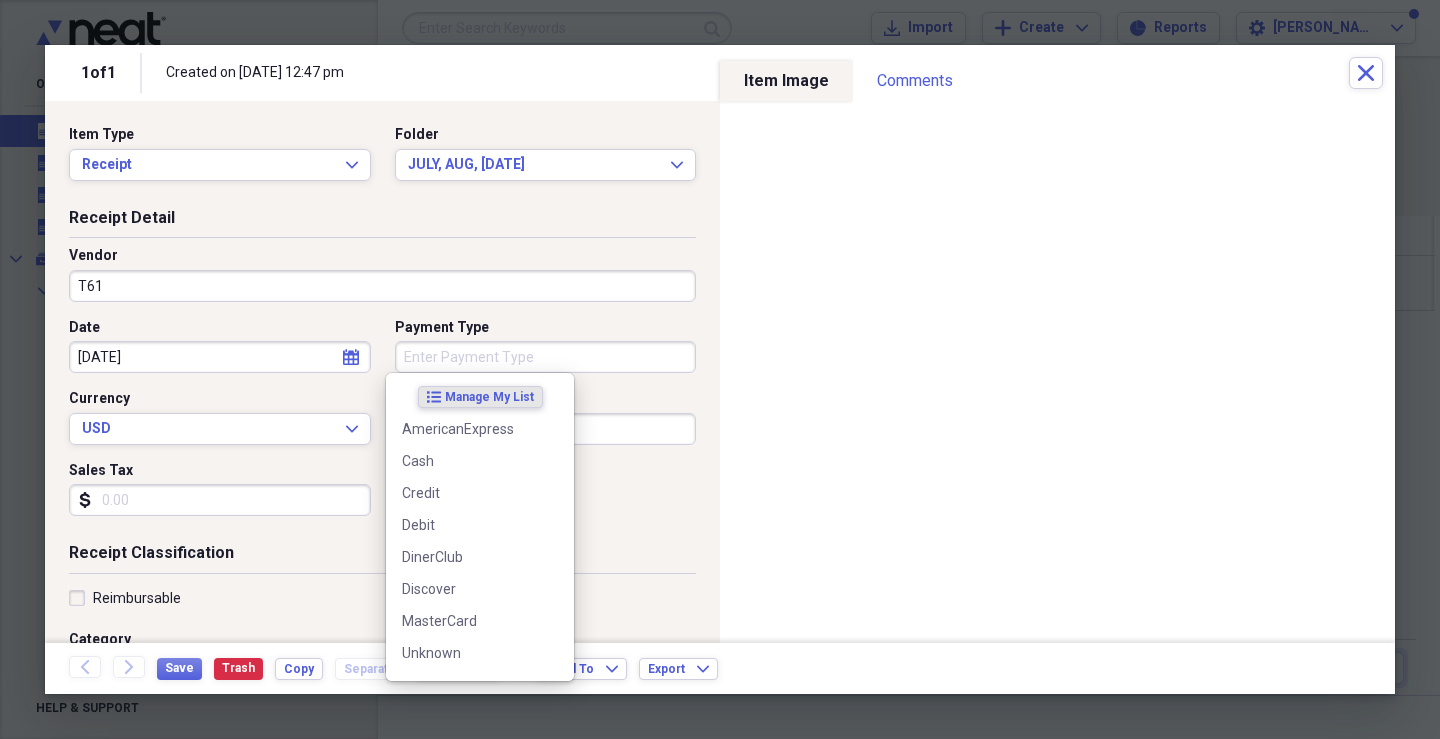 type 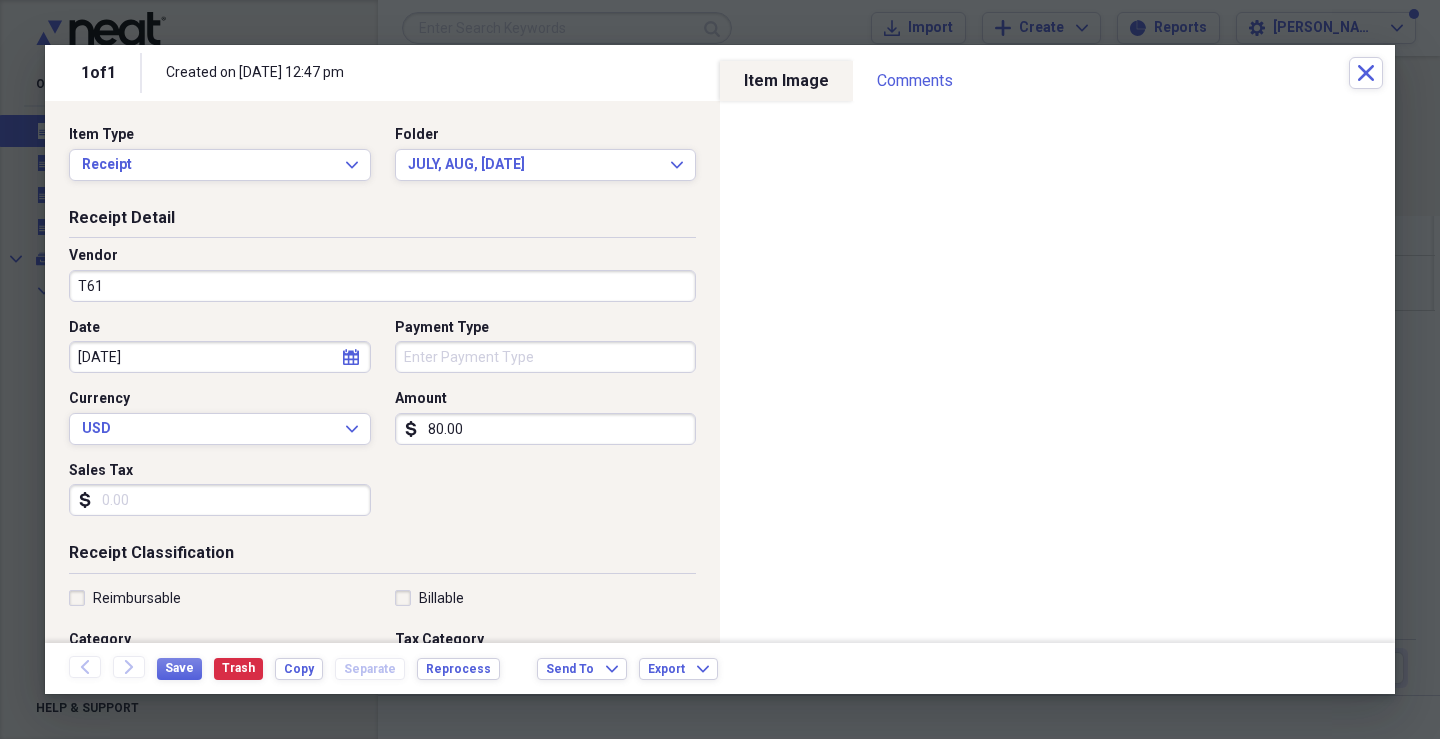 click on "Sales Tax" at bounding box center [220, 500] 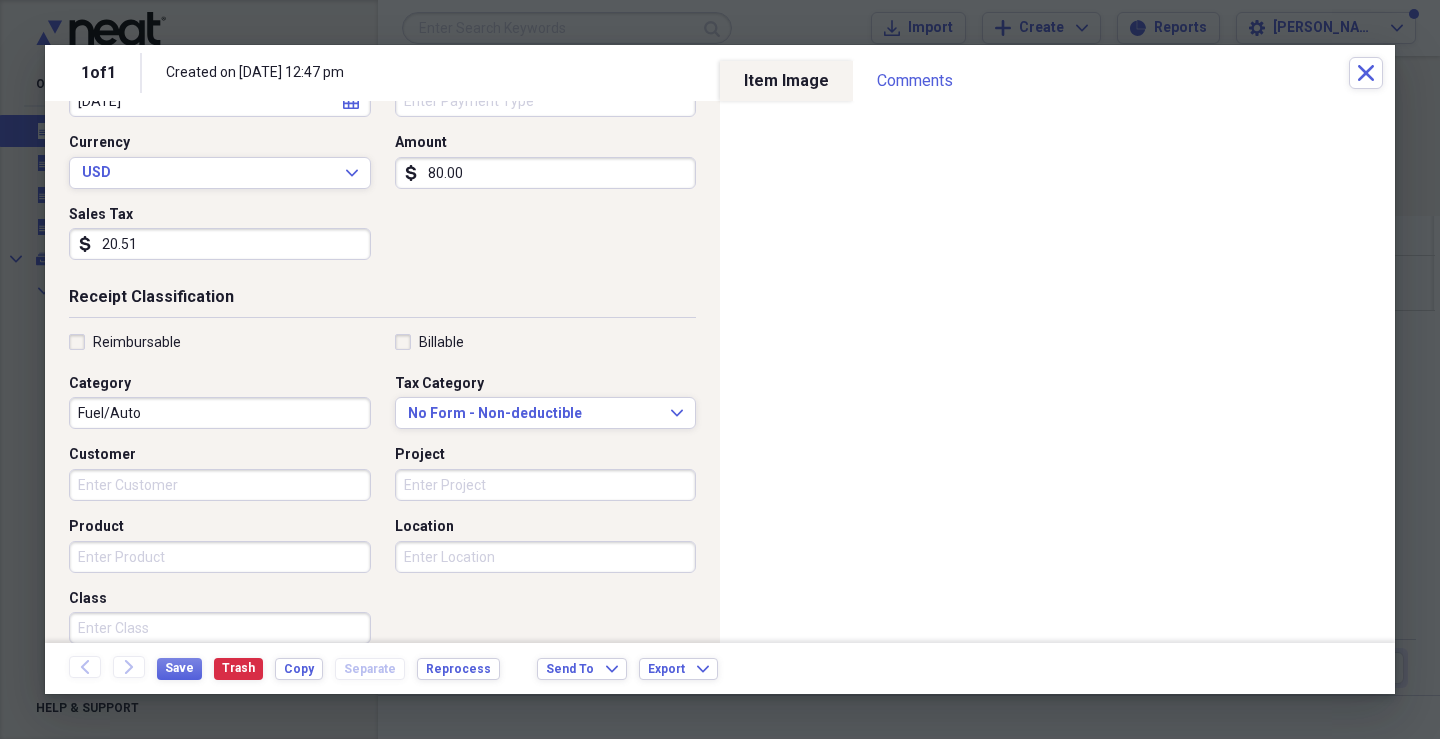 scroll, scrollTop: 300, scrollLeft: 0, axis: vertical 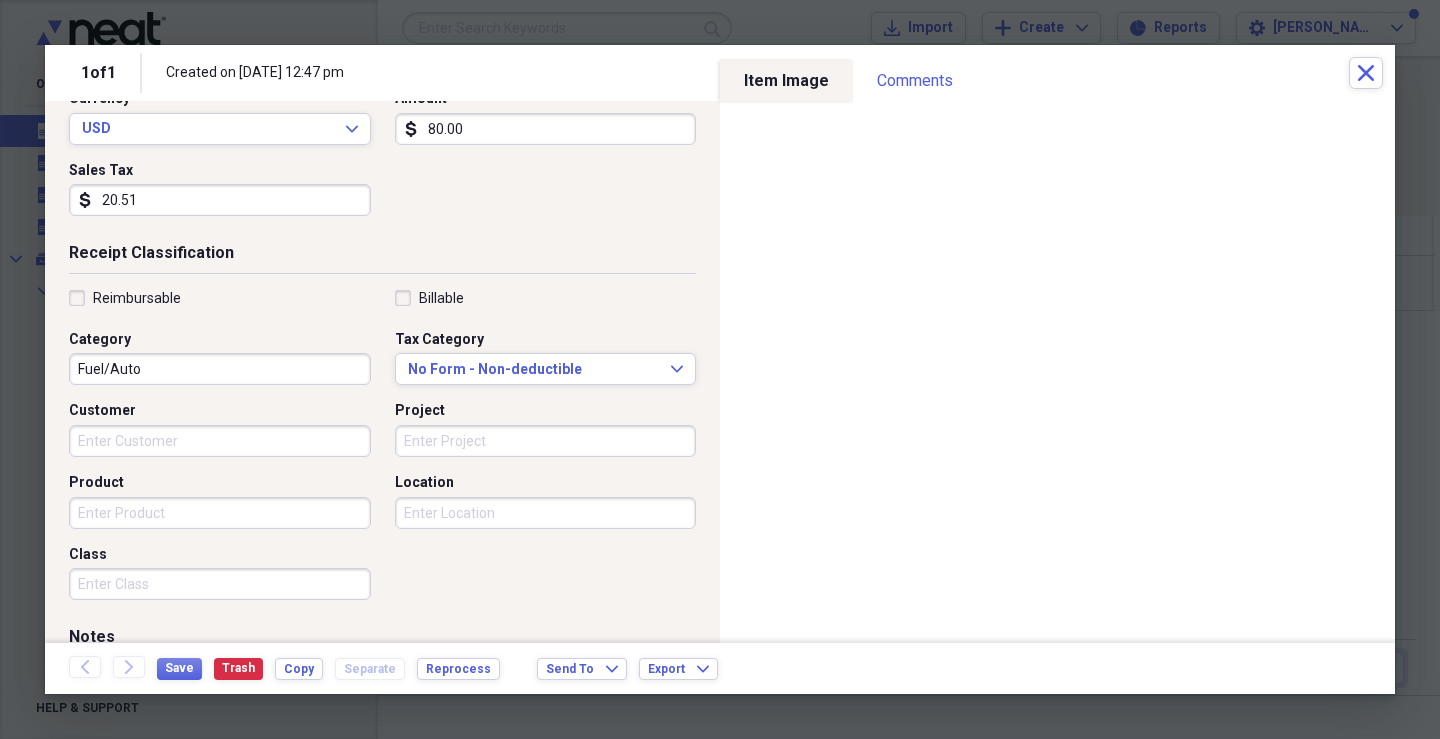 type on "20.51" 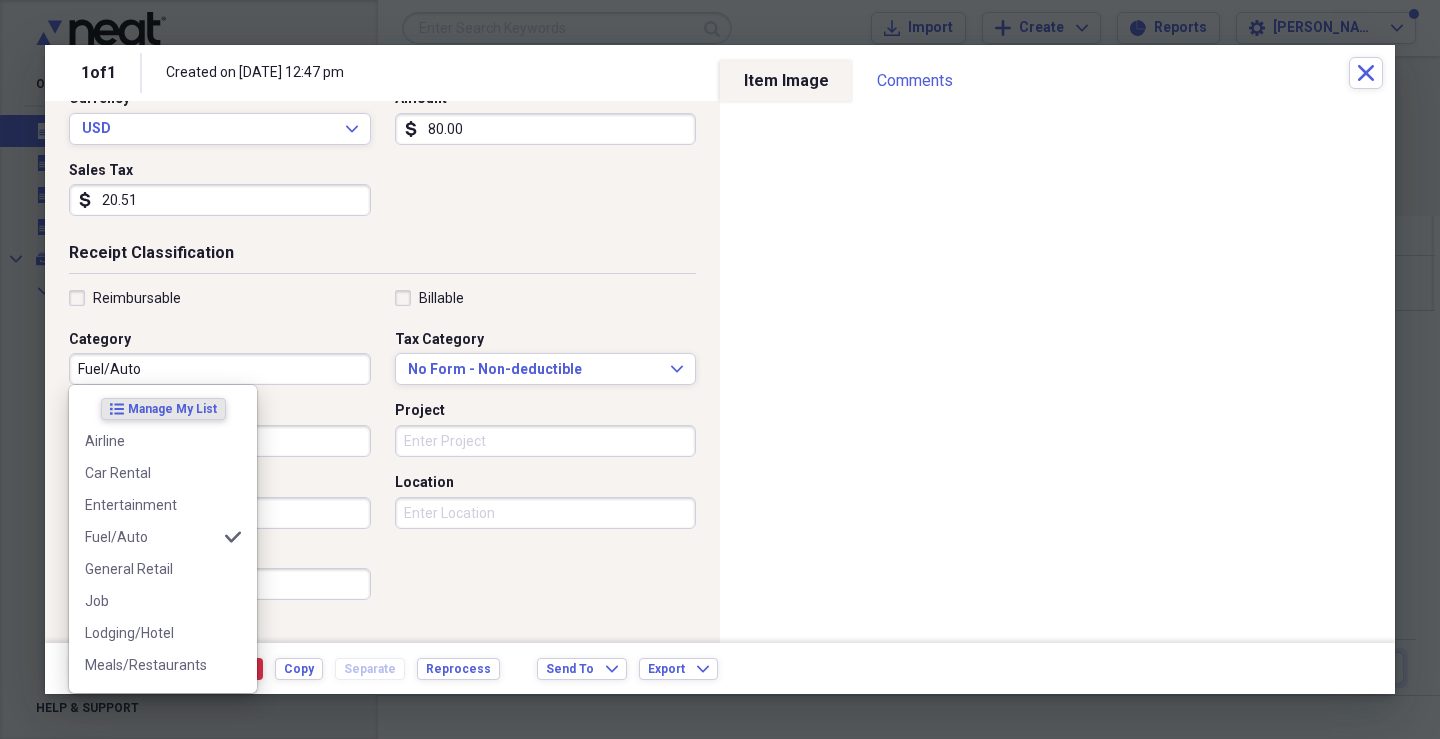 click on "Fuel/Auto" at bounding box center (220, 369) 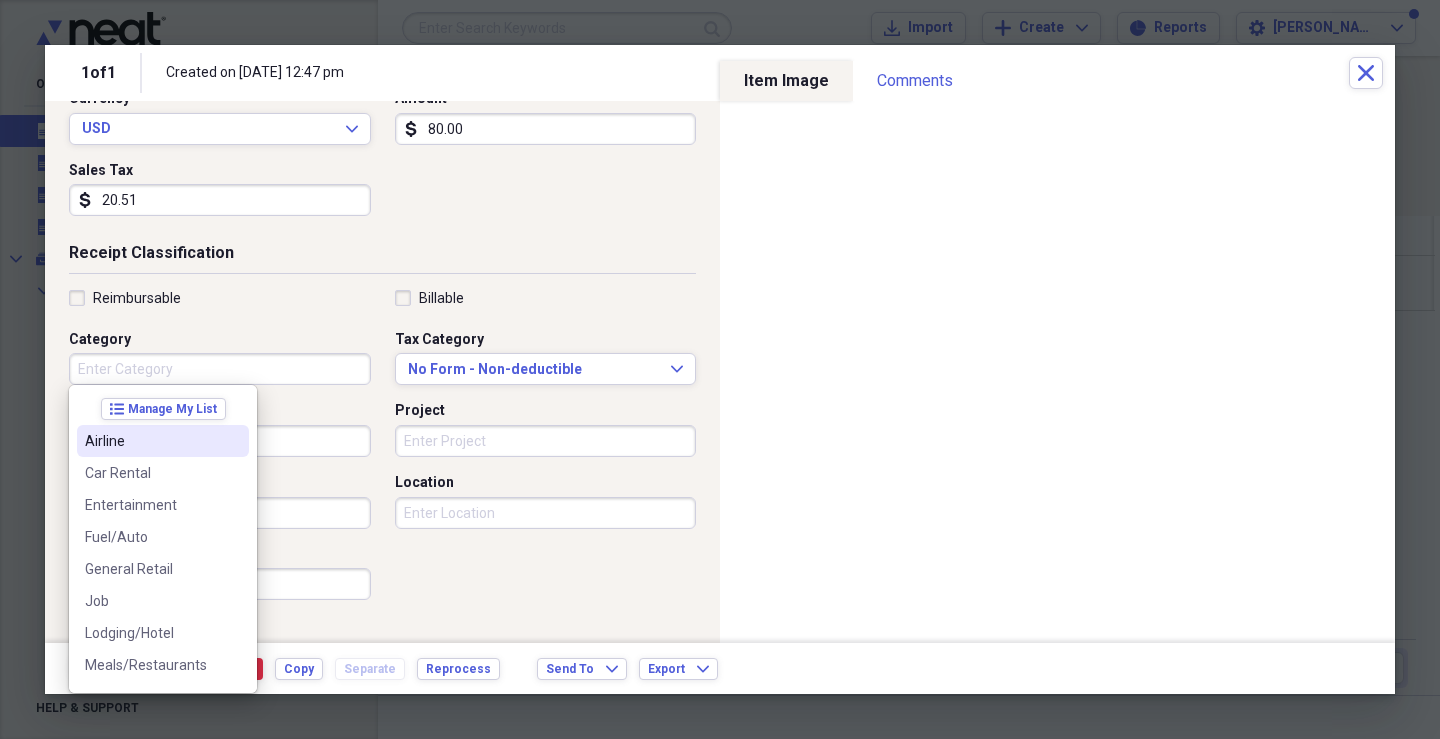 type 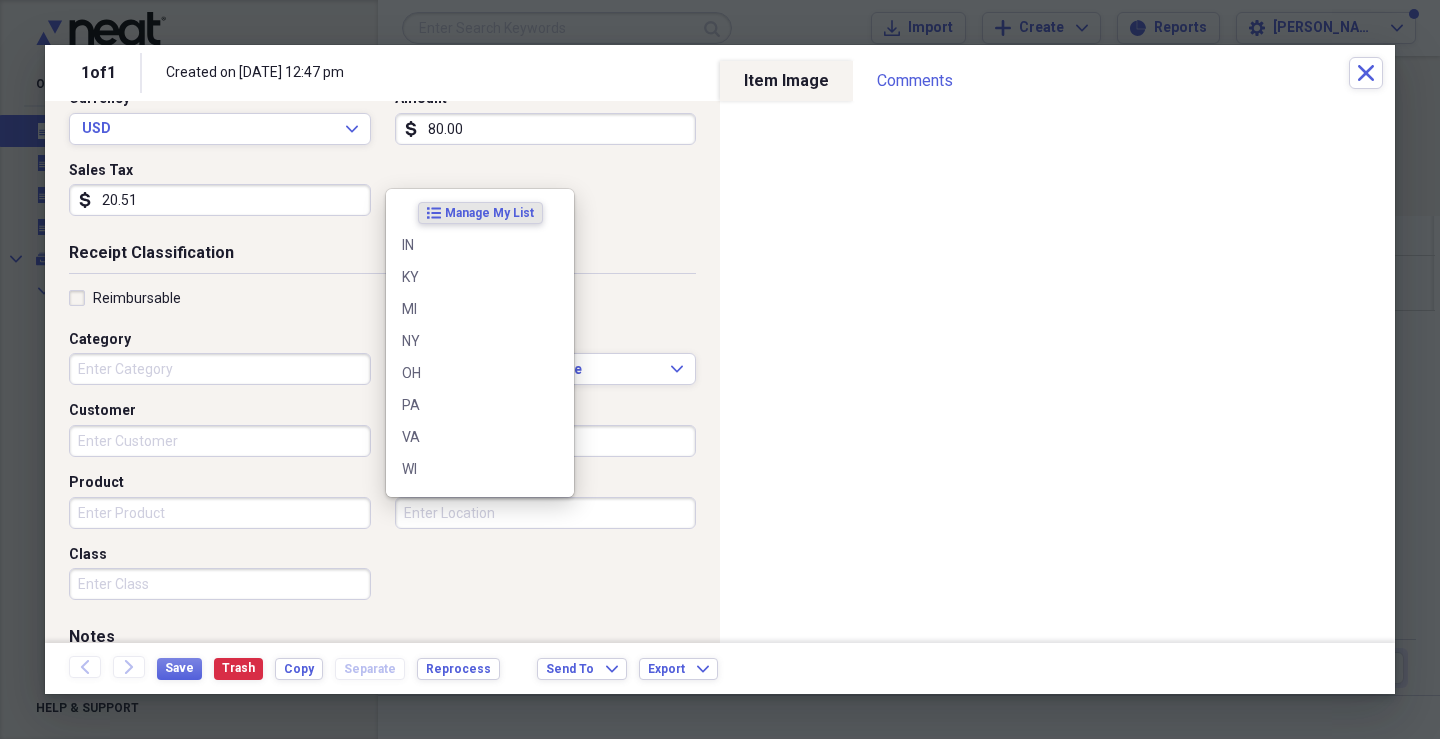 click on "Location" at bounding box center (546, 513) 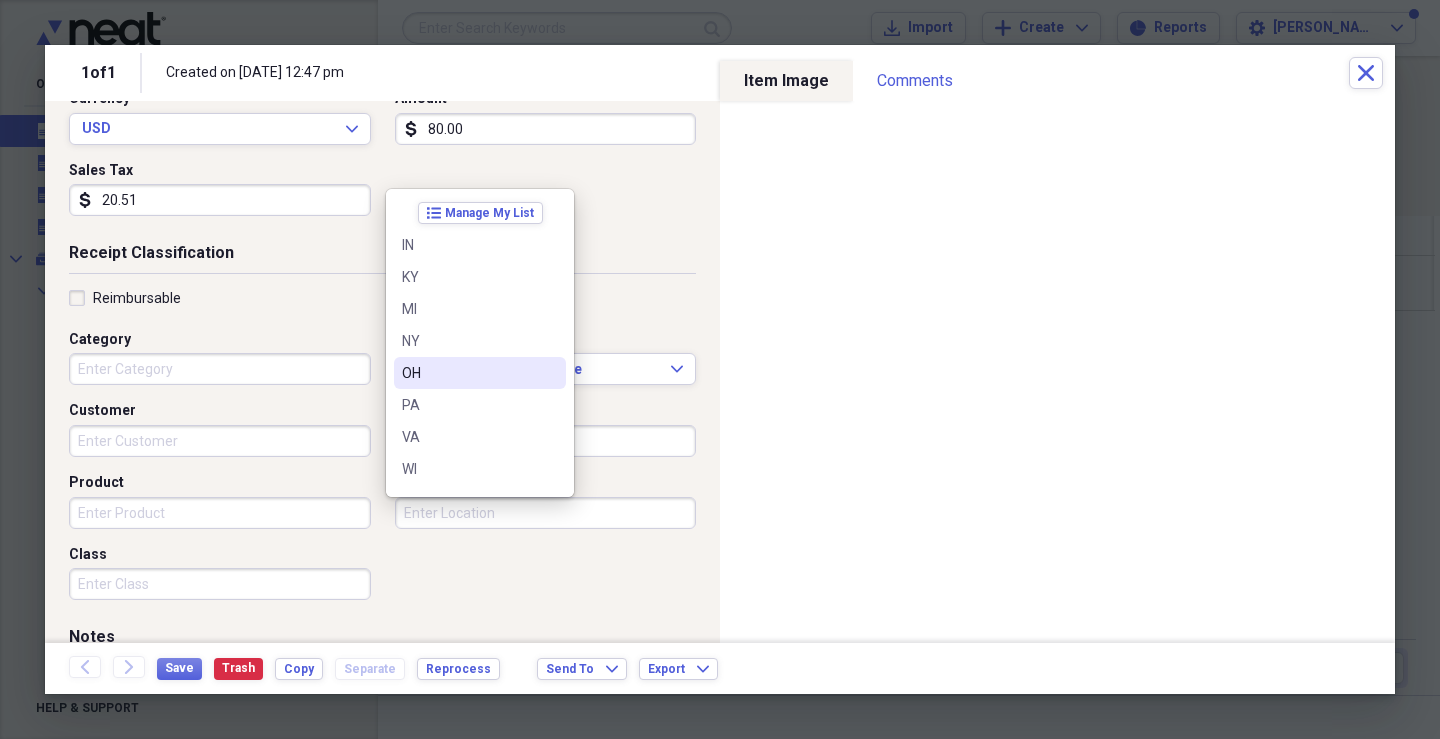click on "OH" at bounding box center [468, 373] 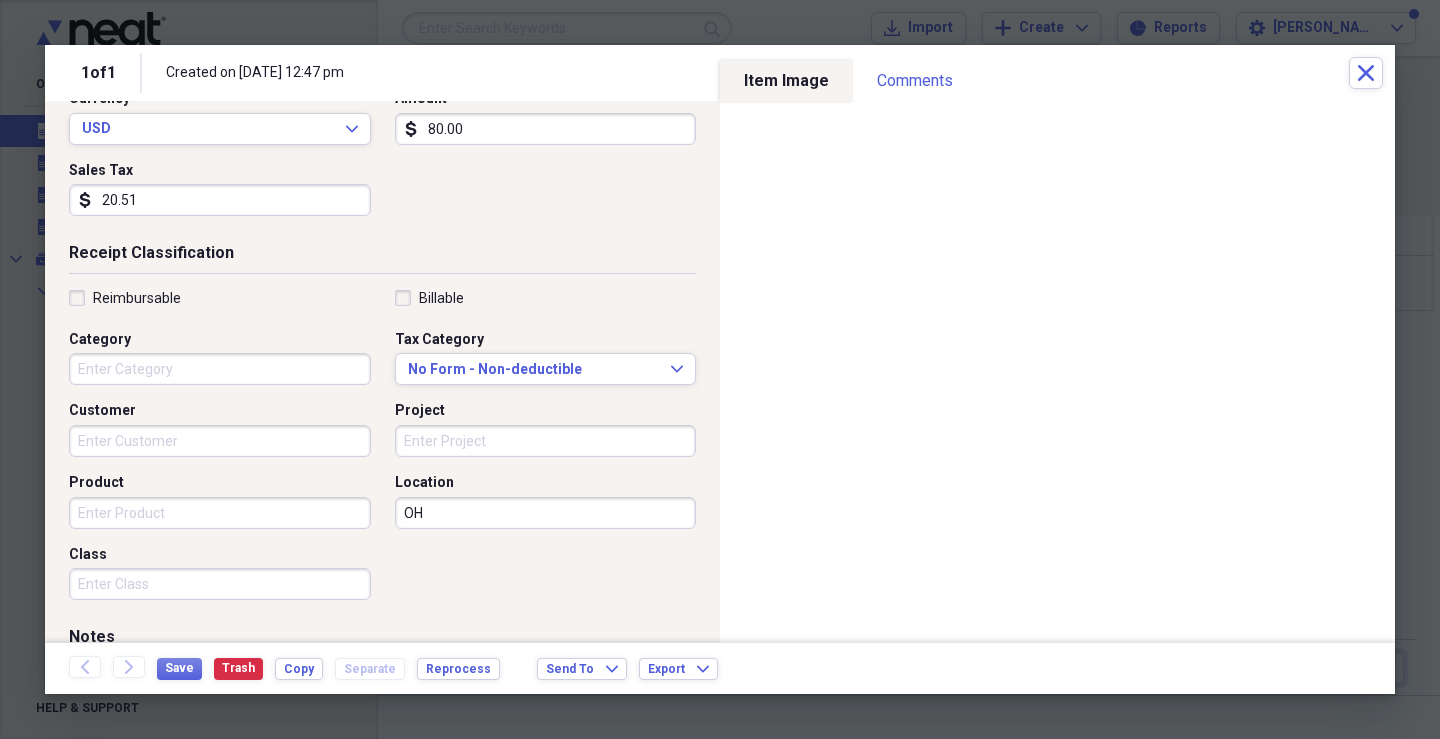 click on "Product" at bounding box center (220, 513) 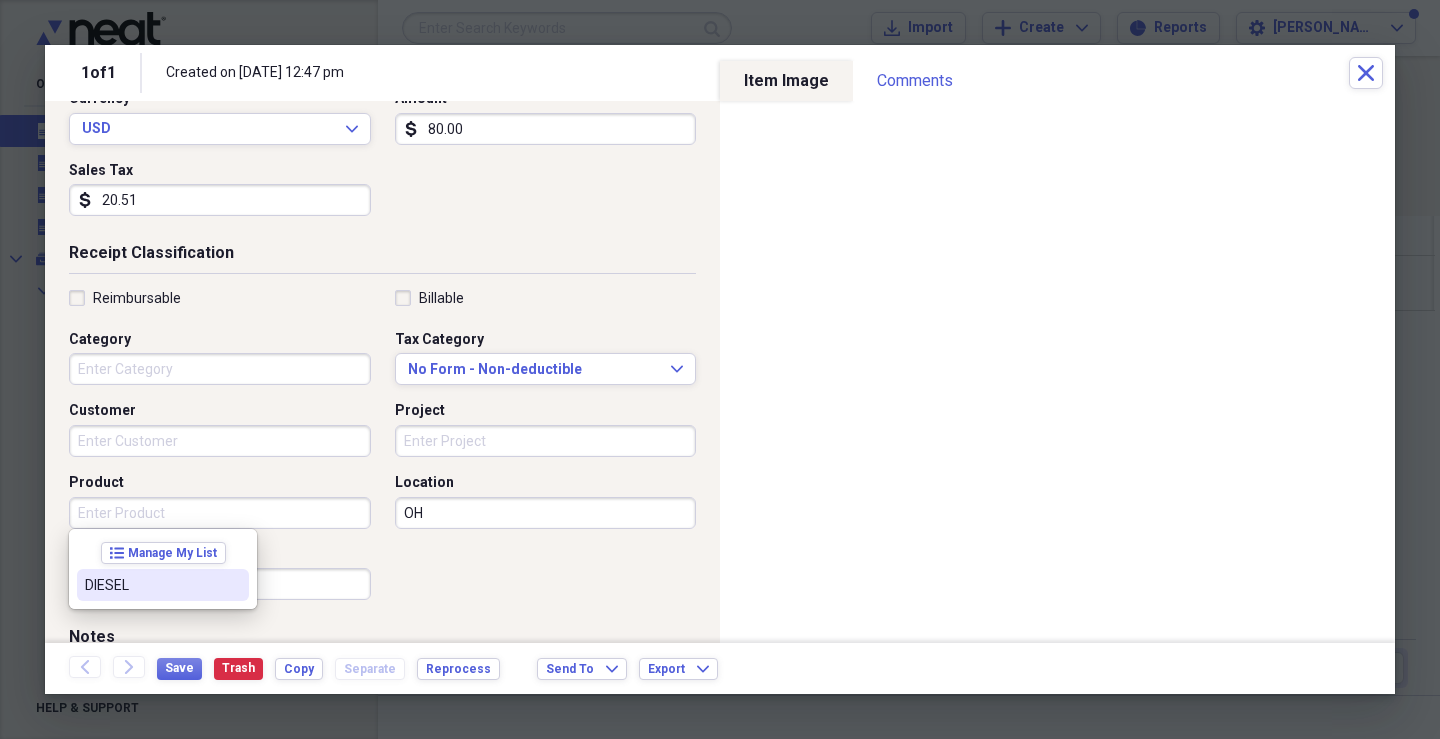 click on "DIESEL" at bounding box center [163, 585] 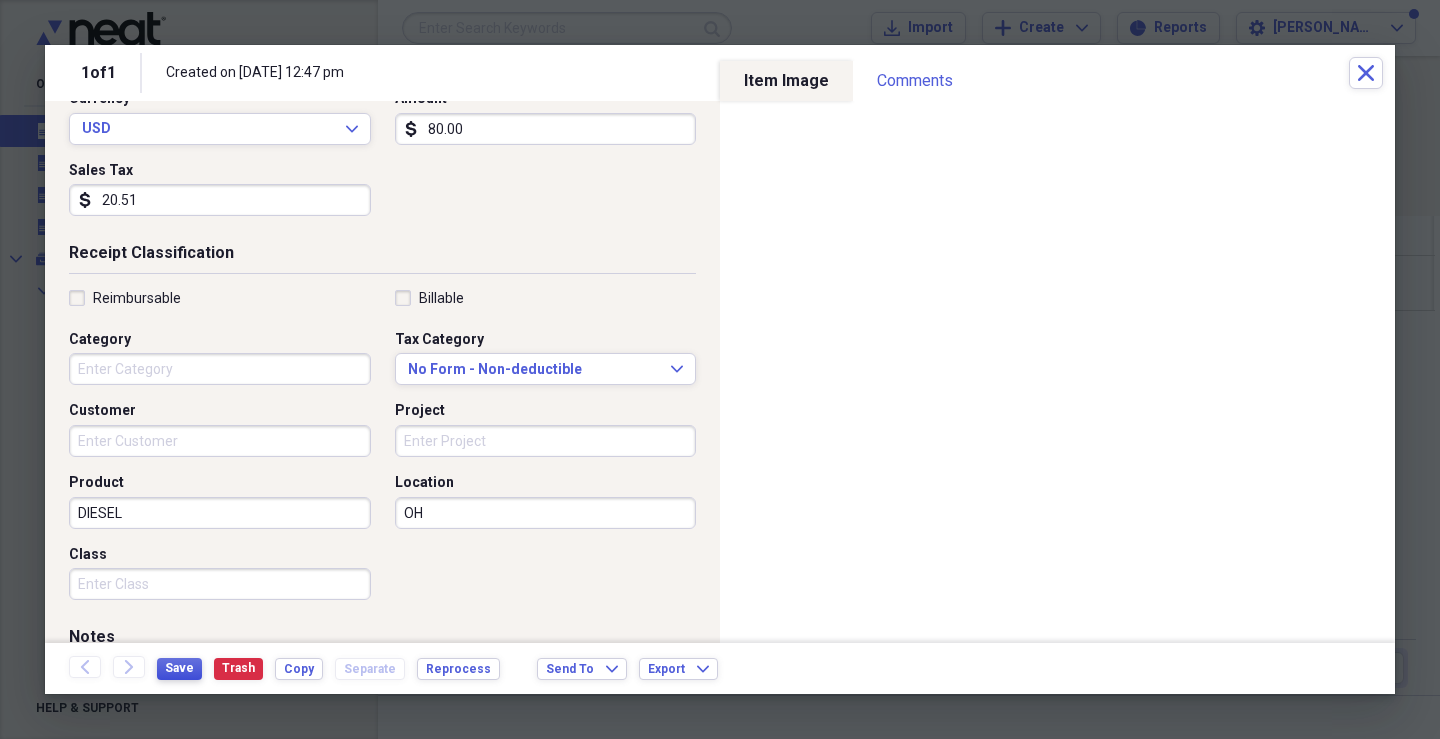 click on "Save" at bounding box center [179, 668] 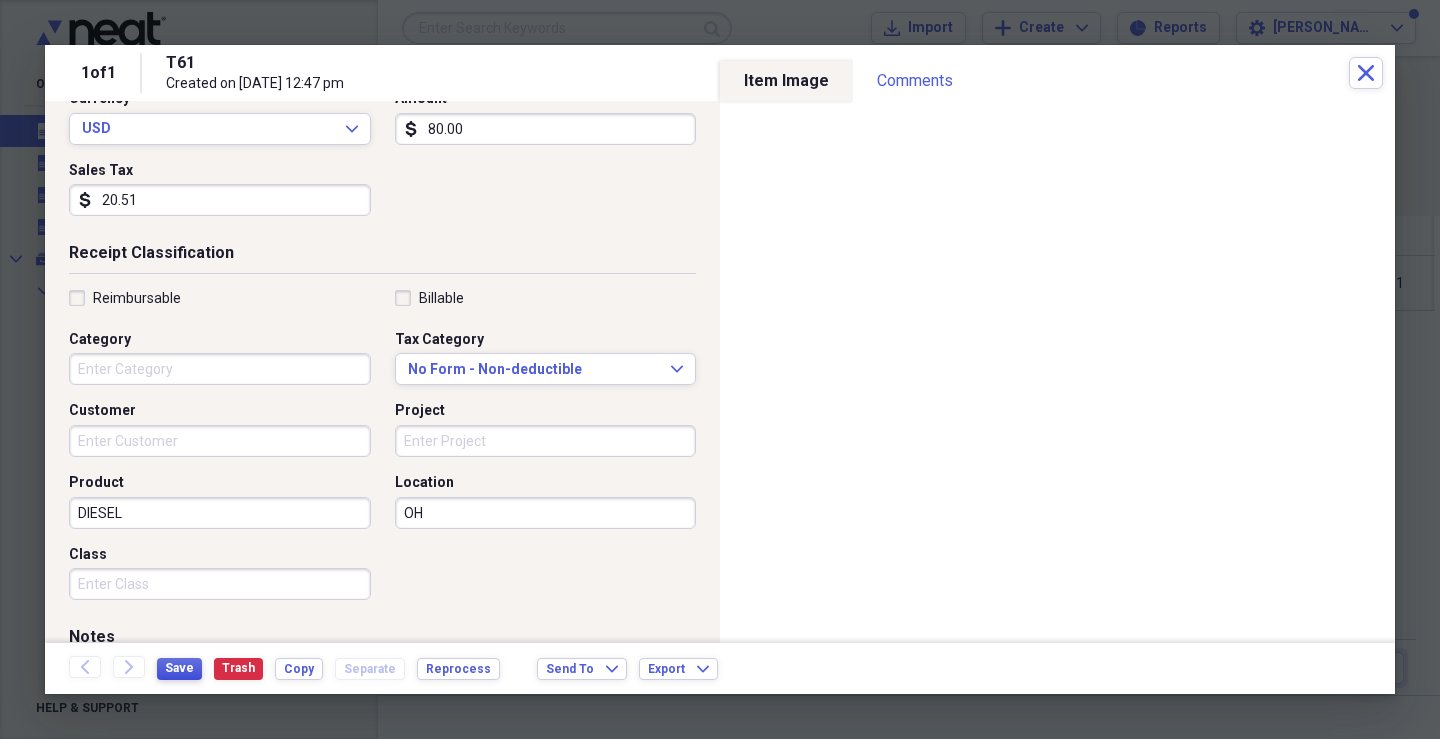 click on "Save" at bounding box center (179, 668) 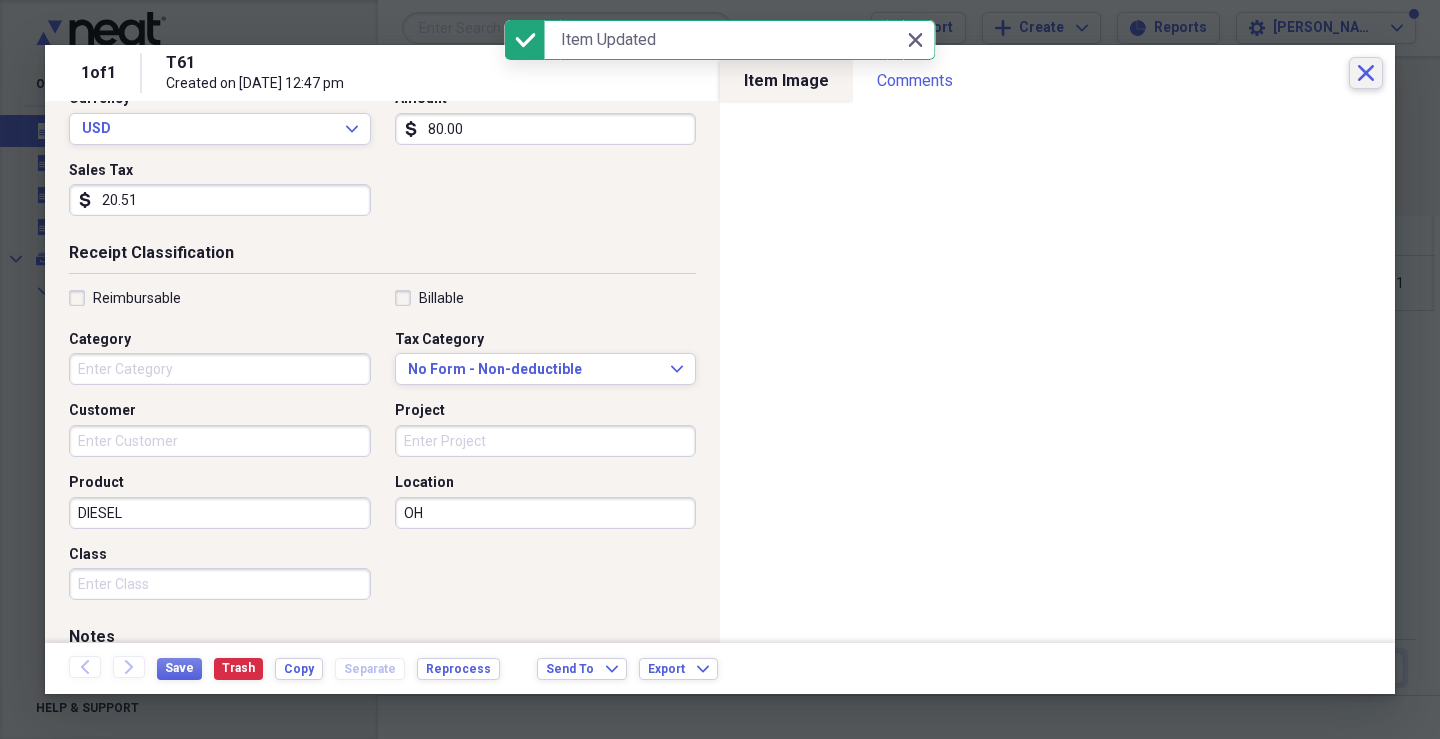 click on "Close" at bounding box center (1366, 73) 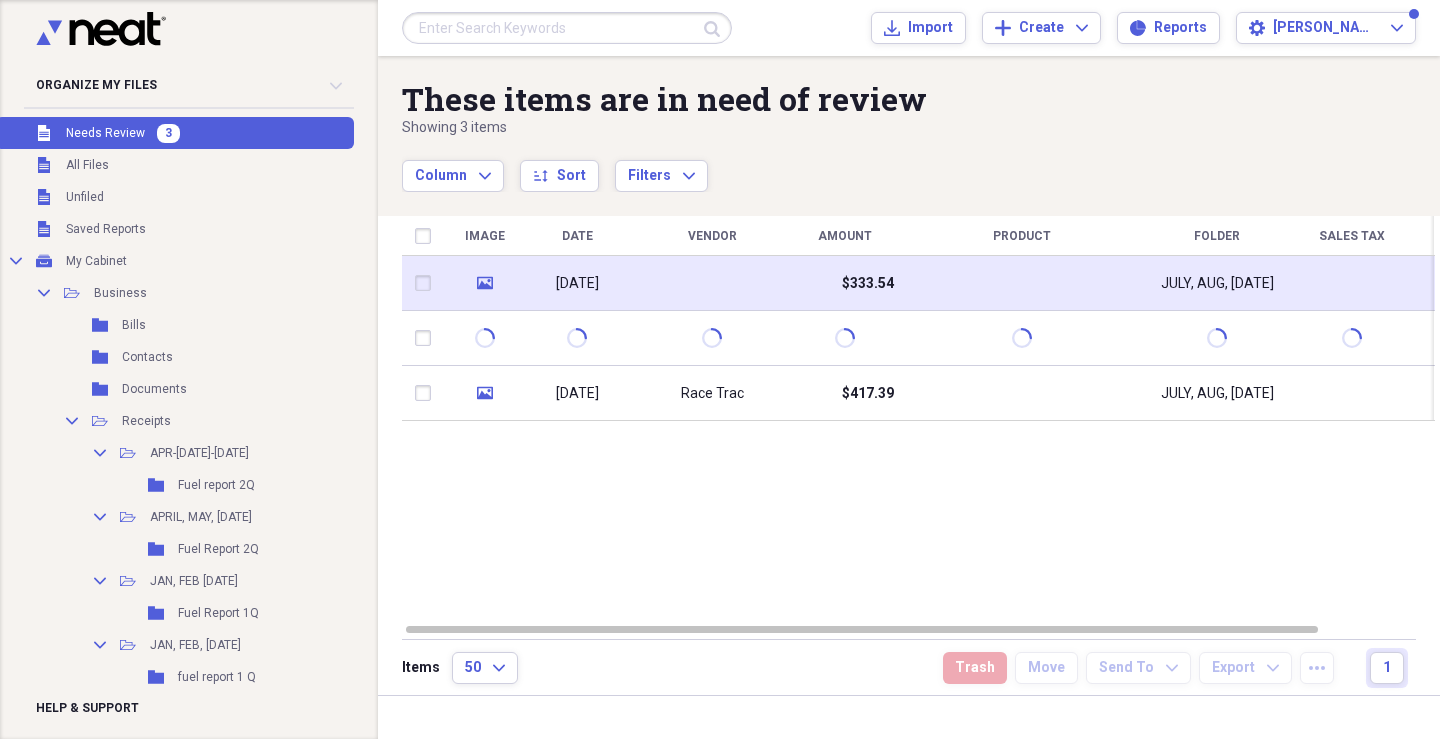 click at bounding box center (712, 283) 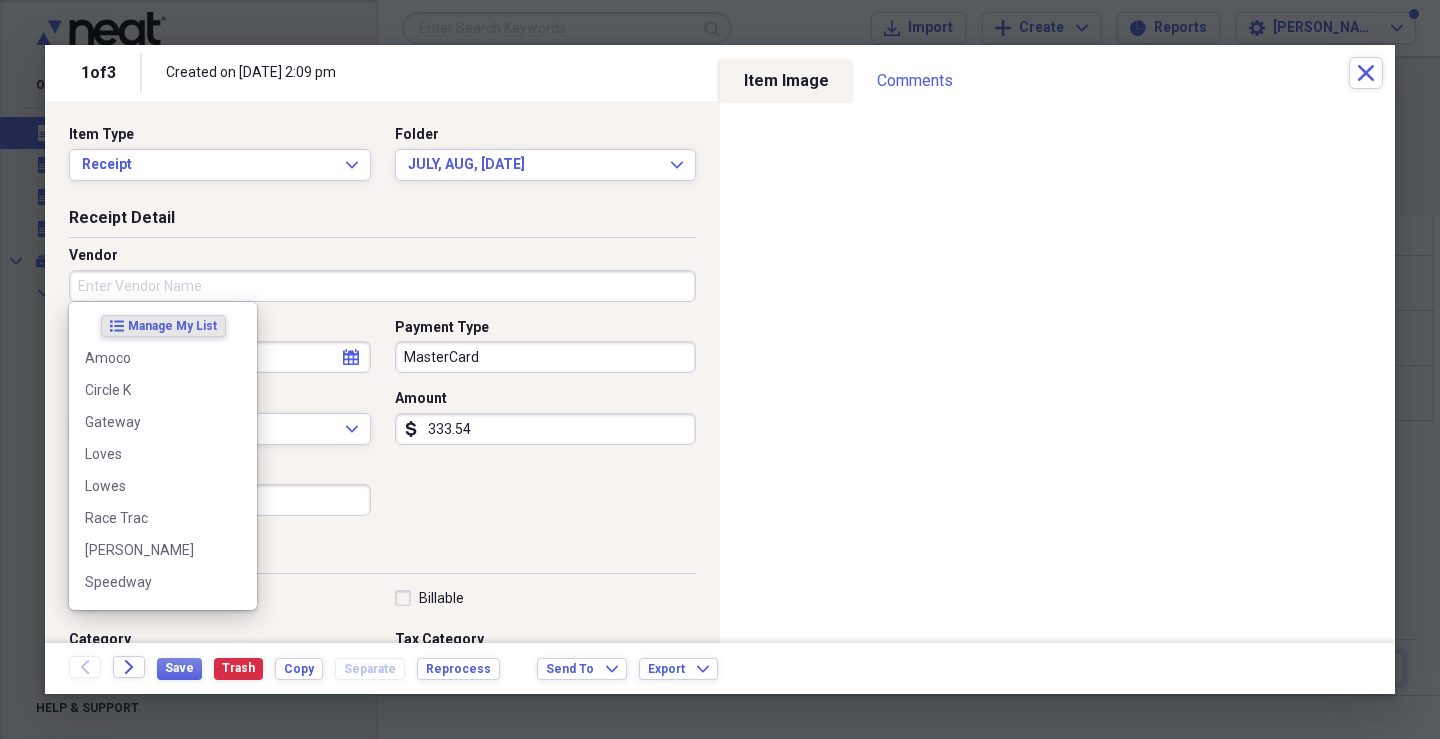 click on "Vendor" at bounding box center (382, 286) 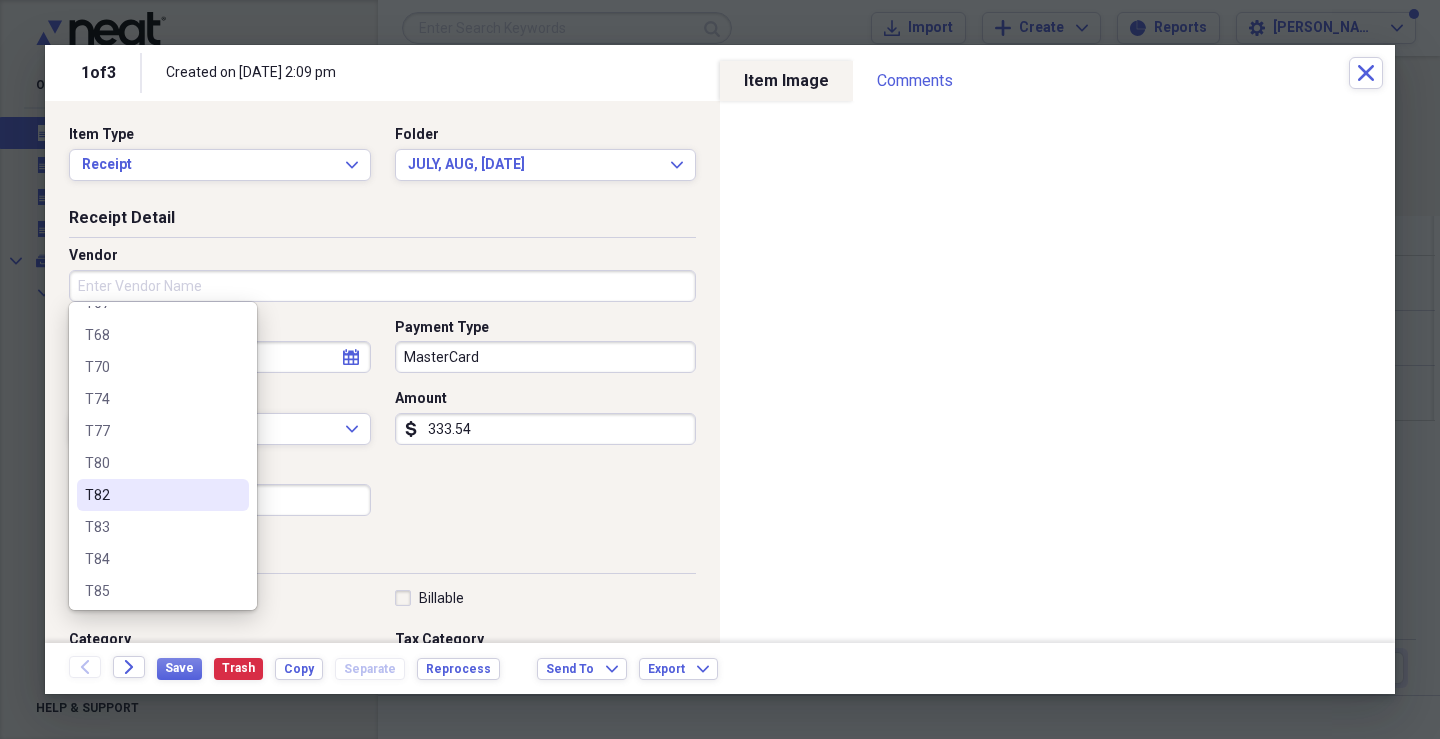 scroll, scrollTop: 1200, scrollLeft: 0, axis: vertical 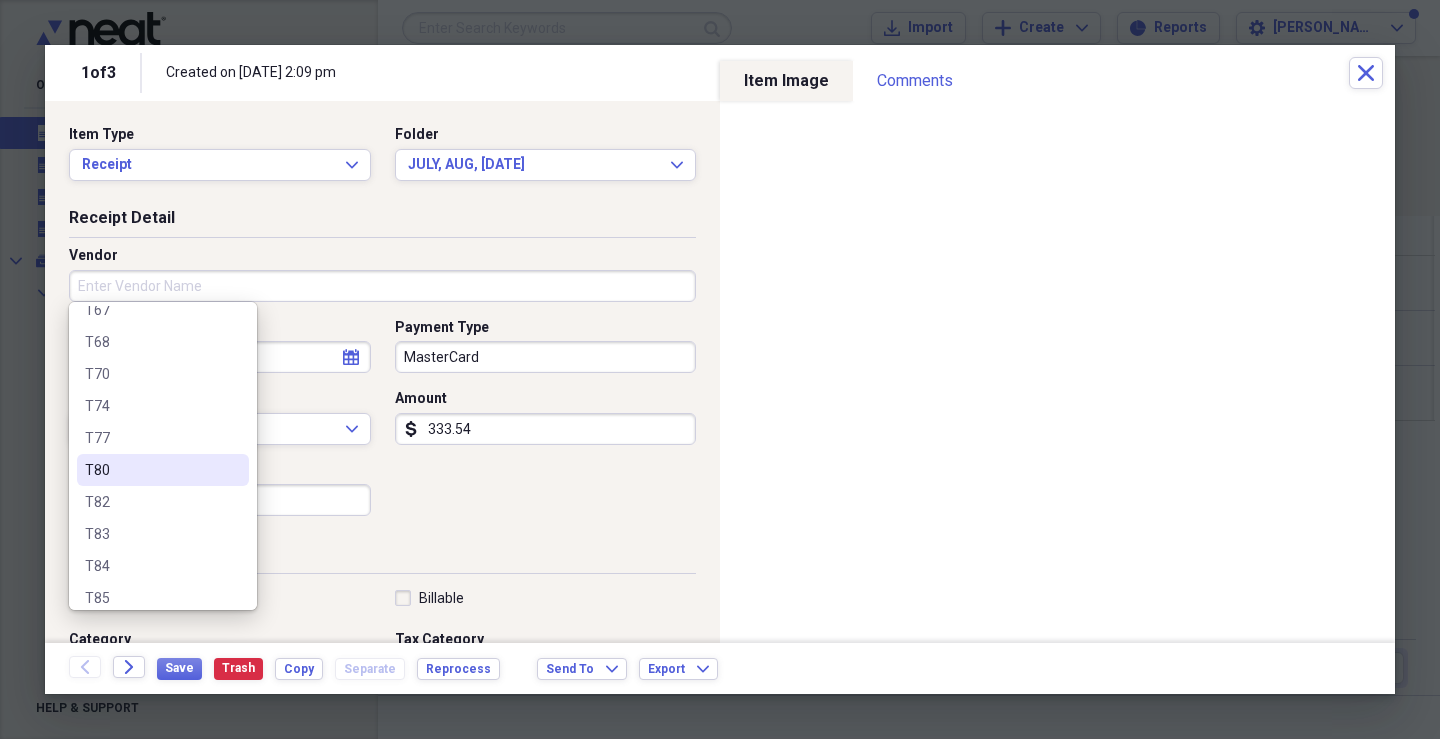 click on "T80" at bounding box center [151, 470] 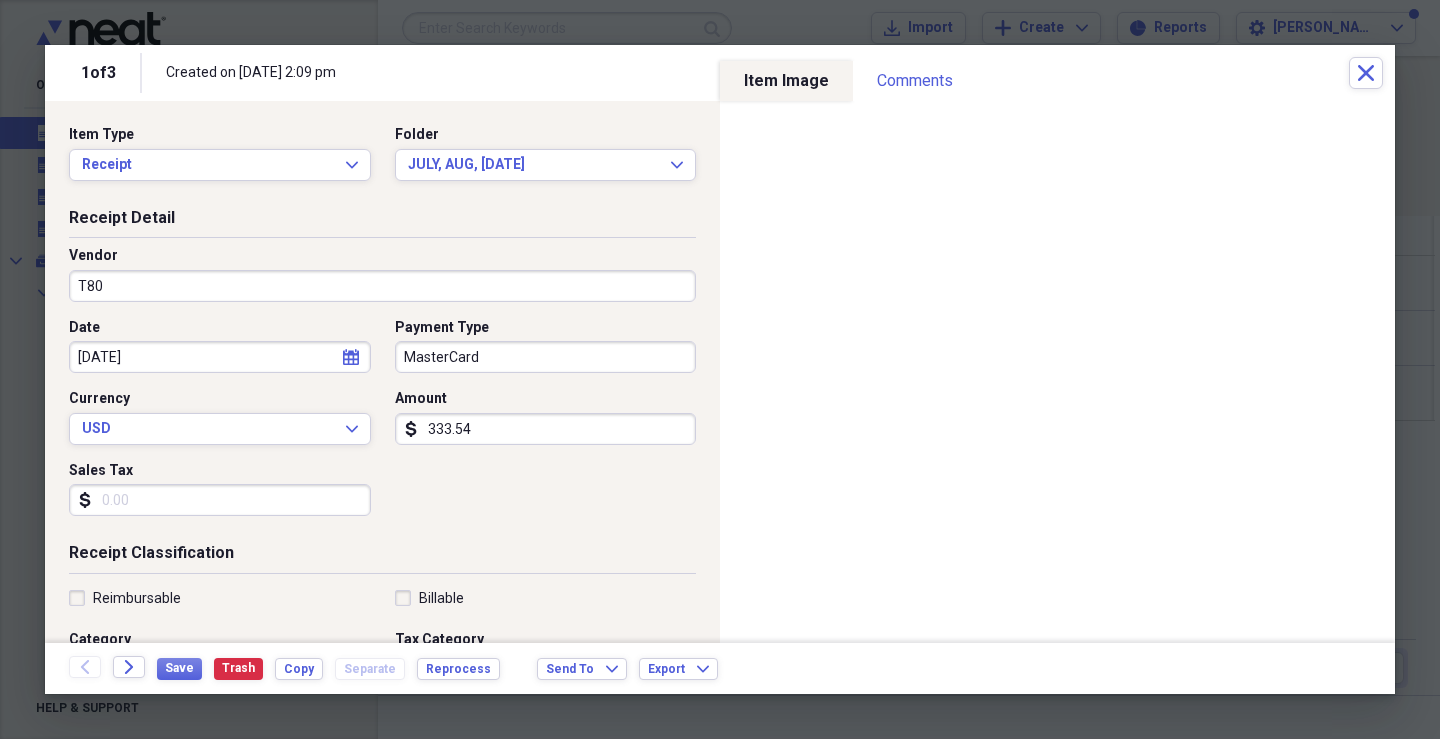 click on "Payment Type MasterCard" at bounding box center [540, 346] 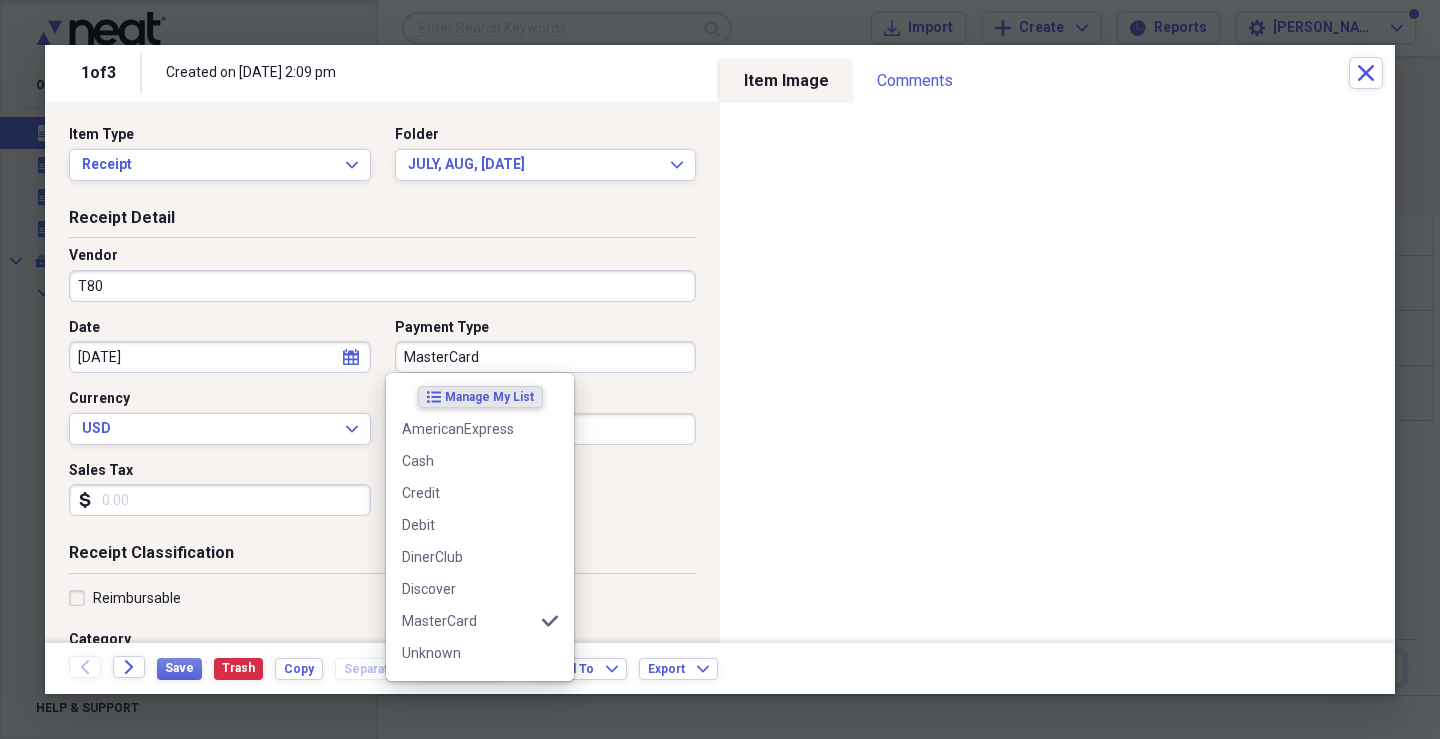 click on "MasterCard" at bounding box center [546, 357] 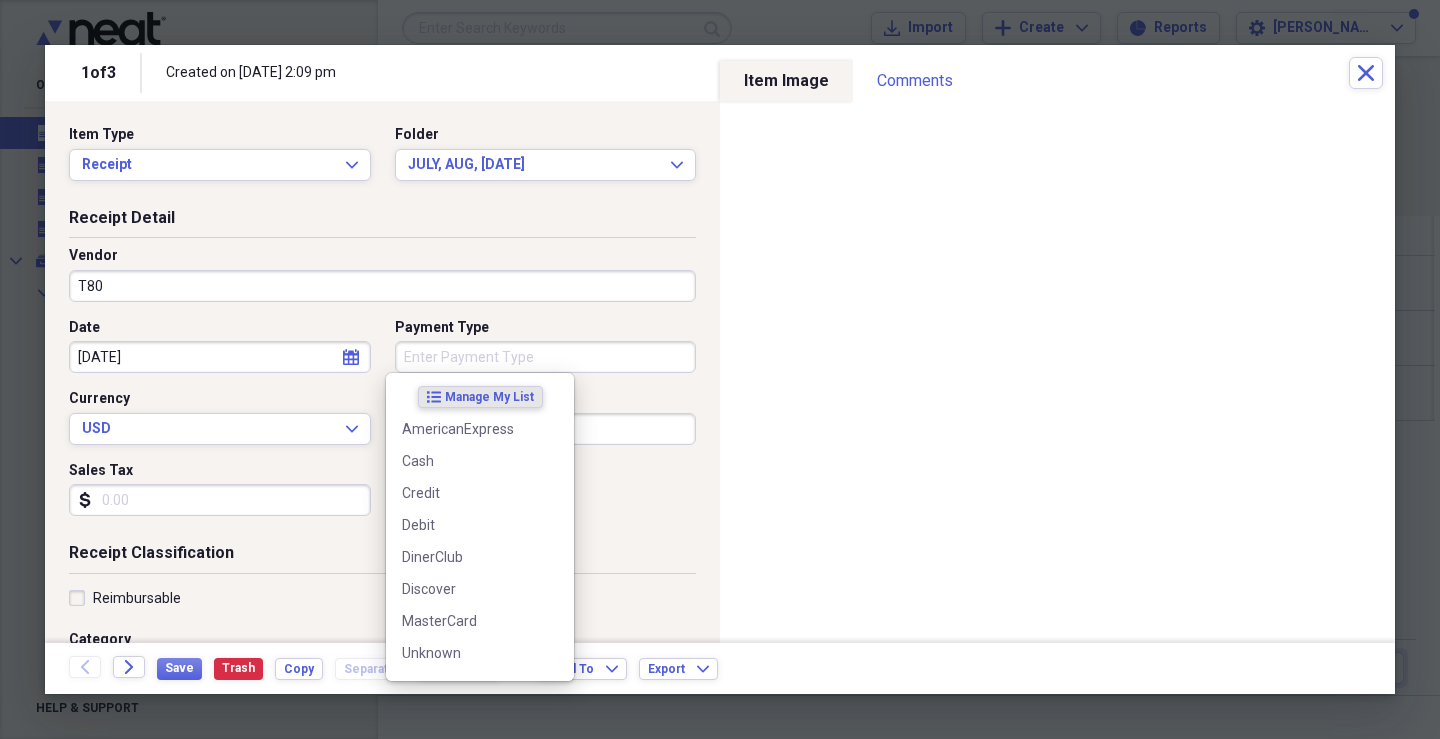 type 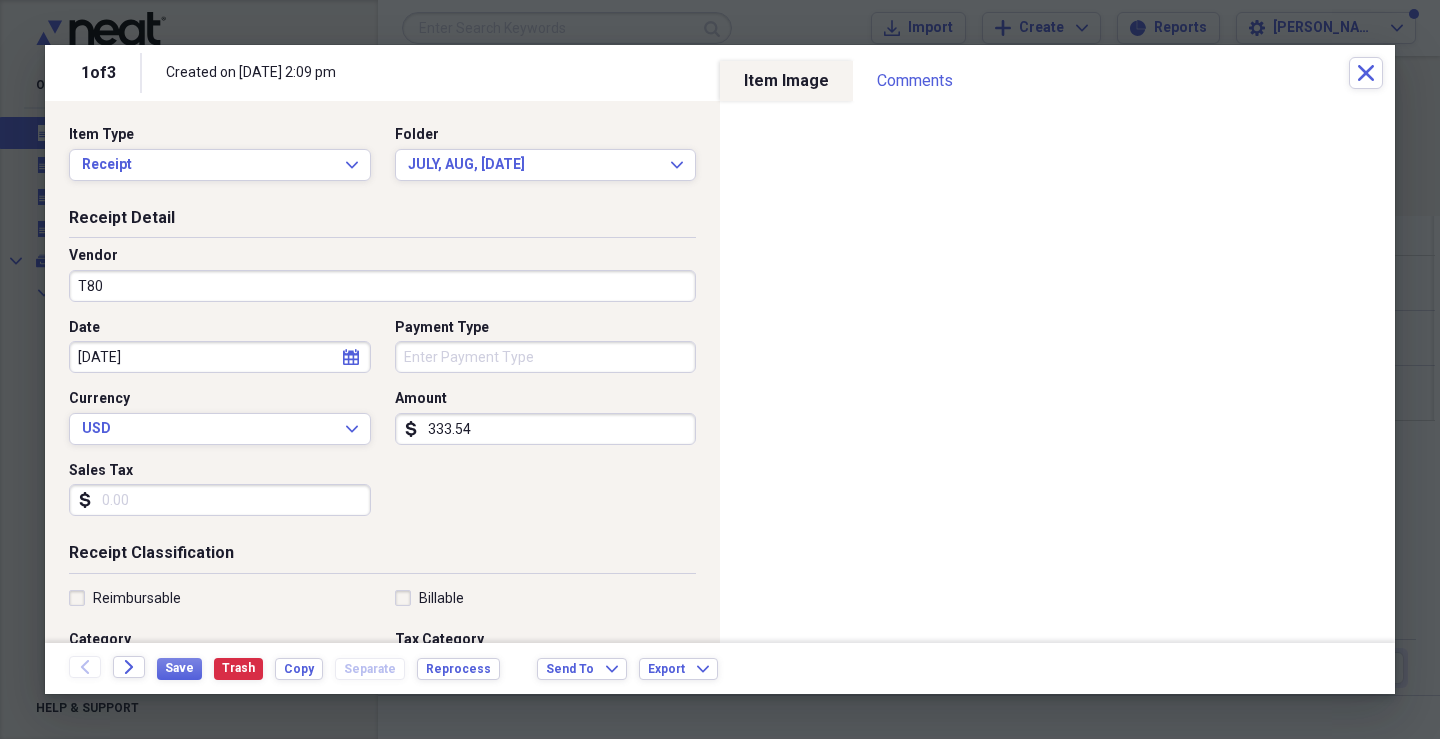 click on "Sales Tax" at bounding box center [220, 500] 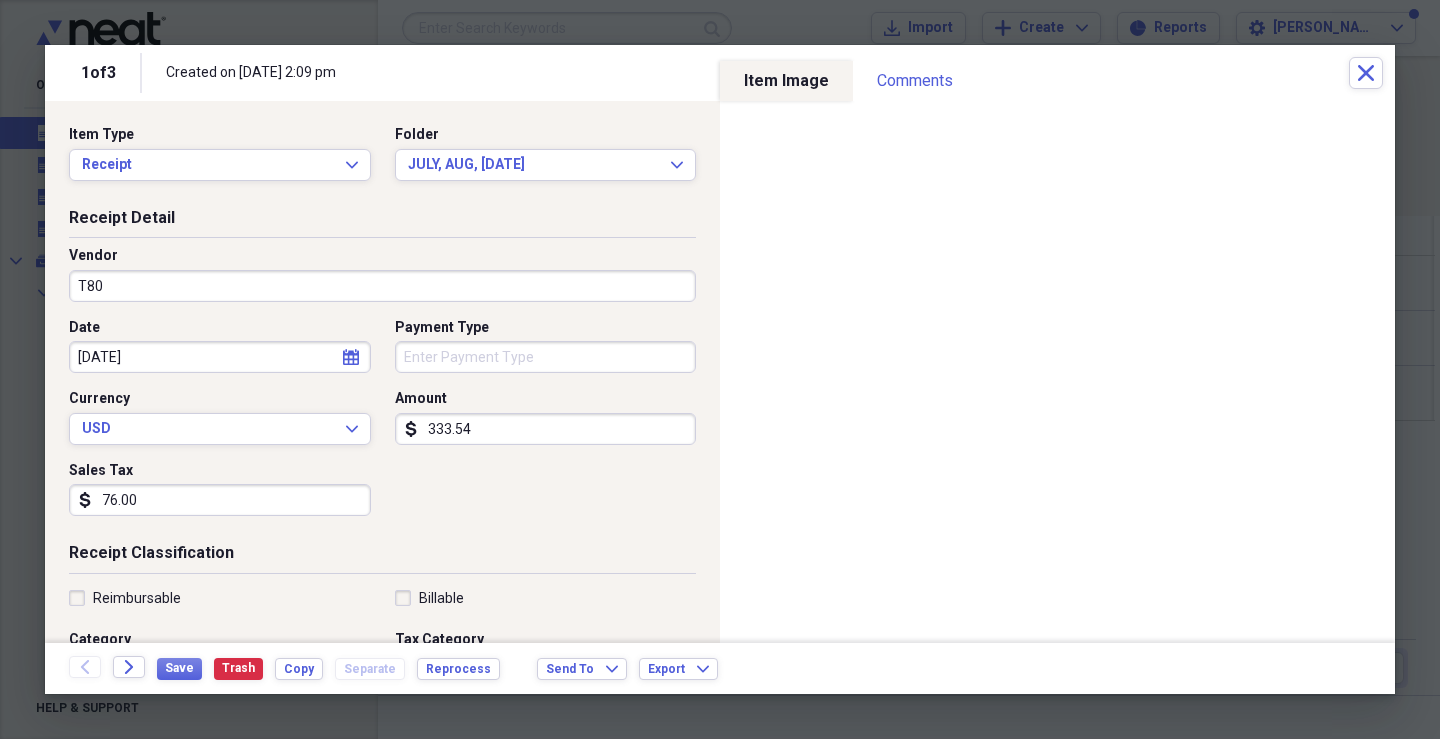 type on "76.00" 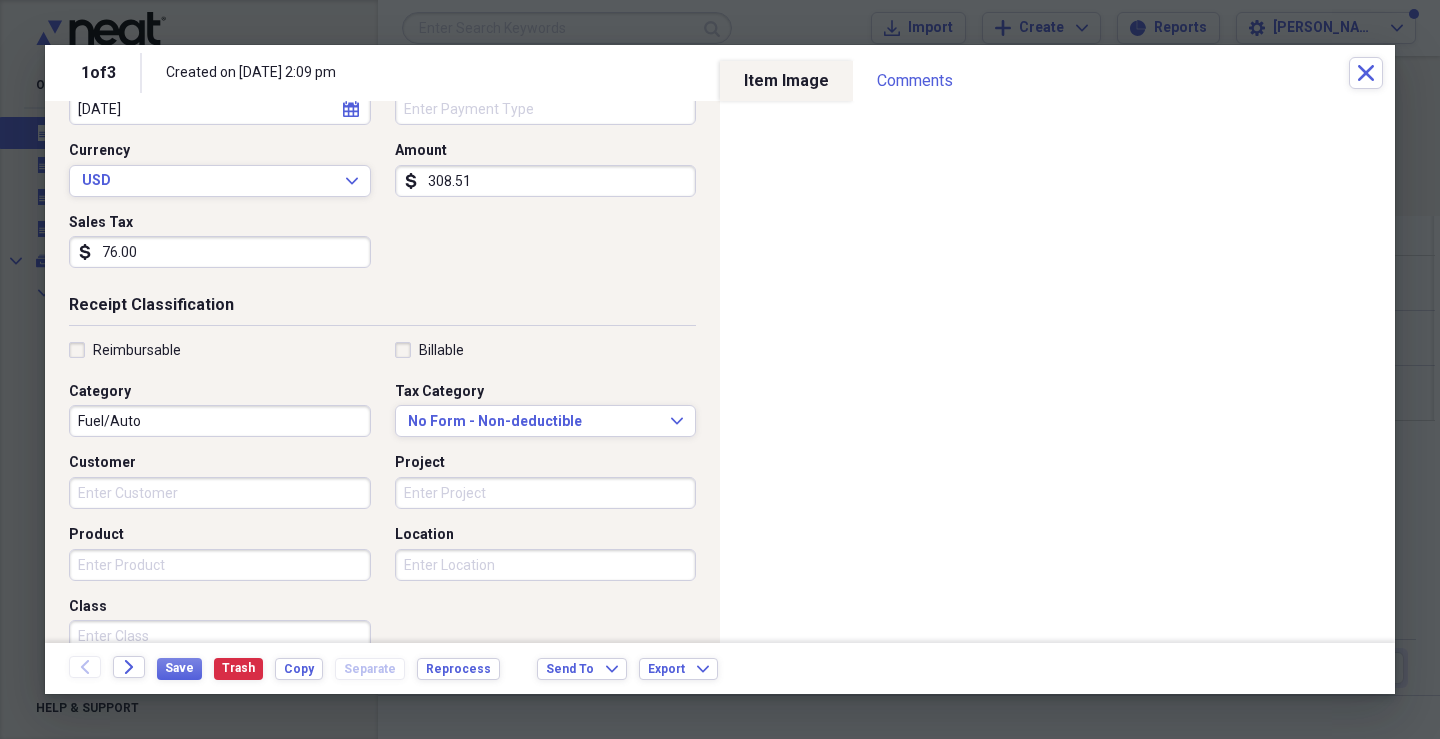 scroll, scrollTop: 300, scrollLeft: 0, axis: vertical 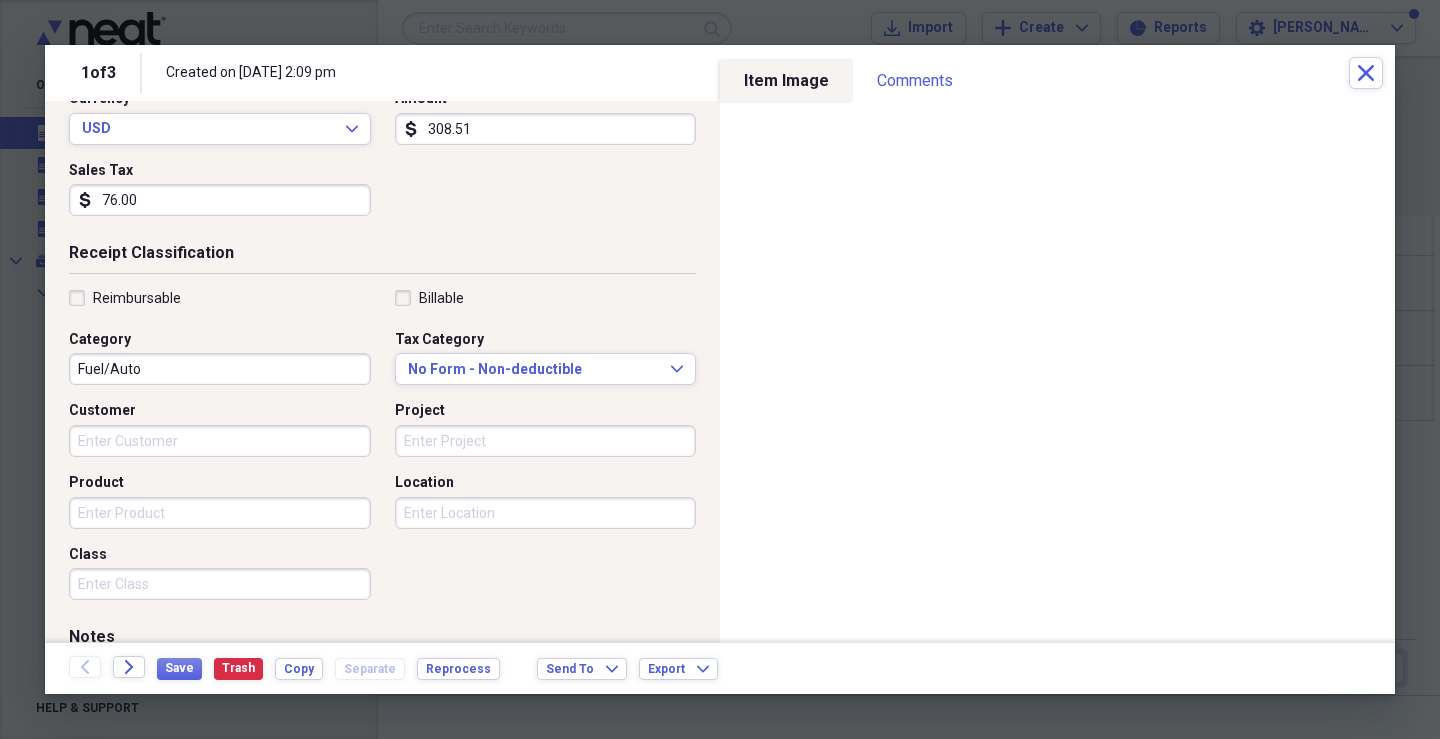 type on "308.51" 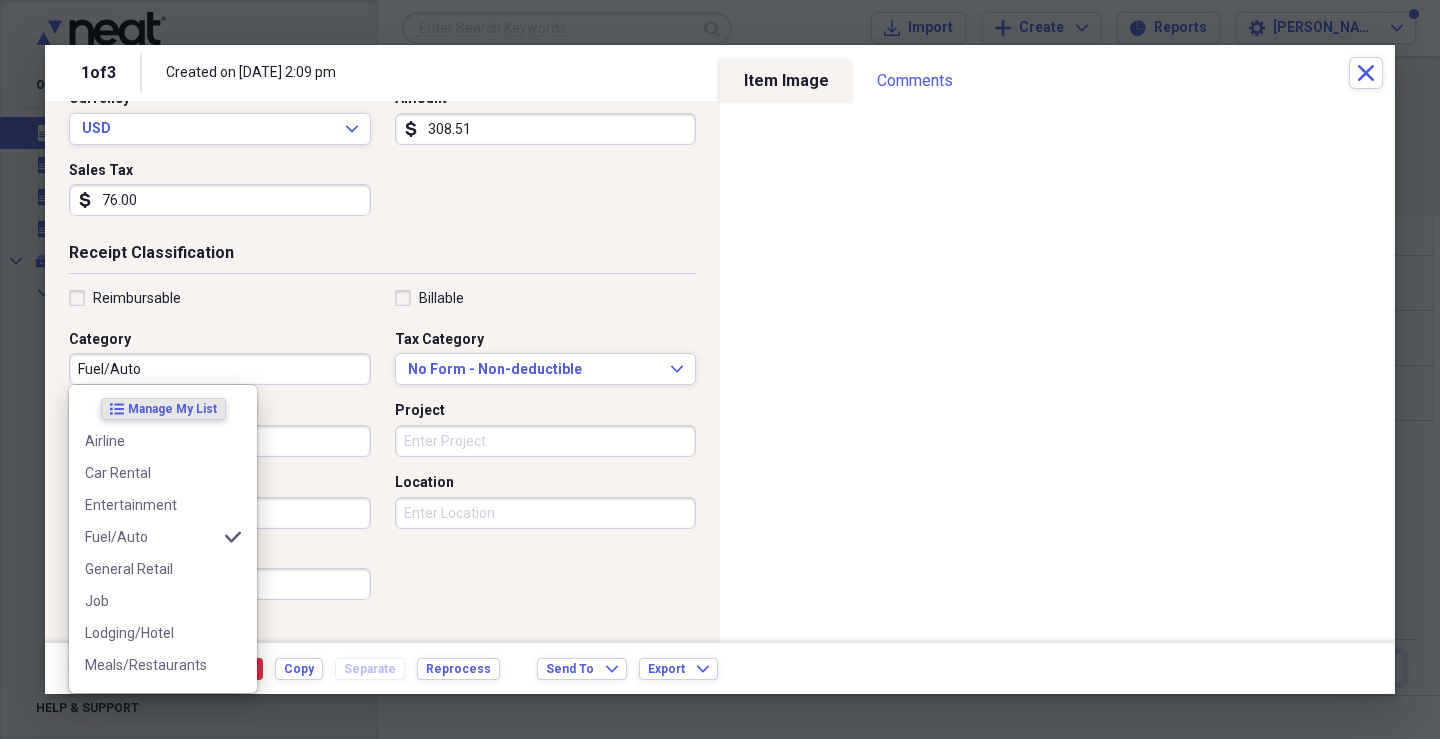 click on "Fuel/Auto" at bounding box center [220, 369] 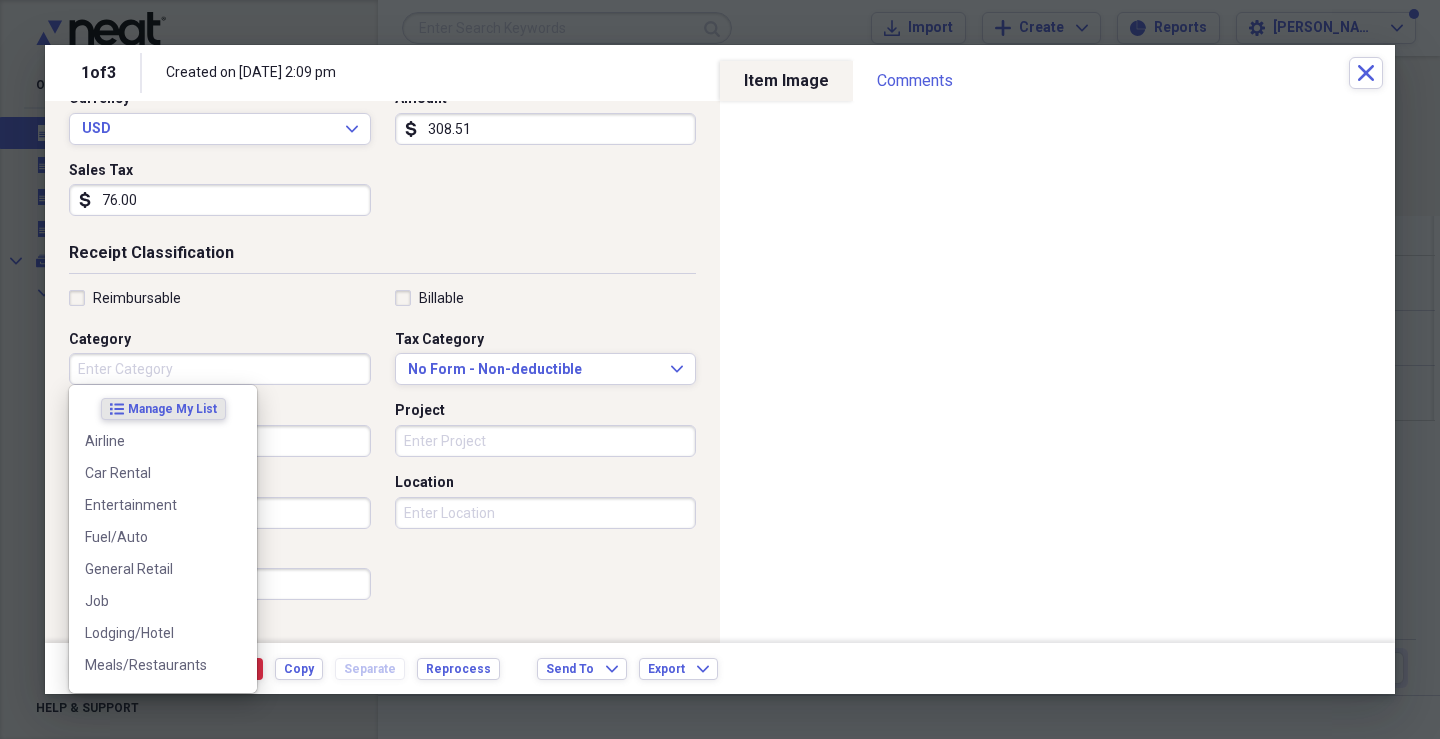 type 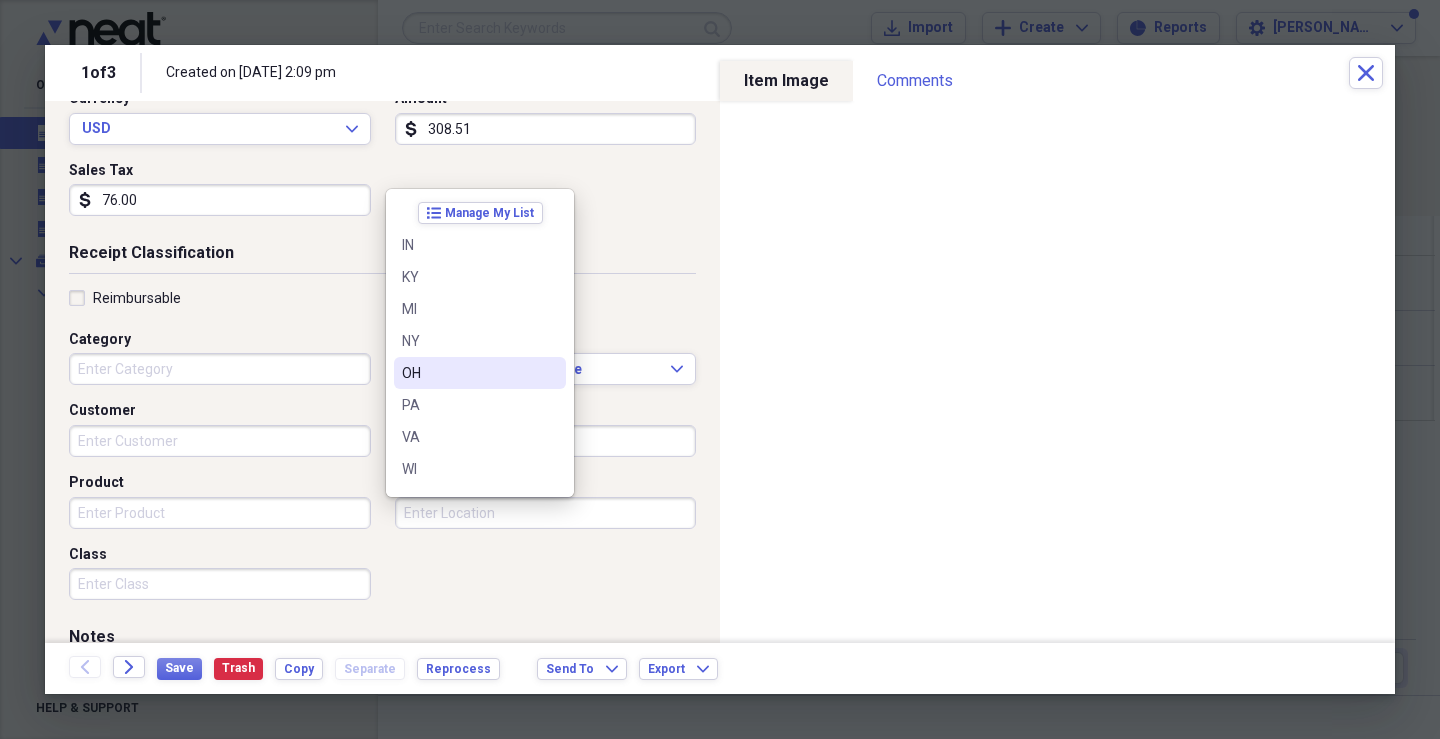 click on "OH" at bounding box center (468, 373) 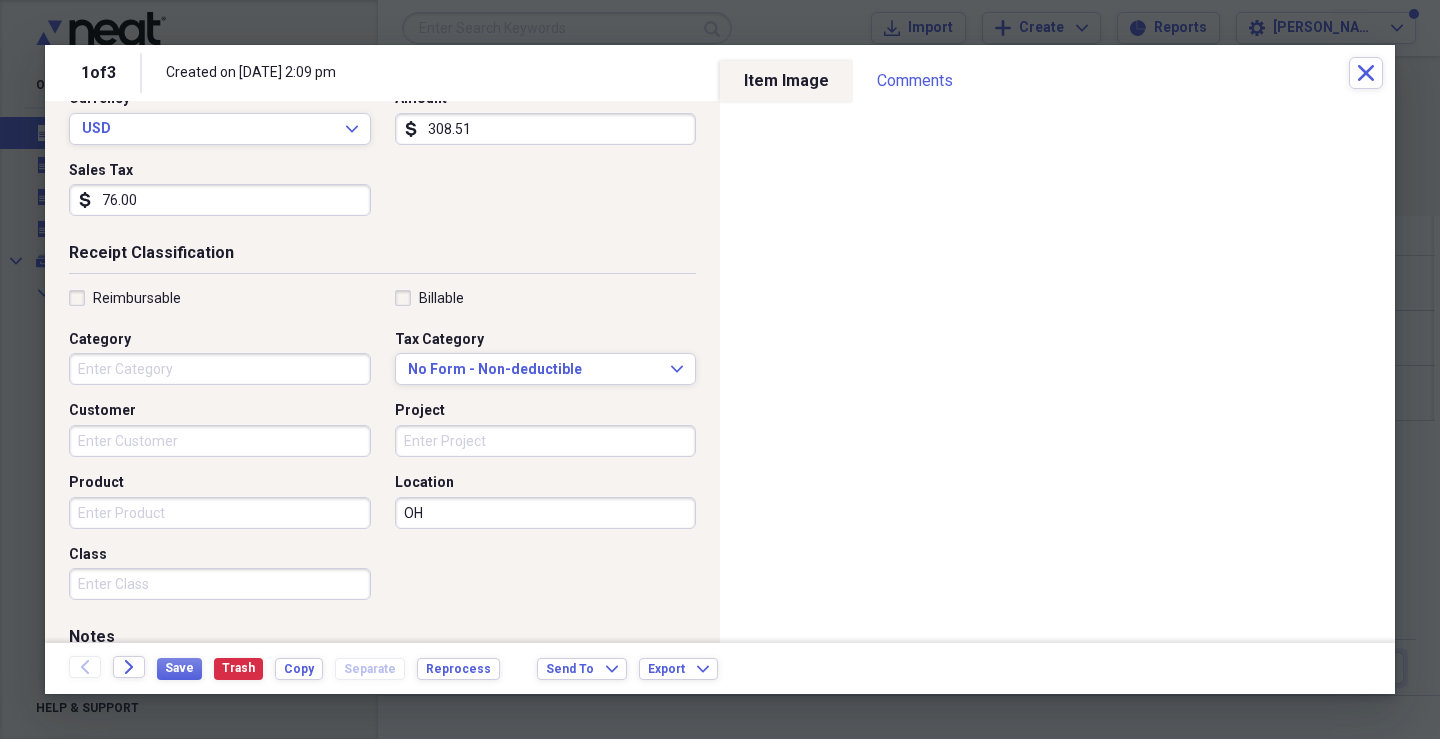 click on "Product" at bounding box center (220, 513) 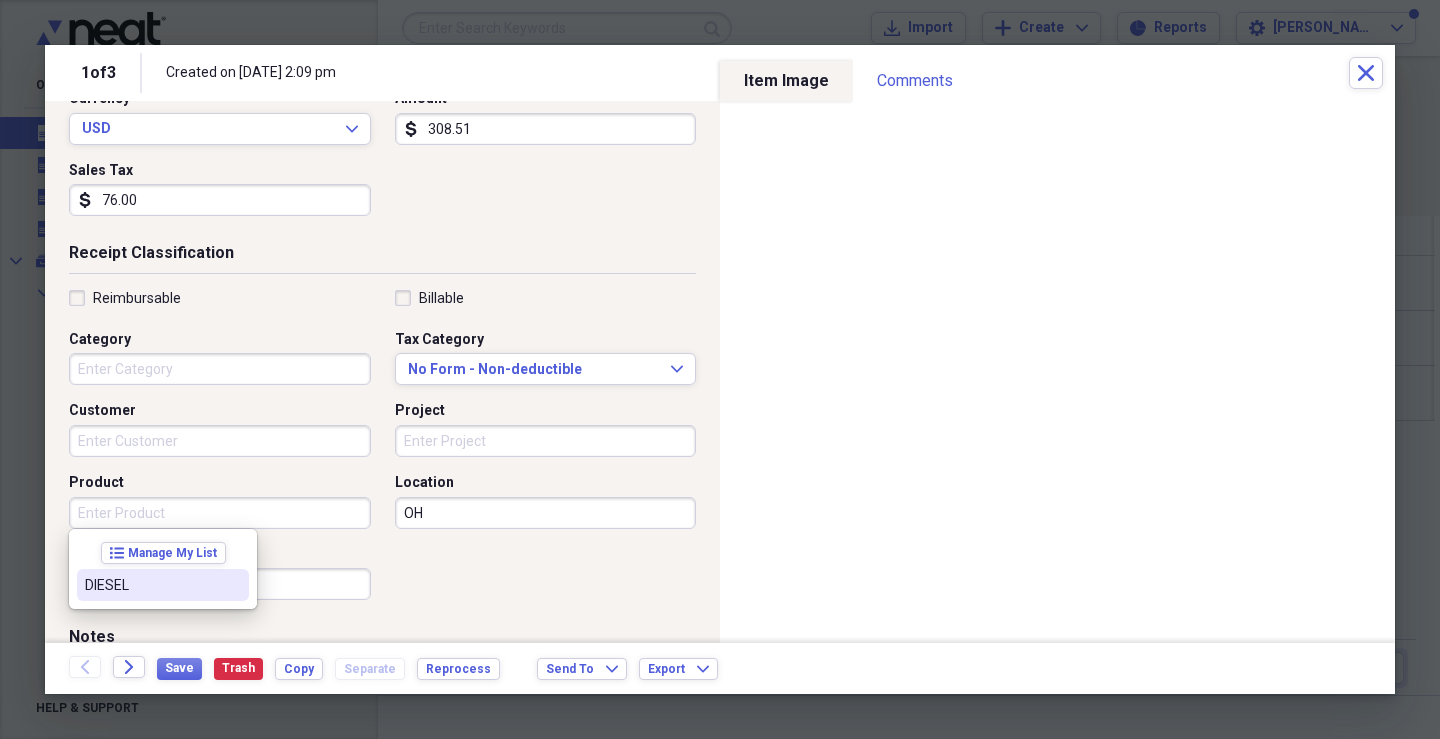 click on "DIESEL" at bounding box center [163, 585] 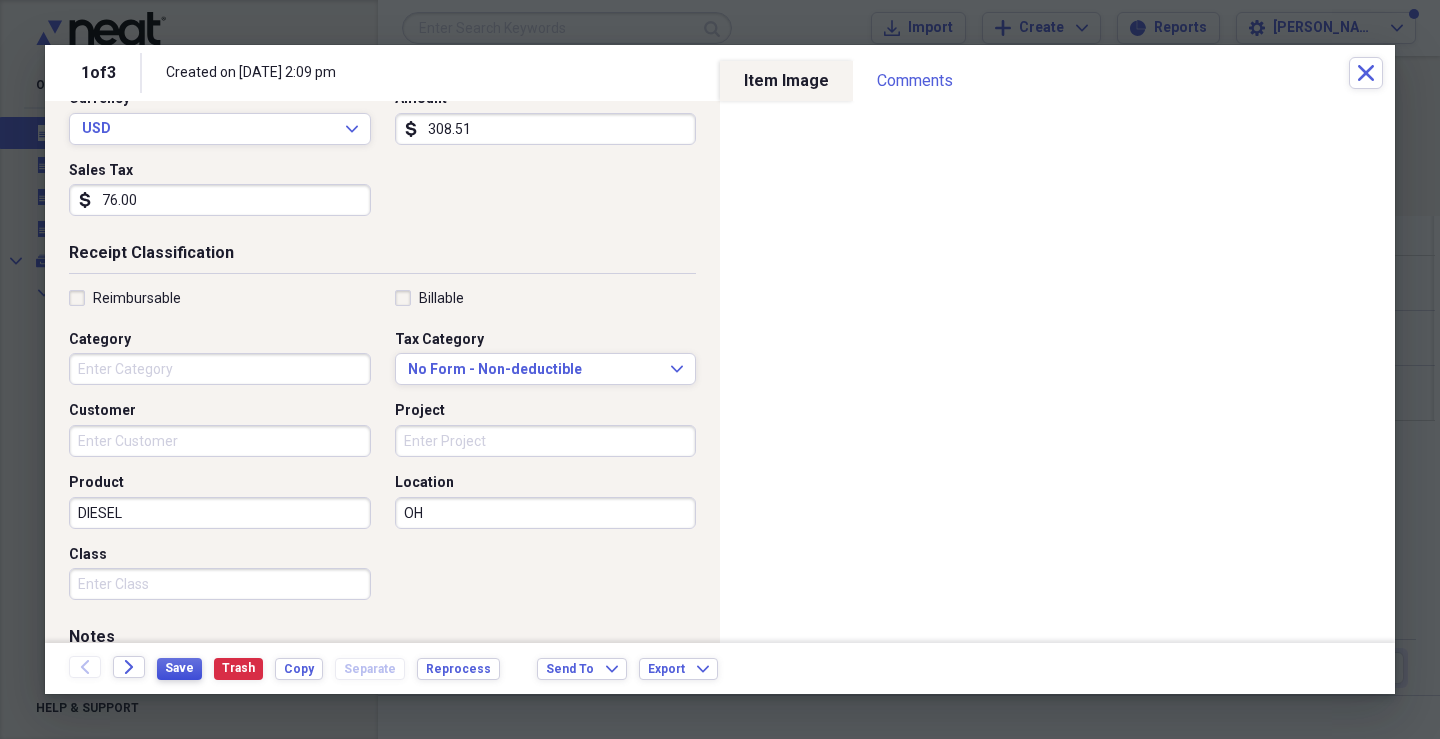 click on "Save" at bounding box center (179, 668) 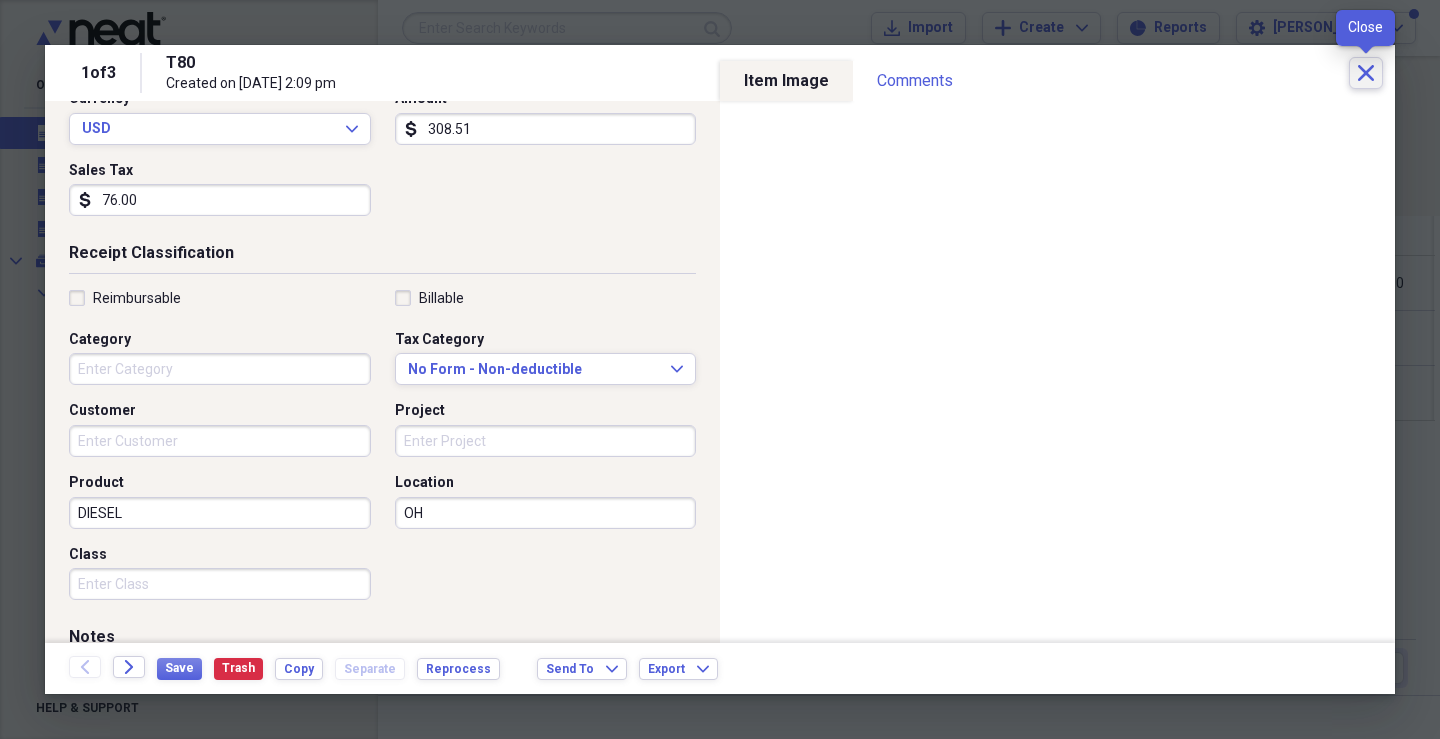 click 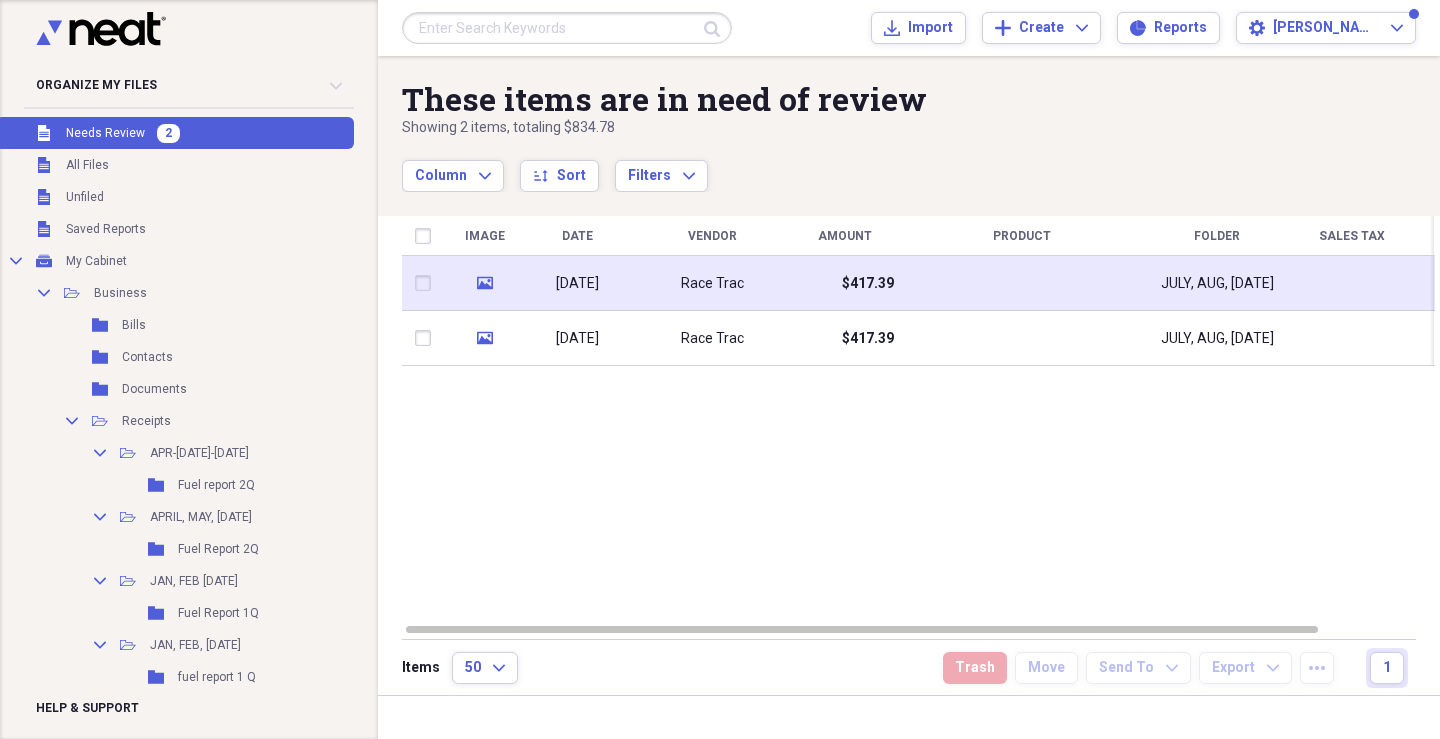click on "$417.39" at bounding box center (844, 283) 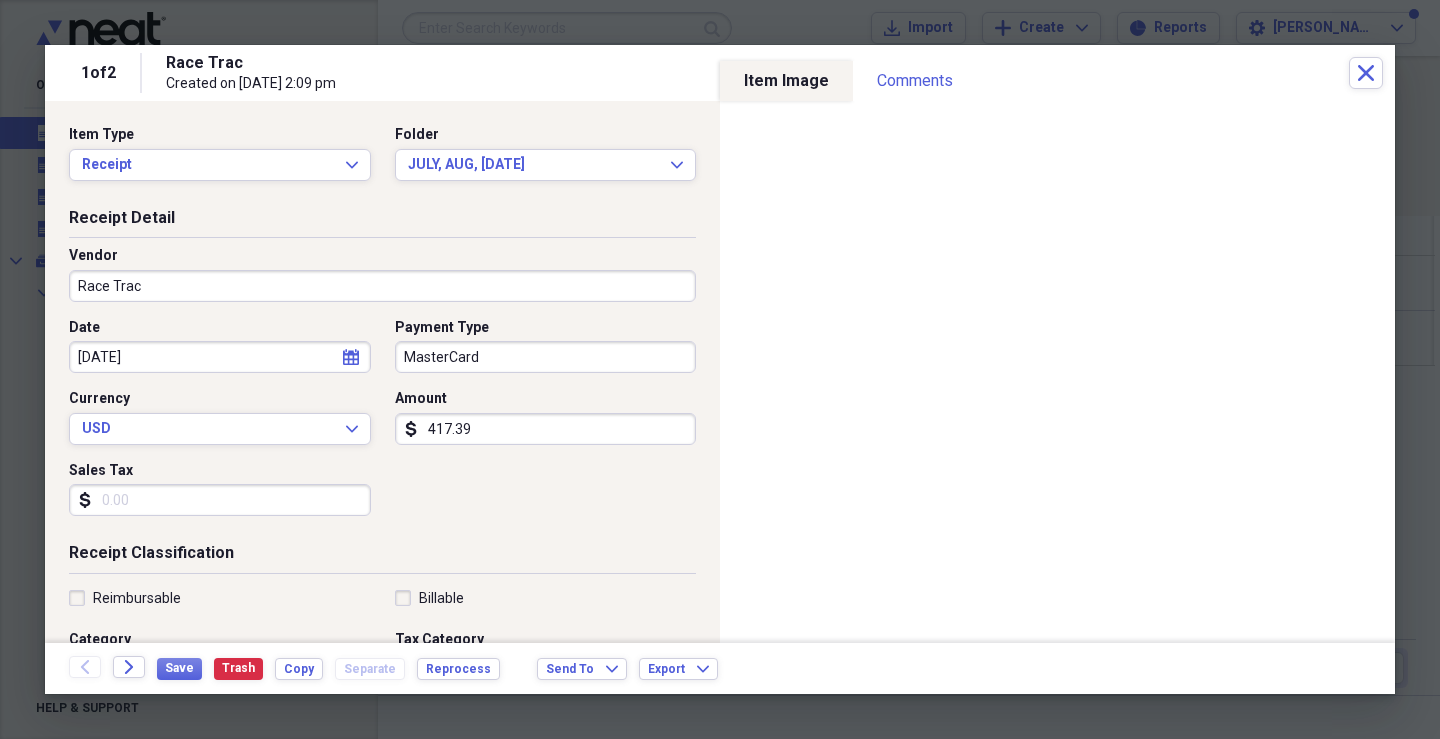 click on "Race Trac" at bounding box center [382, 286] 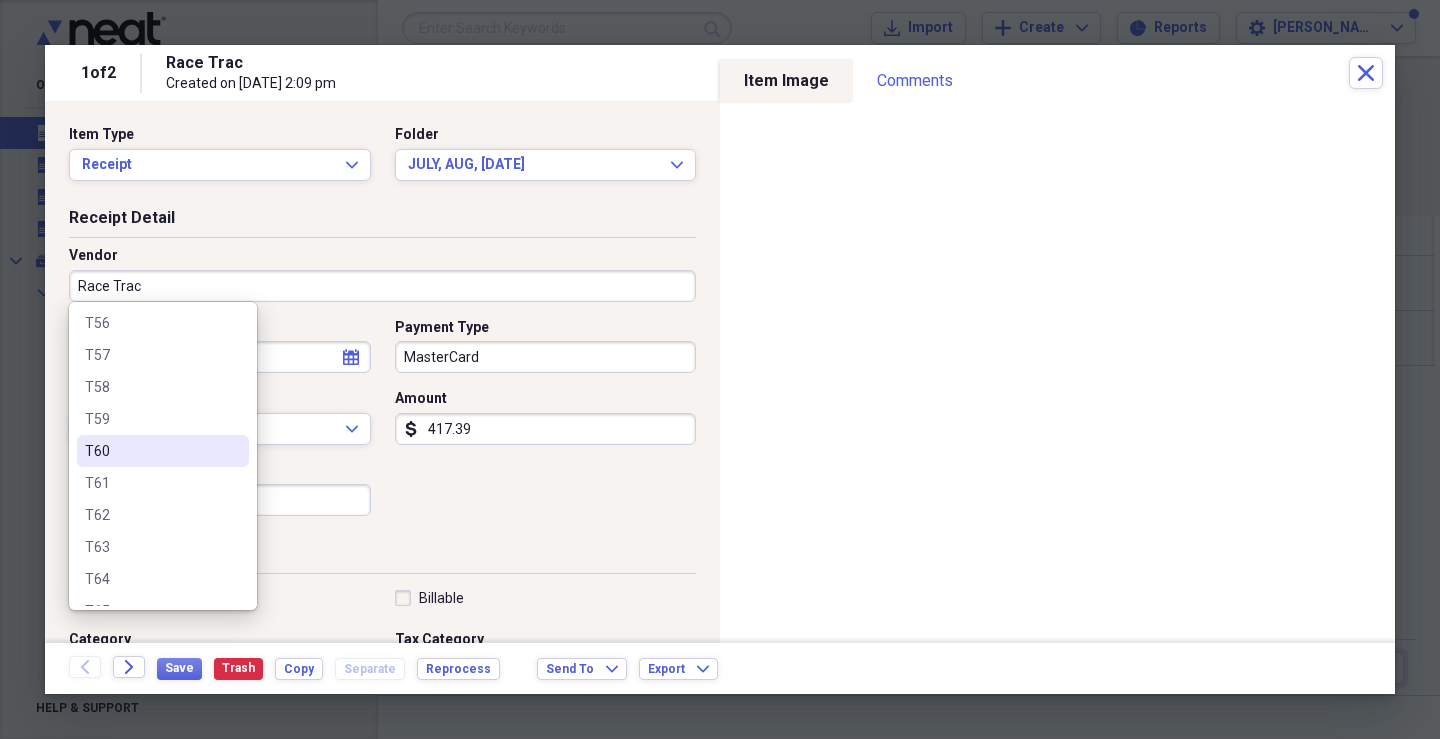 scroll, scrollTop: 800, scrollLeft: 0, axis: vertical 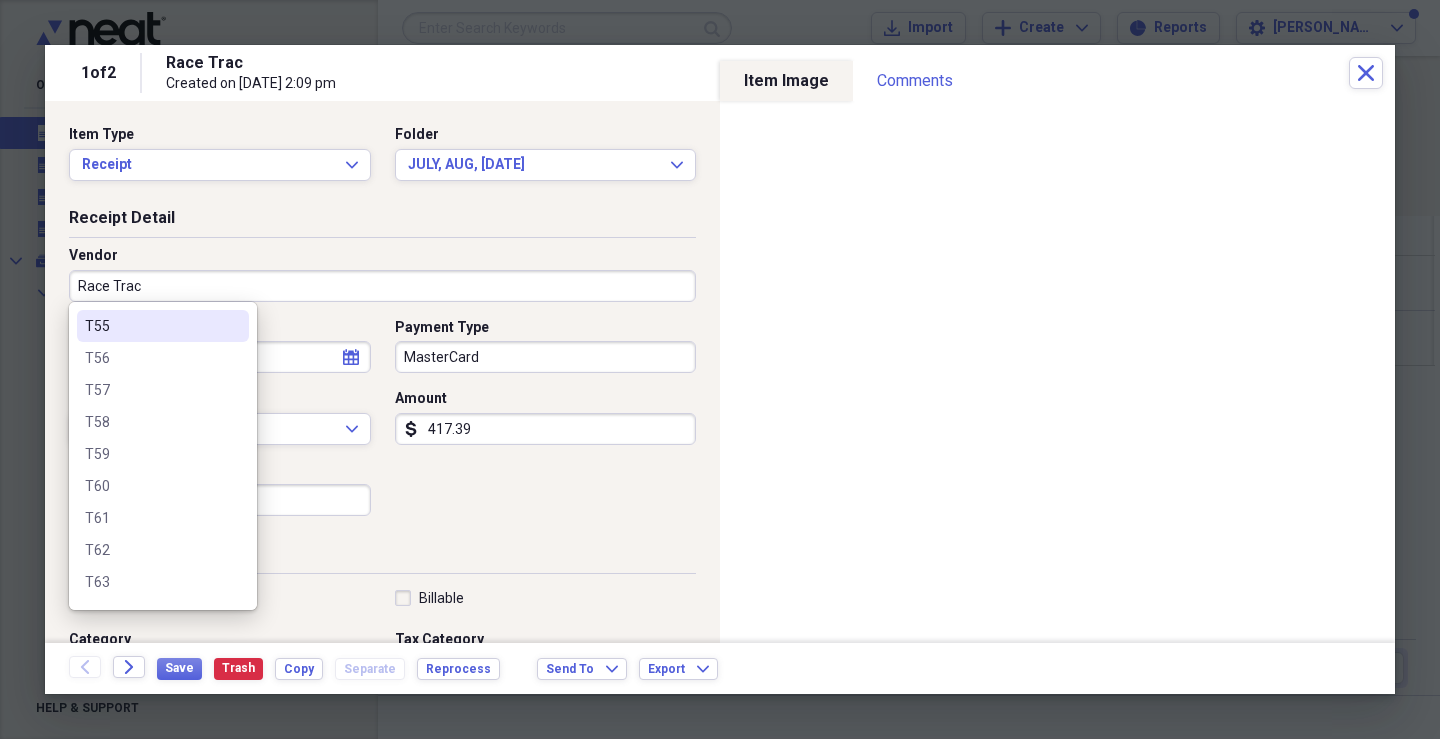 click on "T55" at bounding box center [151, 326] 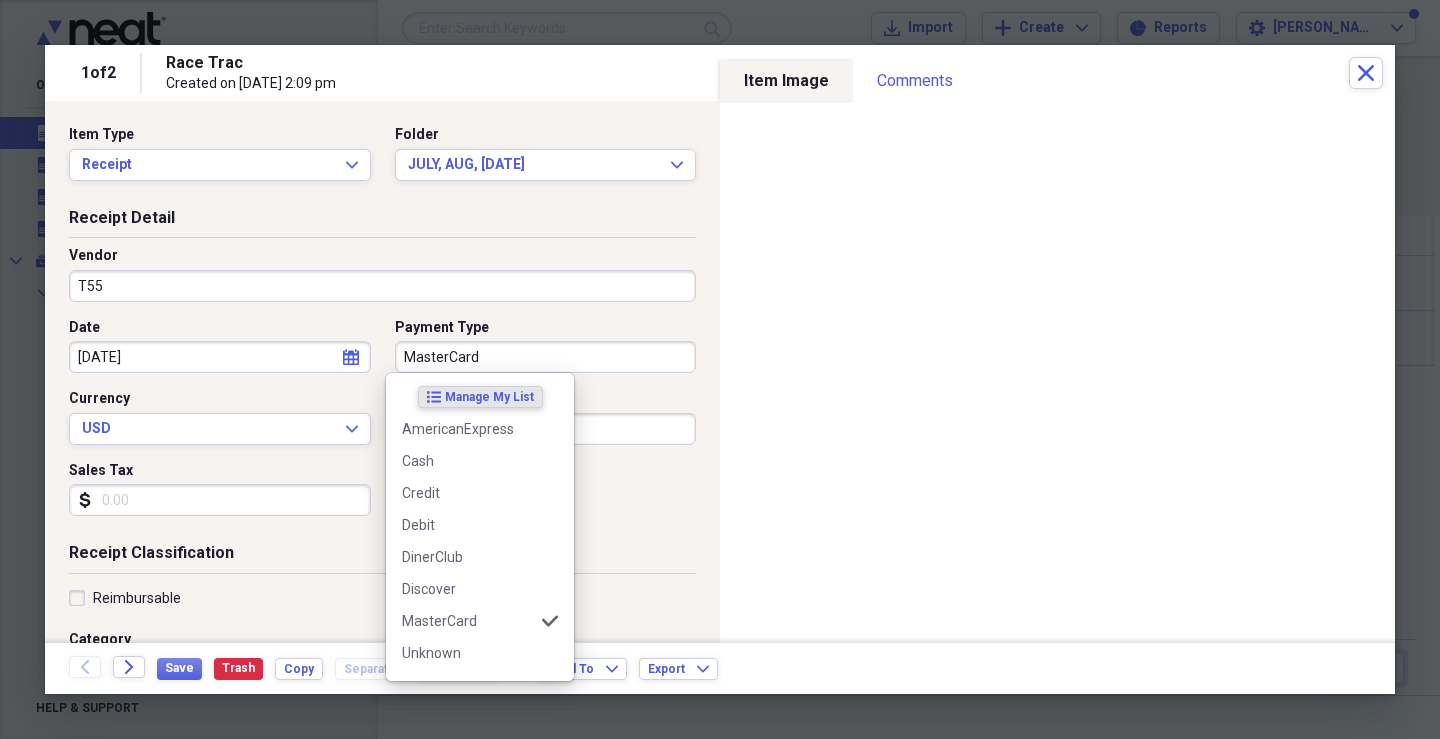 click on "MasterCard" at bounding box center [546, 357] 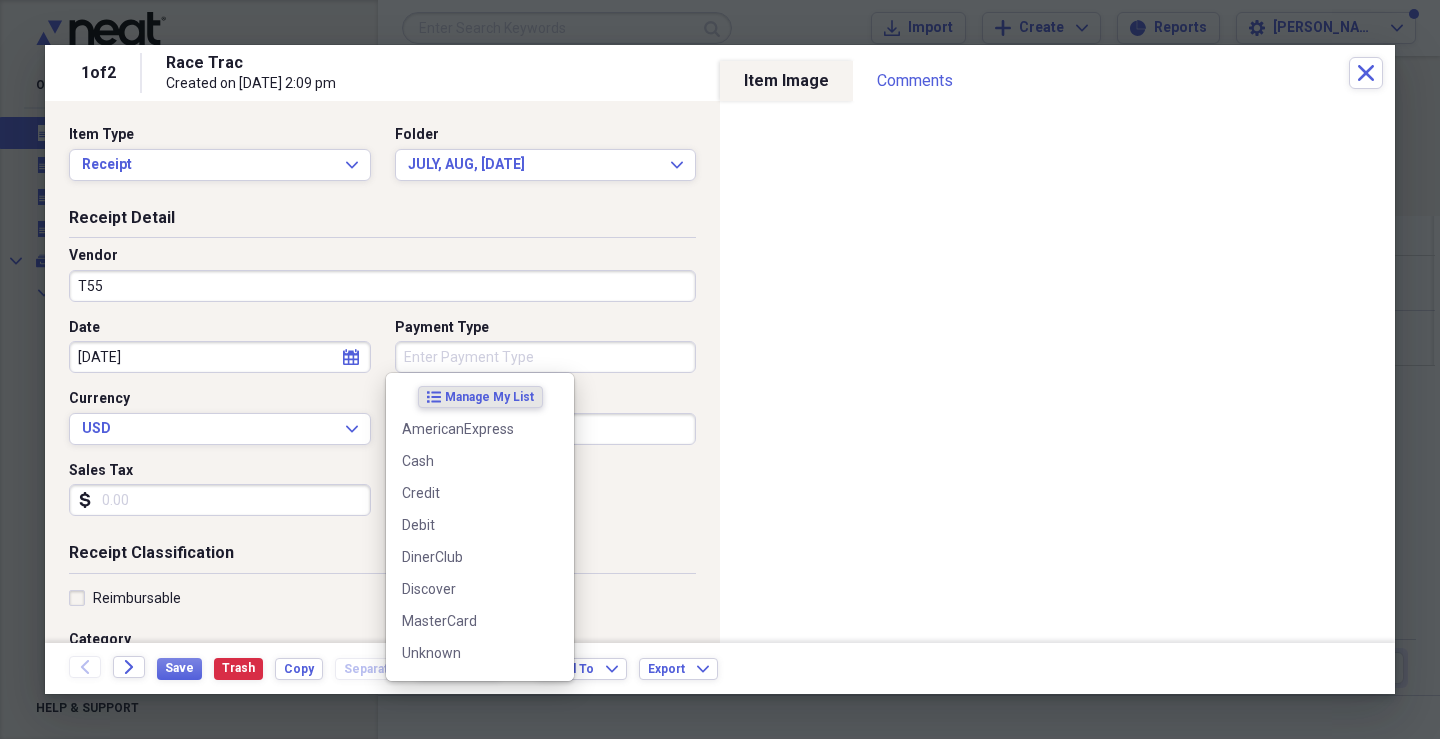 type 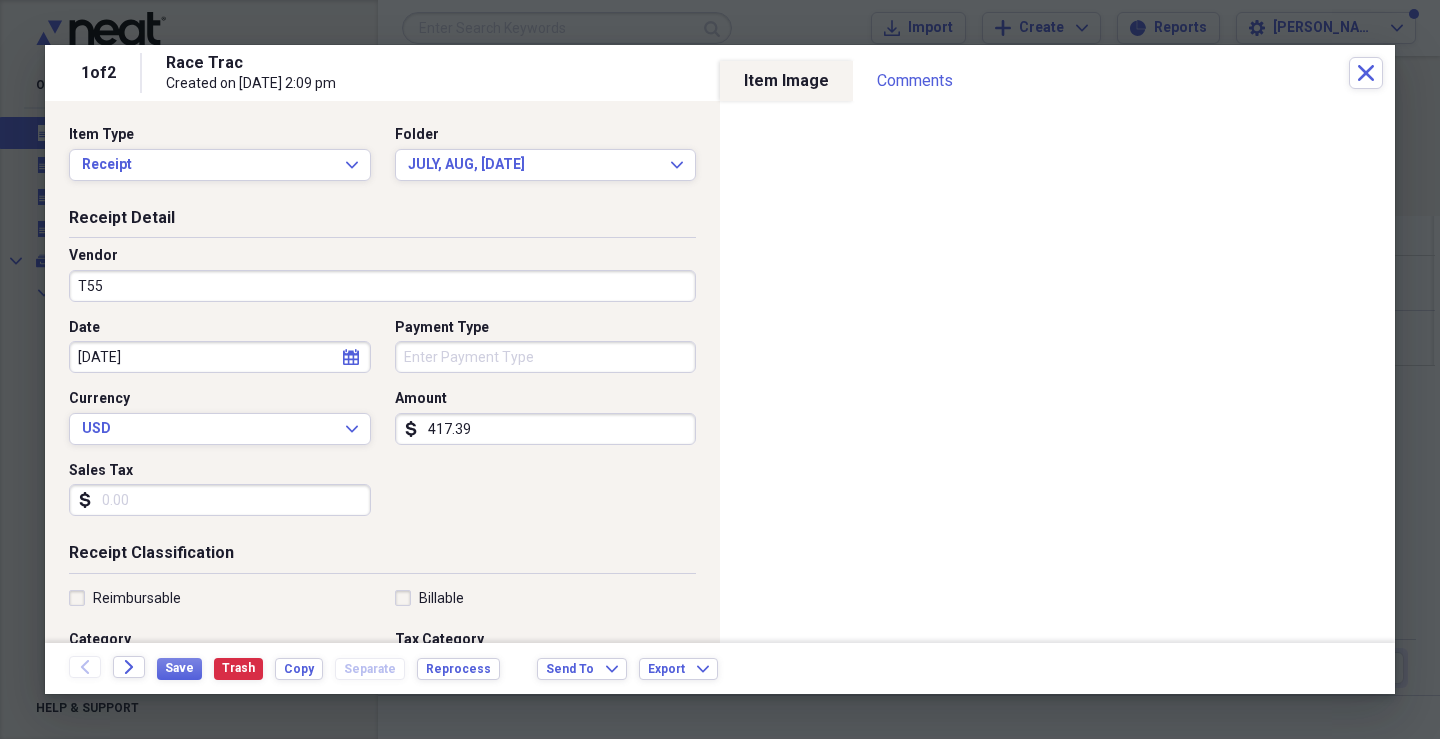 click on "Sales Tax" at bounding box center [220, 500] 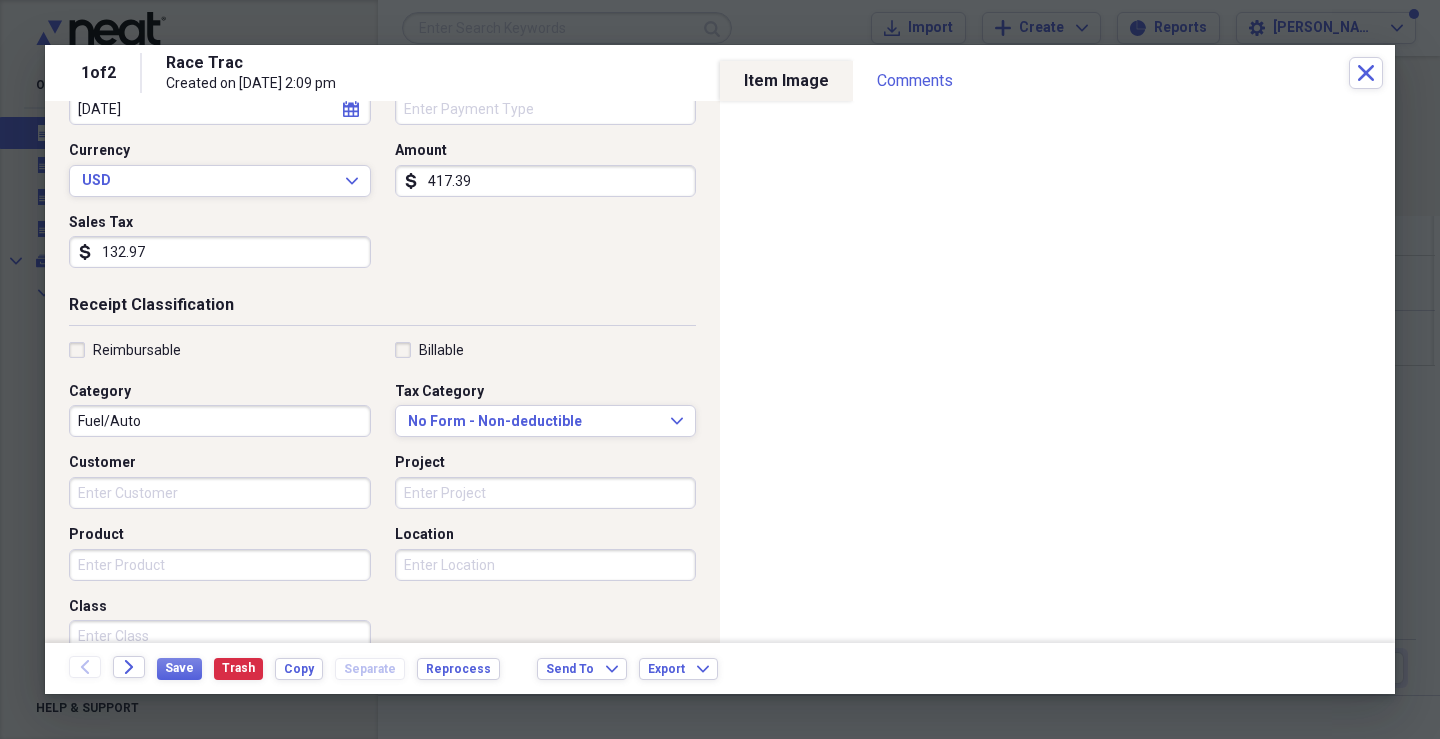 scroll, scrollTop: 300, scrollLeft: 0, axis: vertical 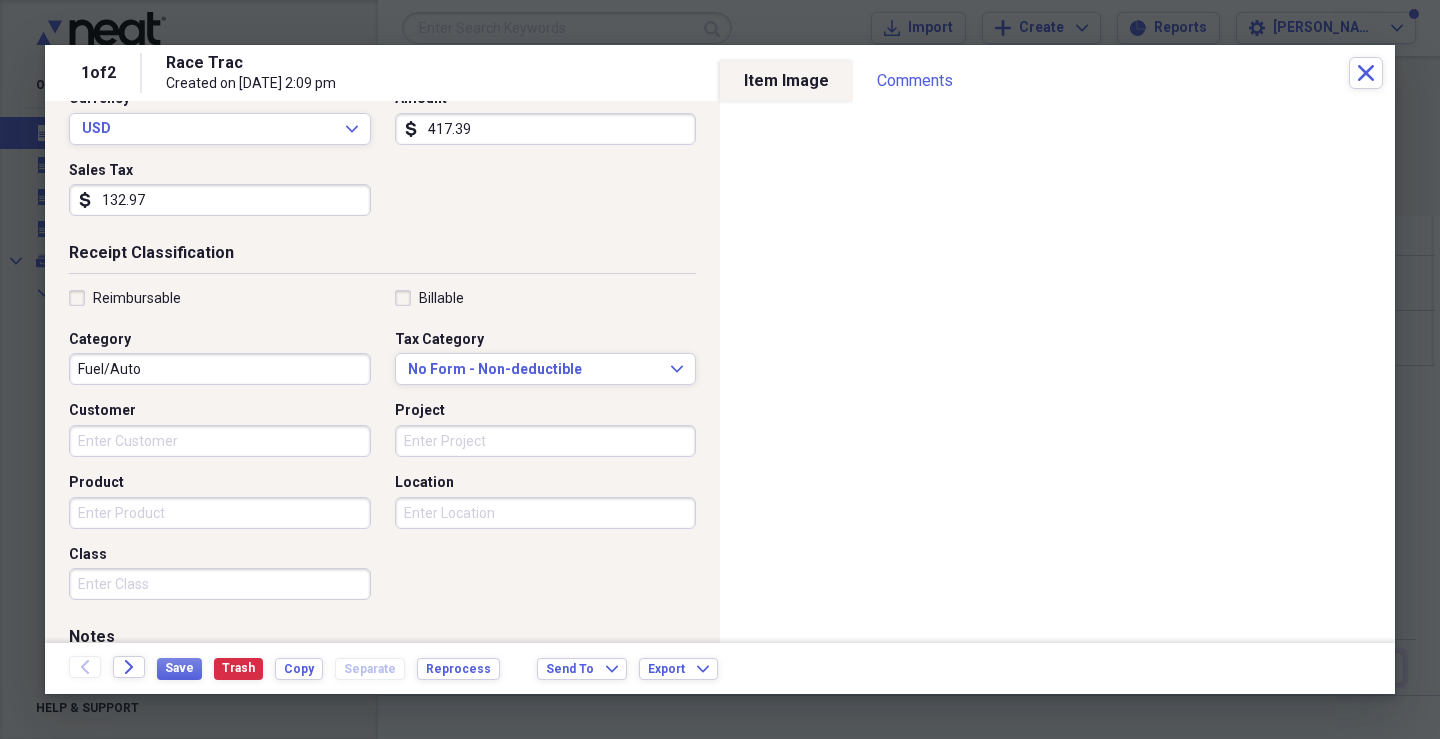 type on "132.97" 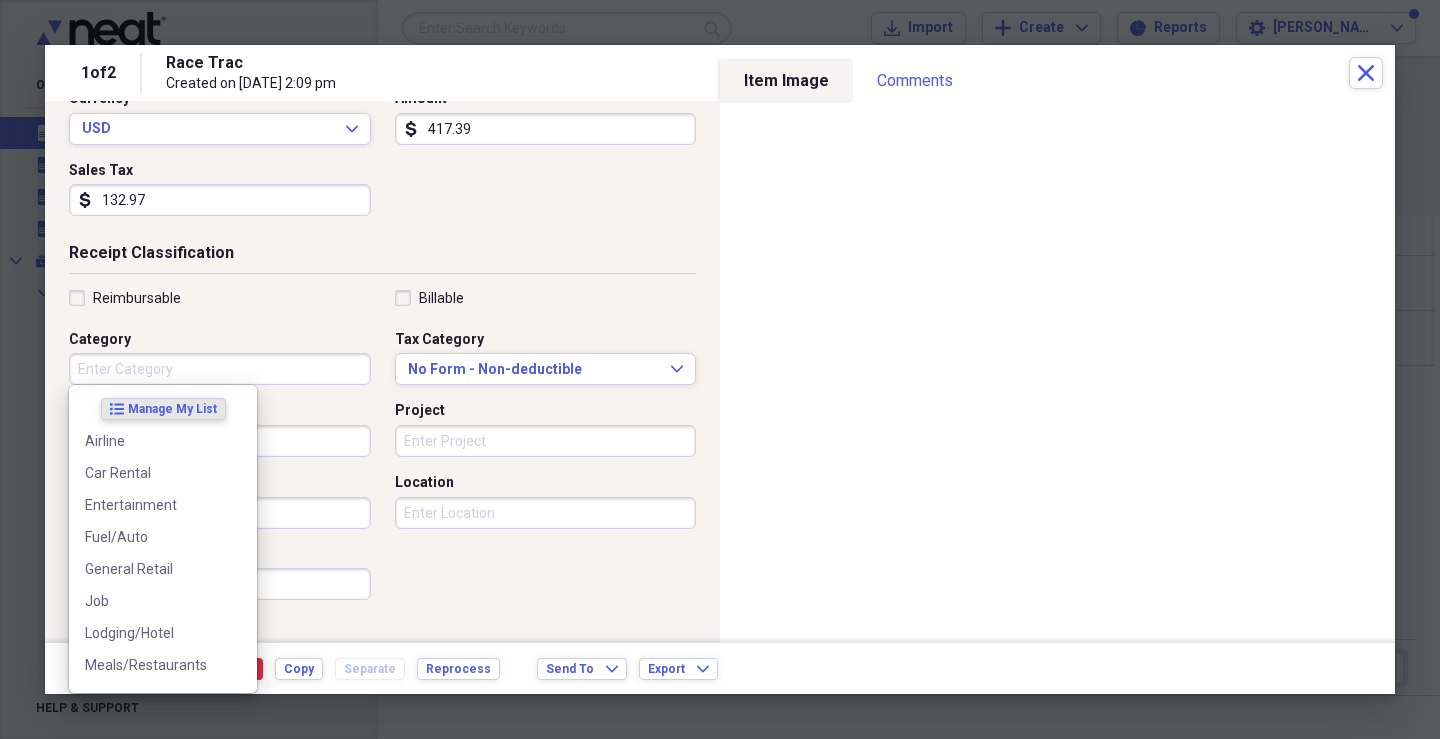 type 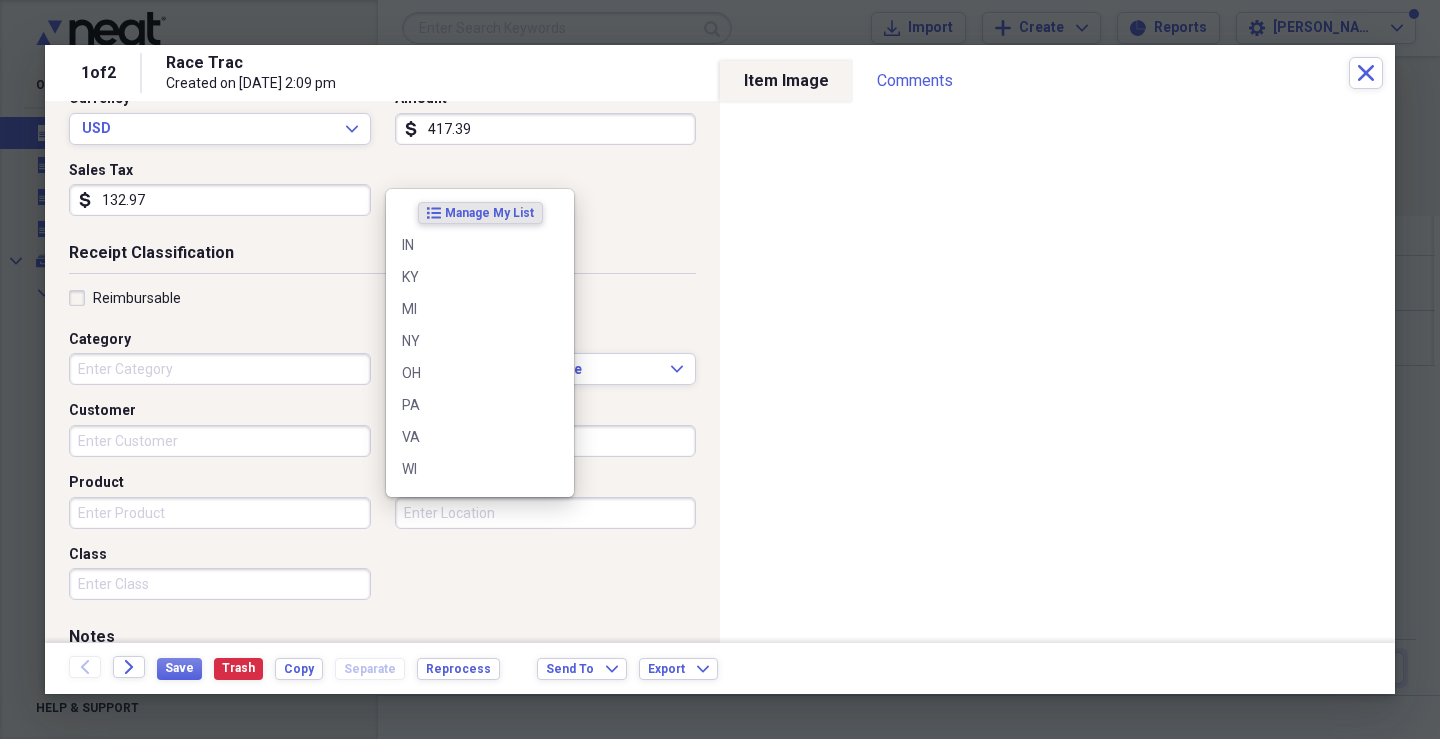 click on "Location" at bounding box center (546, 513) 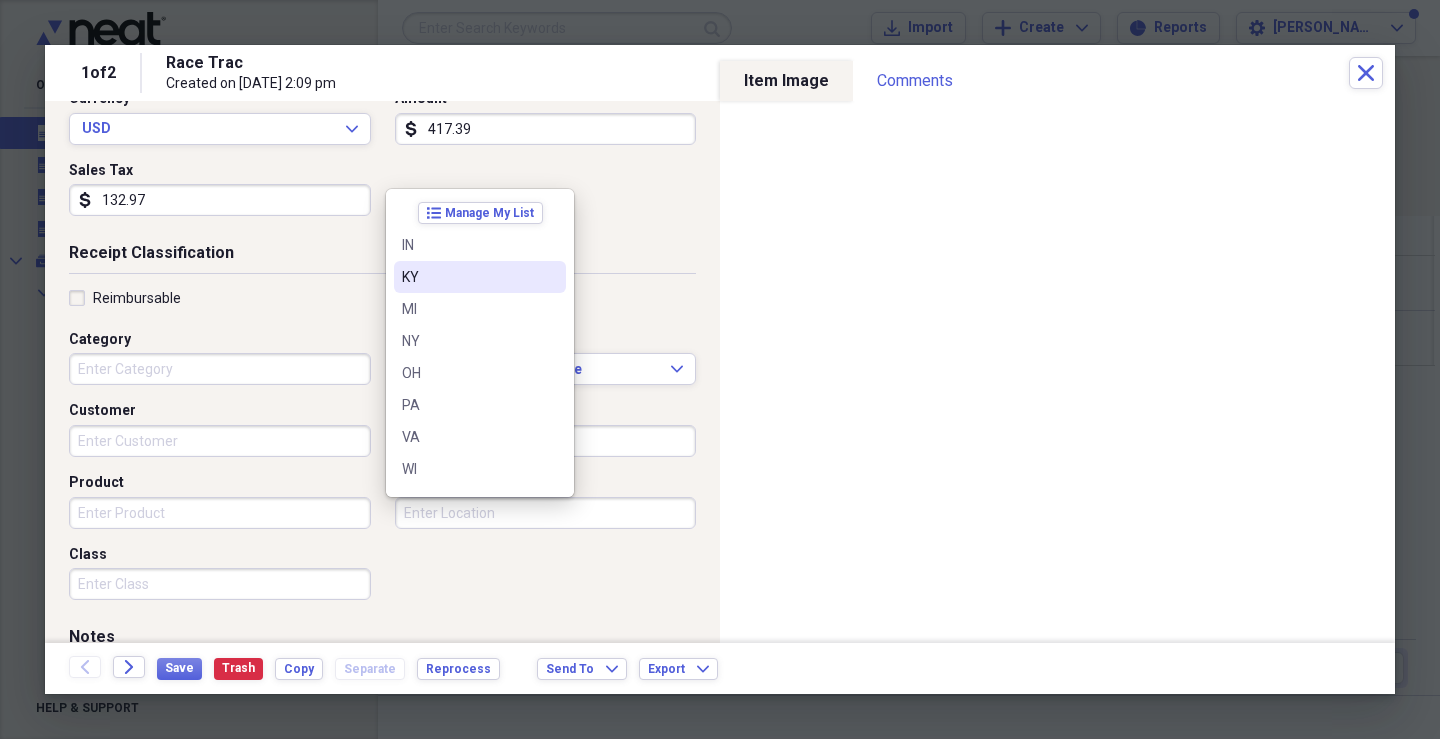 click on "KY" at bounding box center (468, 277) 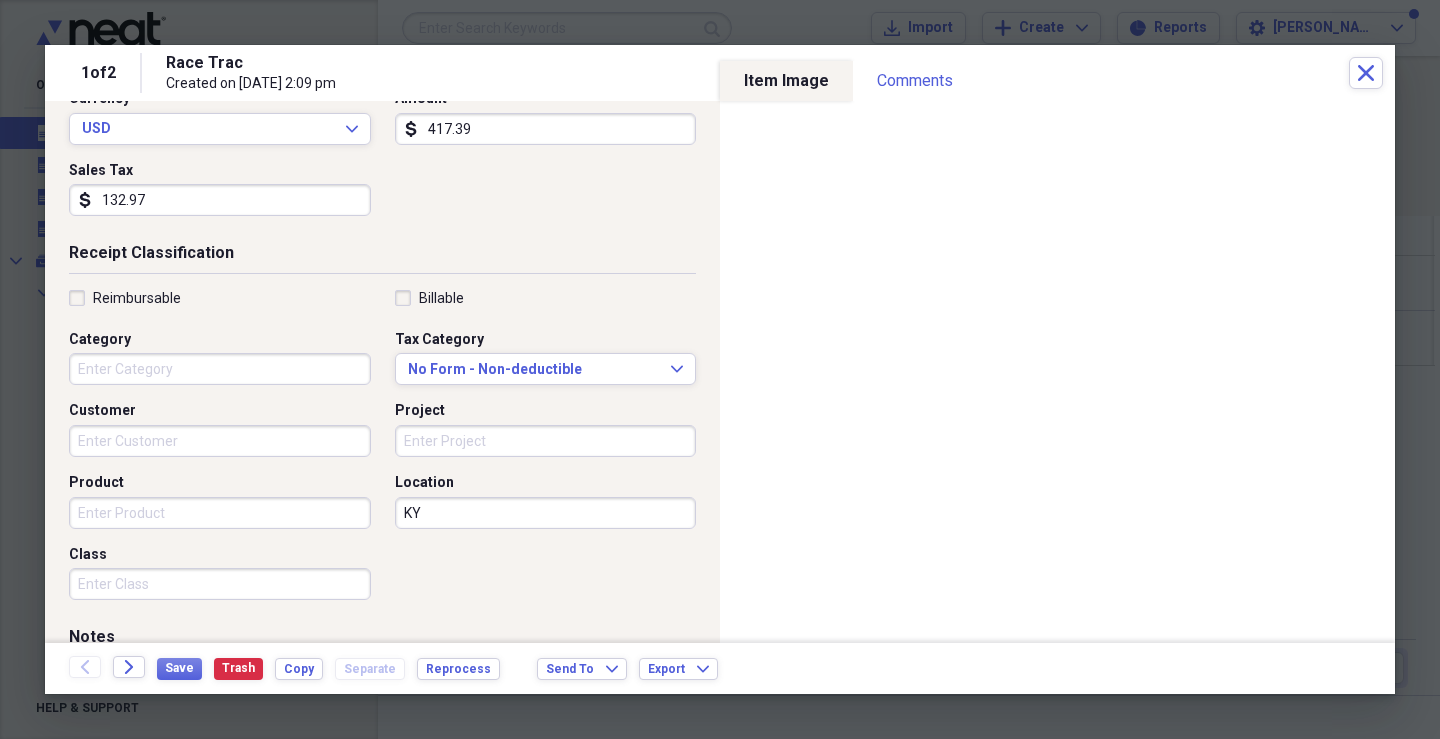click on "Product" at bounding box center [220, 513] 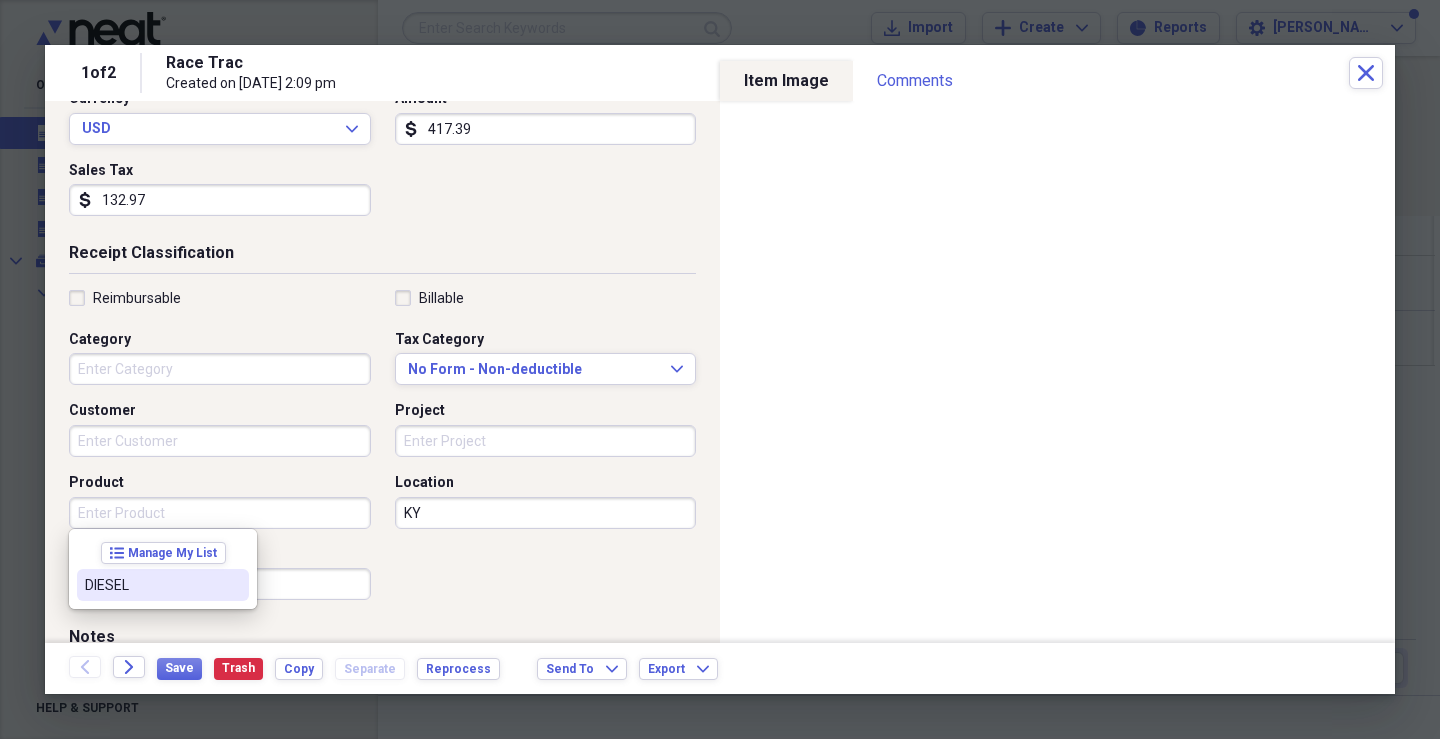 click on "DIESEL" at bounding box center [151, 585] 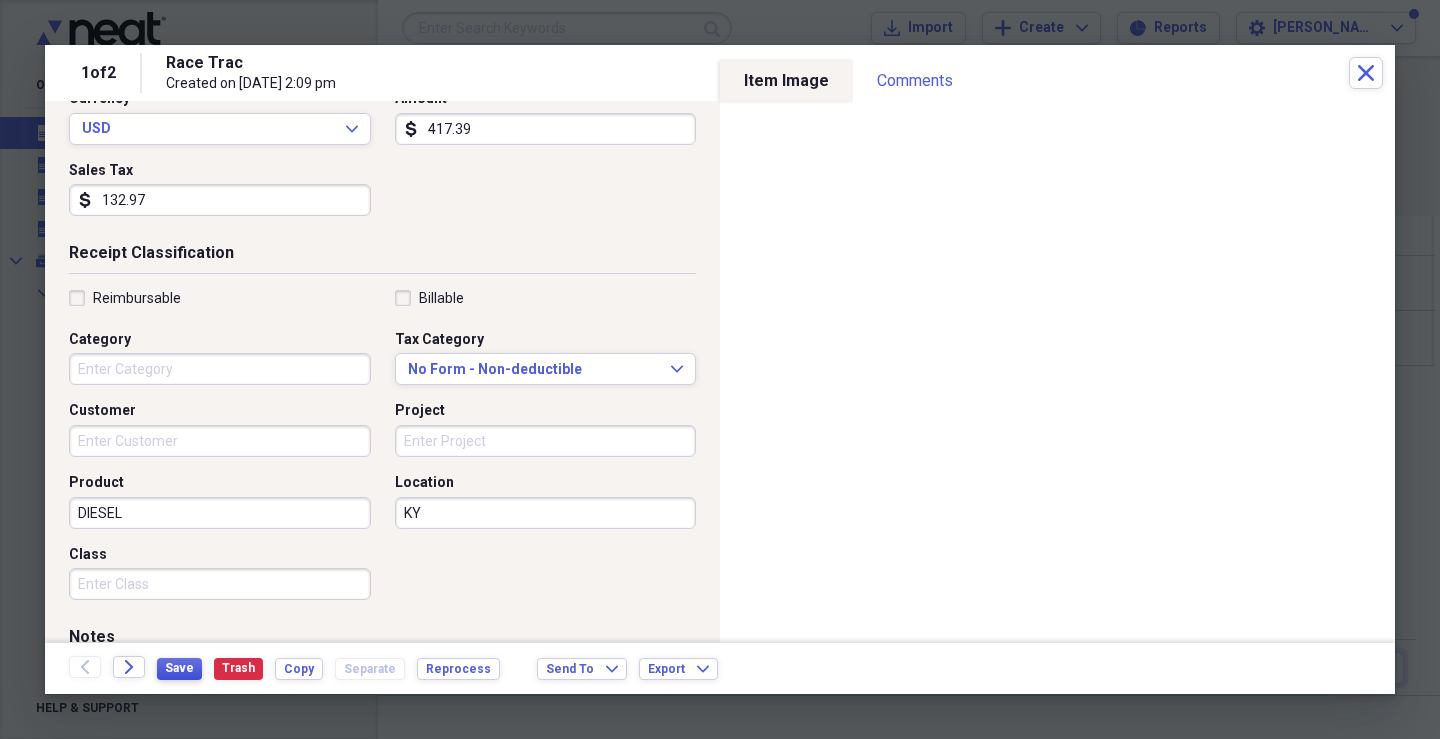 click on "Save" at bounding box center [179, 669] 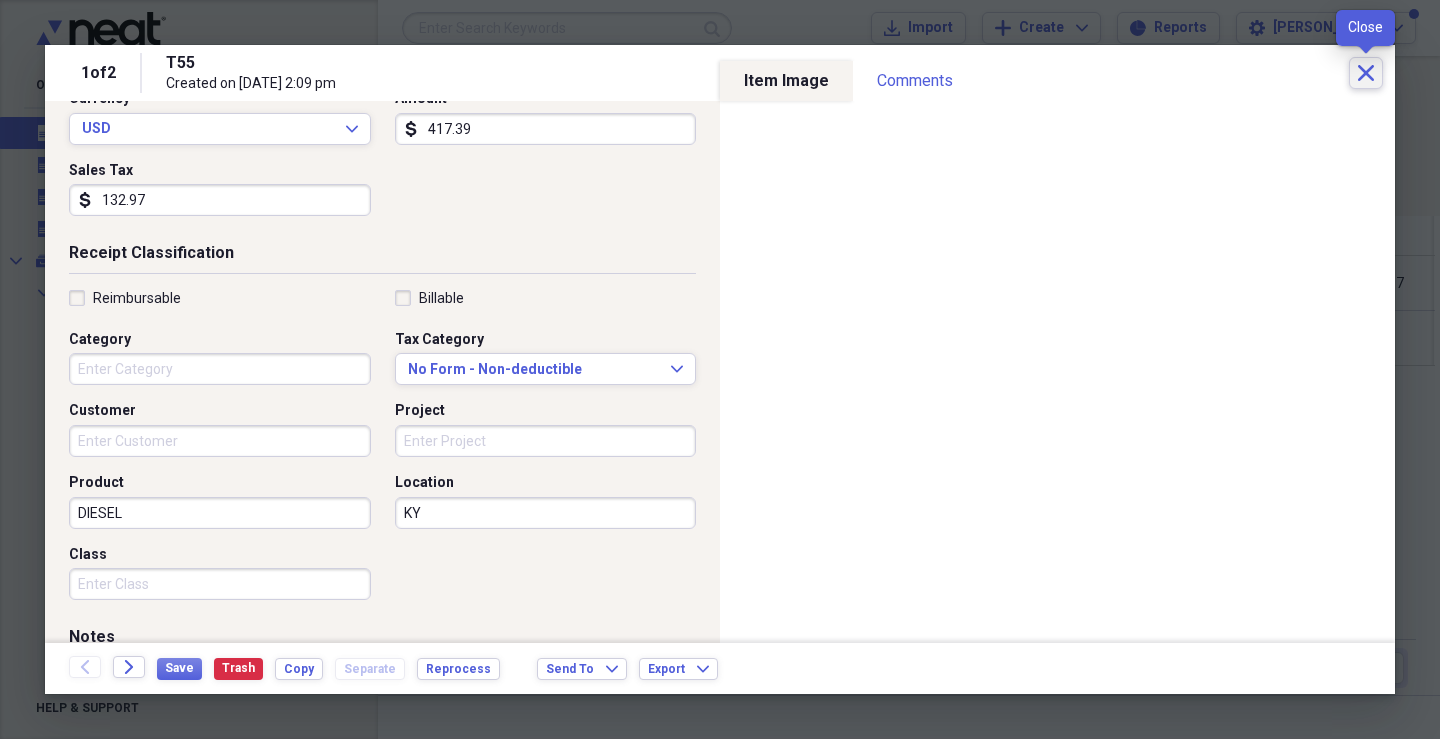 click 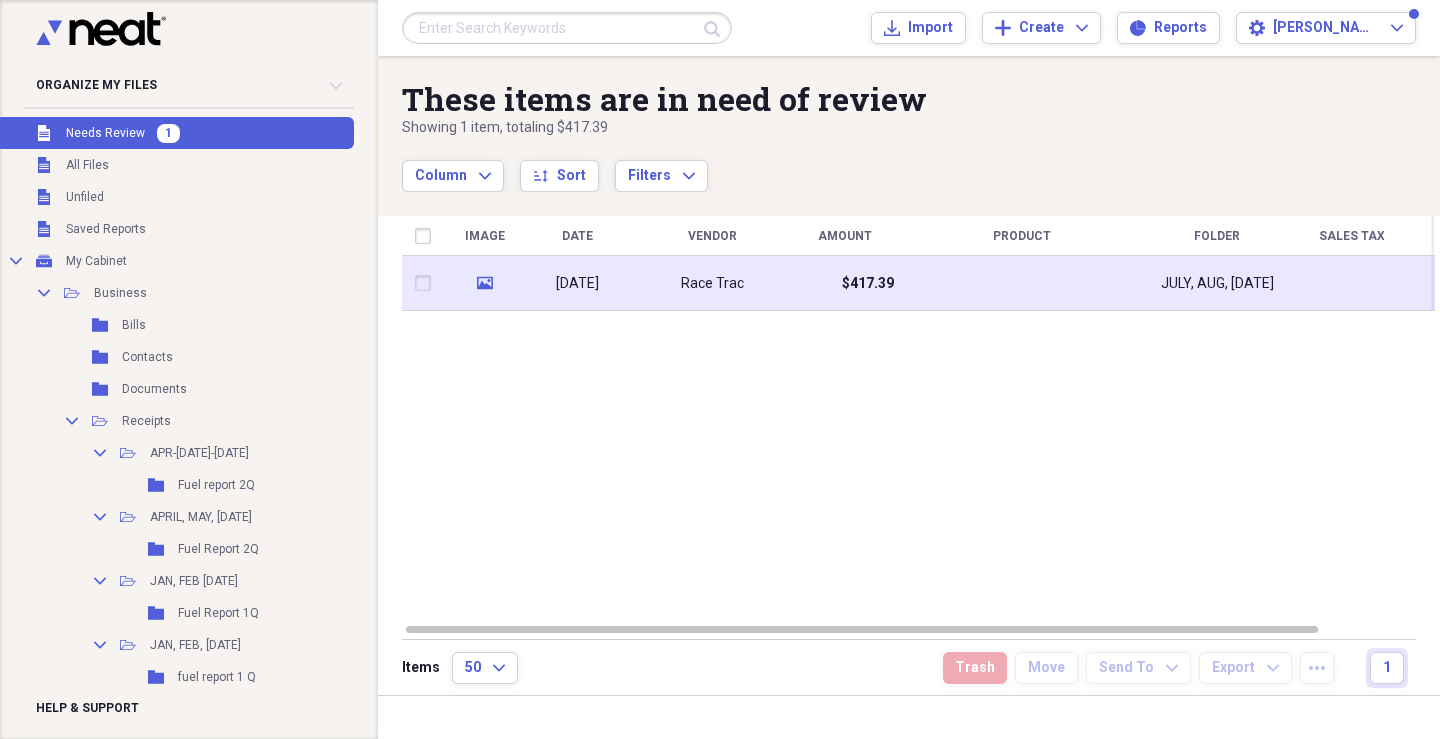 click on "[DATE]" at bounding box center [577, 283] 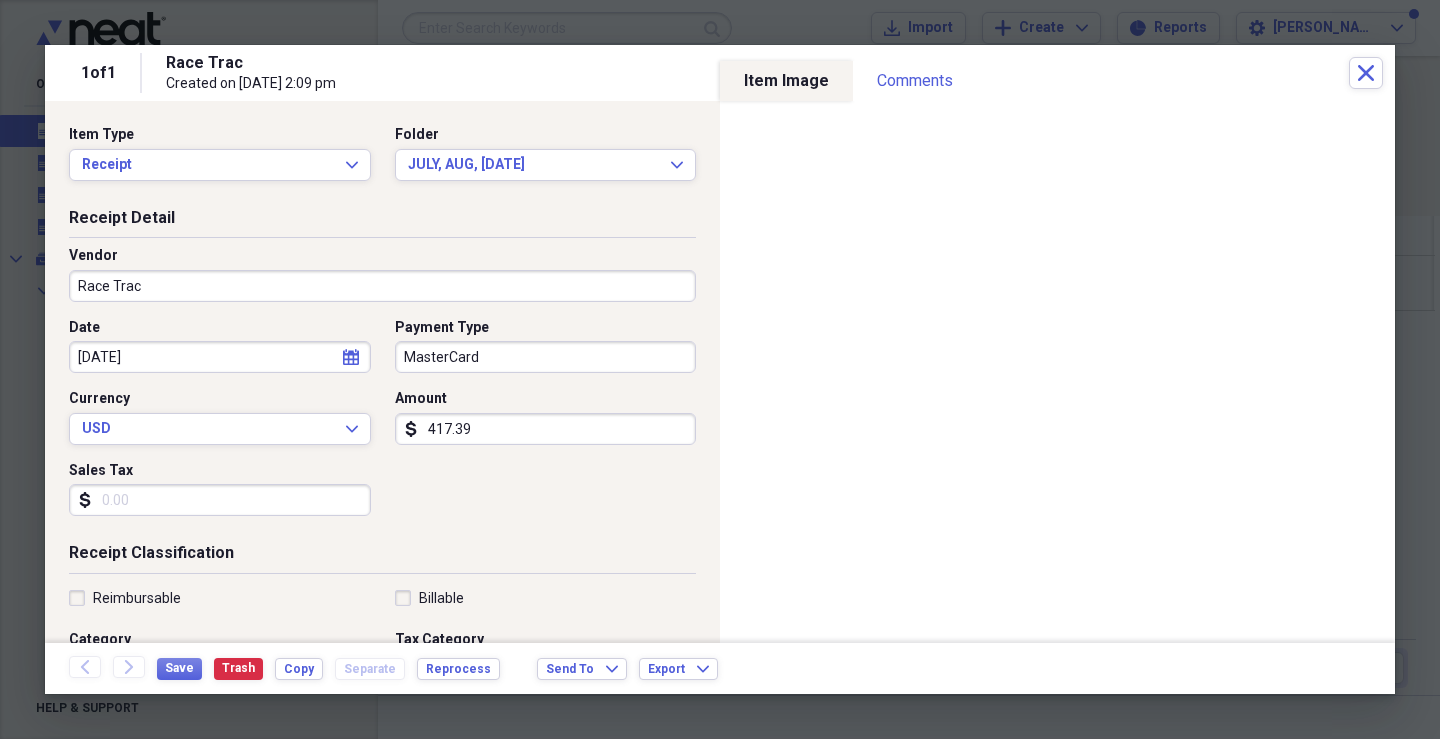 click on "Race Trac" at bounding box center [382, 286] 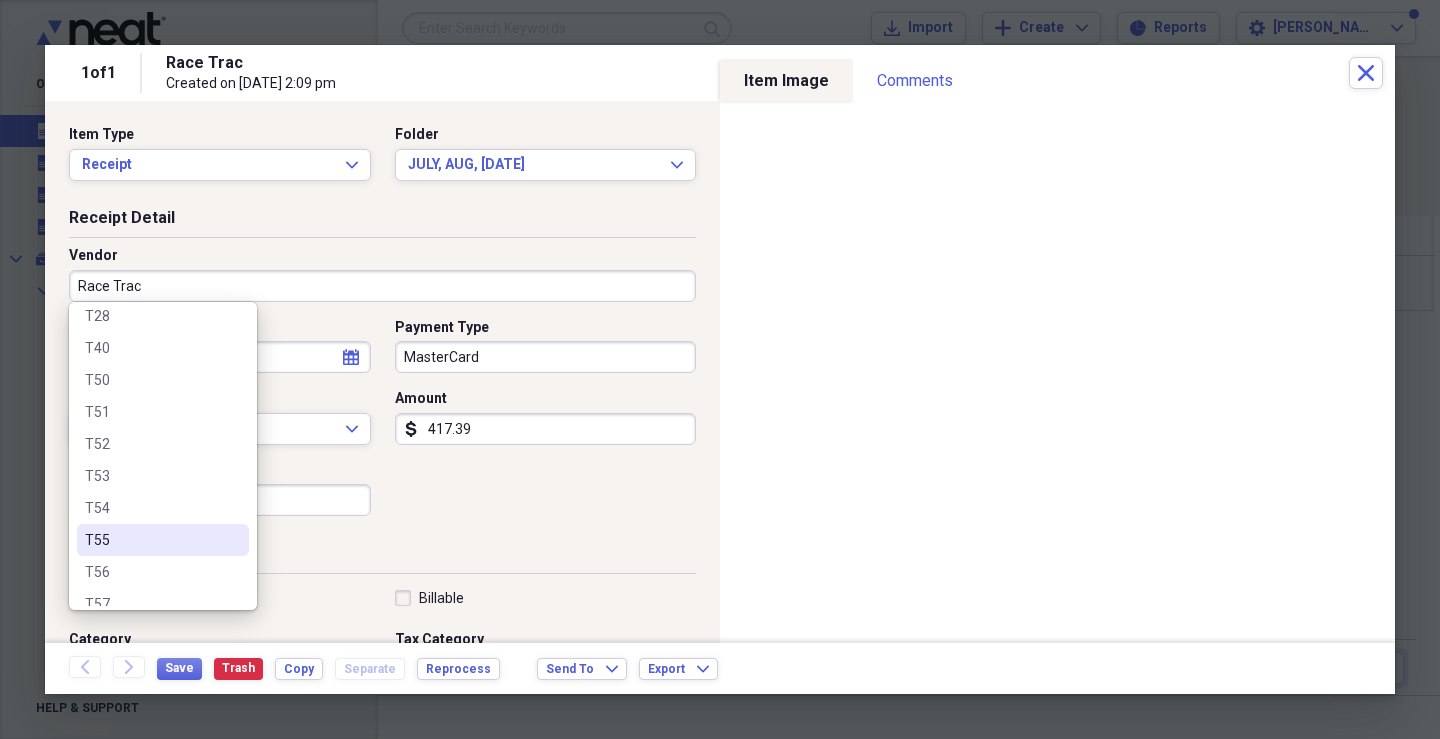 scroll, scrollTop: 600, scrollLeft: 0, axis: vertical 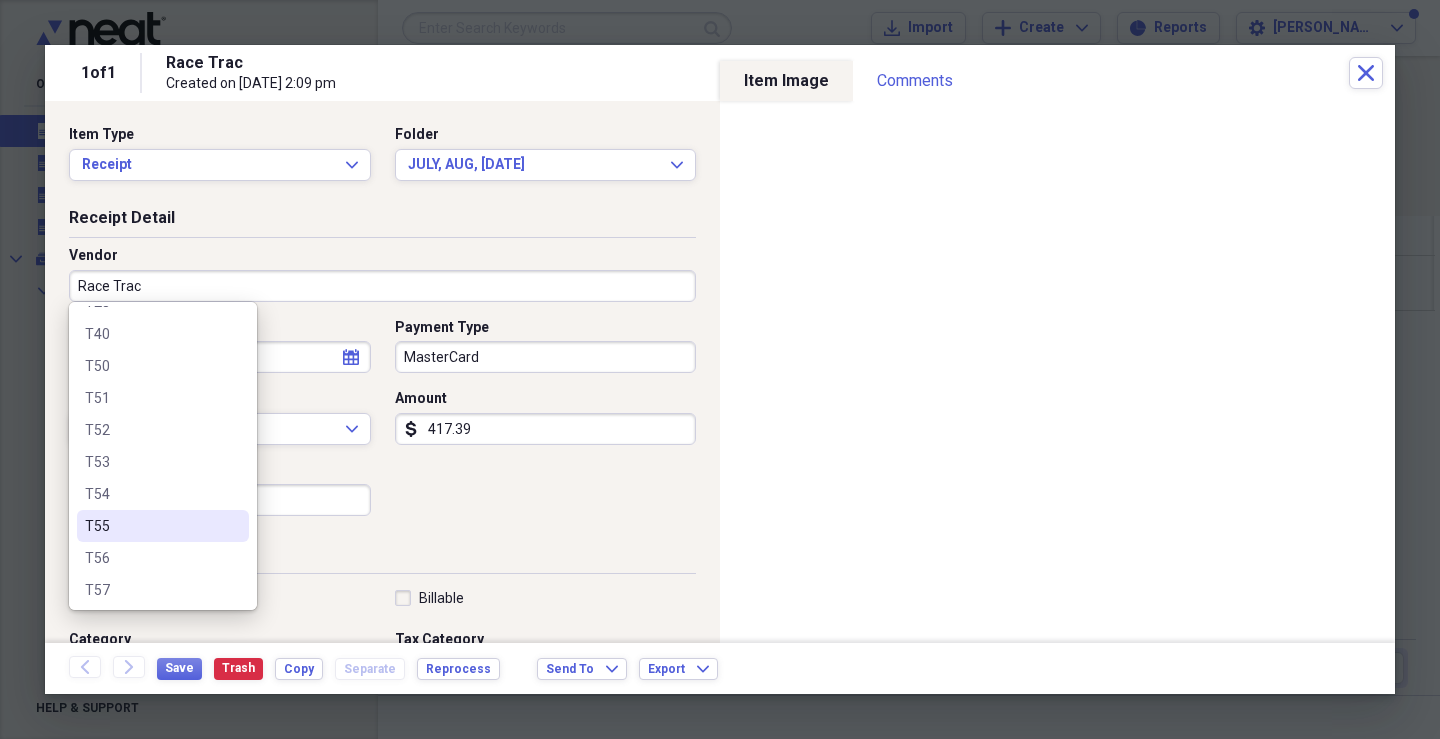 click on "T55" at bounding box center (163, 526) 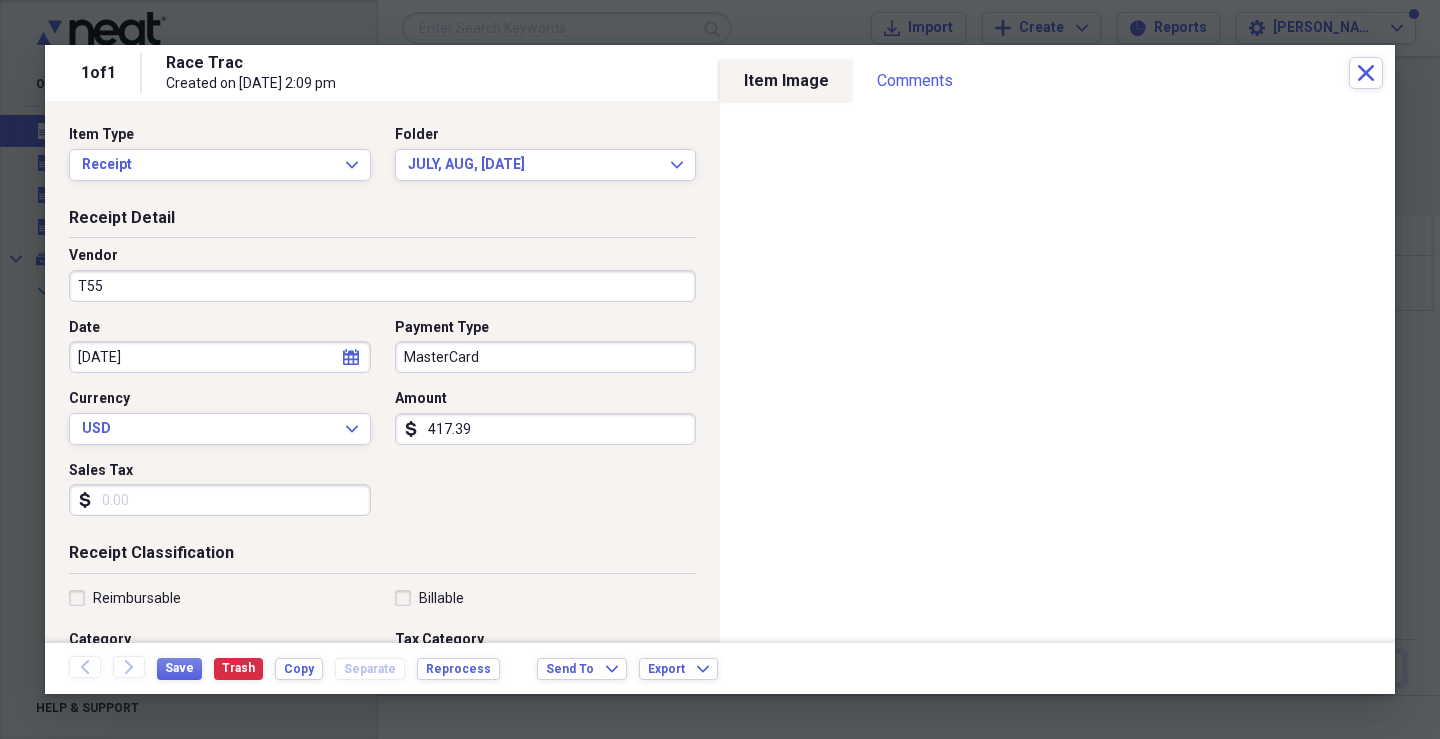 click on "MasterCard" at bounding box center (546, 357) 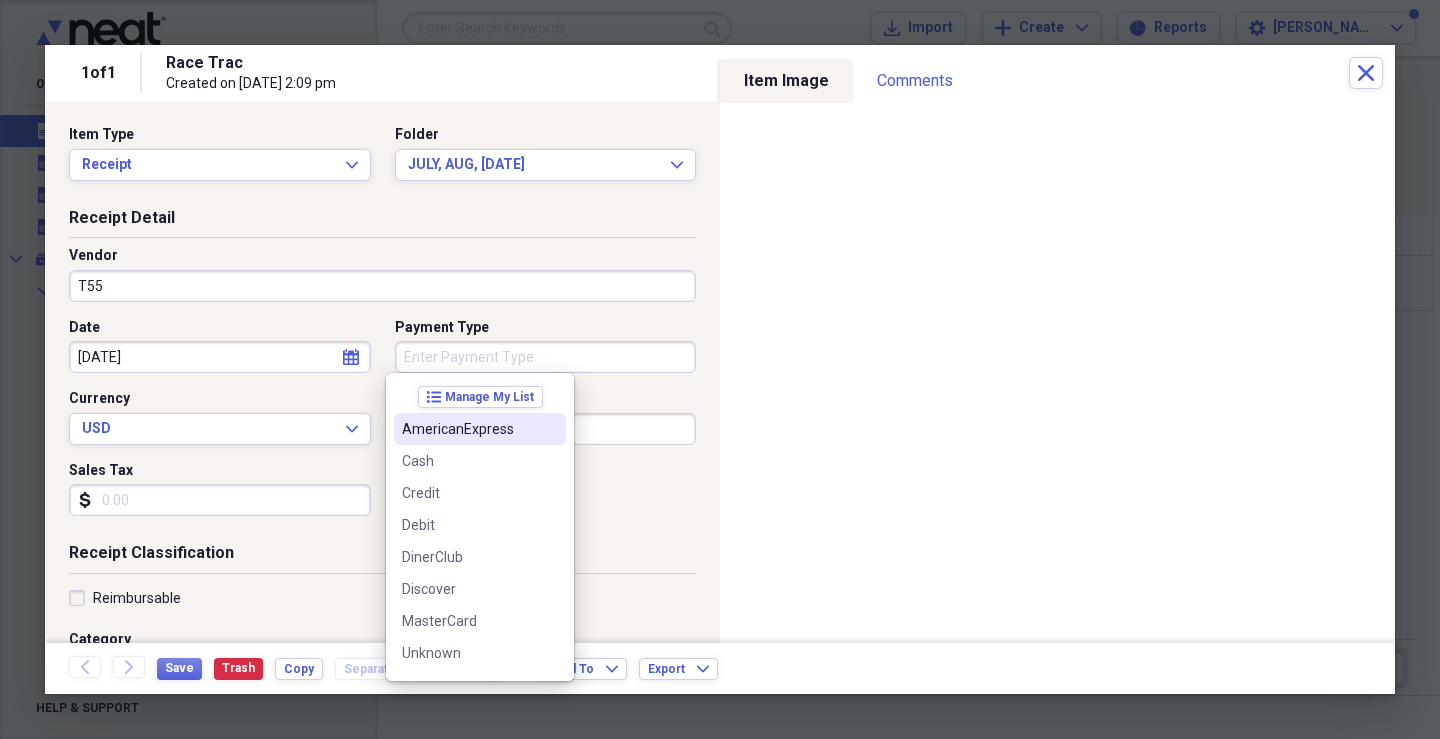 type 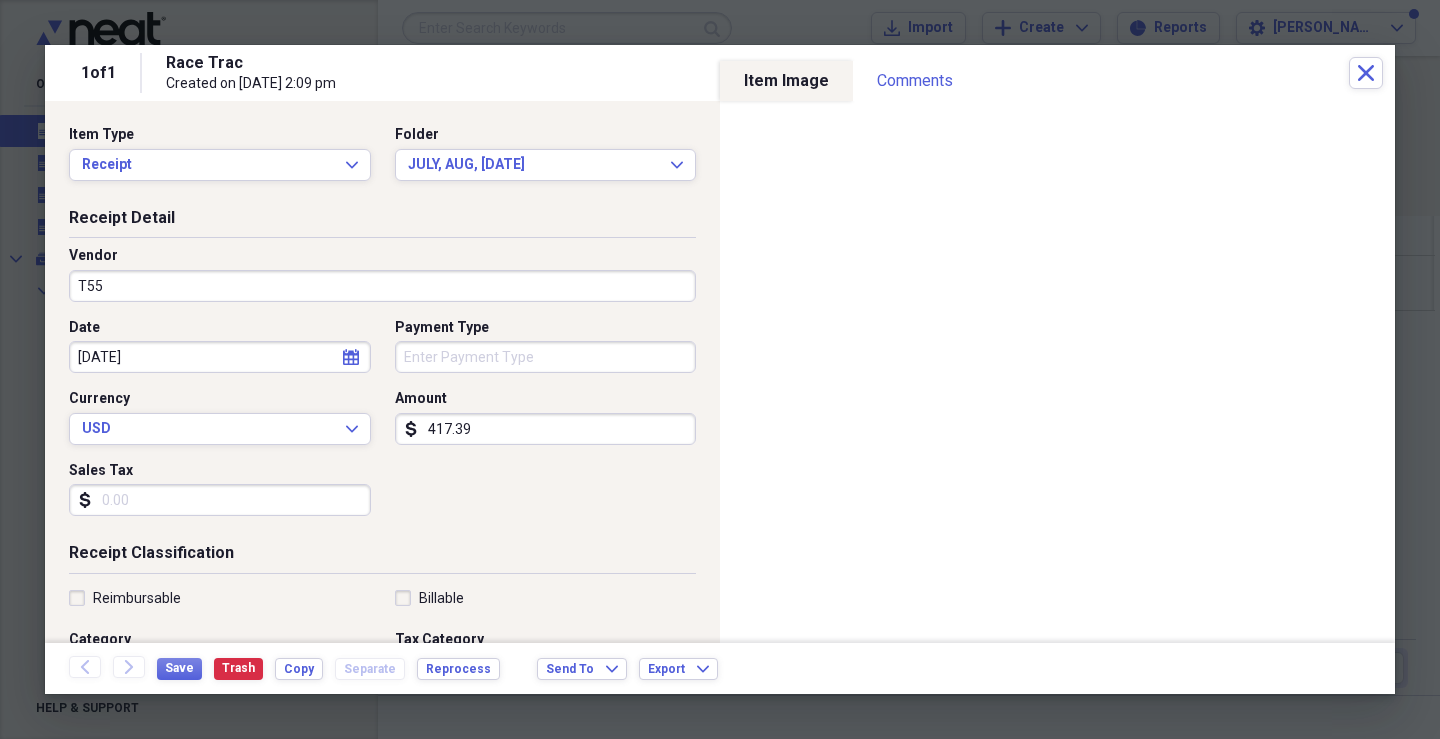 click on "Sales Tax" at bounding box center (220, 500) 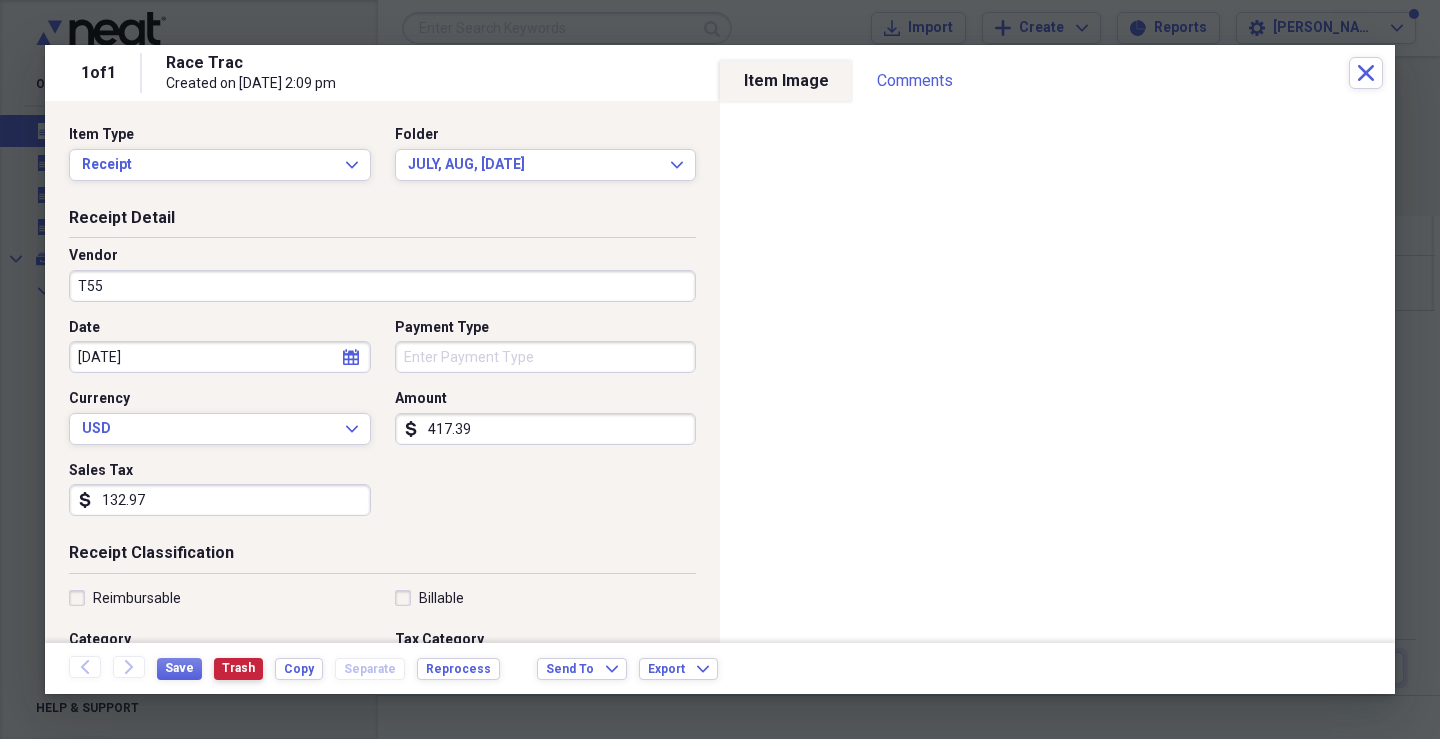 type on "132.97" 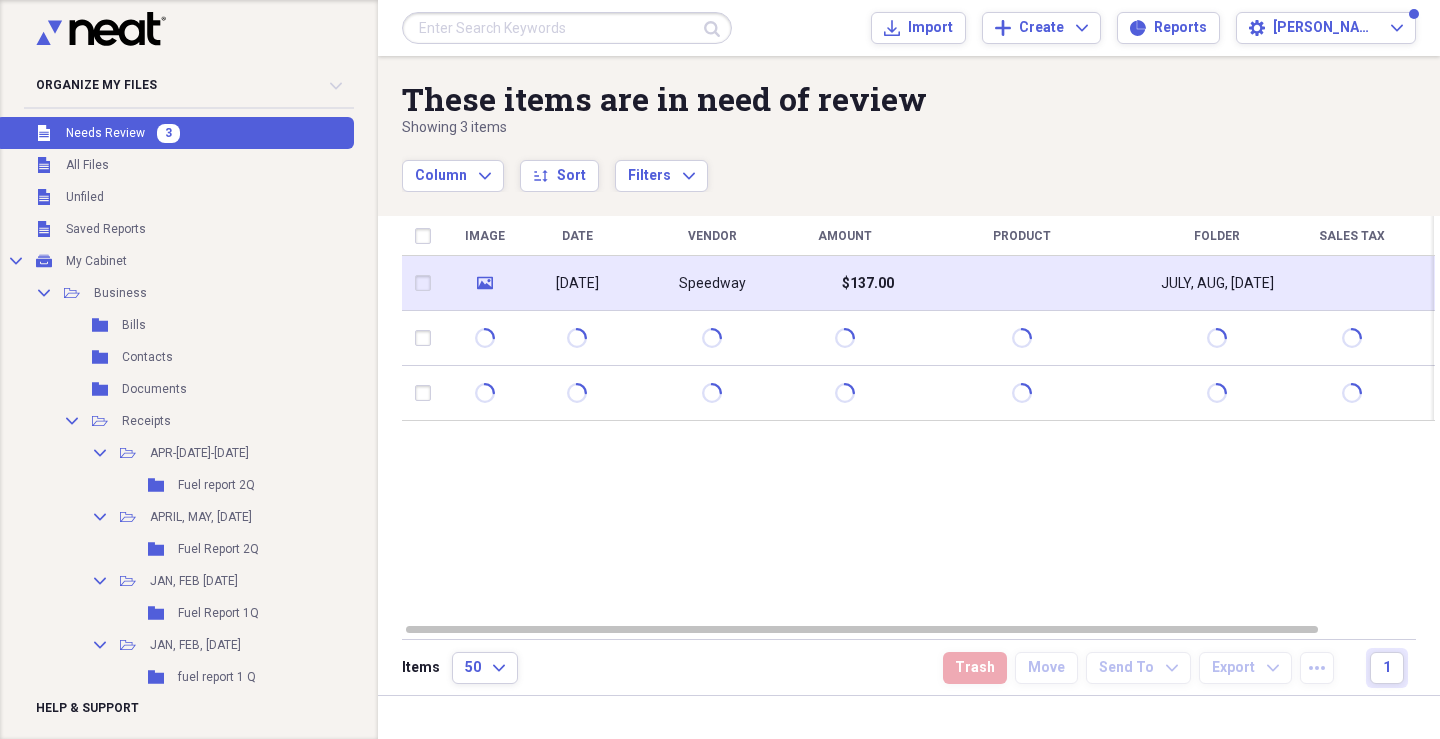 click on "$137.00" at bounding box center [868, 284] 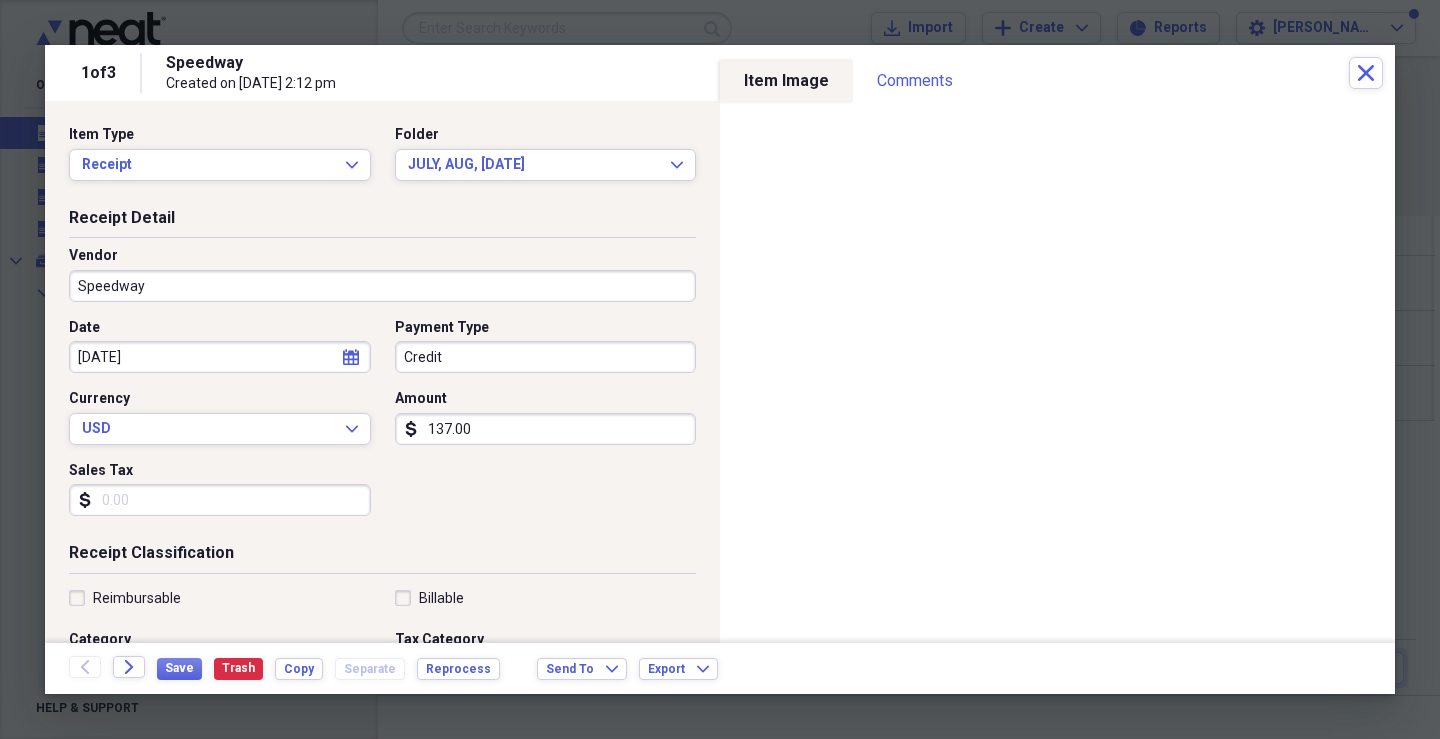 click on "Speedway" at bounding box center (382, 286) 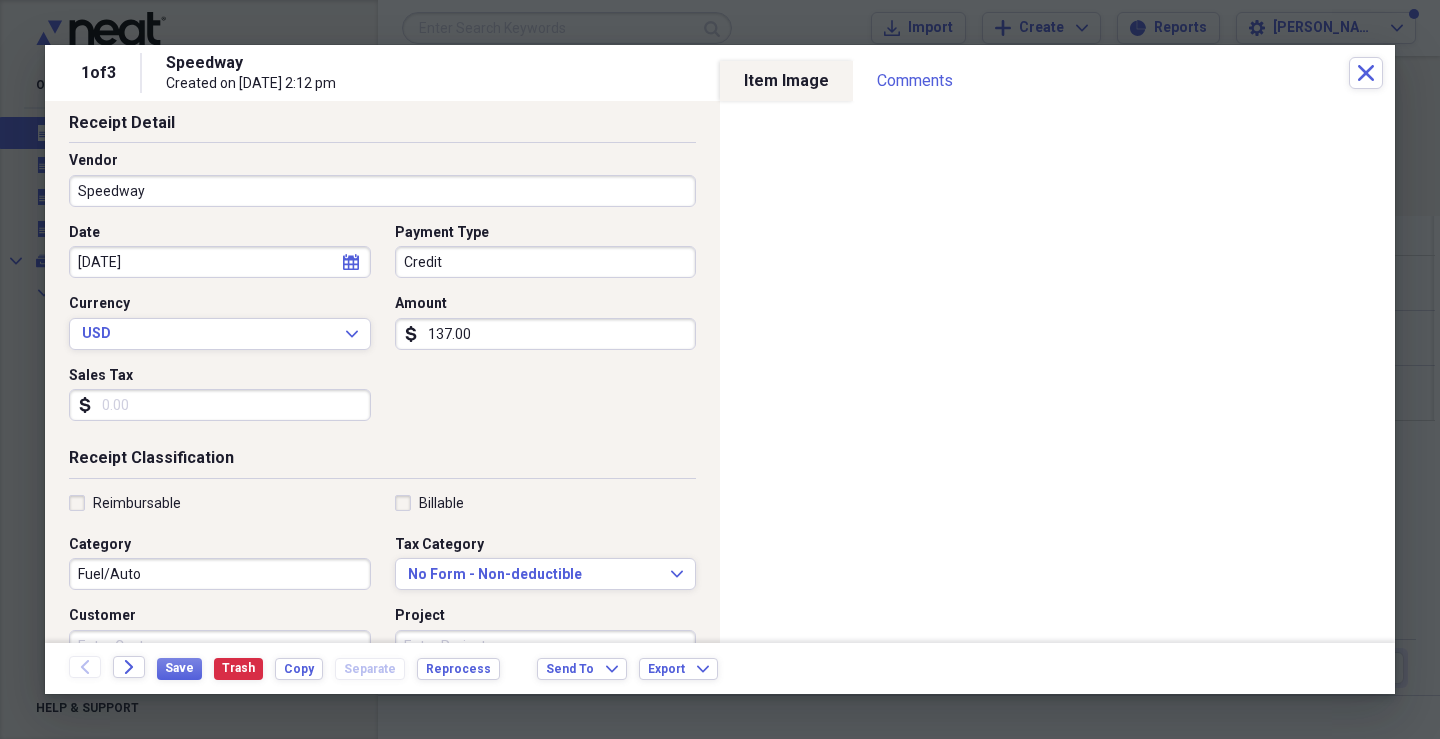scroll, scrollTop: 0, scrollLeft: 0, axis: both 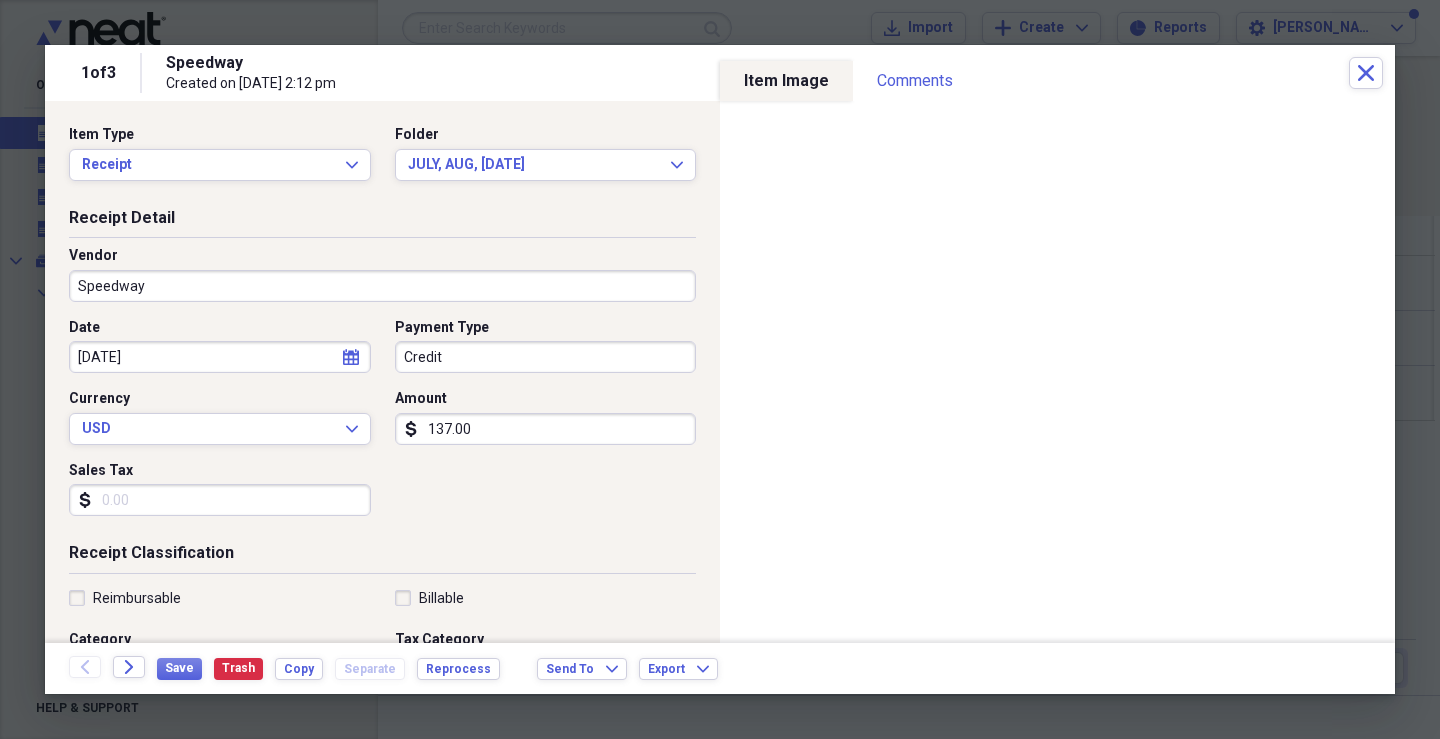 click on "Speedway" at bounding box center [382, 286] 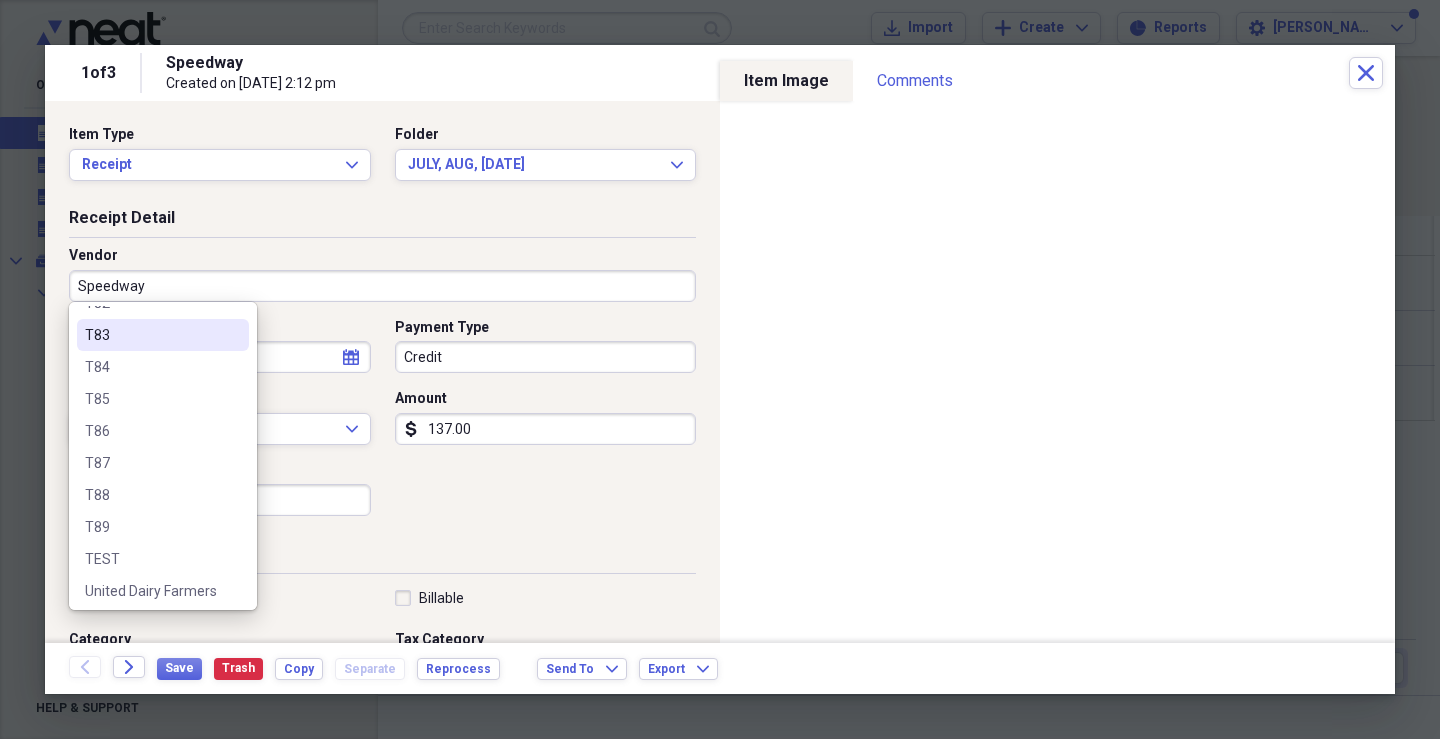 scroll, scrollTop: 1404, scrollLeft: 0, axis: vertical 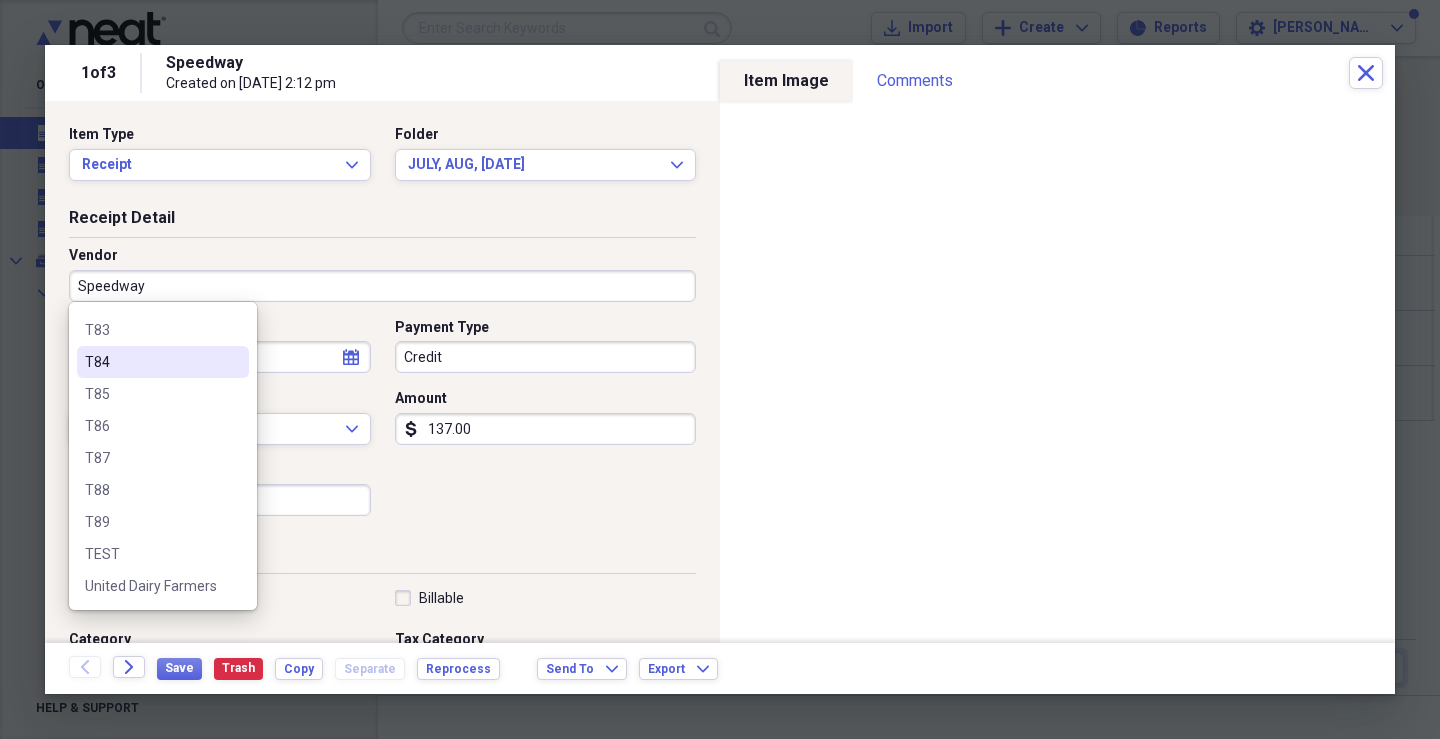 click on "T84" at bounding box center [163, 362] 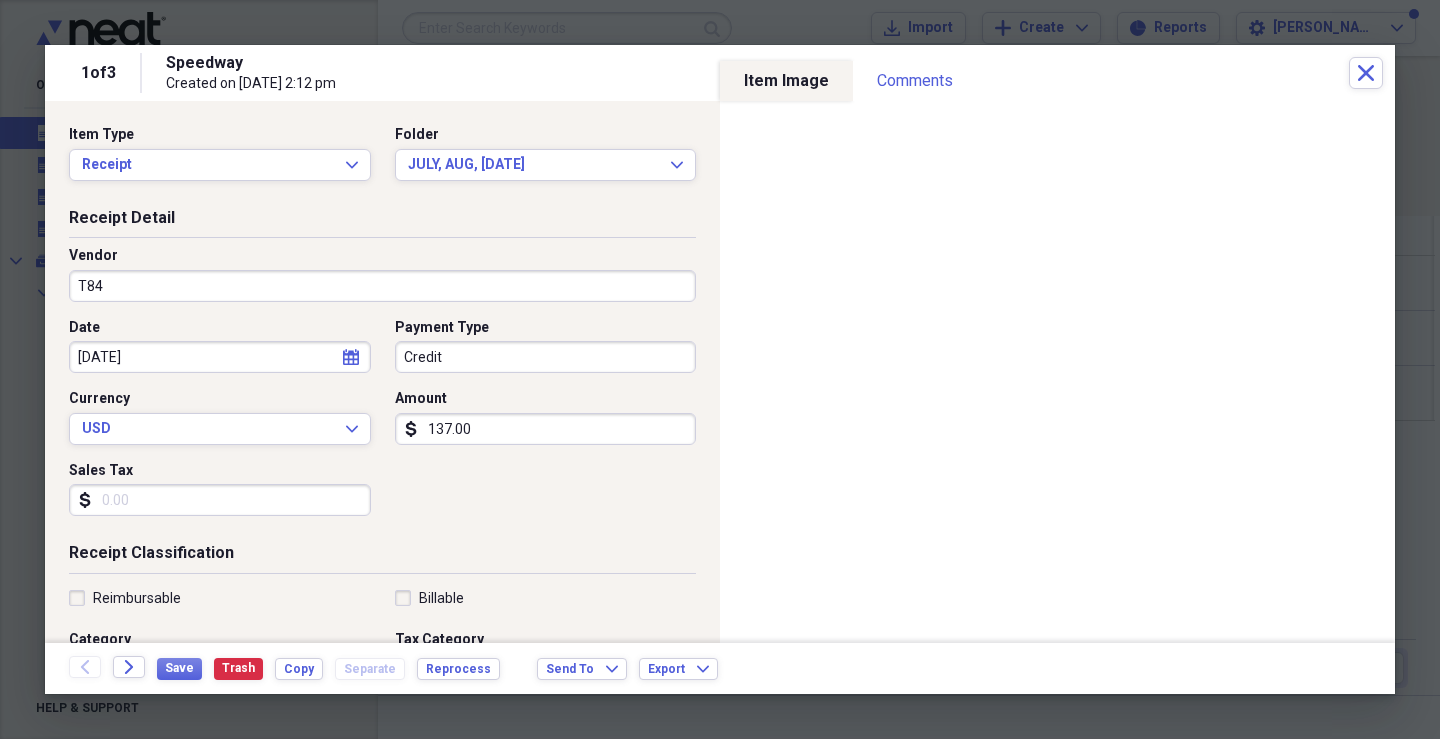 click on "Credit" at bounding box center [546, 357] 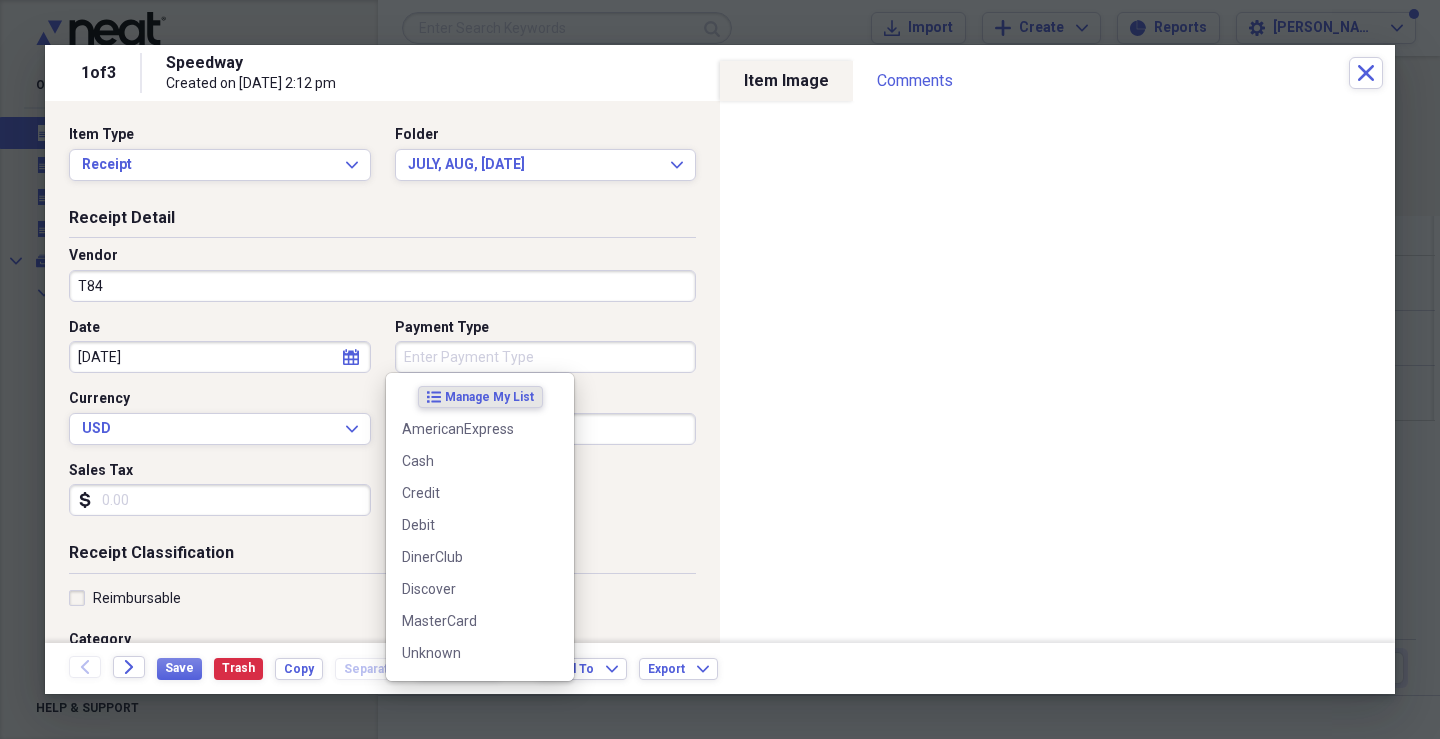 type 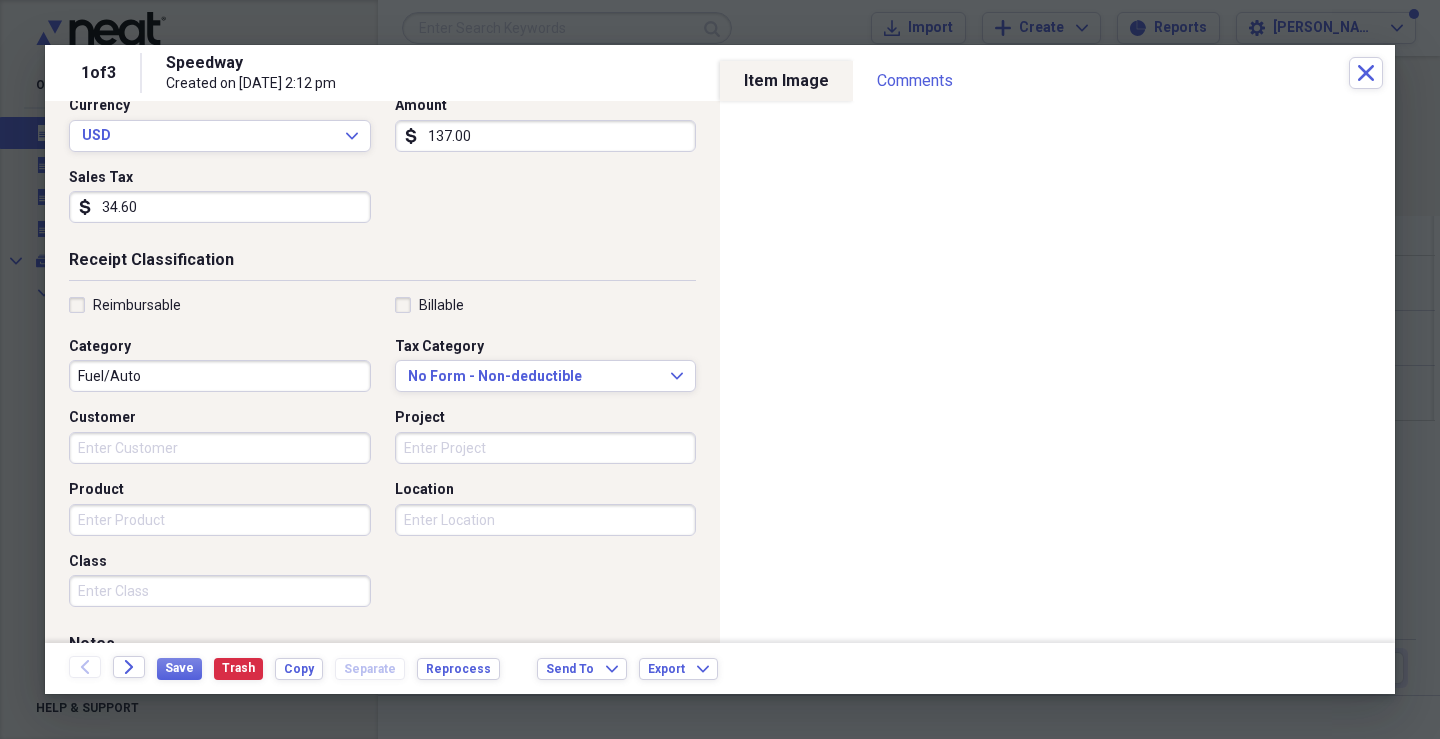 scroll, scrollTop: 300, scrollLeft: 0, axis: vertical 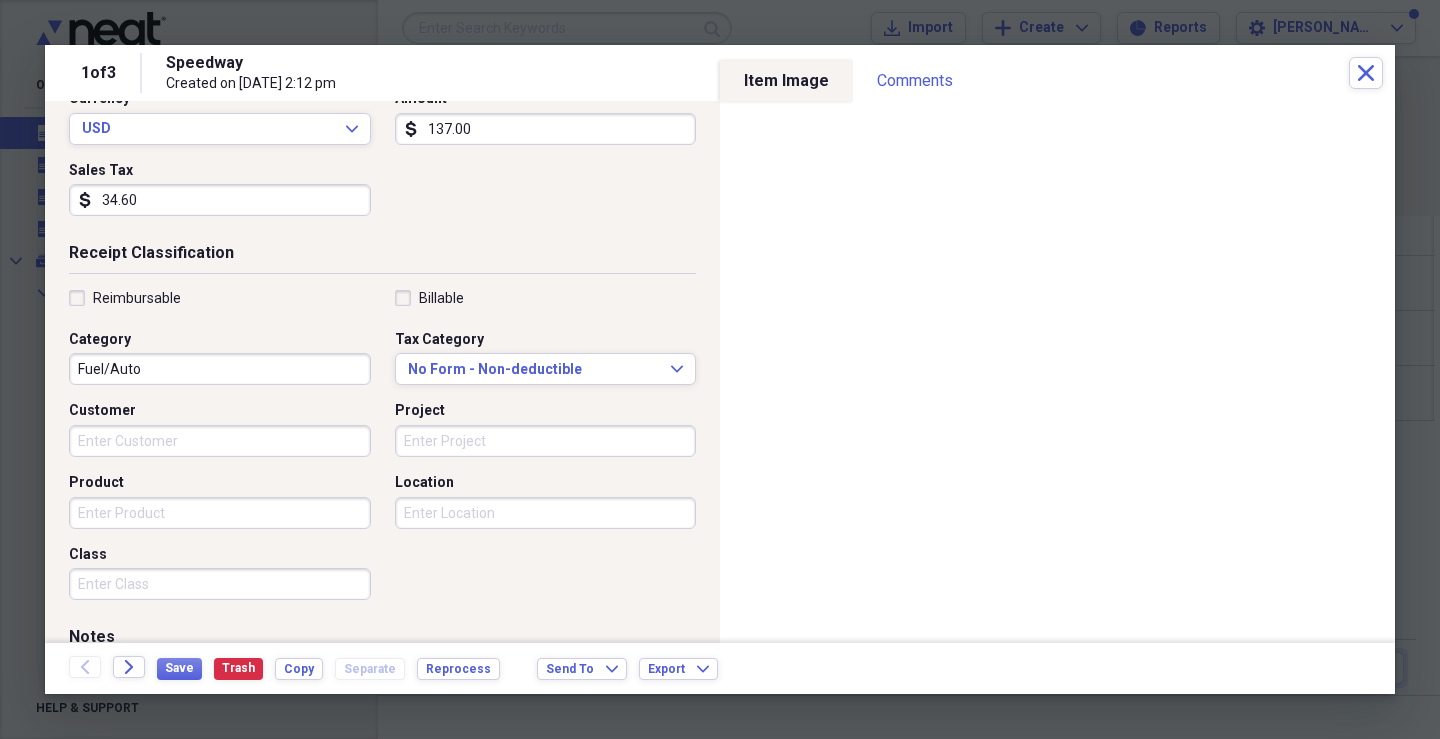 type on "34.60" 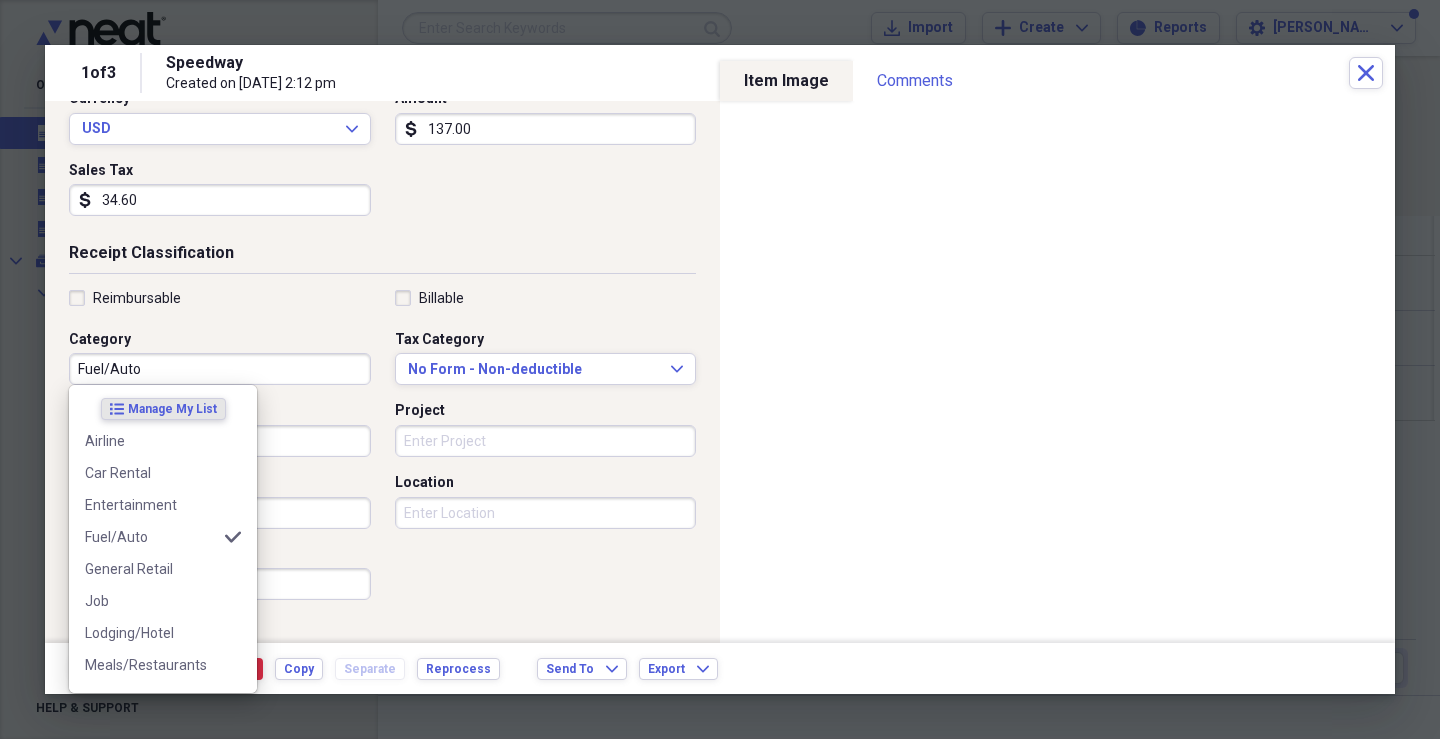 click on "Fuel/Auto" at bounding box center (220, 369) 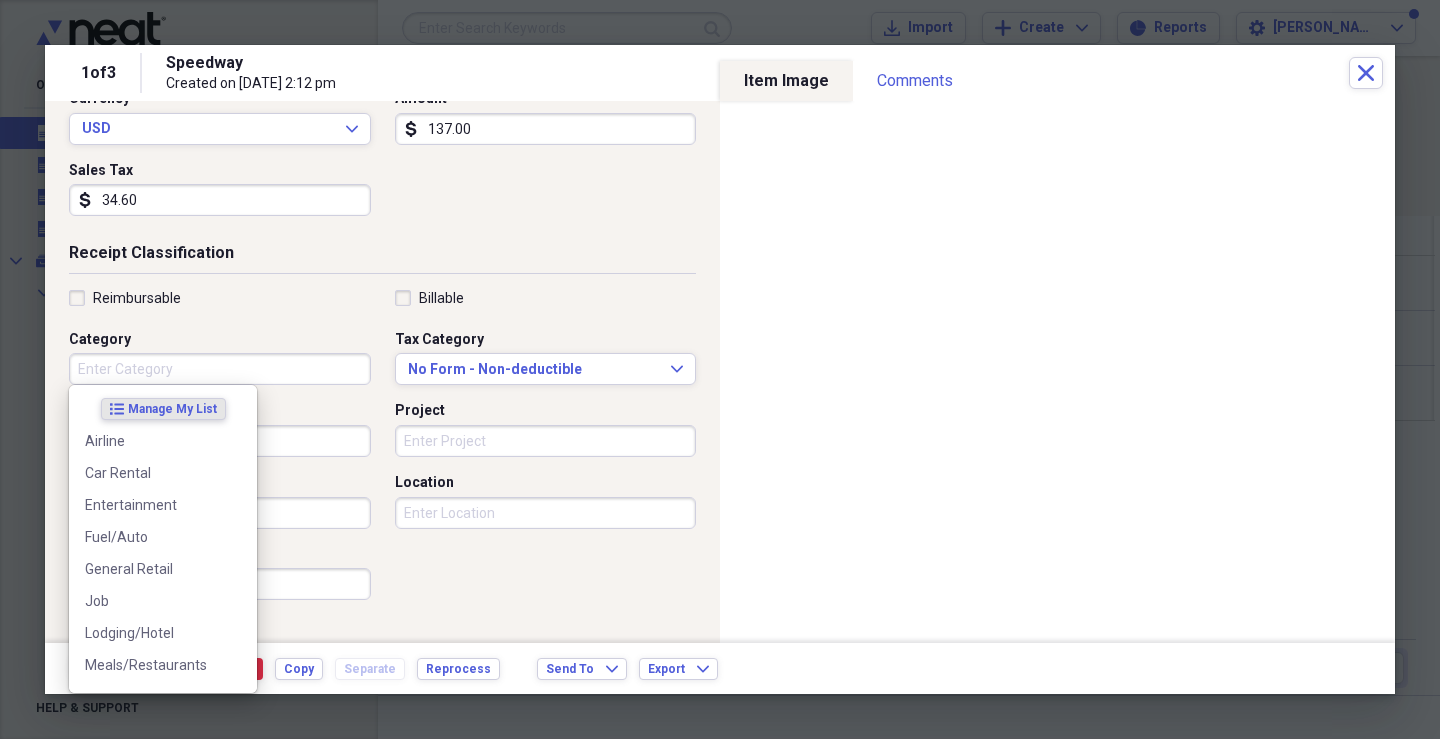 type 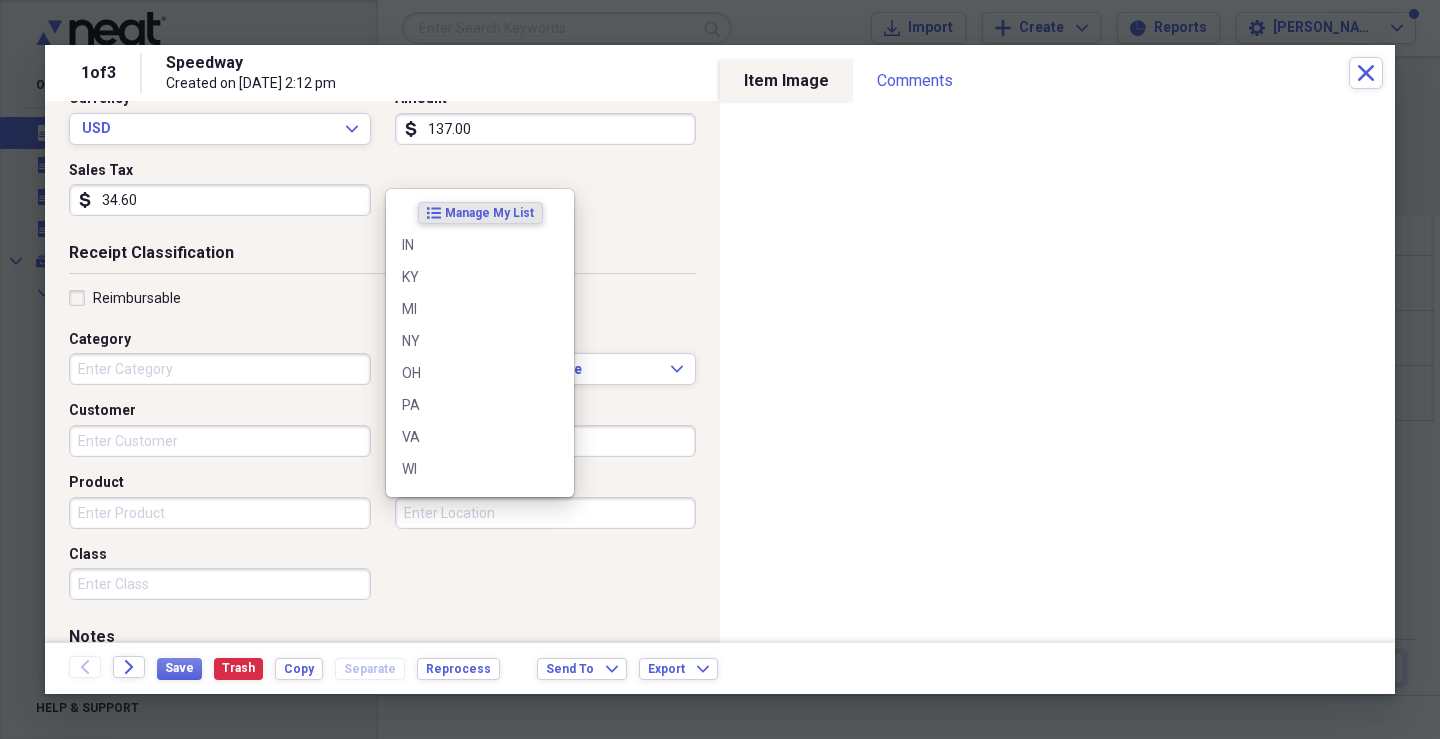 click on "Location" at bounding box center [546, 513] 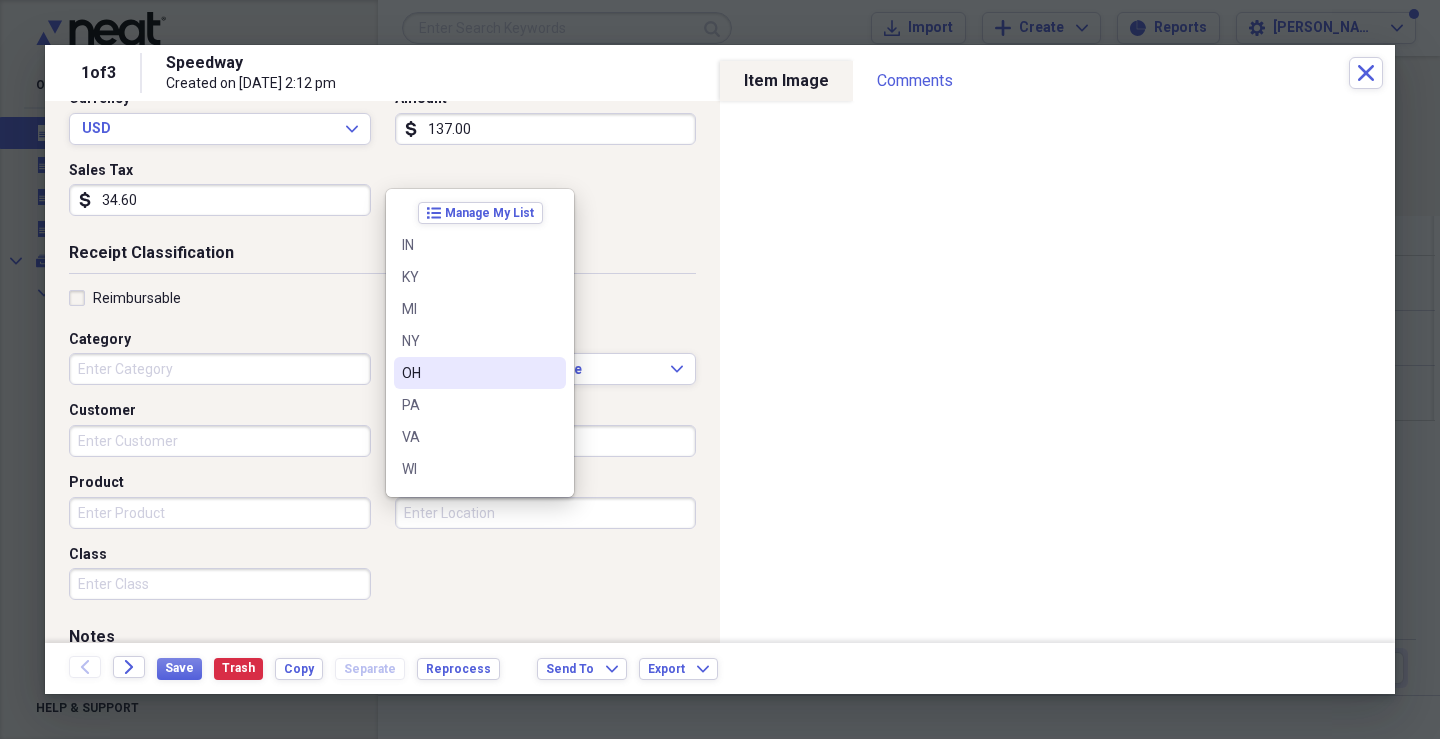 click on "OH" at bounding box center (480, 373) 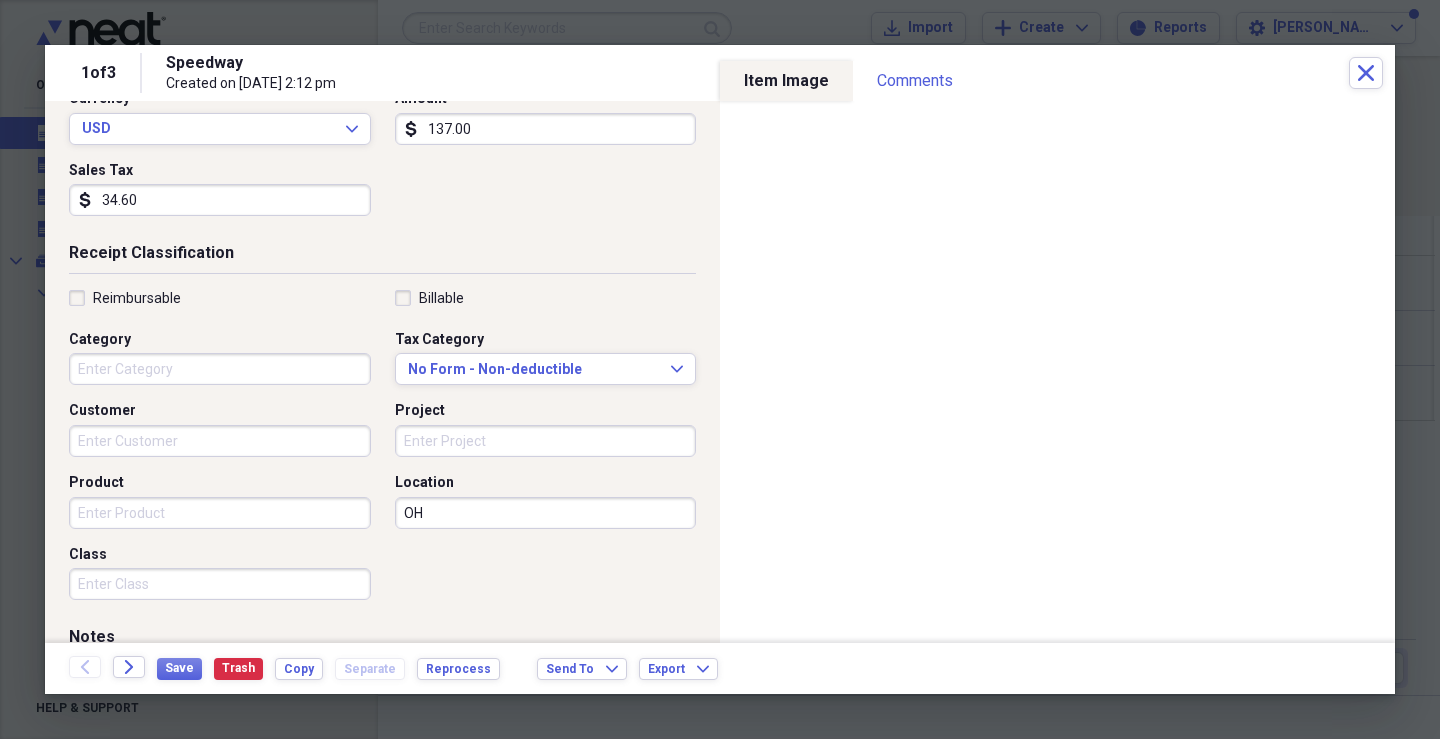 click on "Product" at bounding box center (220, 513) 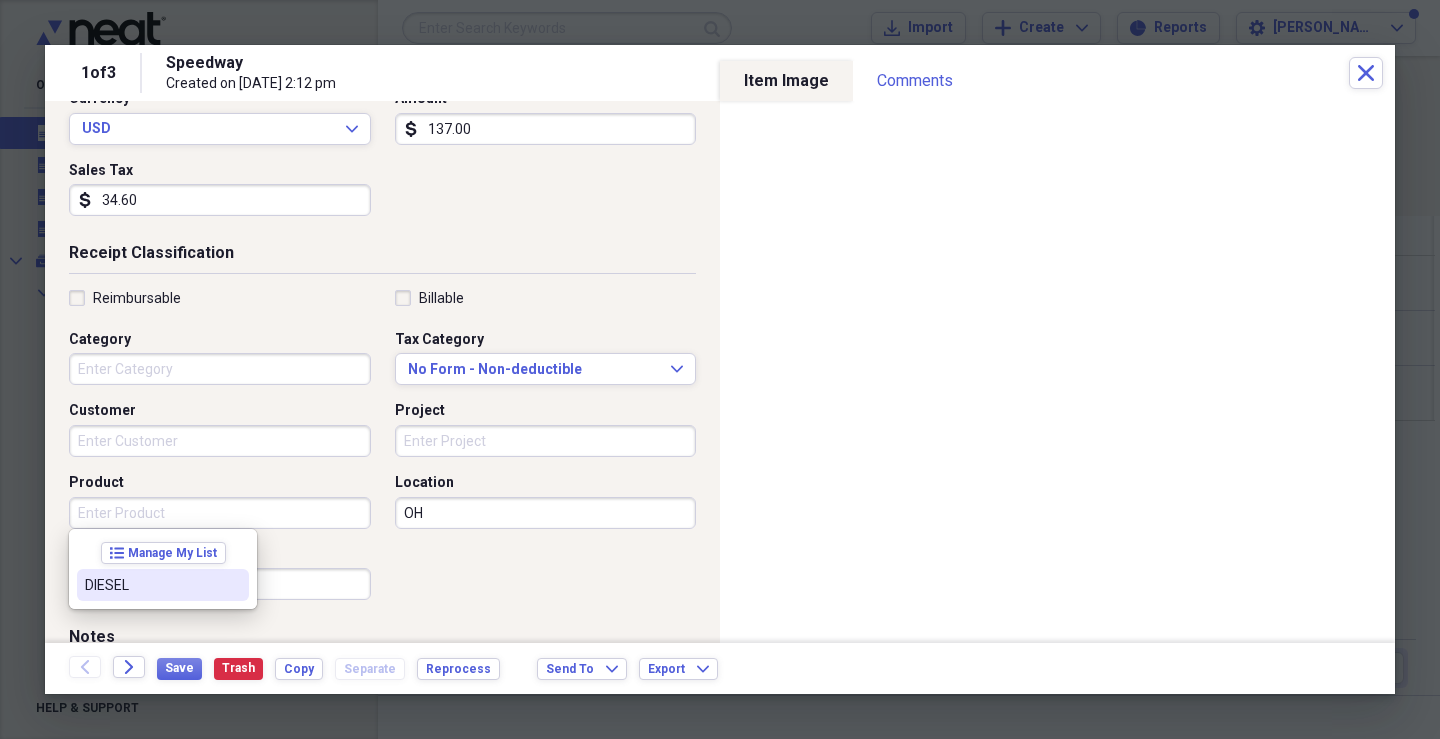 click on "DIESEL" at bounding box center (163, 585) 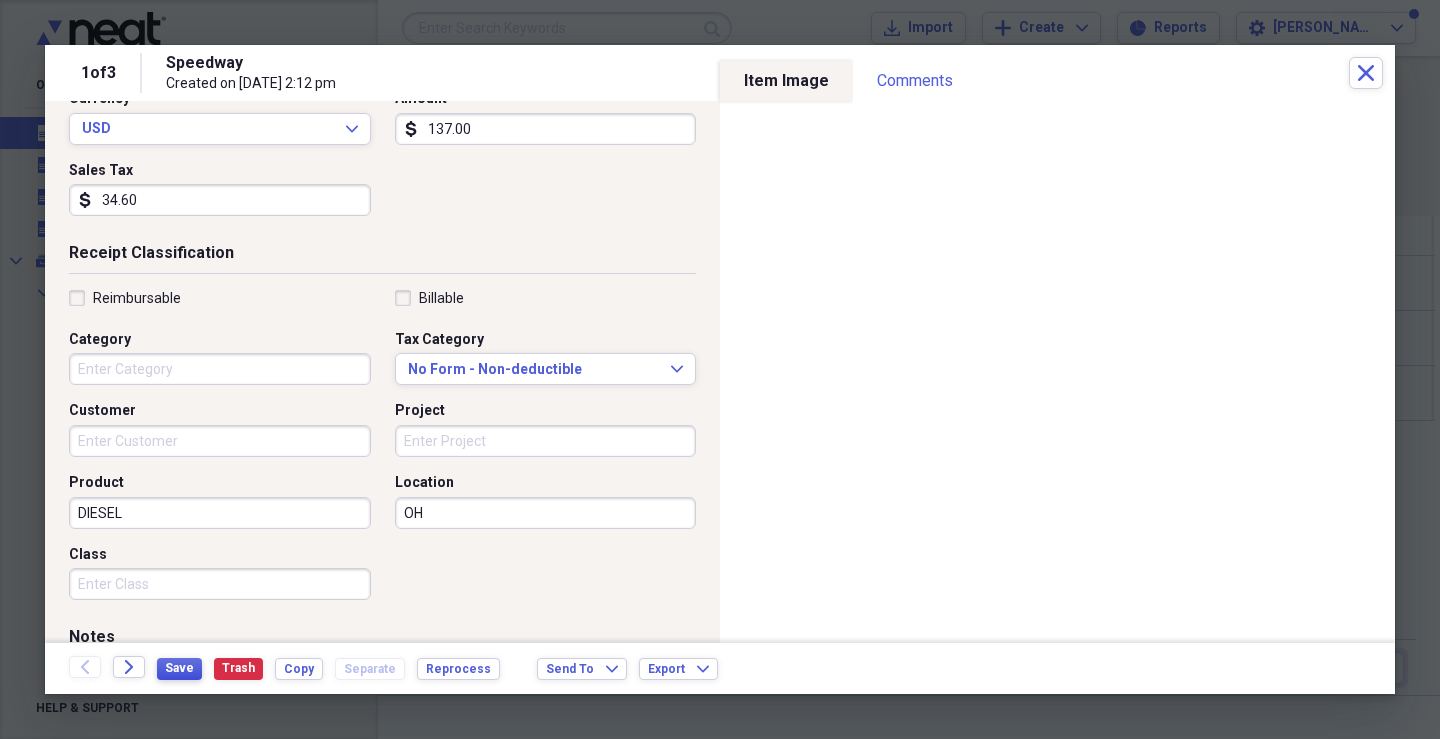click on "Save" at bounding box center (179, 668) 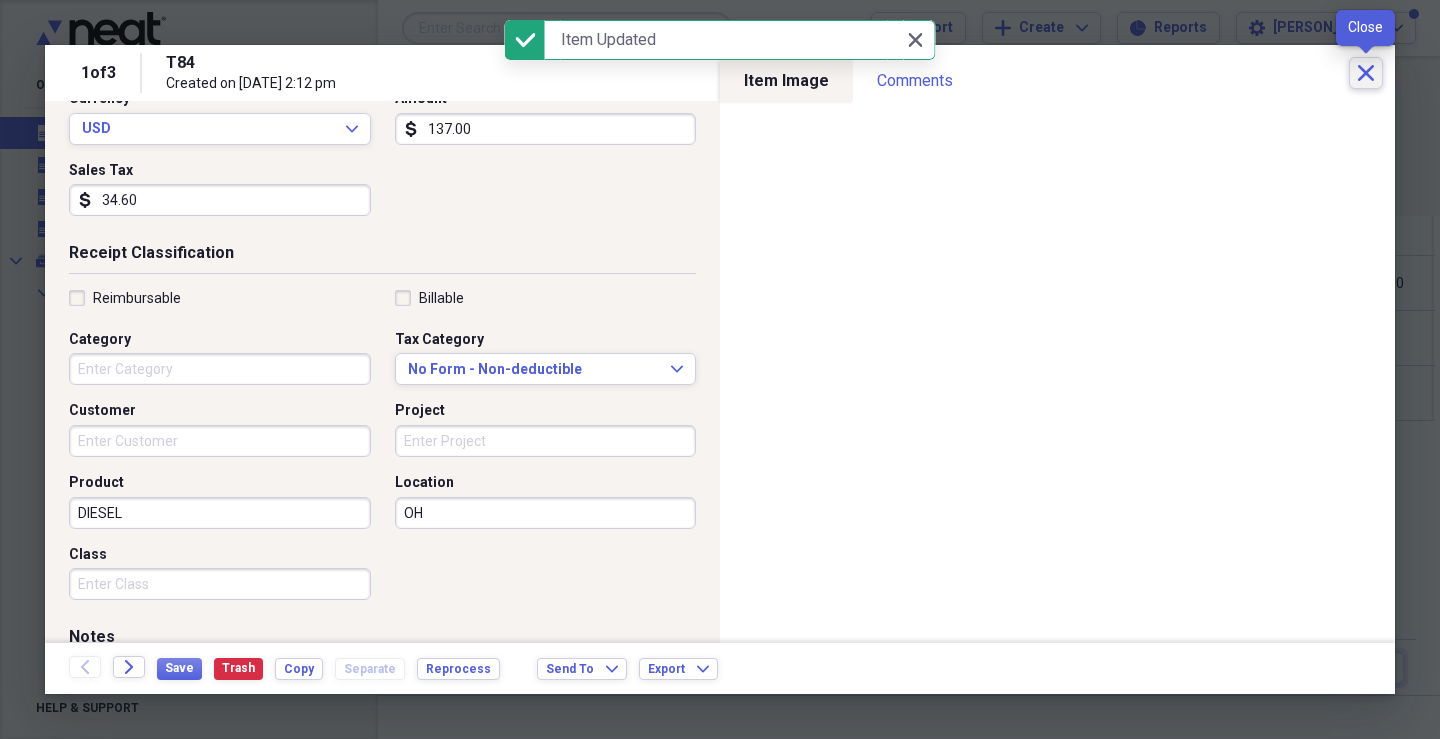 click 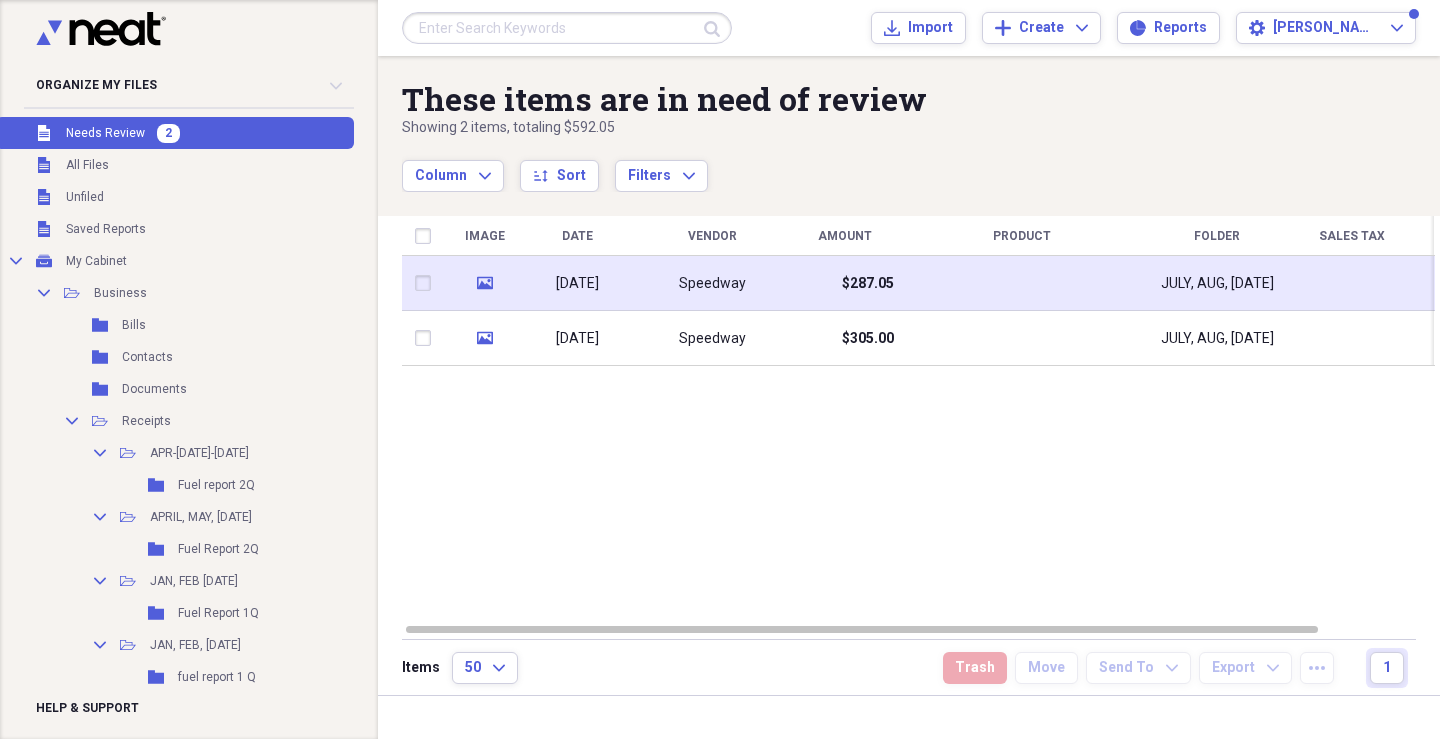 click on "Speedway" at bounding box center [712, 283] 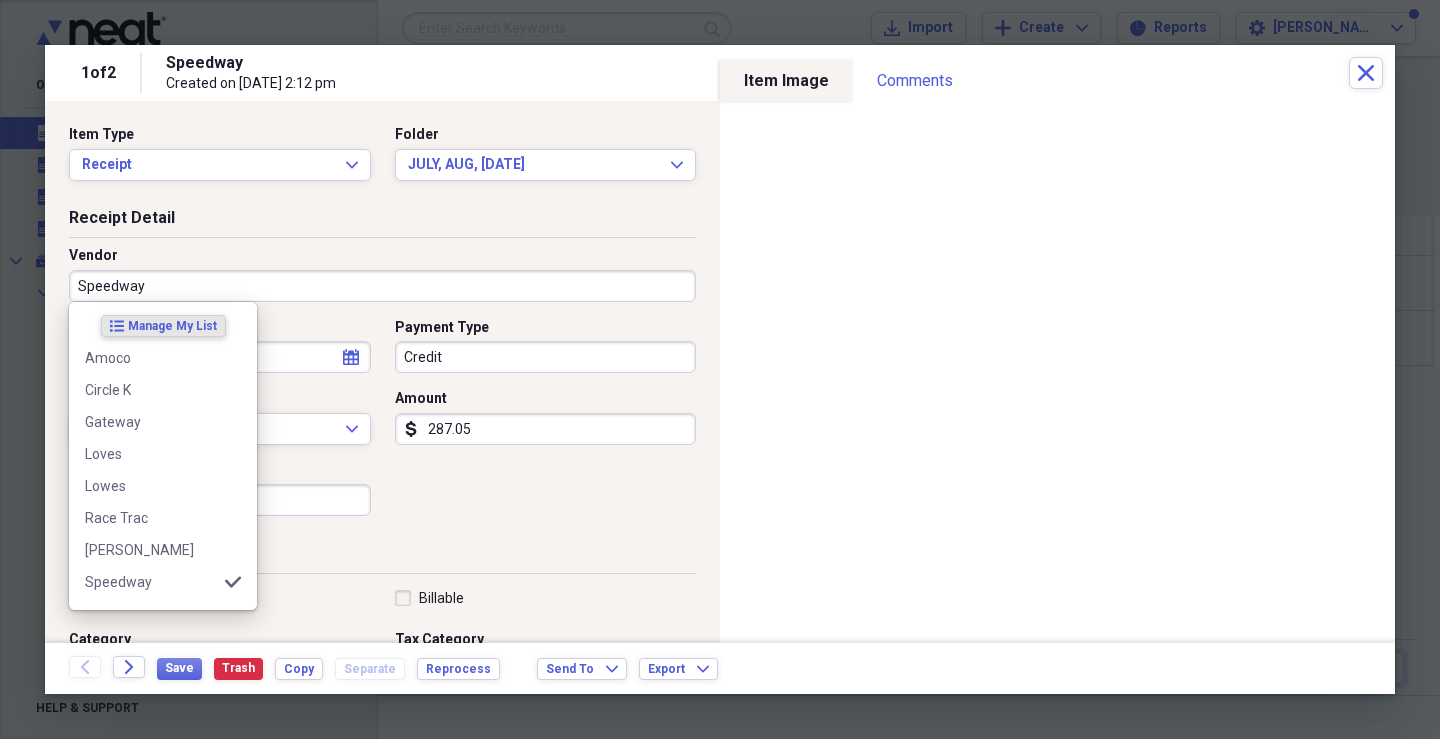 click on "Speedway" at bounding box center (382, 286) 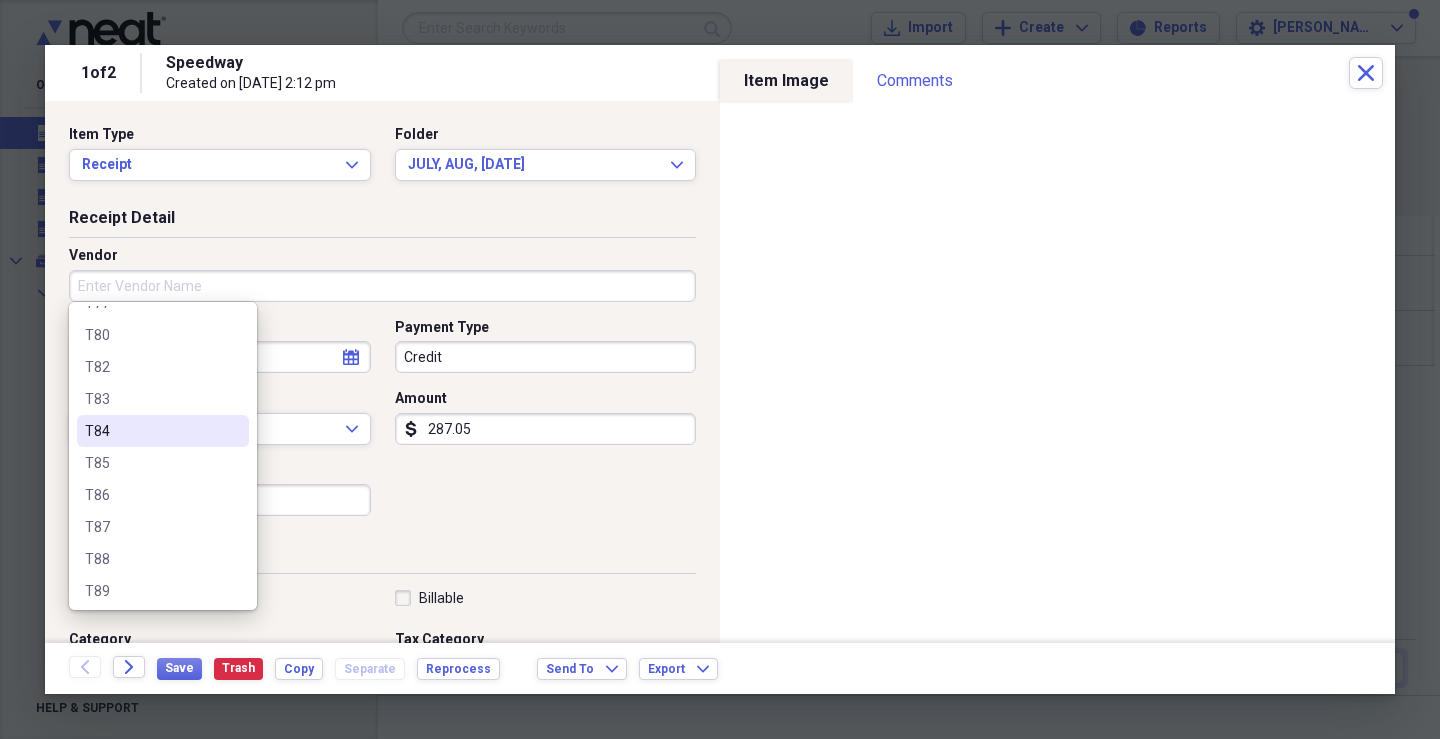 scroll, scrollTop: 1300, scrollLeft: 0, axis: vertical 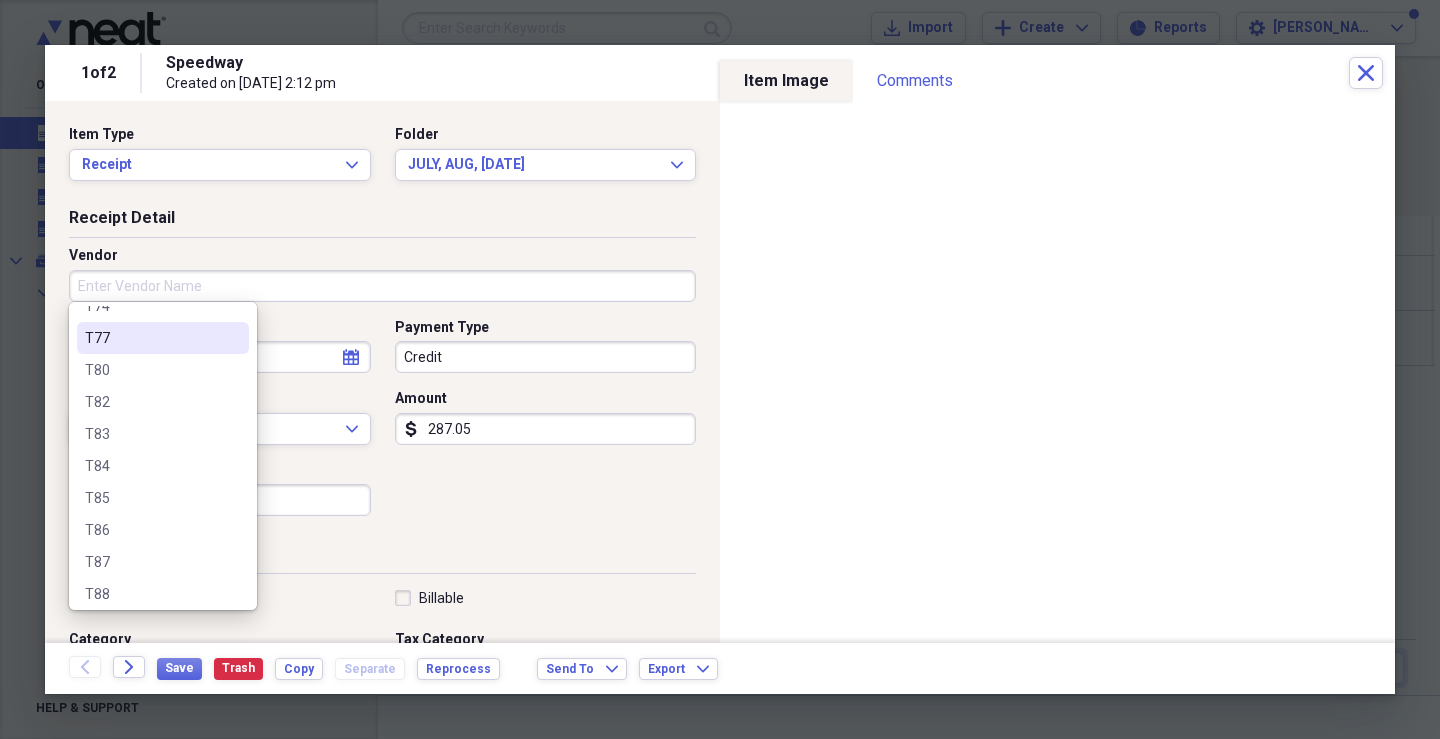 click on "T77" at bounding box center [151, 338] 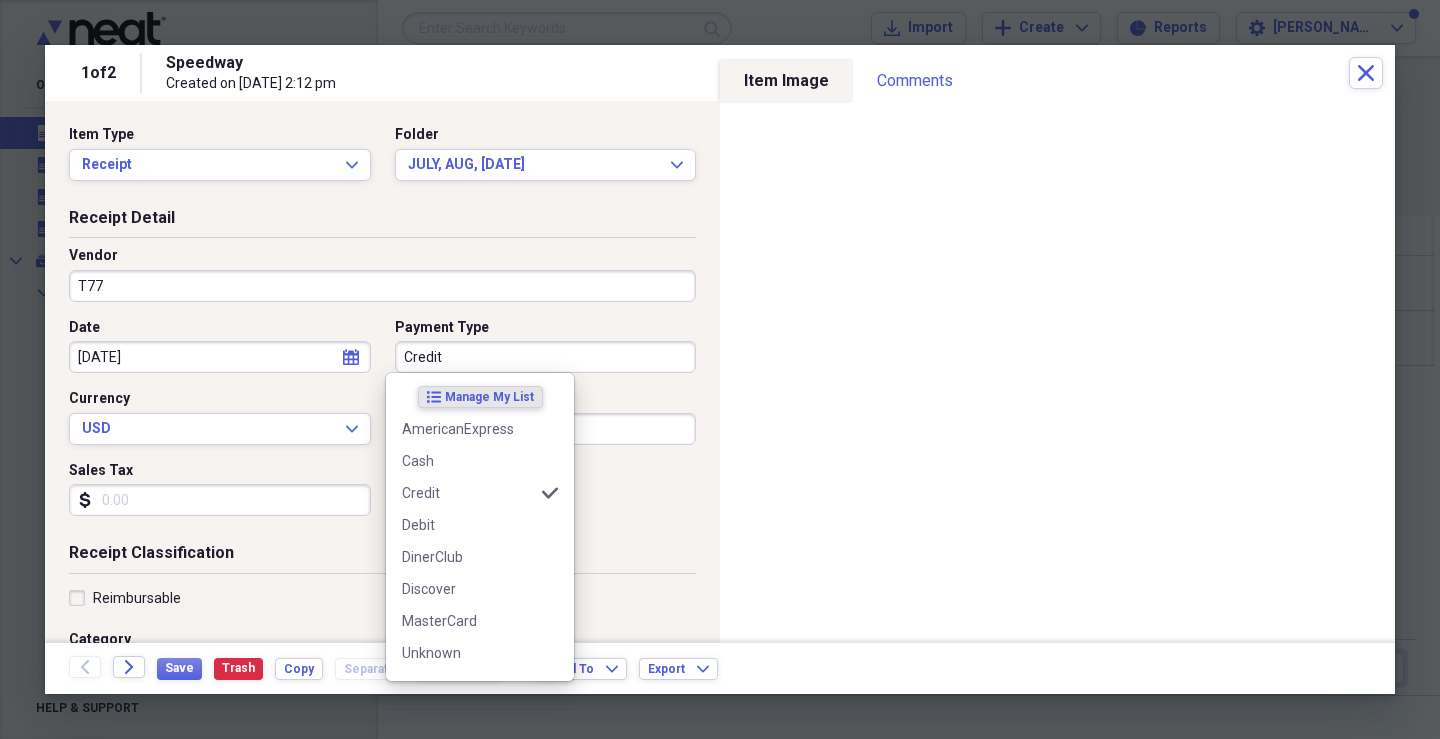 click on "Credit" at bounding box center (546, 357) 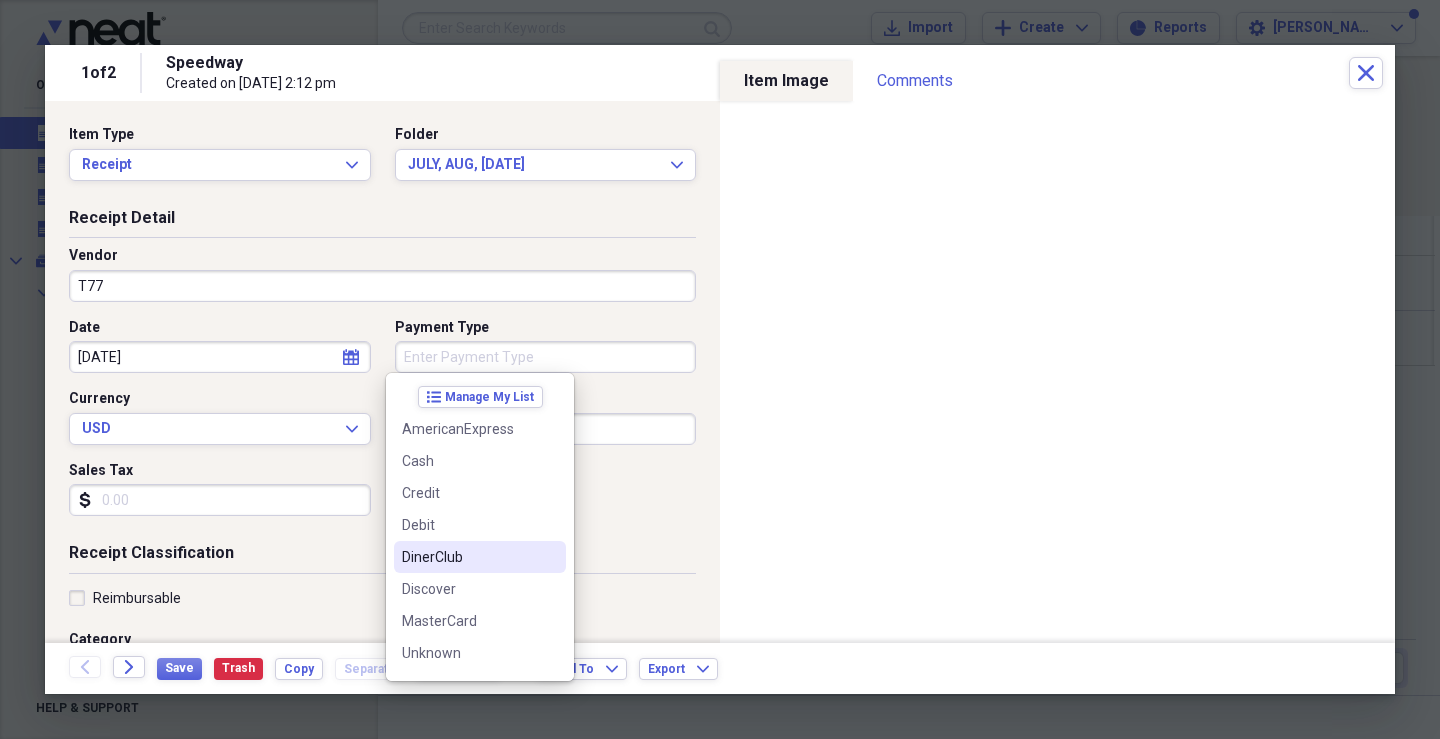 type 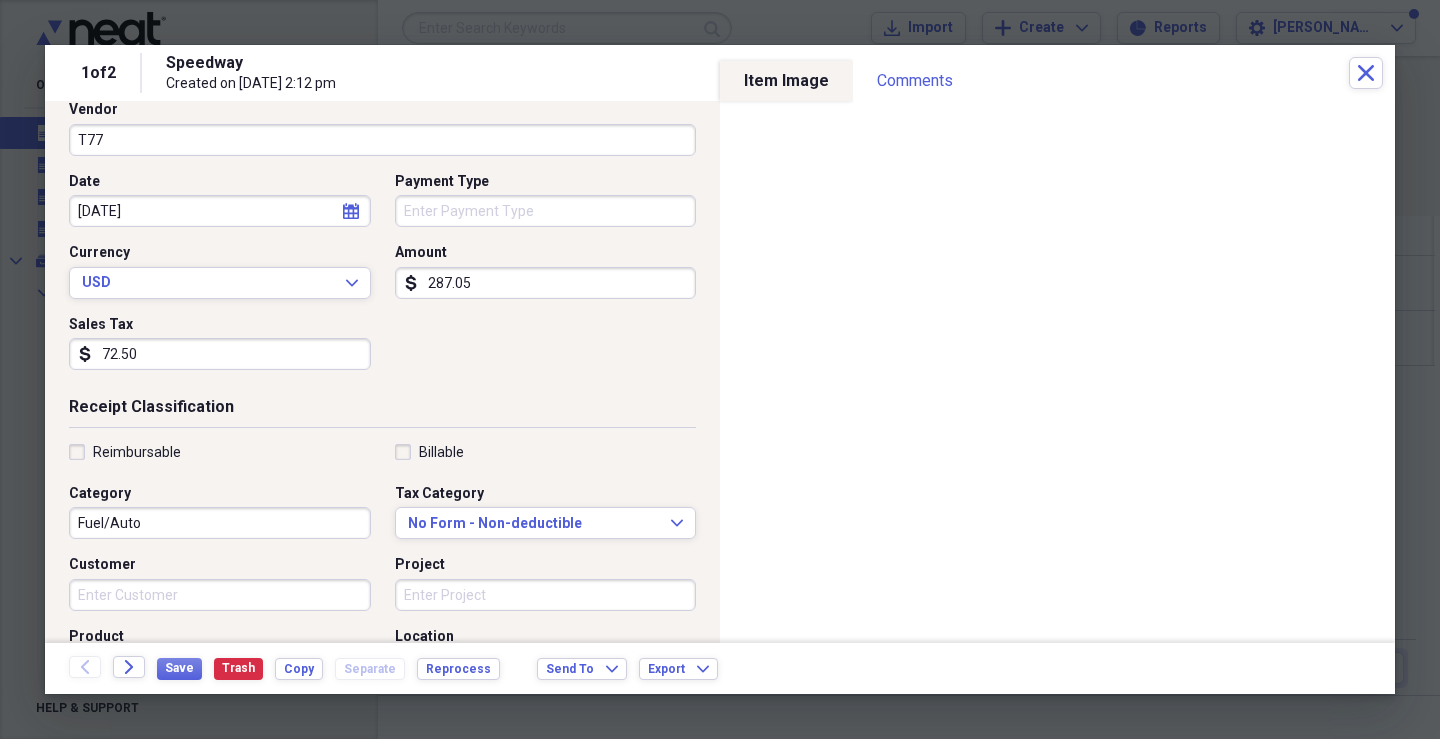 scroll, scrollTop: 300, scrollLeft: 0, axis: vertical 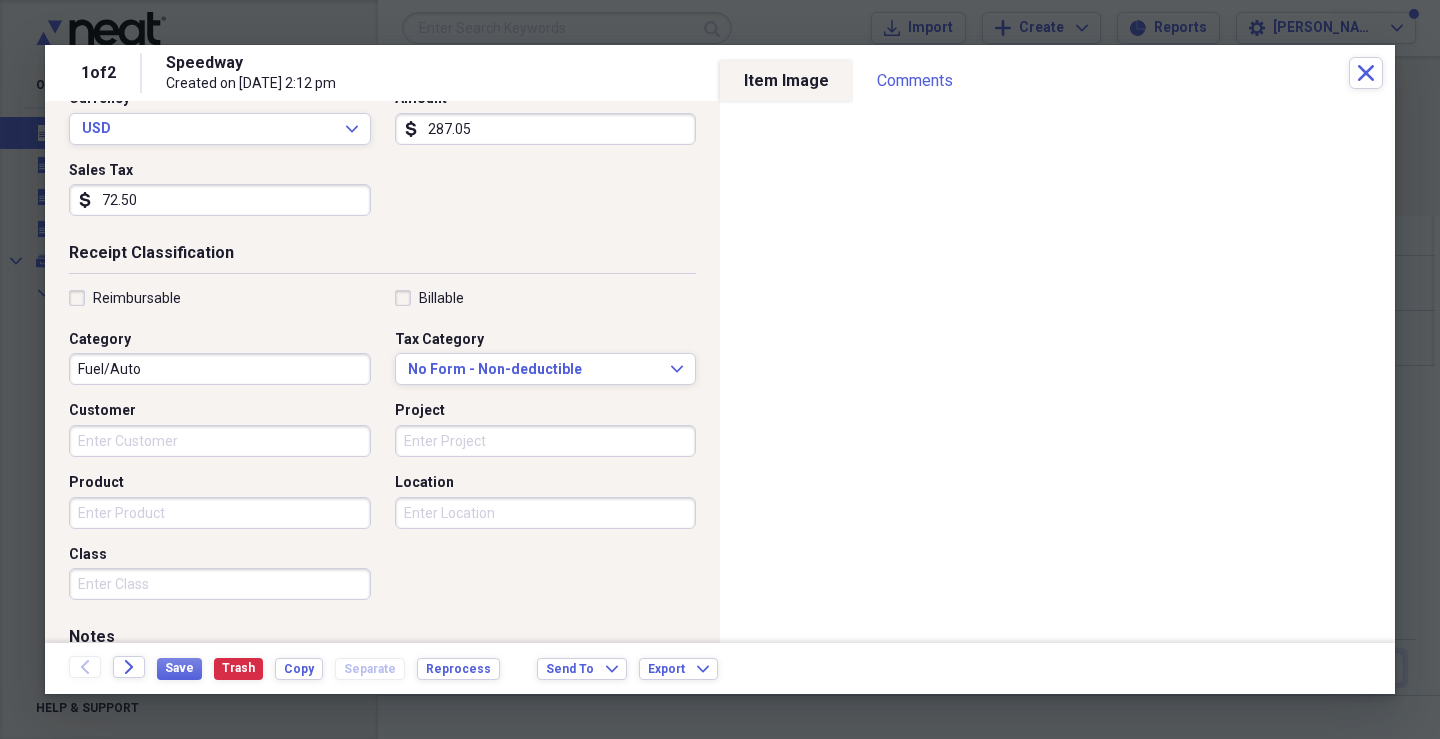 type on "72.50" 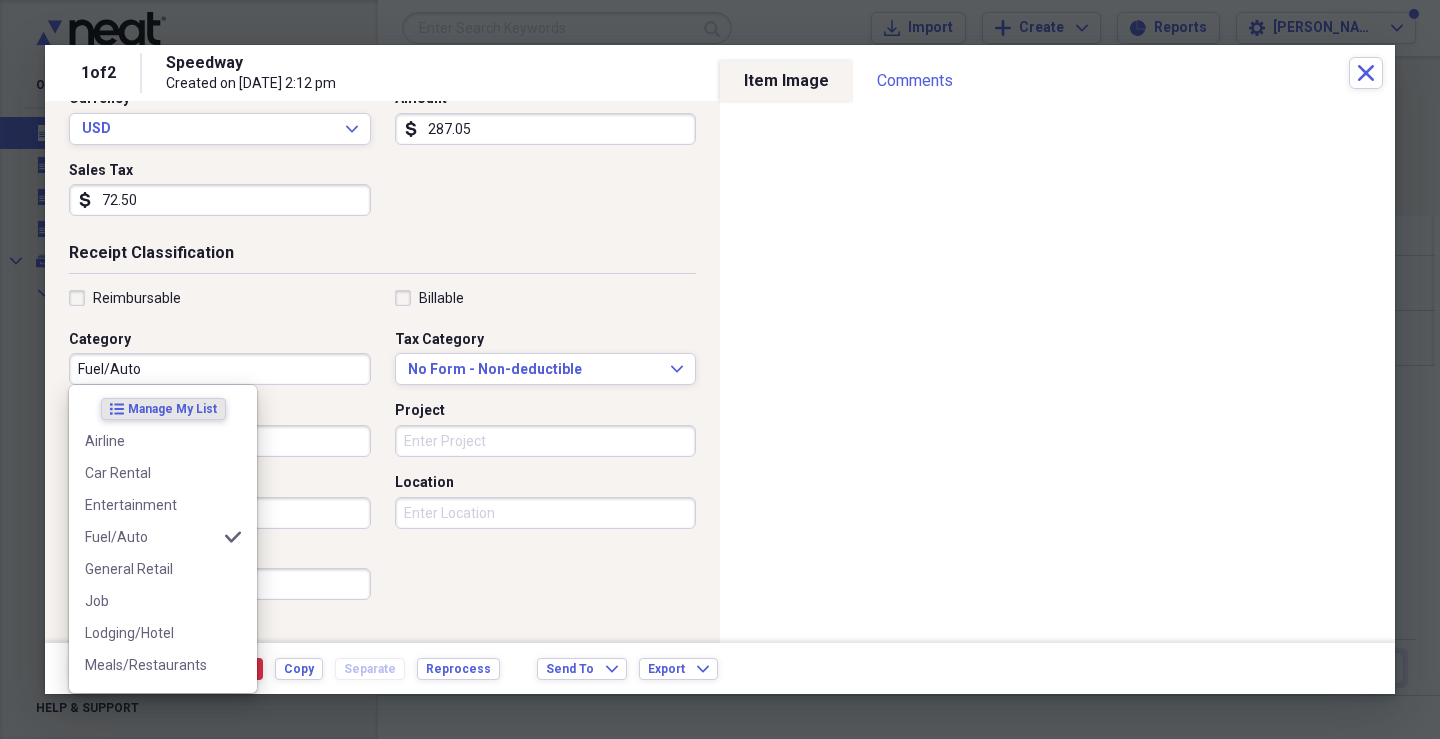 click on "Fuel/Auto" at bounding box center [220, 369] 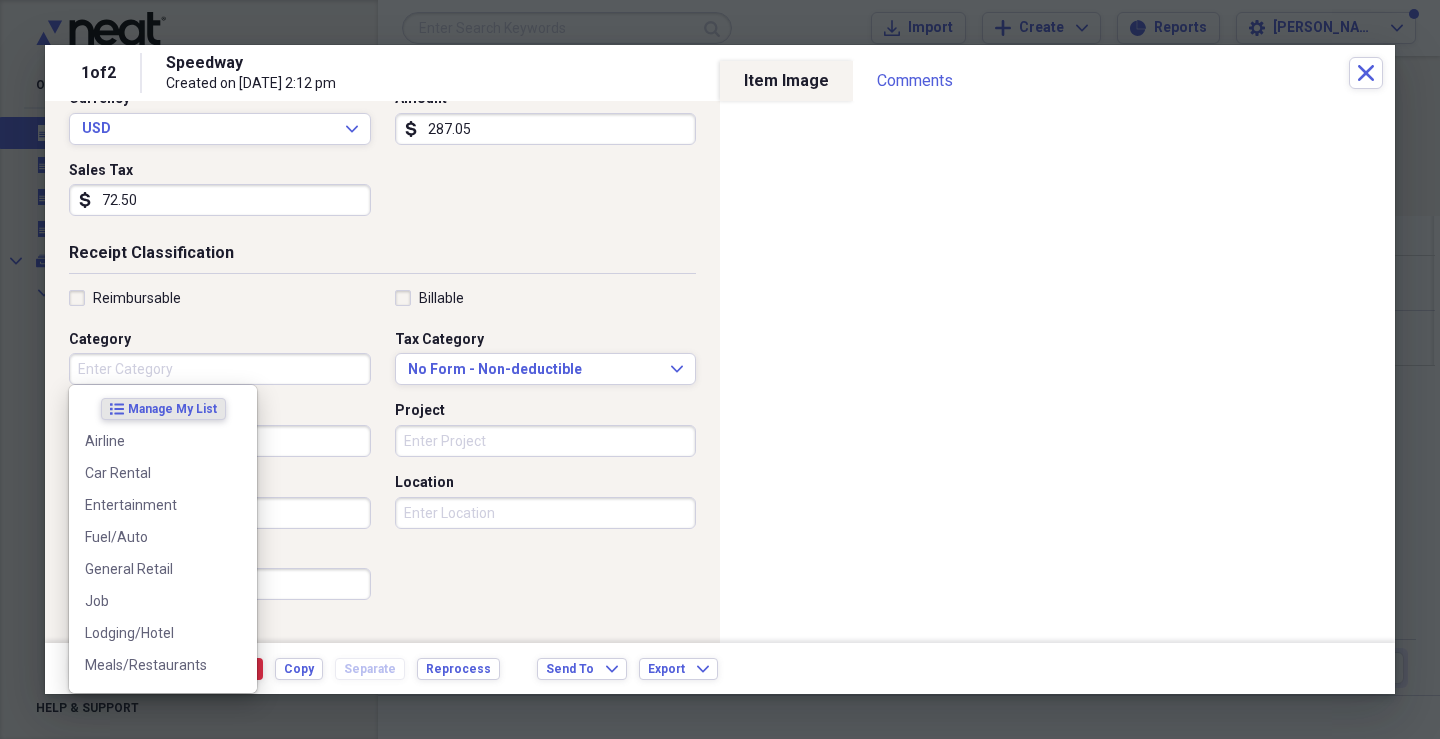 type 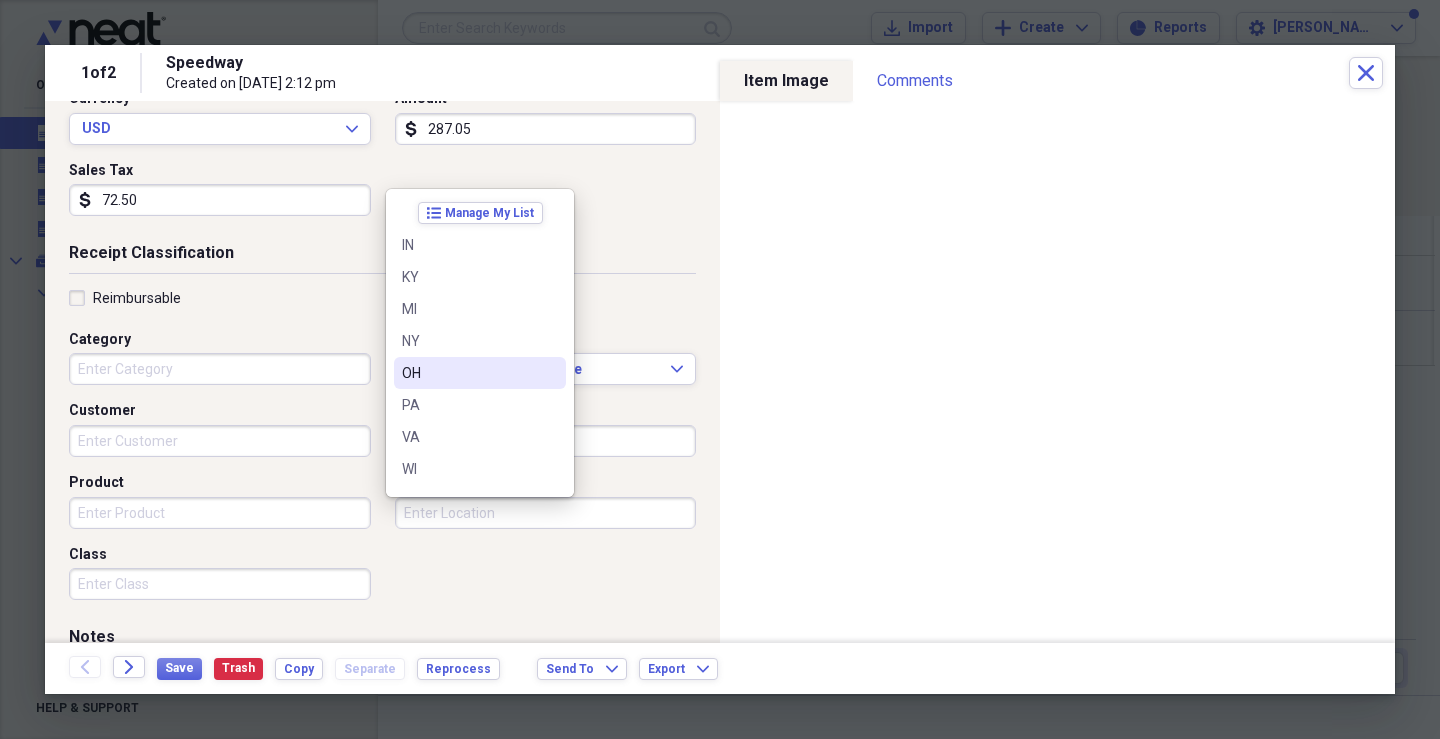 click on "OH" at bounding box center (480, 373) 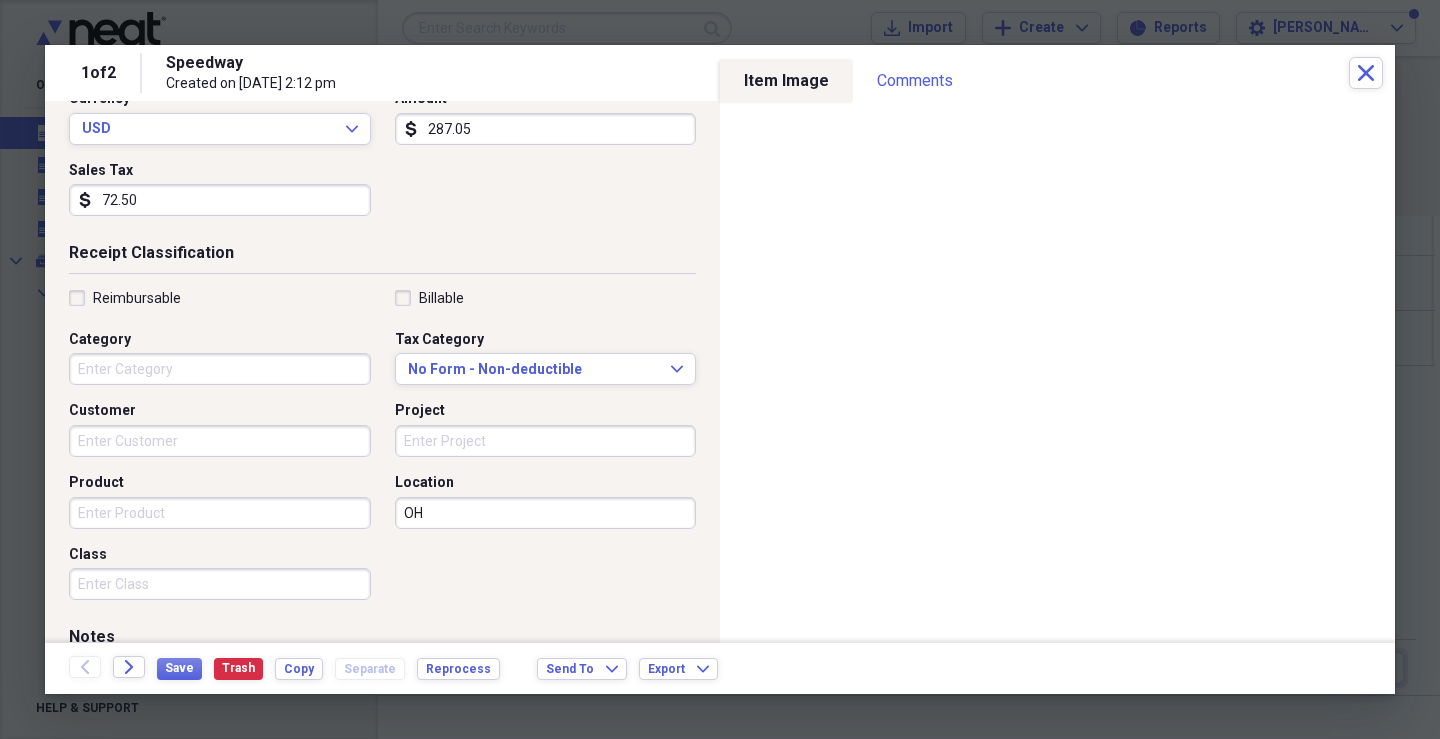 click on "Product" at bounding box center [220, 513] 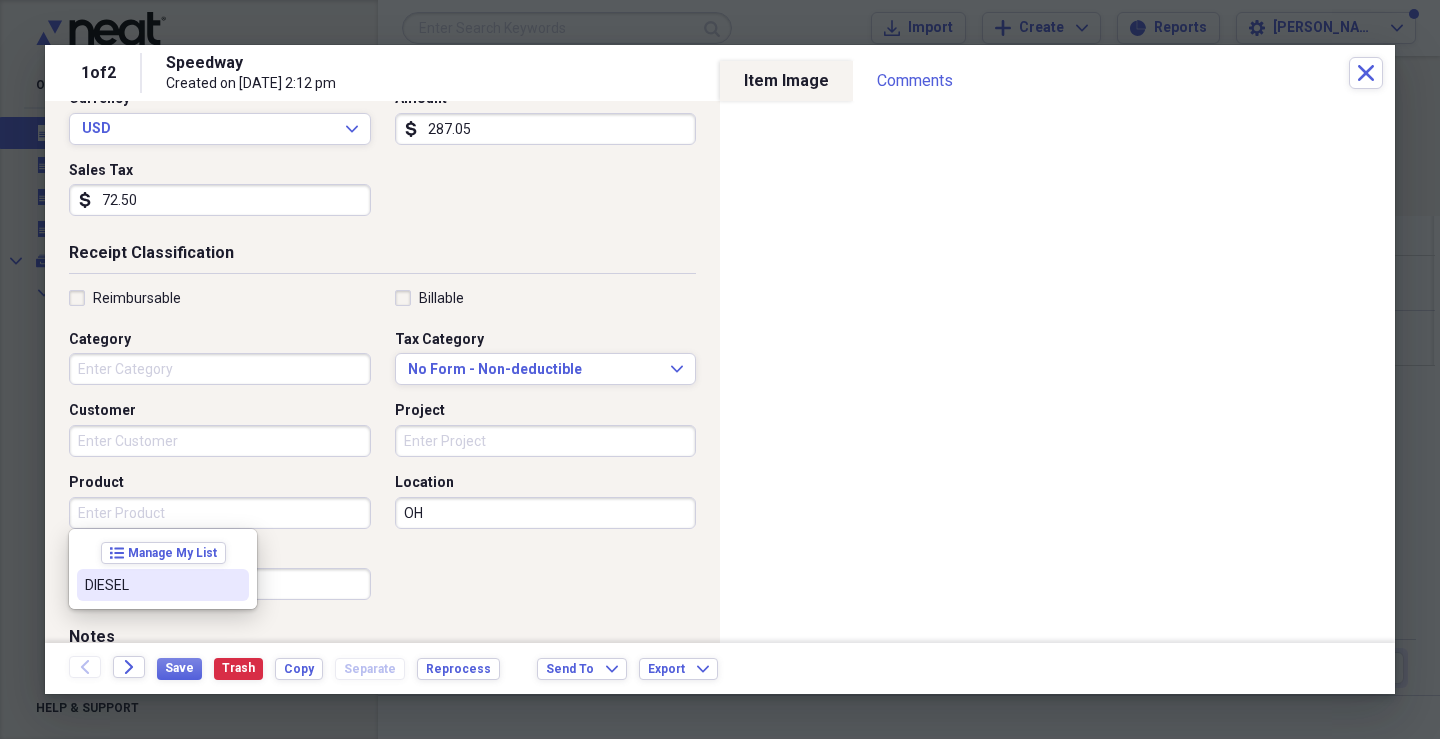 click on "DIESEL" at bounding box center [163, 585] 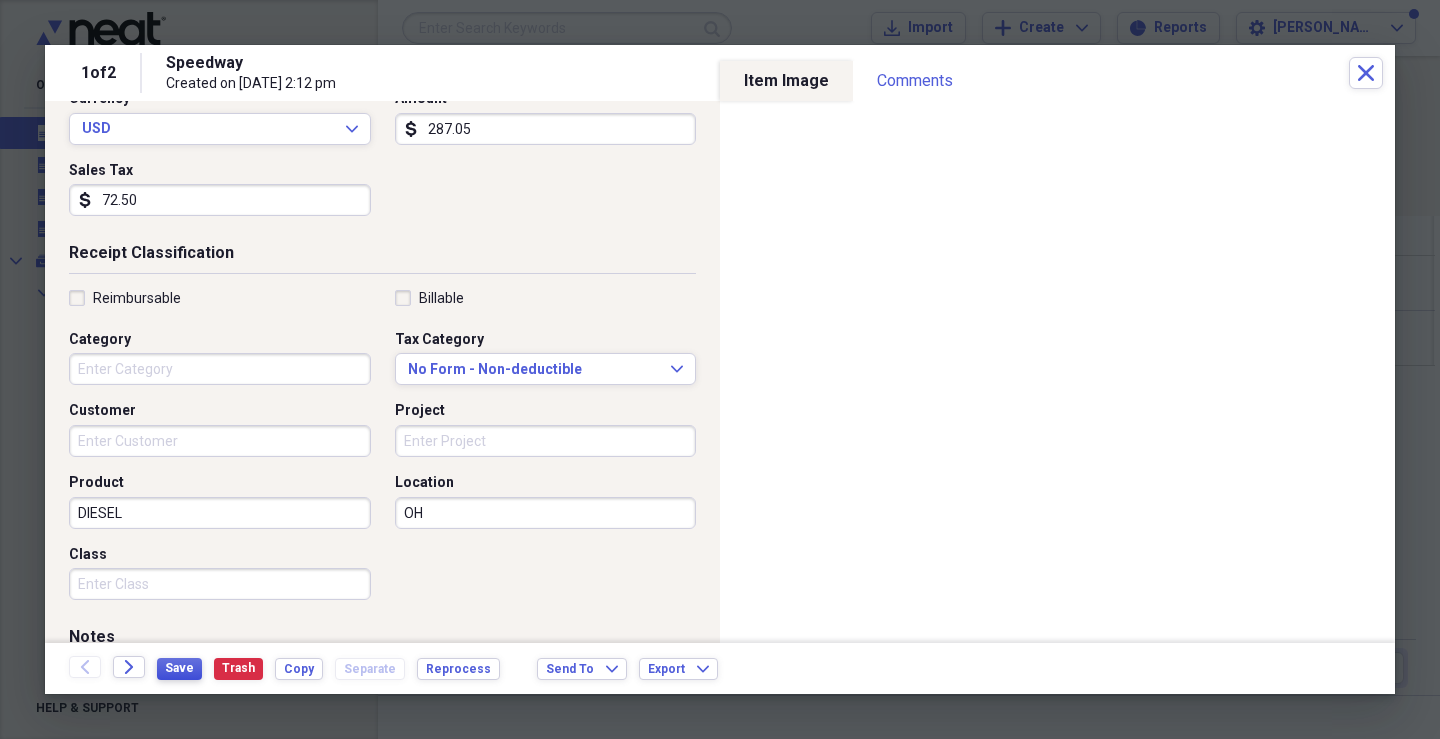 click on "Save" at bounding box center [179, 668] 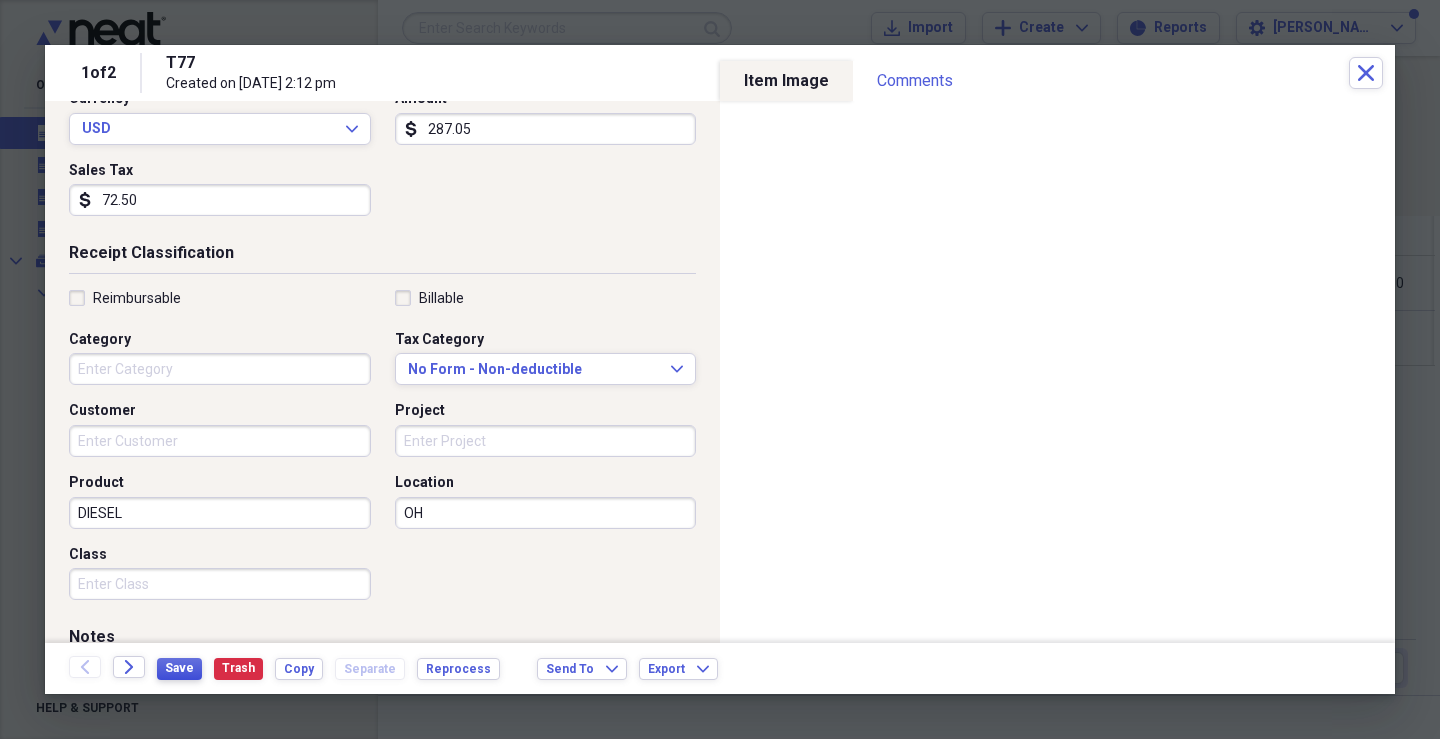 click on "Save" at bounding box center [179, 668] 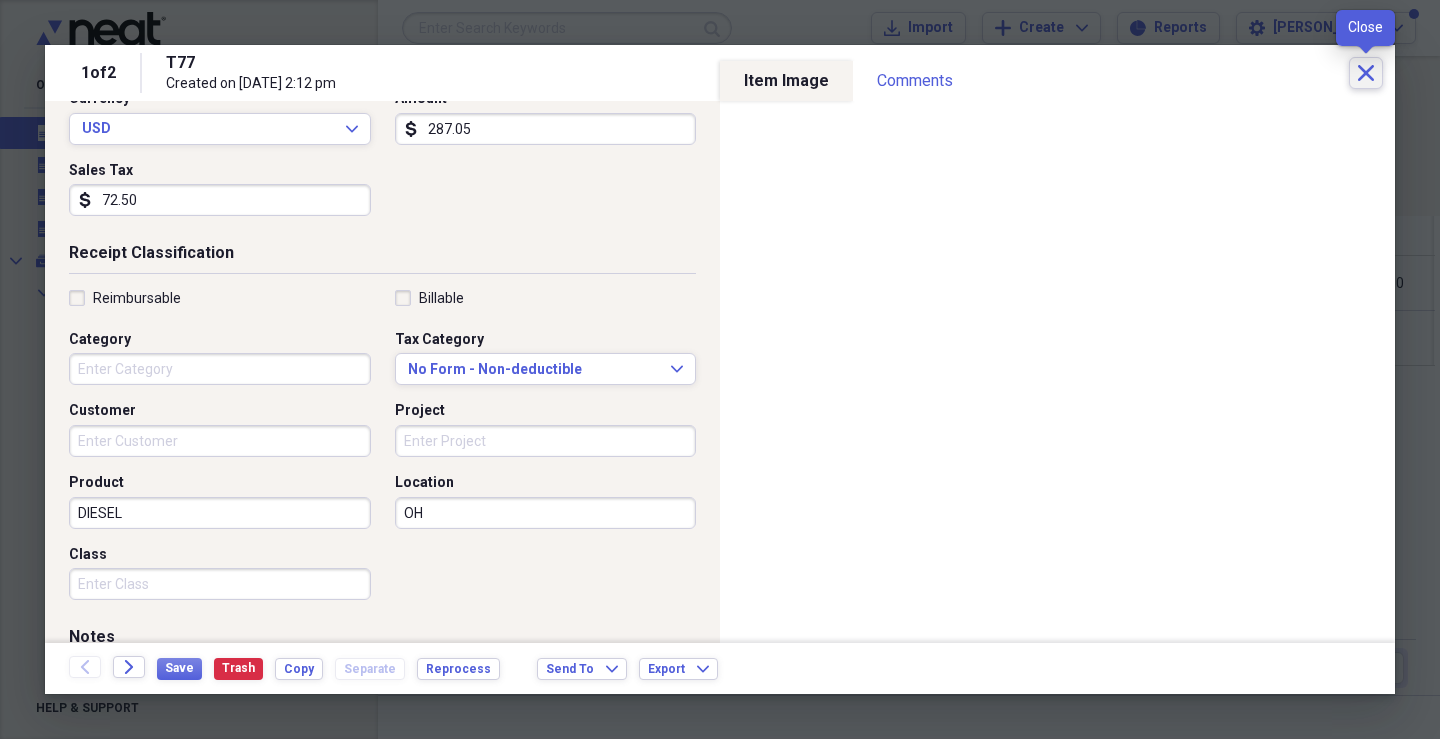 click on "Close" 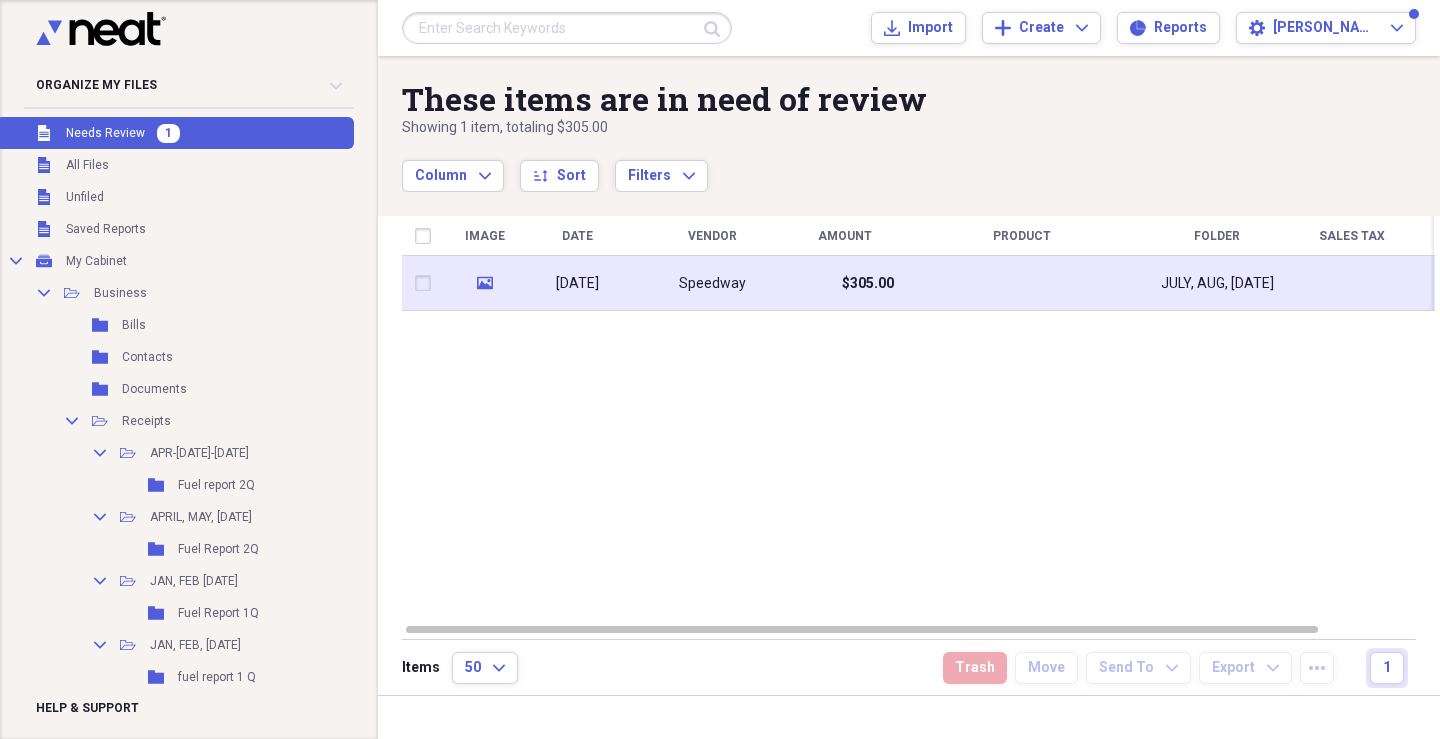 click on "[DATE]" at bounding box center [577, 284] 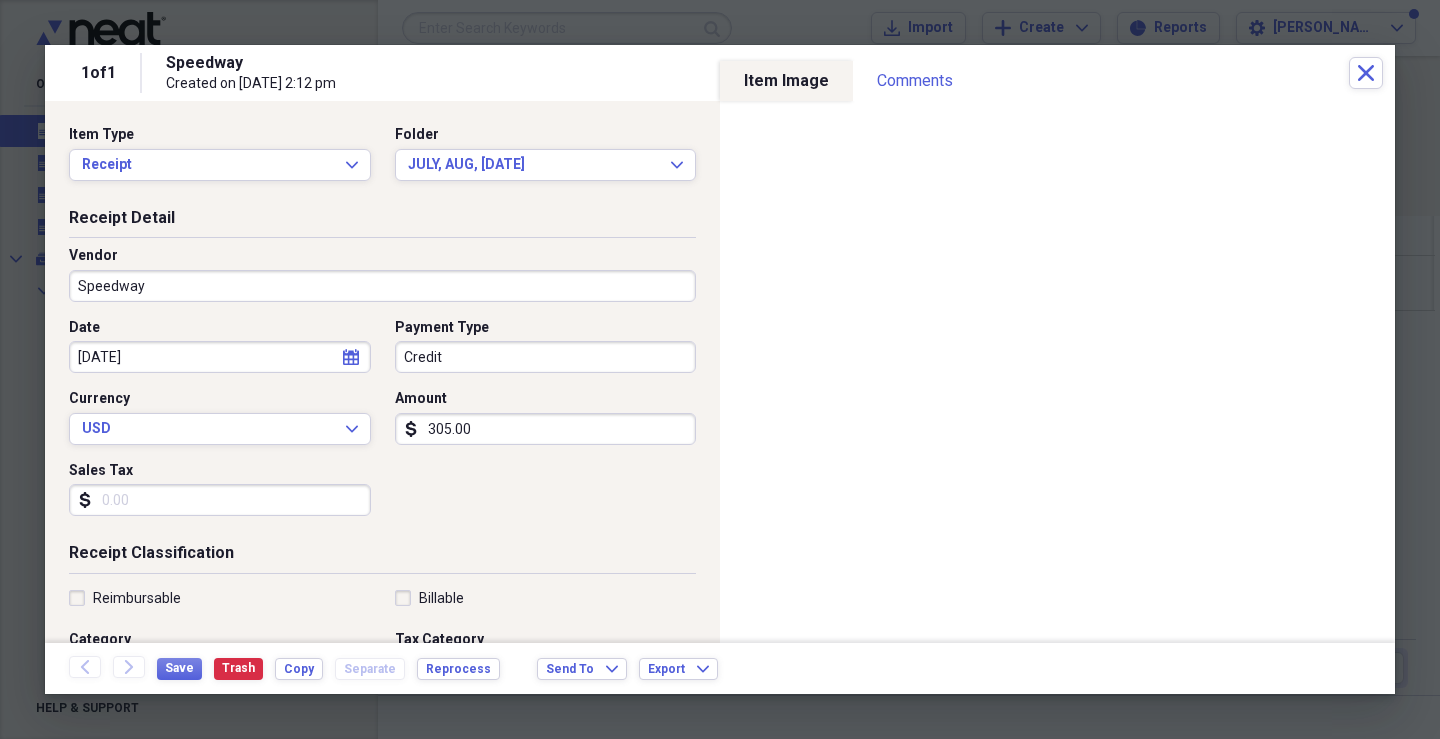 click on "Speedway" at bounding box center [382, 286] 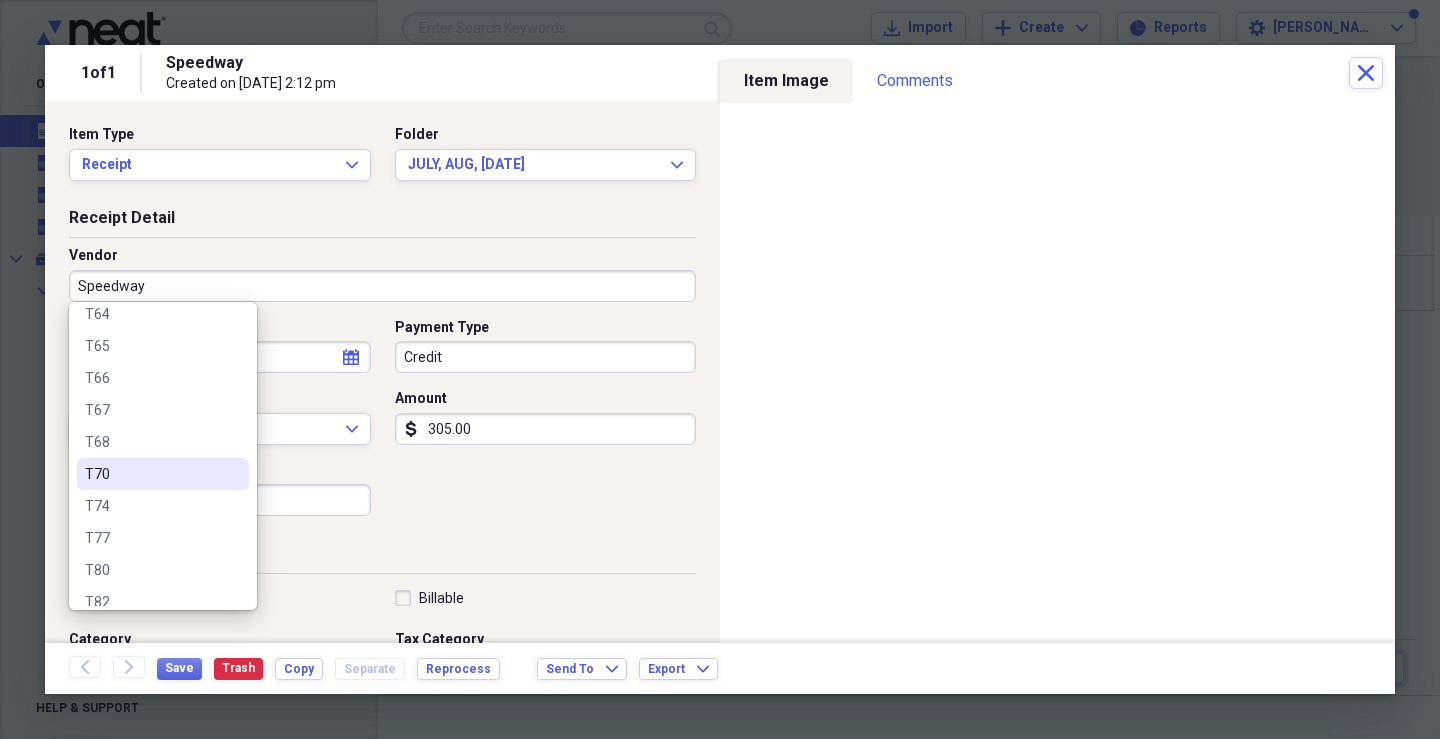 scroll, scrollTop: 1200, scrollLeft: 0, axis: vertical 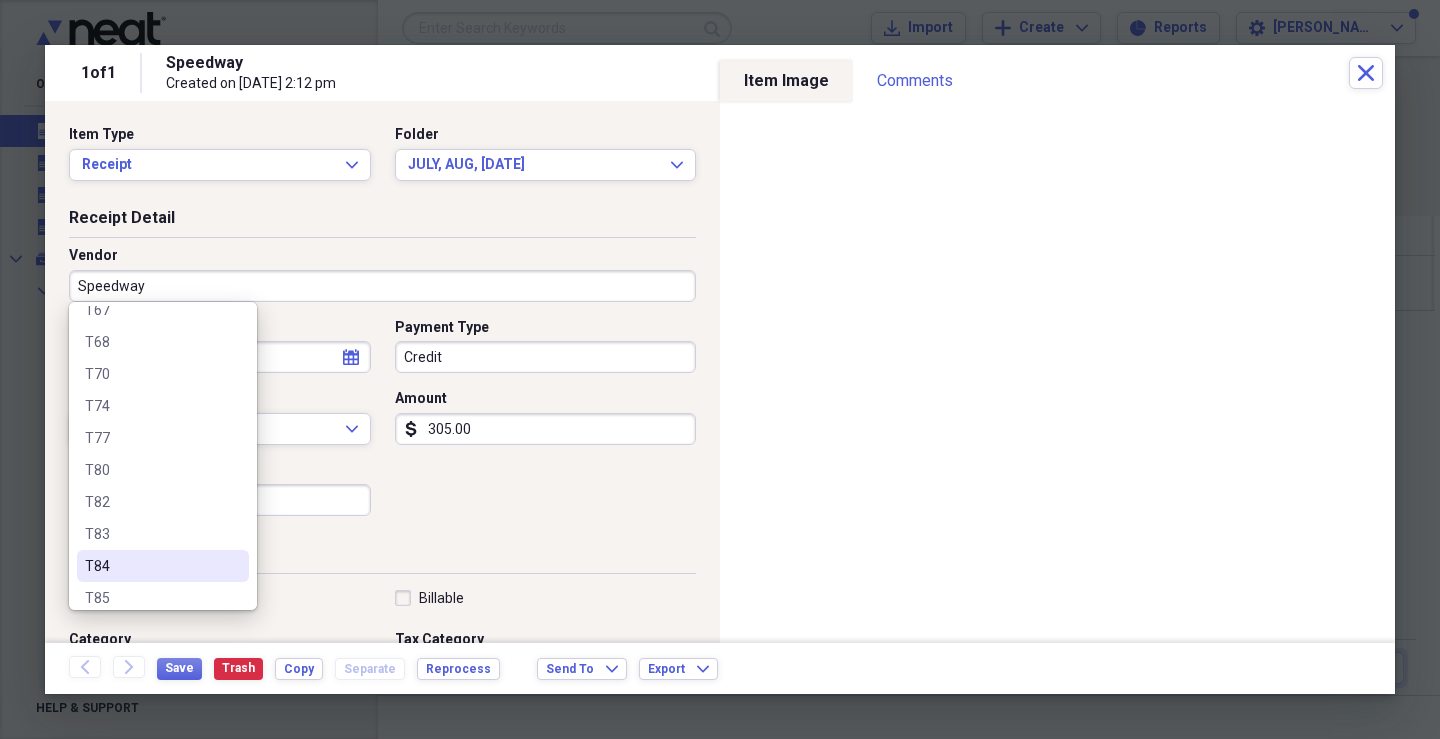click on "T84" at bounding box center [151, 566] 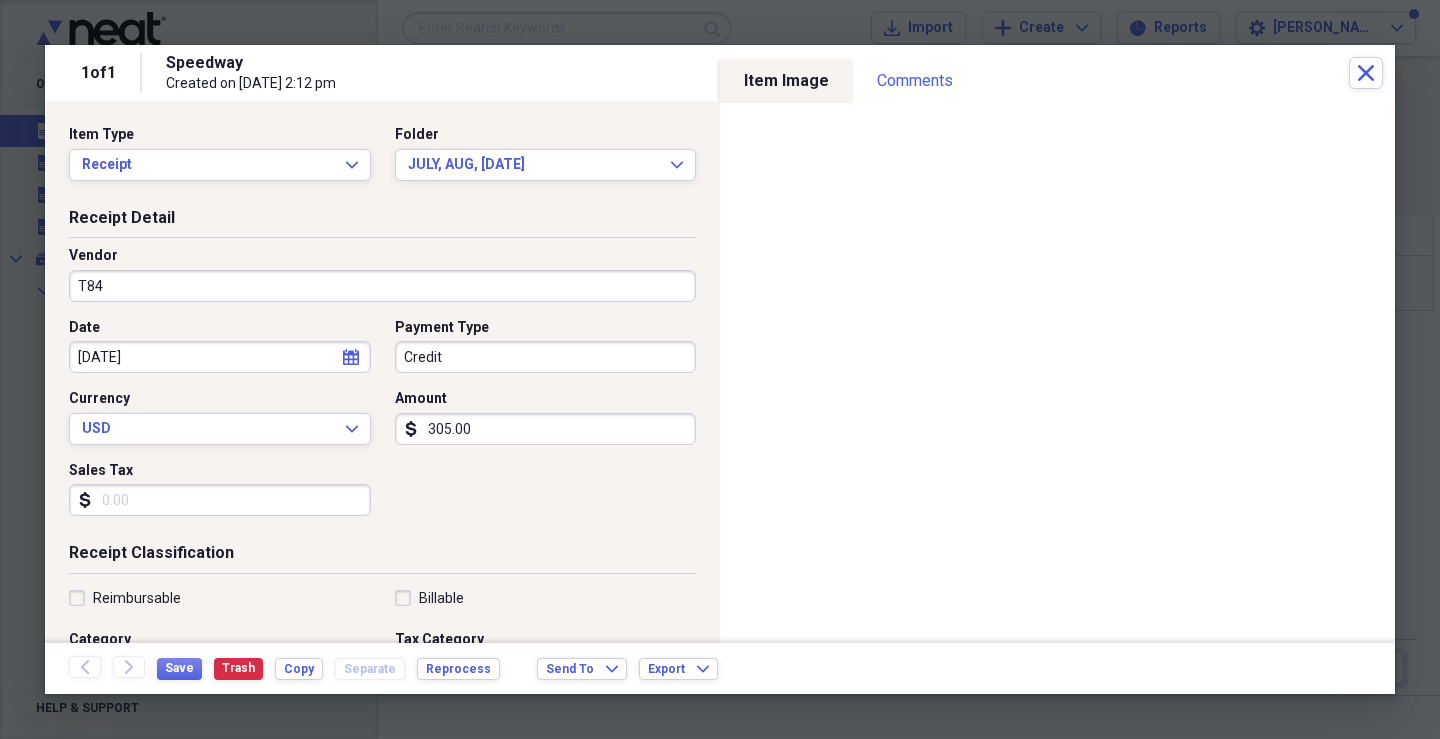 click on "Credit" at bounding box center (546, 357) 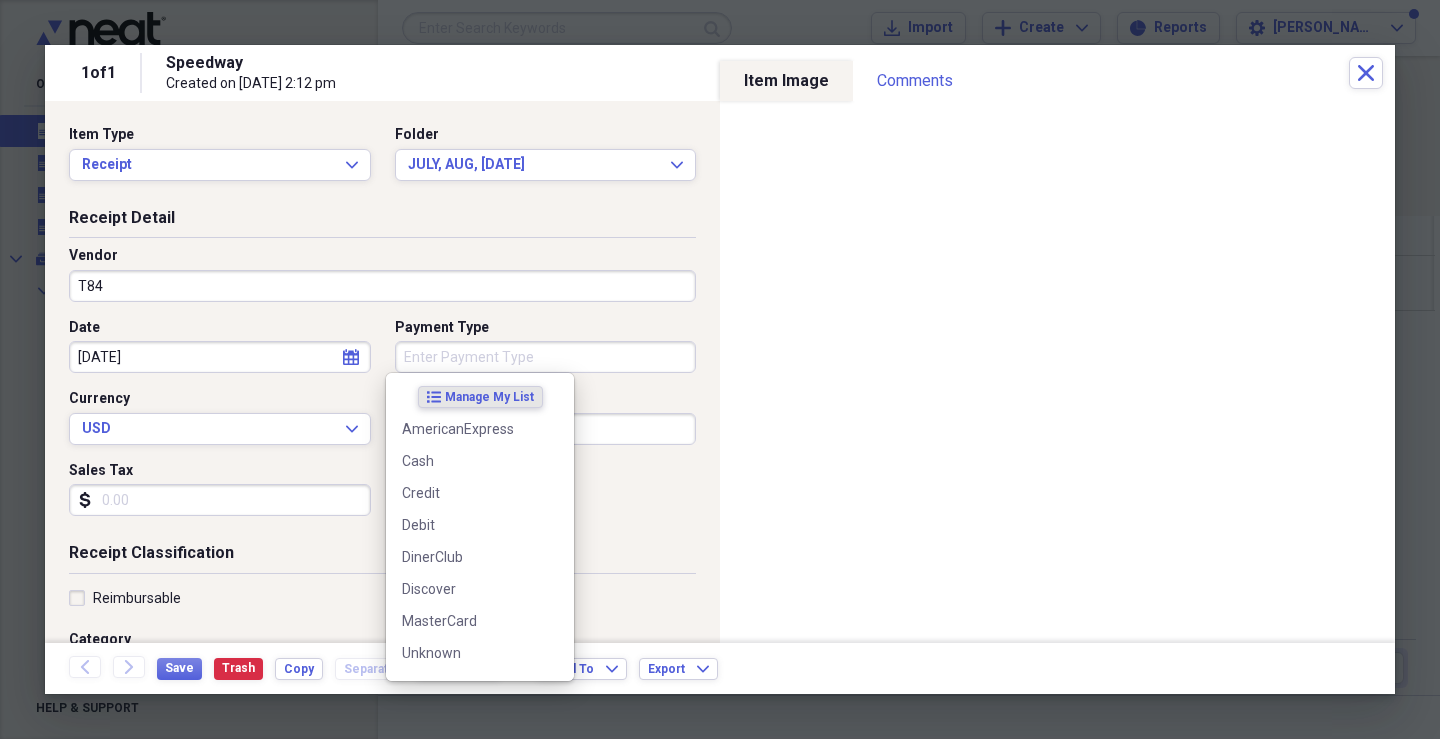 type 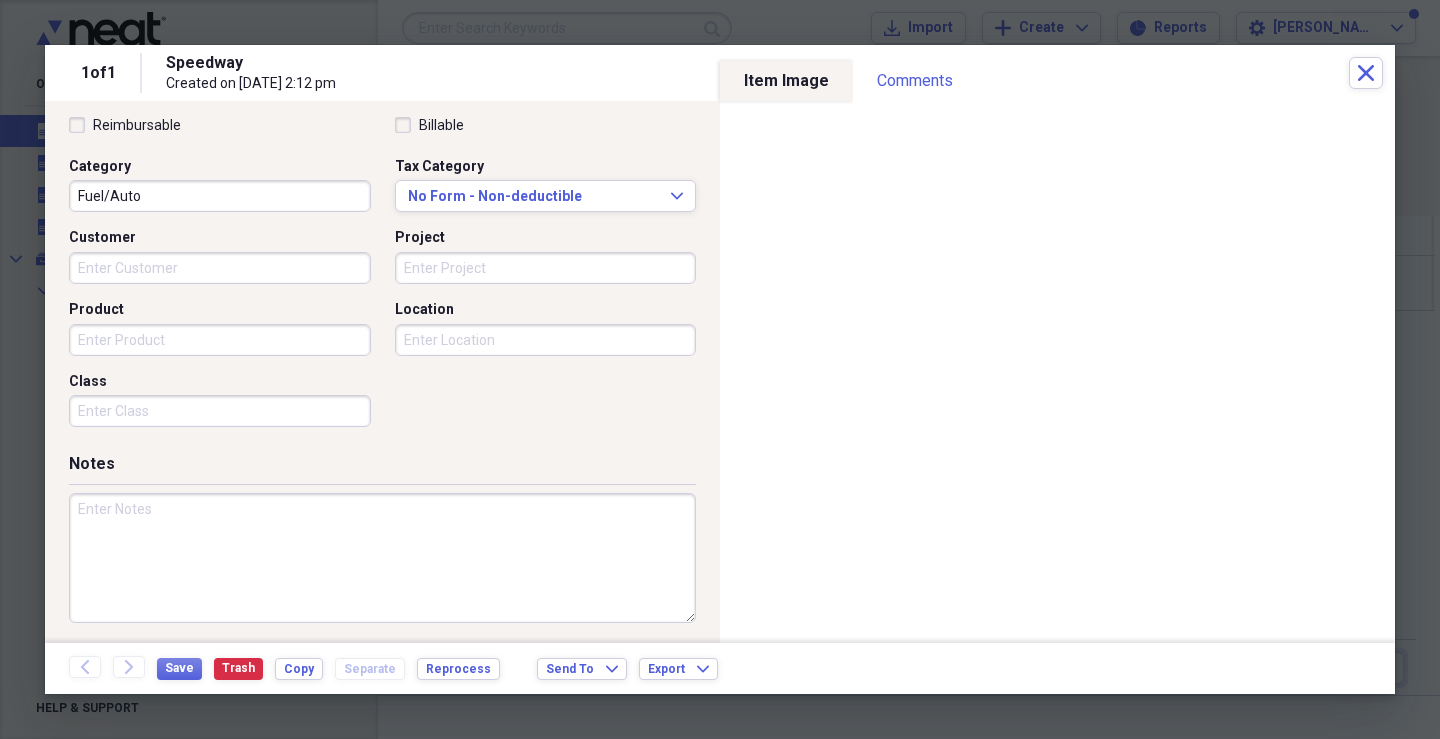 scroll, scrollTop: 479, scrollLeft: 0, axis: vertical 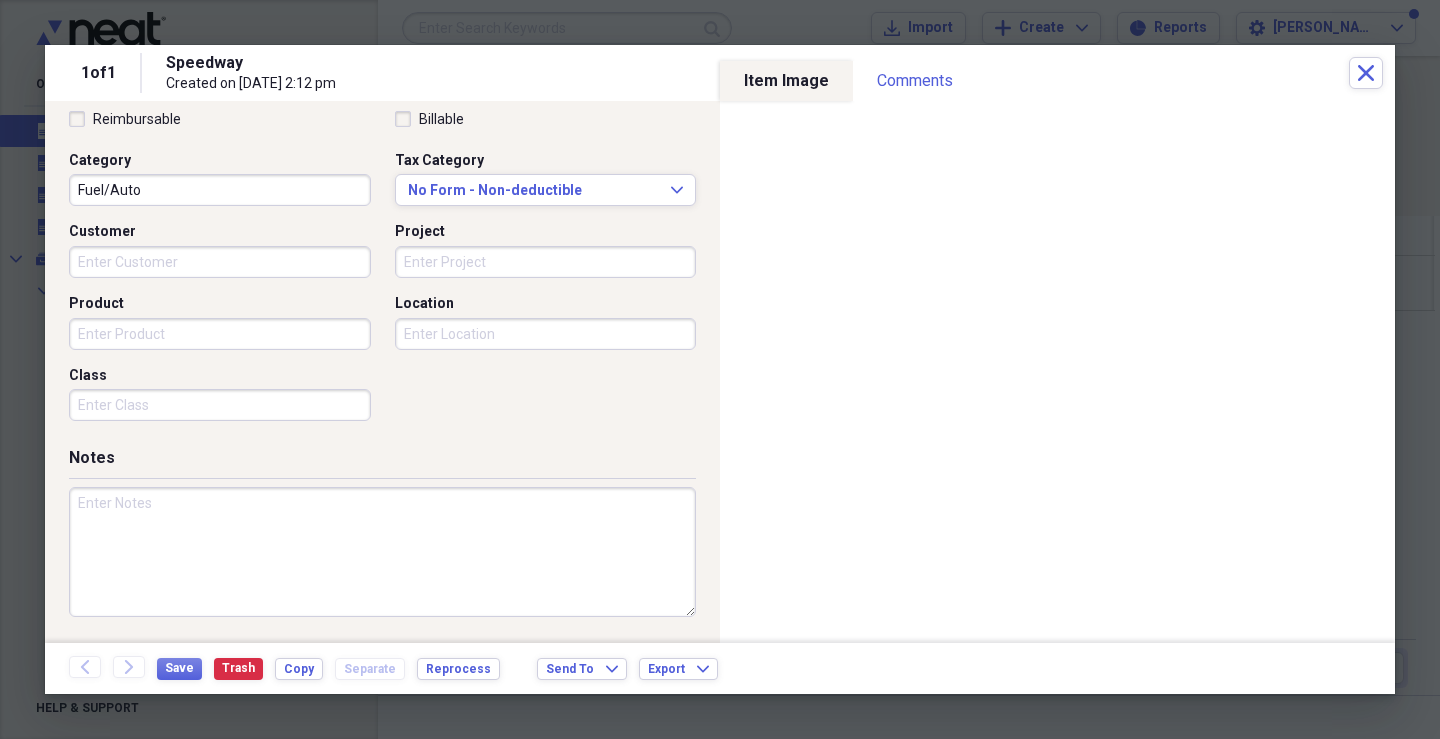 type on "77.03" 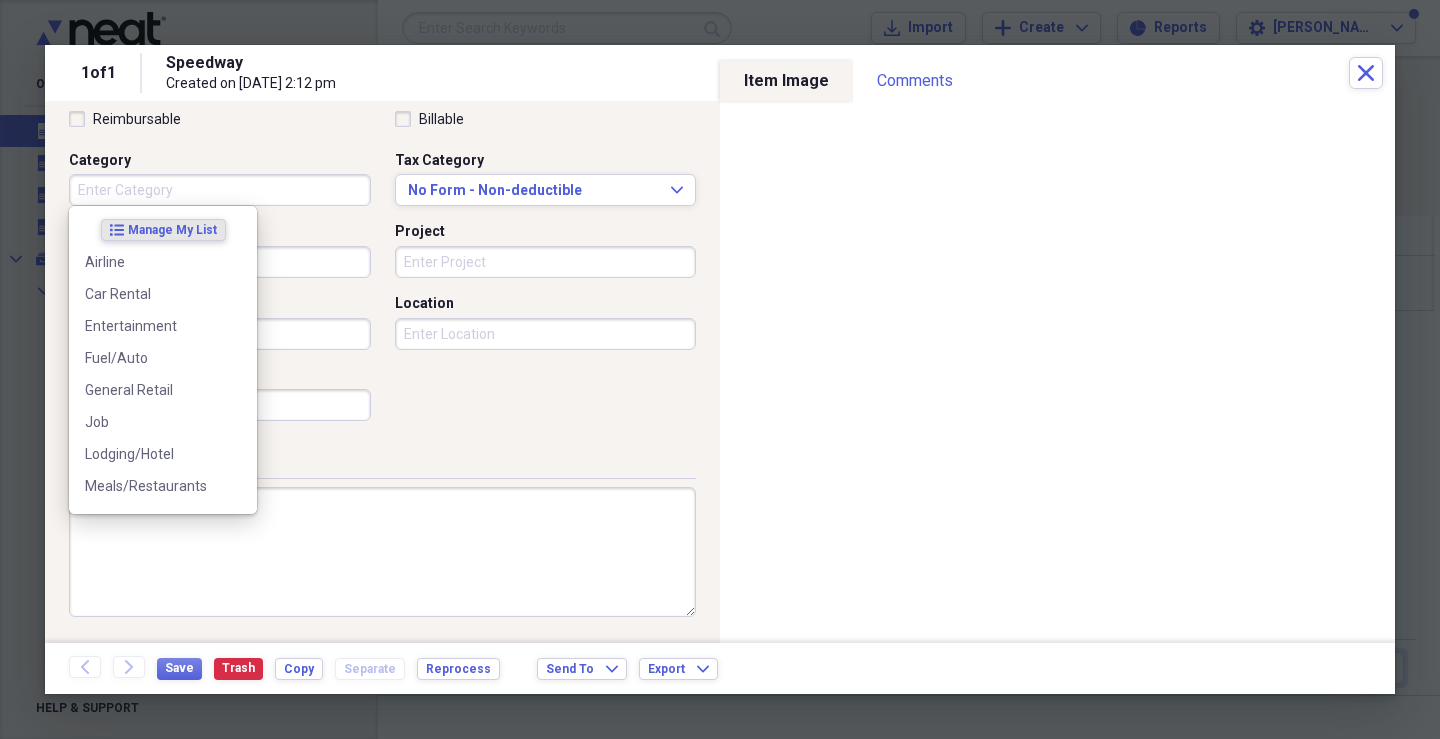 type 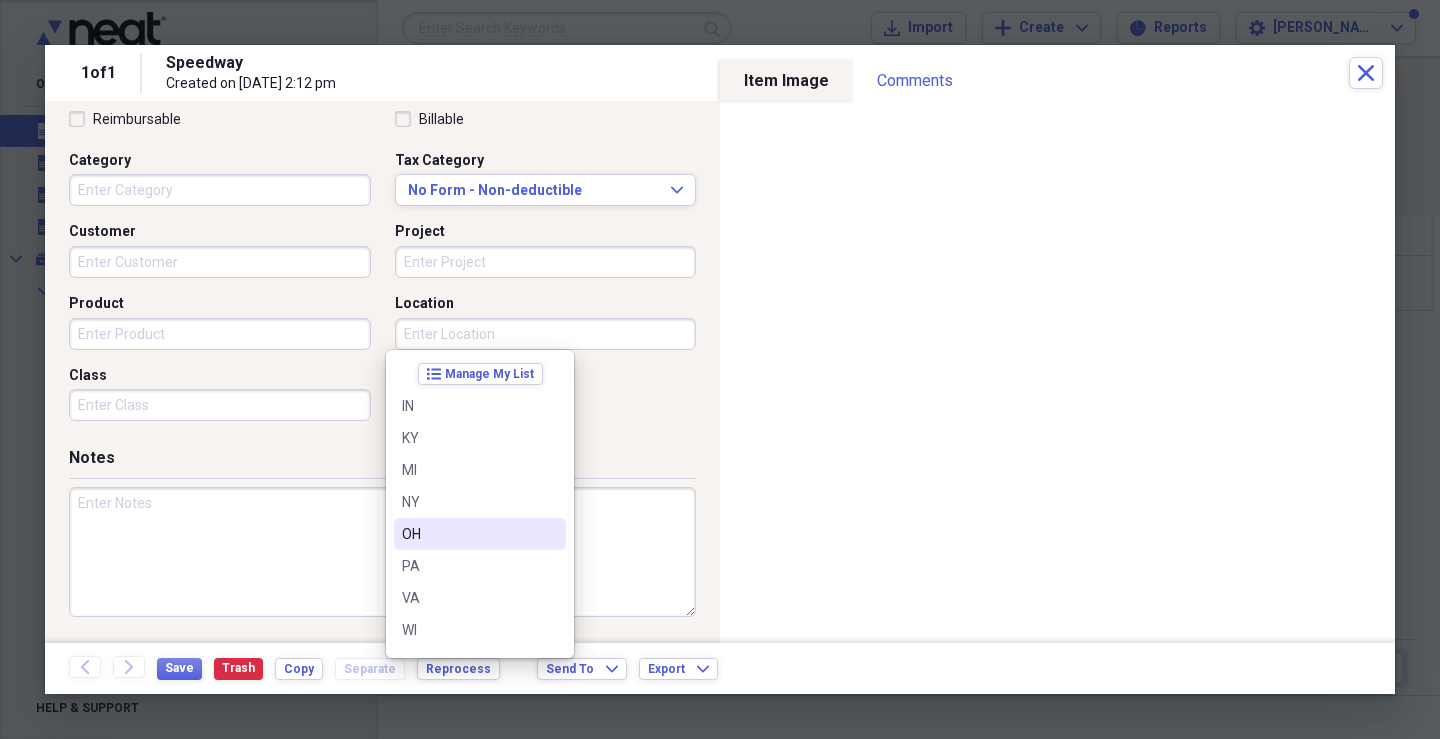 click on "OH" at bounding box center [468, 534] 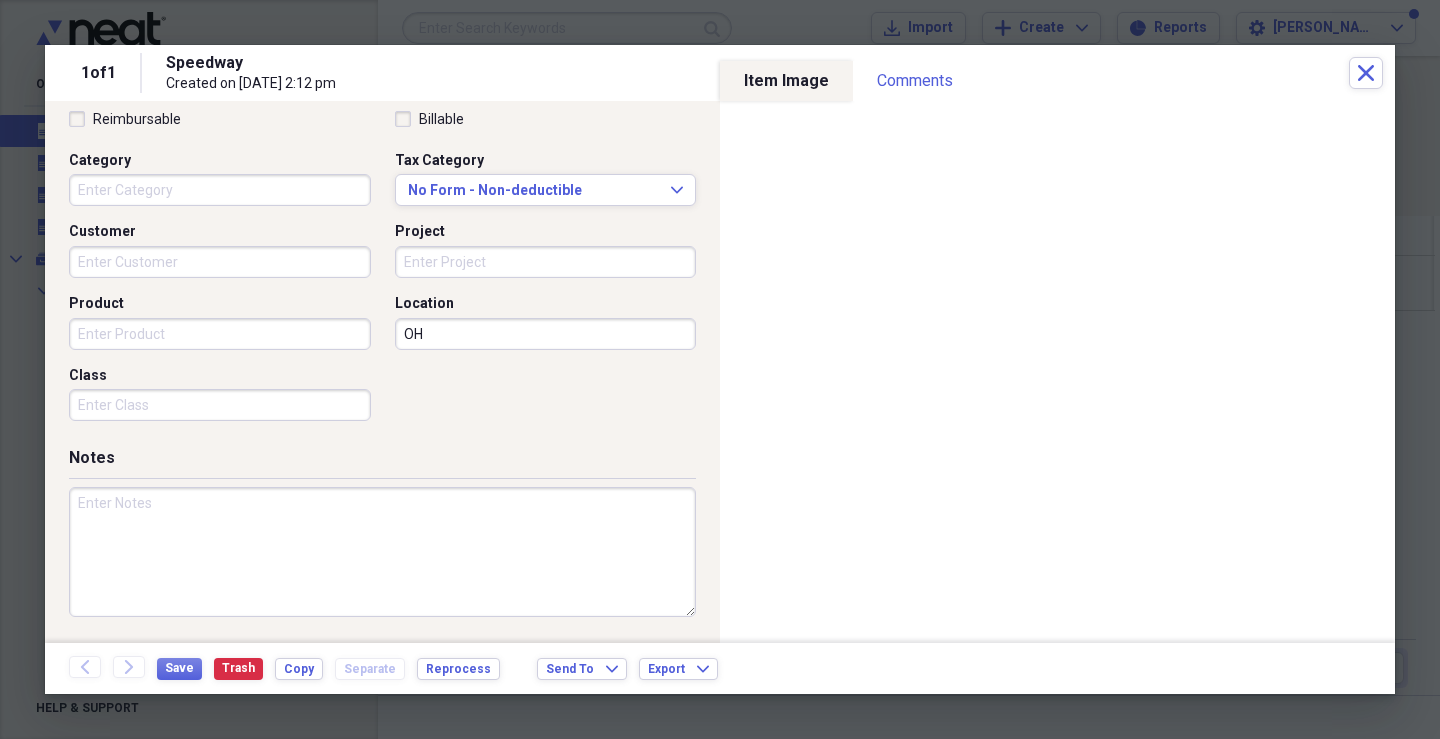 click on "Product" at bounding box center [226, 322] 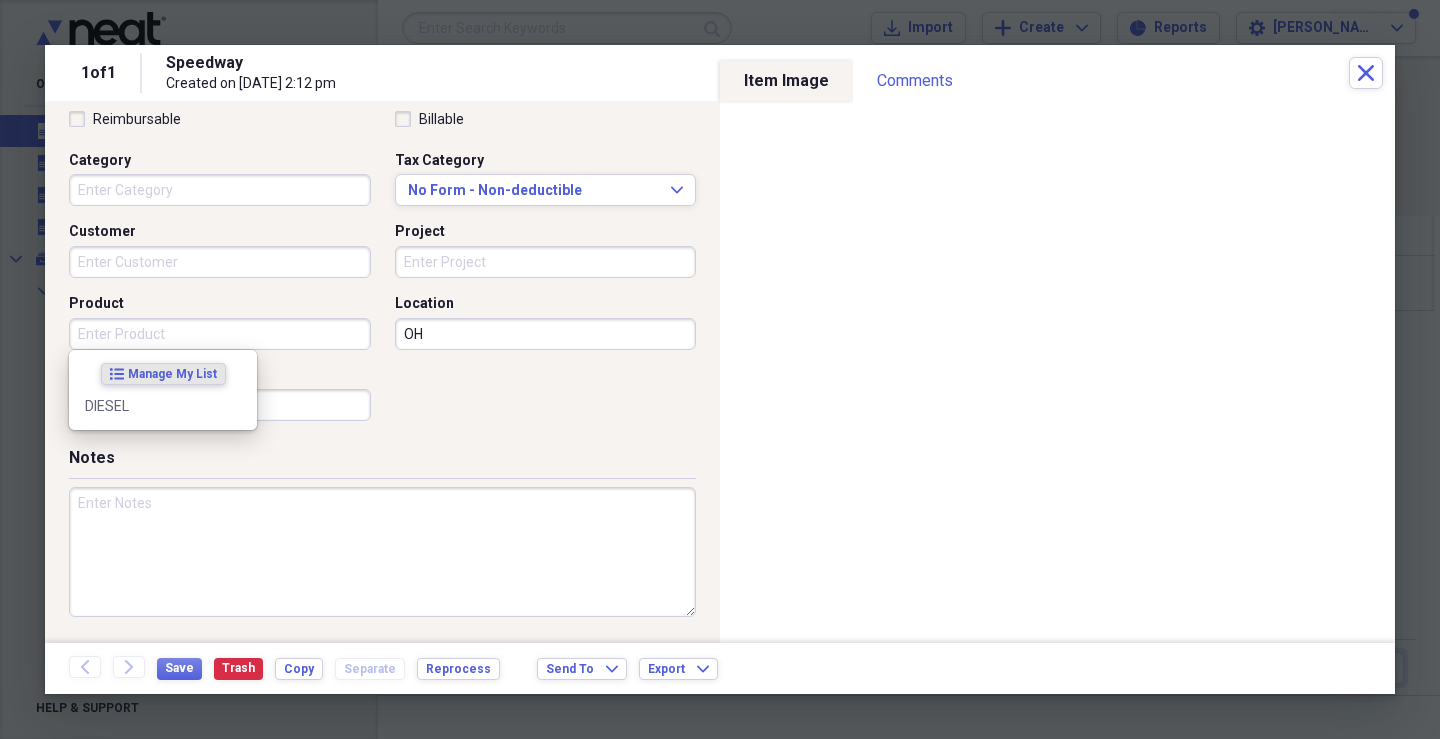 click on "Product" at bounding box center (220, 334) 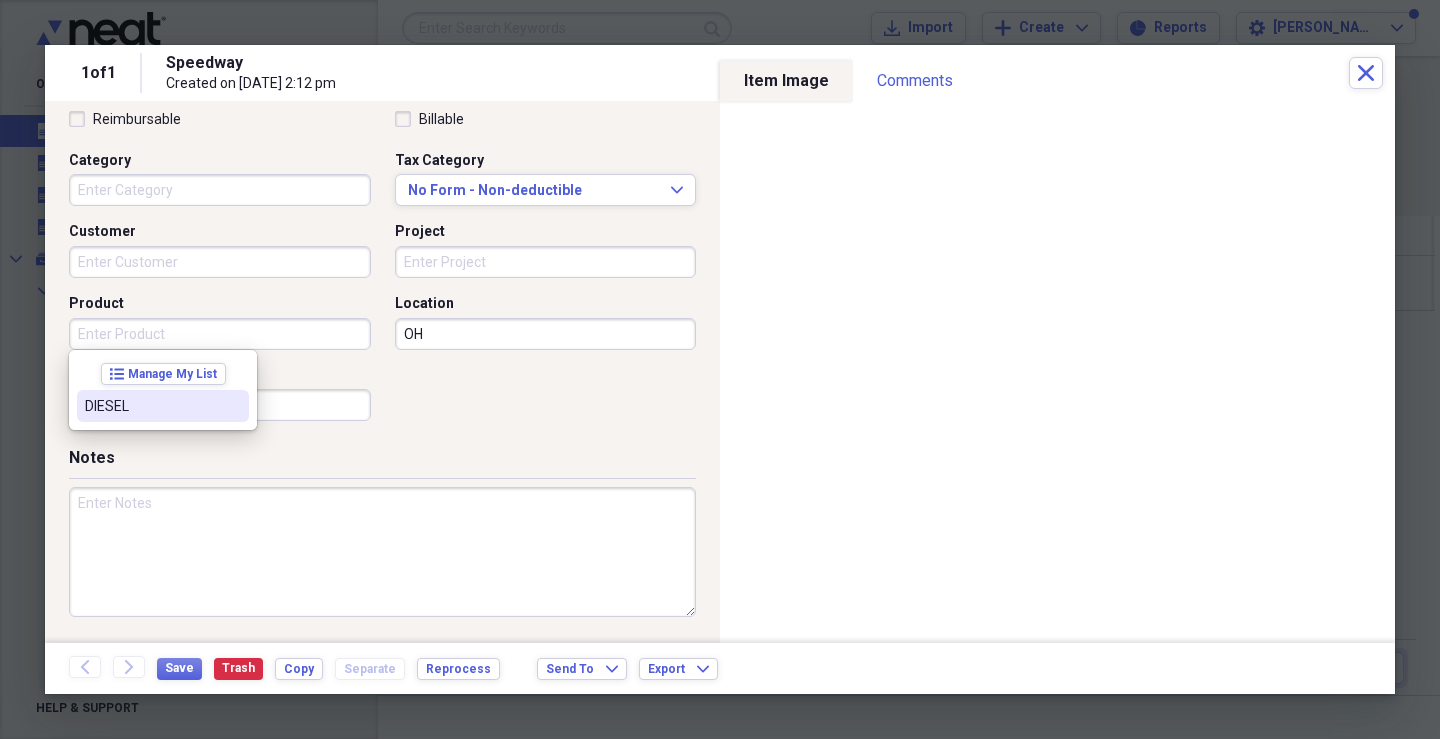 click on "DIESEL" at bounding box center [151, 406] 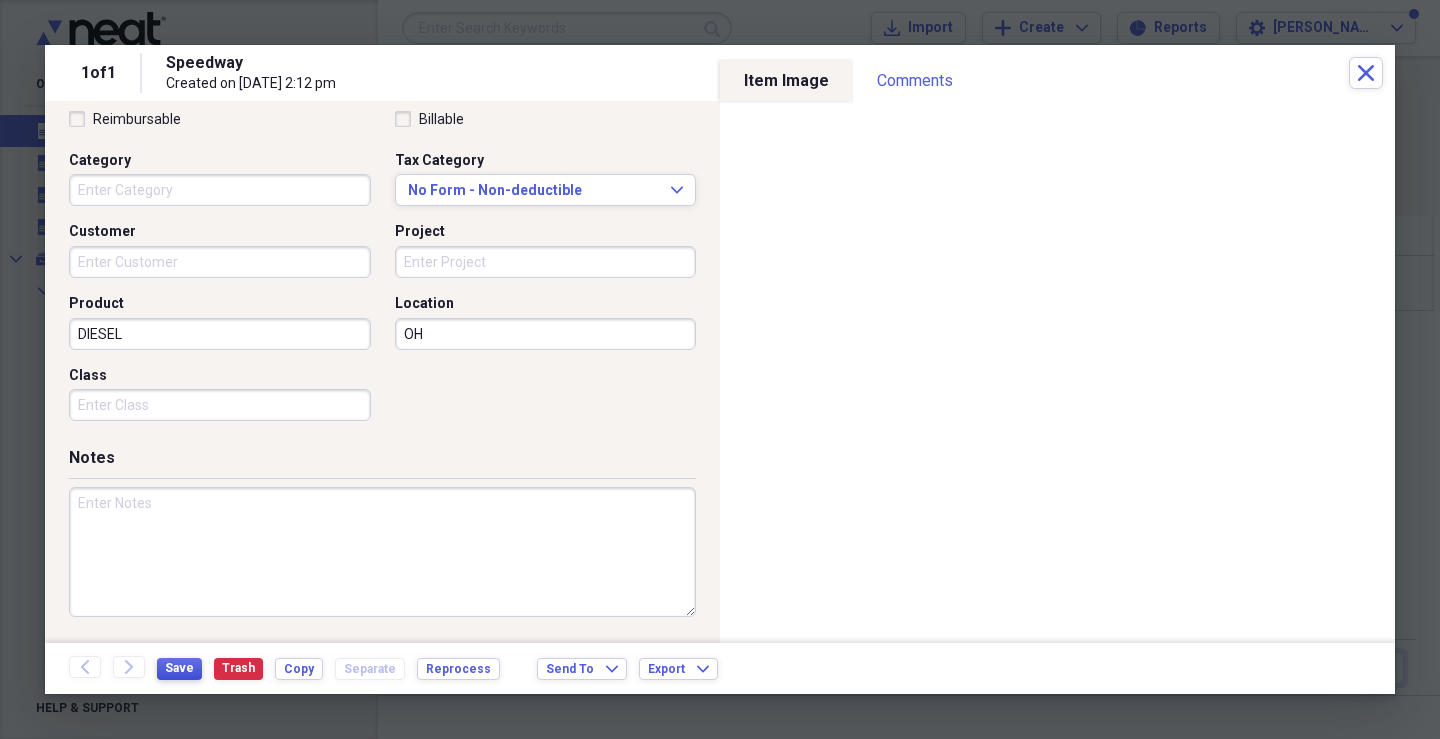 click on "Save" at bounding box center [179, 668] 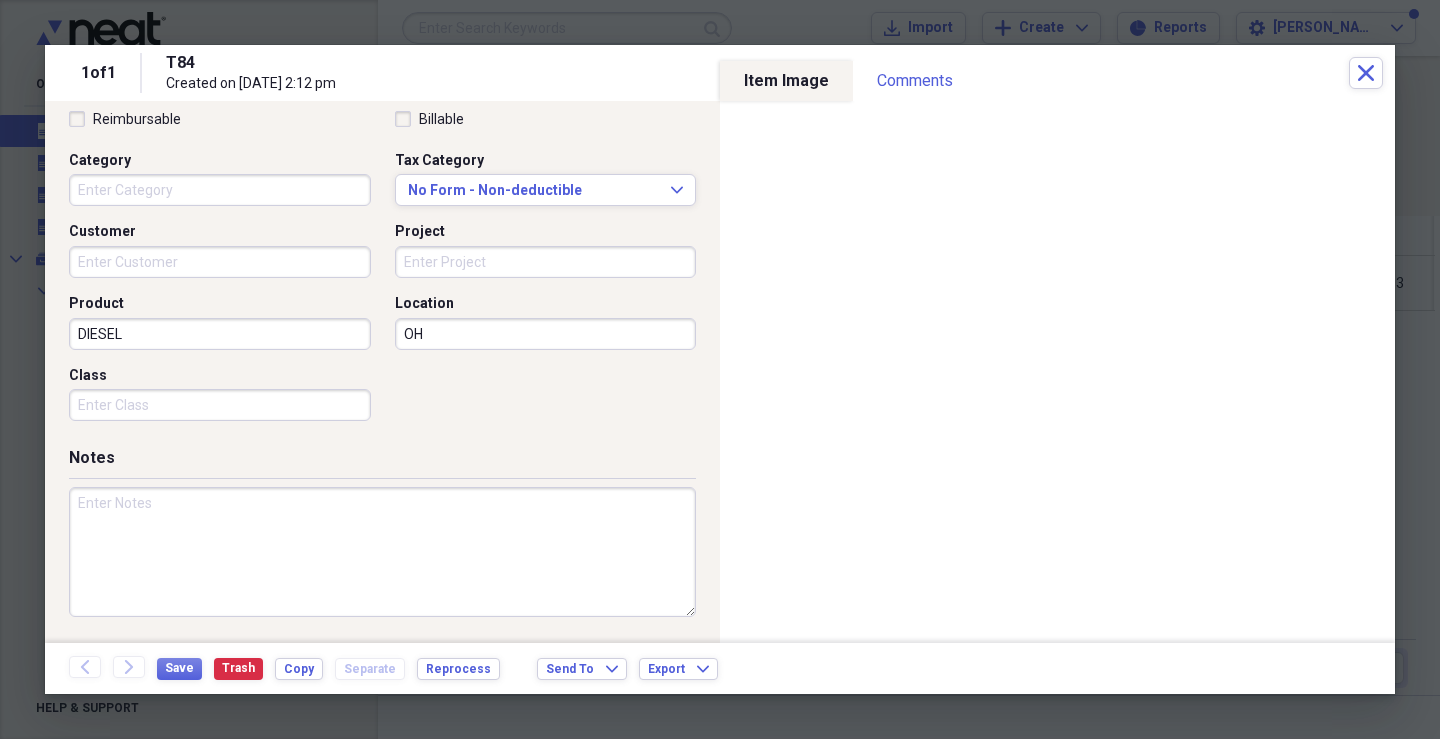 click on "1  of  1 T84 Created on [DATE] 2:12 pm Close" at bounding box center [720, 73] 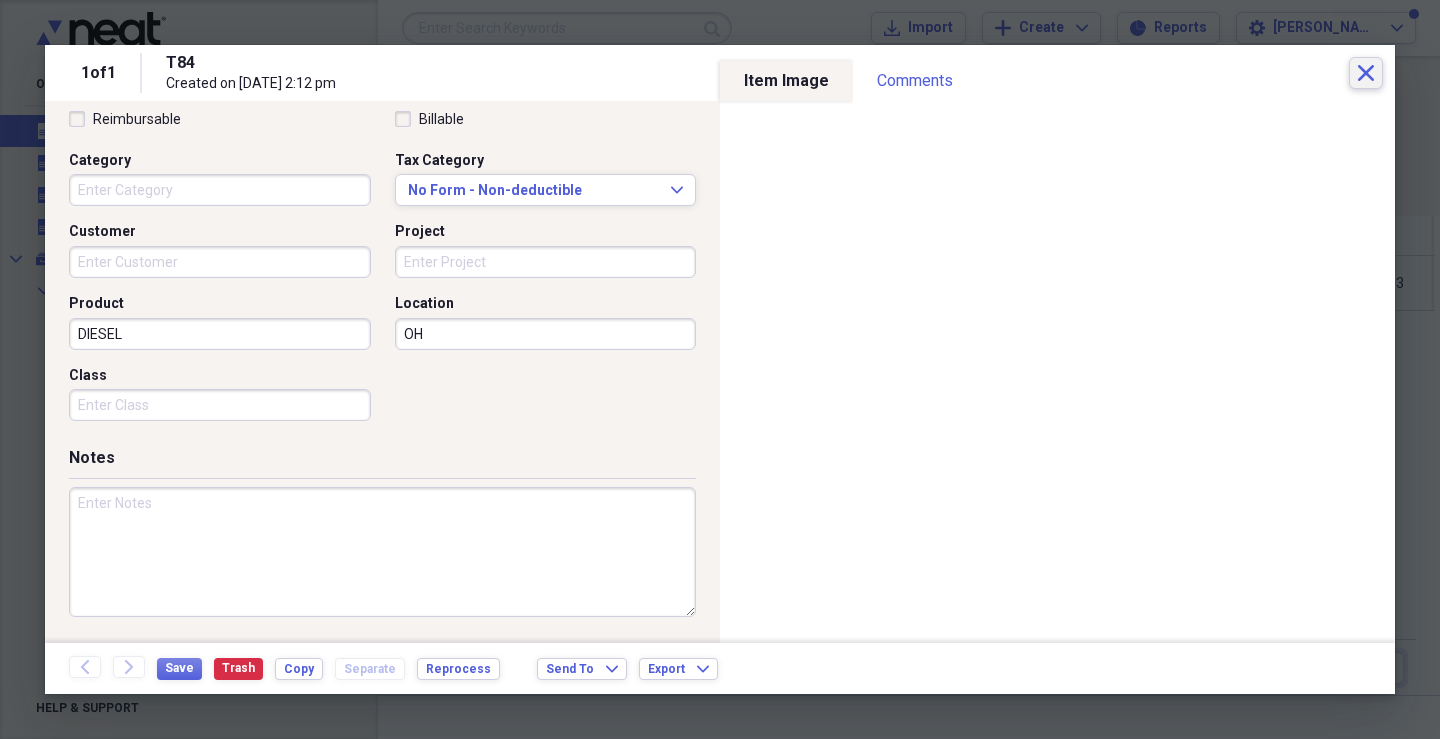 click on "Close" 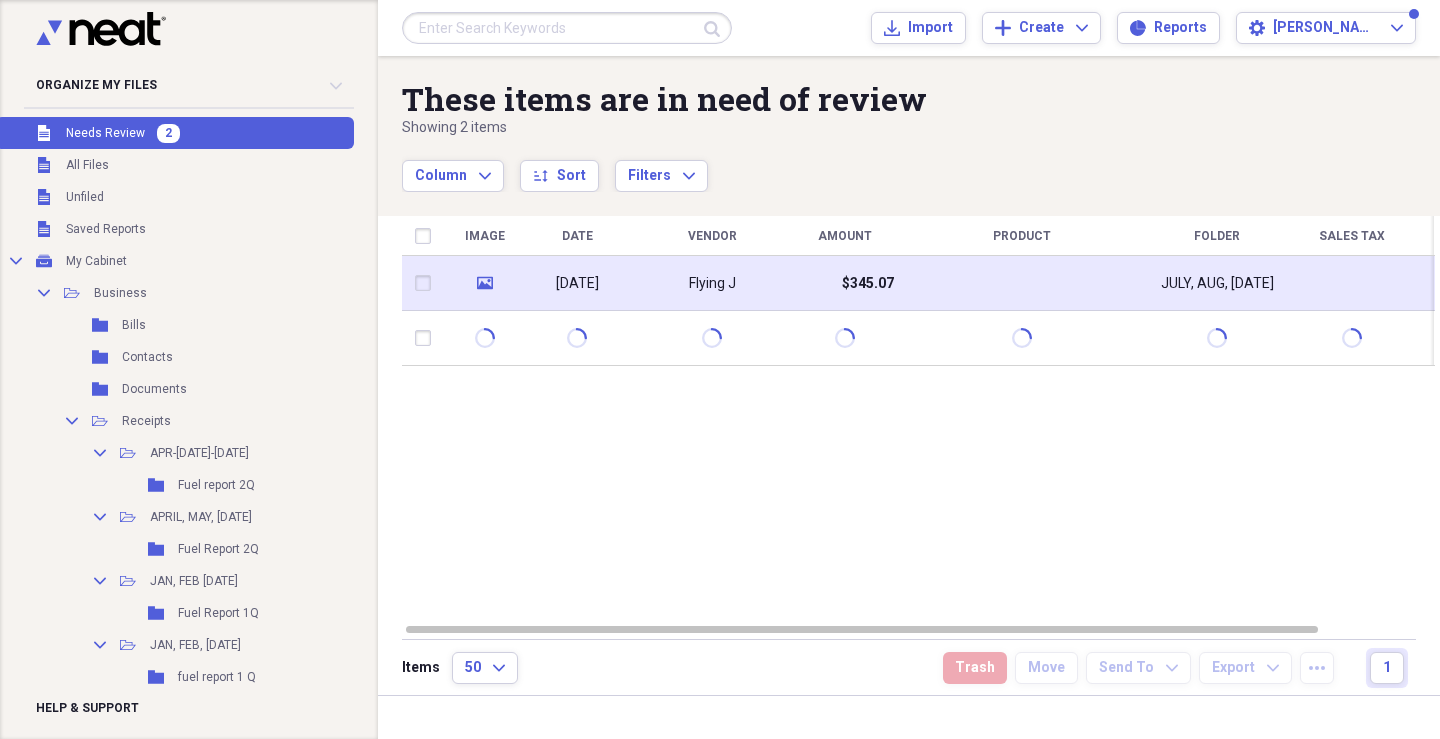click on "Flying J" at bounding box center [712, 283] 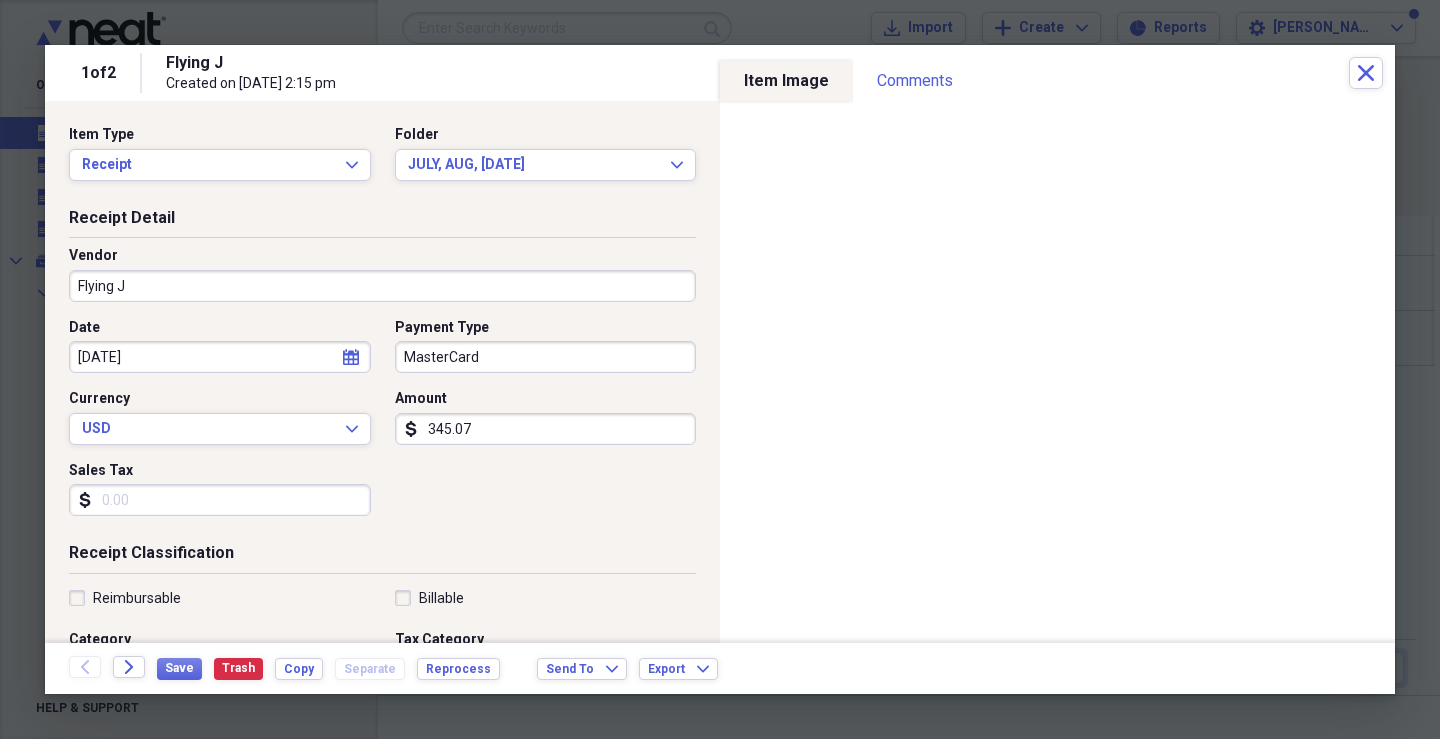click on "Flying J" at bounding box center (382, 286) 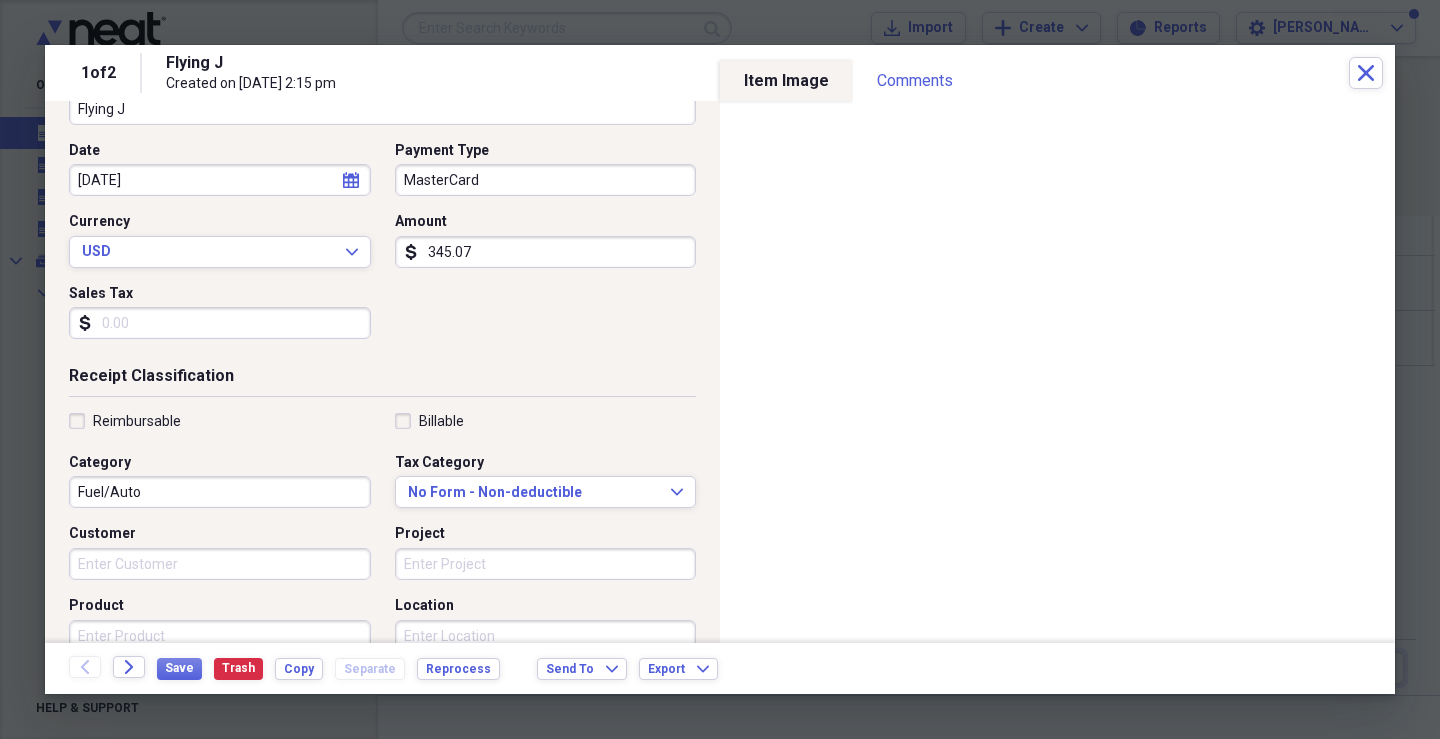 scroll, scrollTop: 0, scrollLeft: 0, axis: both 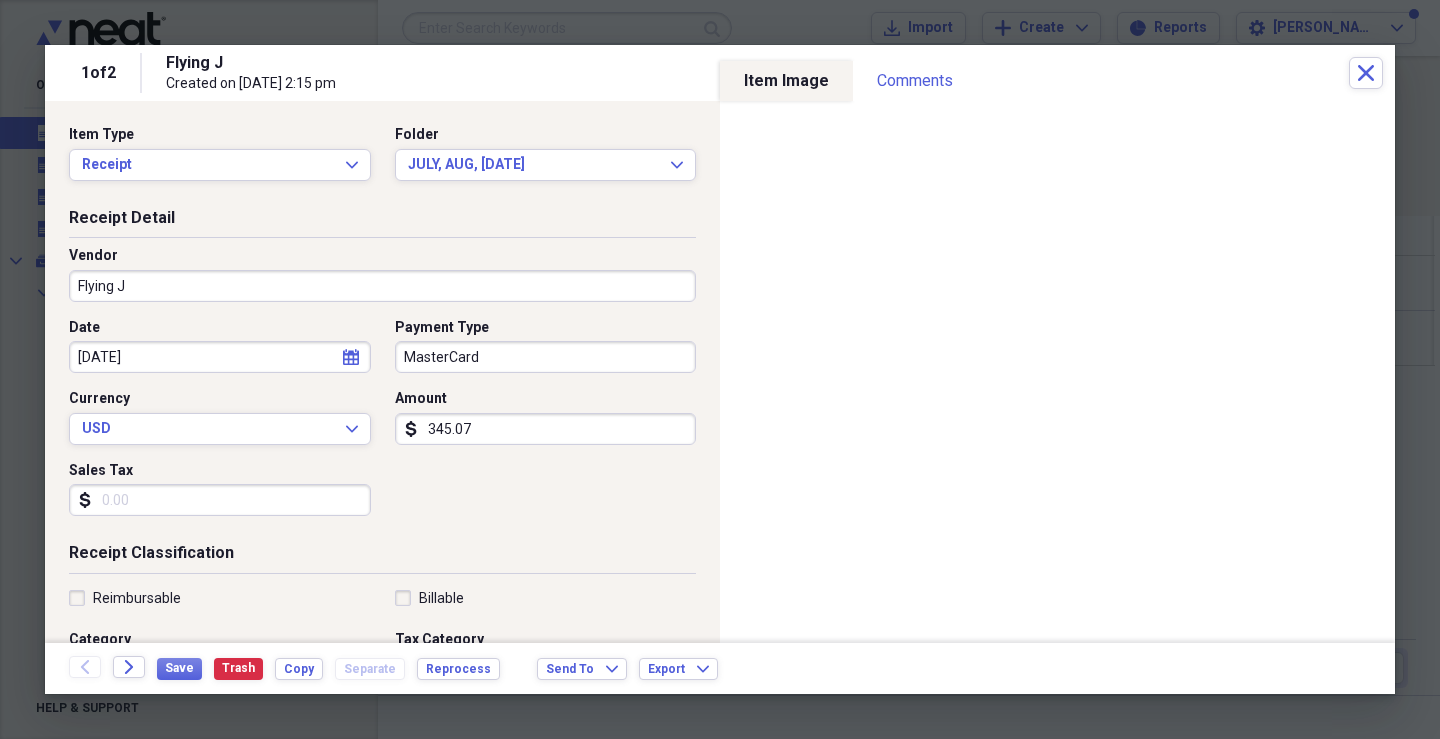 click on "Flying J" at bounding box center [382, 286] 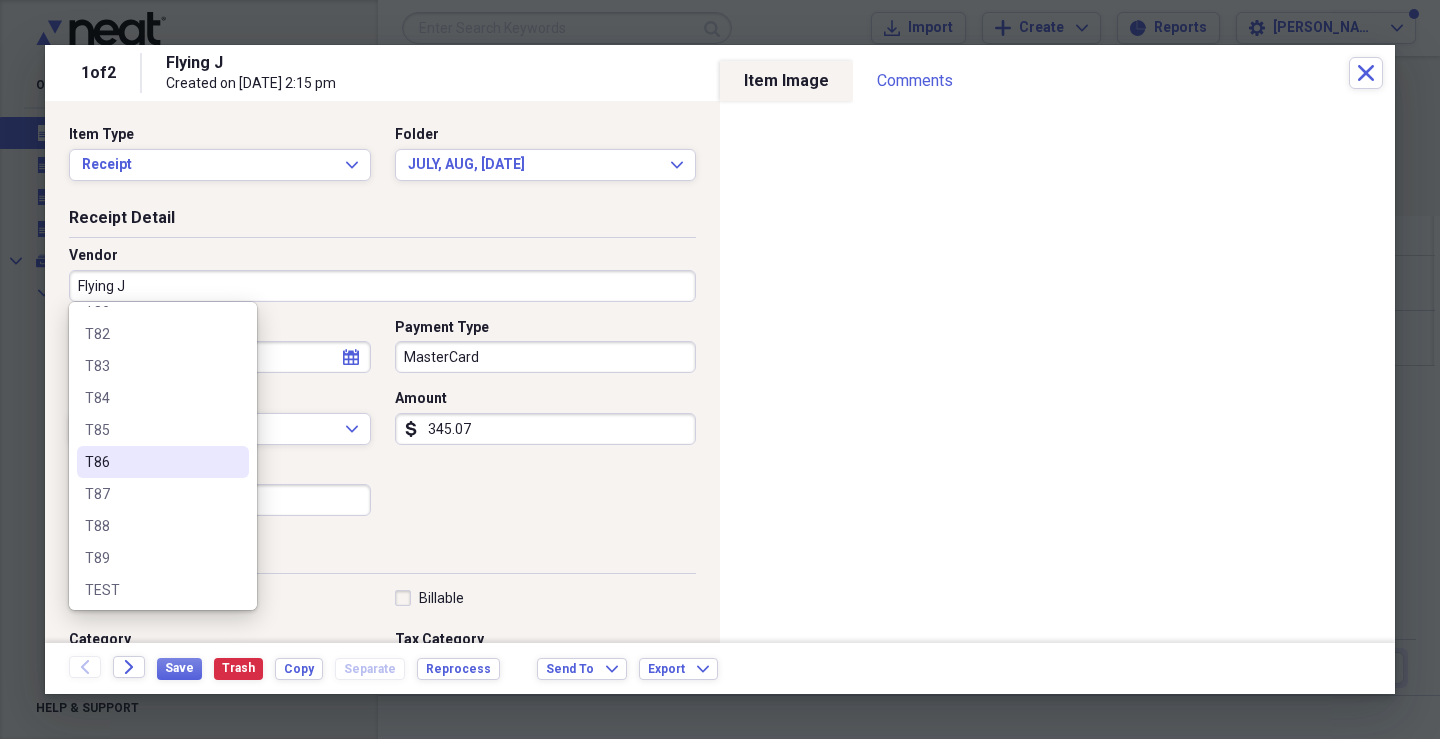 scroll, scrollTop: 1200, scrollLeft: 0, axis: vertical 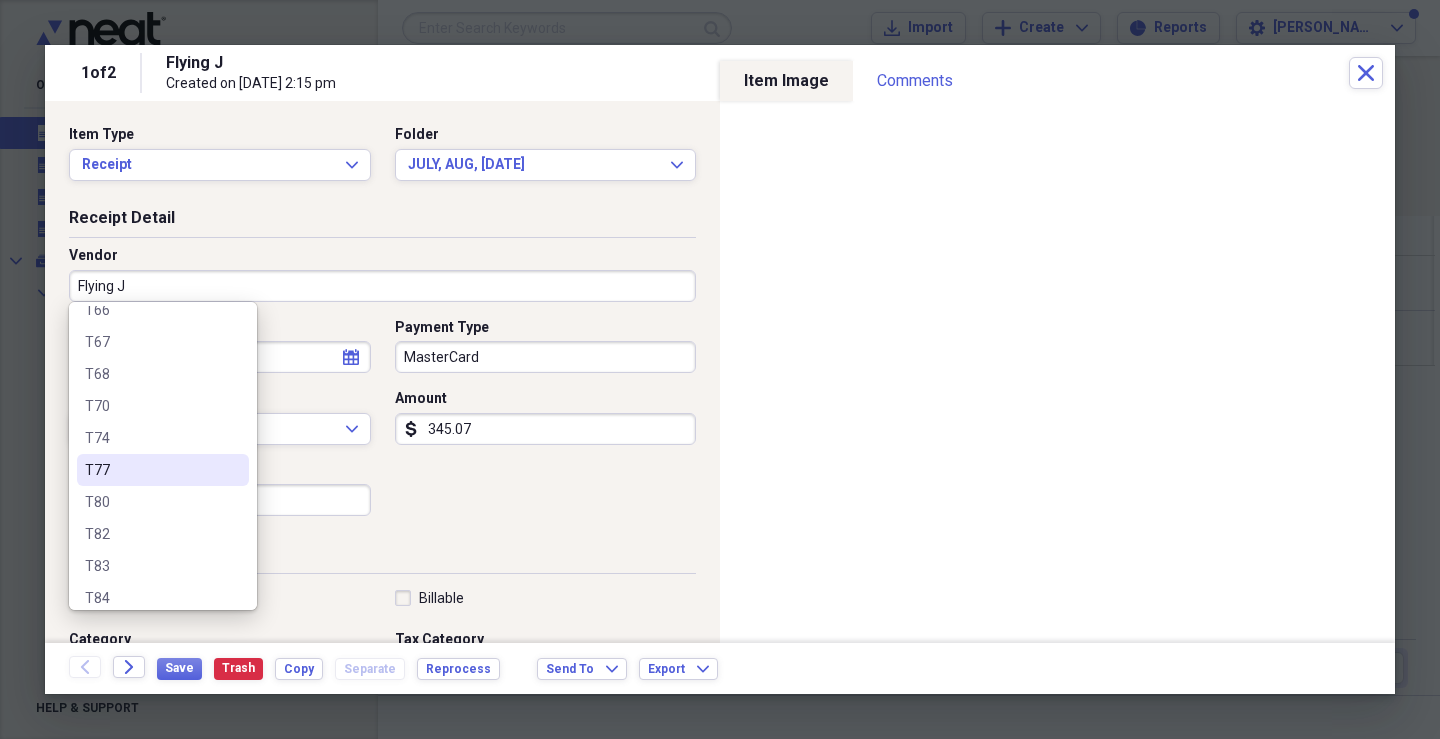 click on "T77" at bounding box center [151, 470] 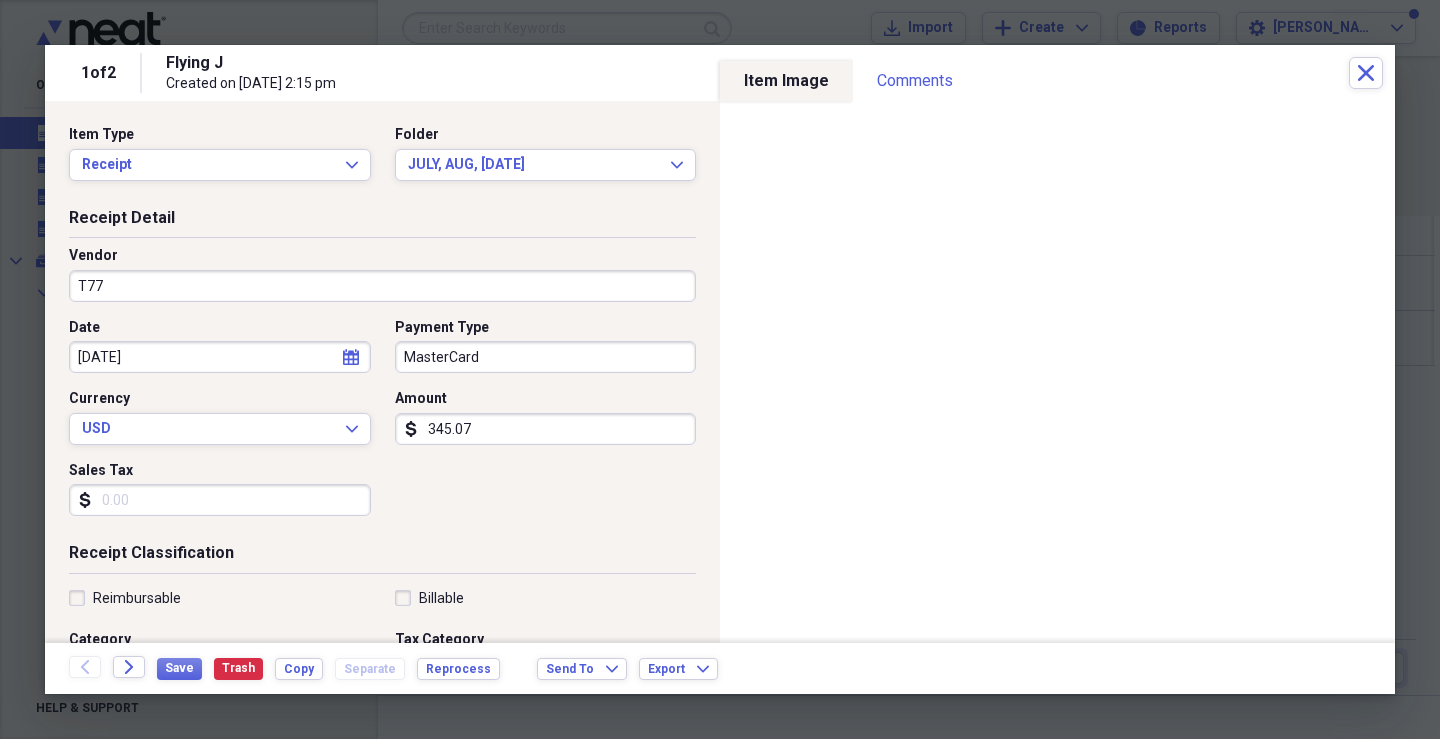click on "MasterCard" at bounding box center [546, 357] 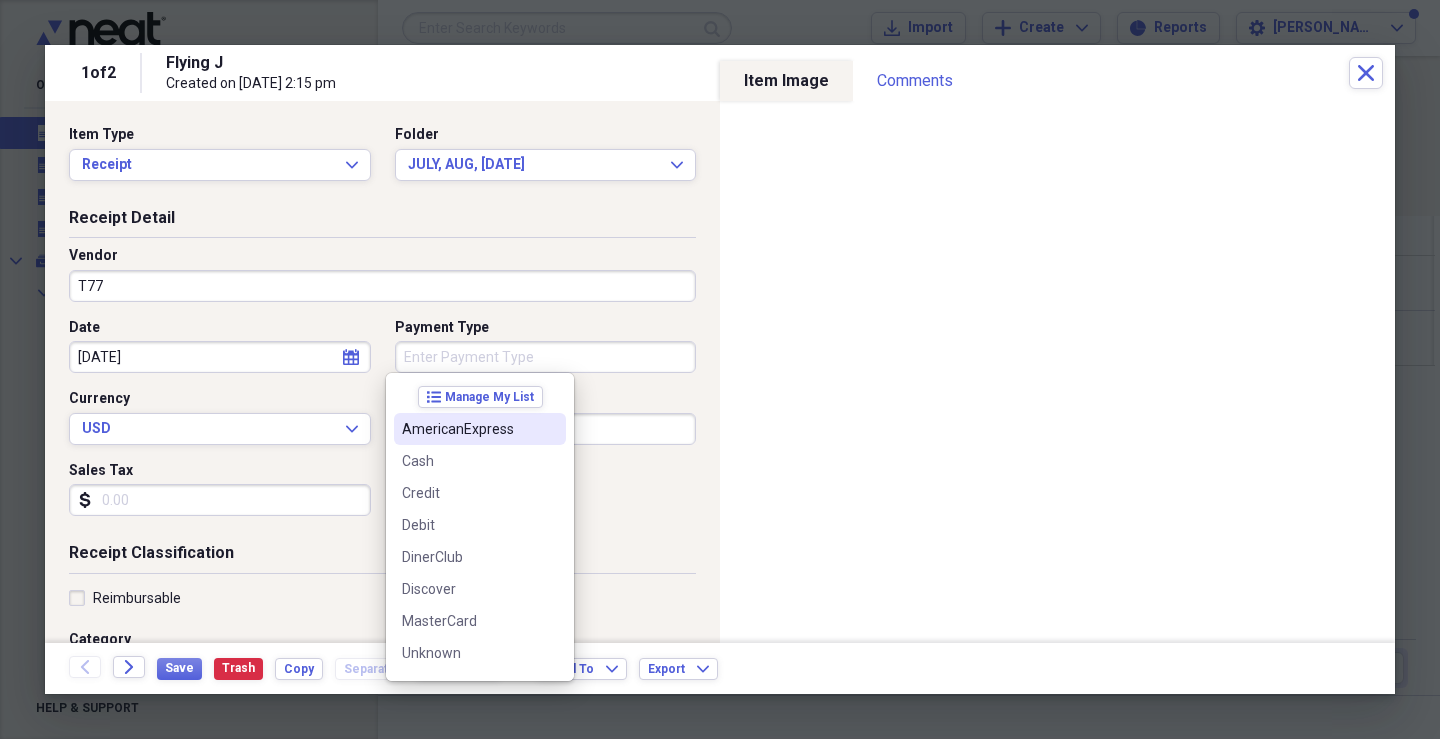 type 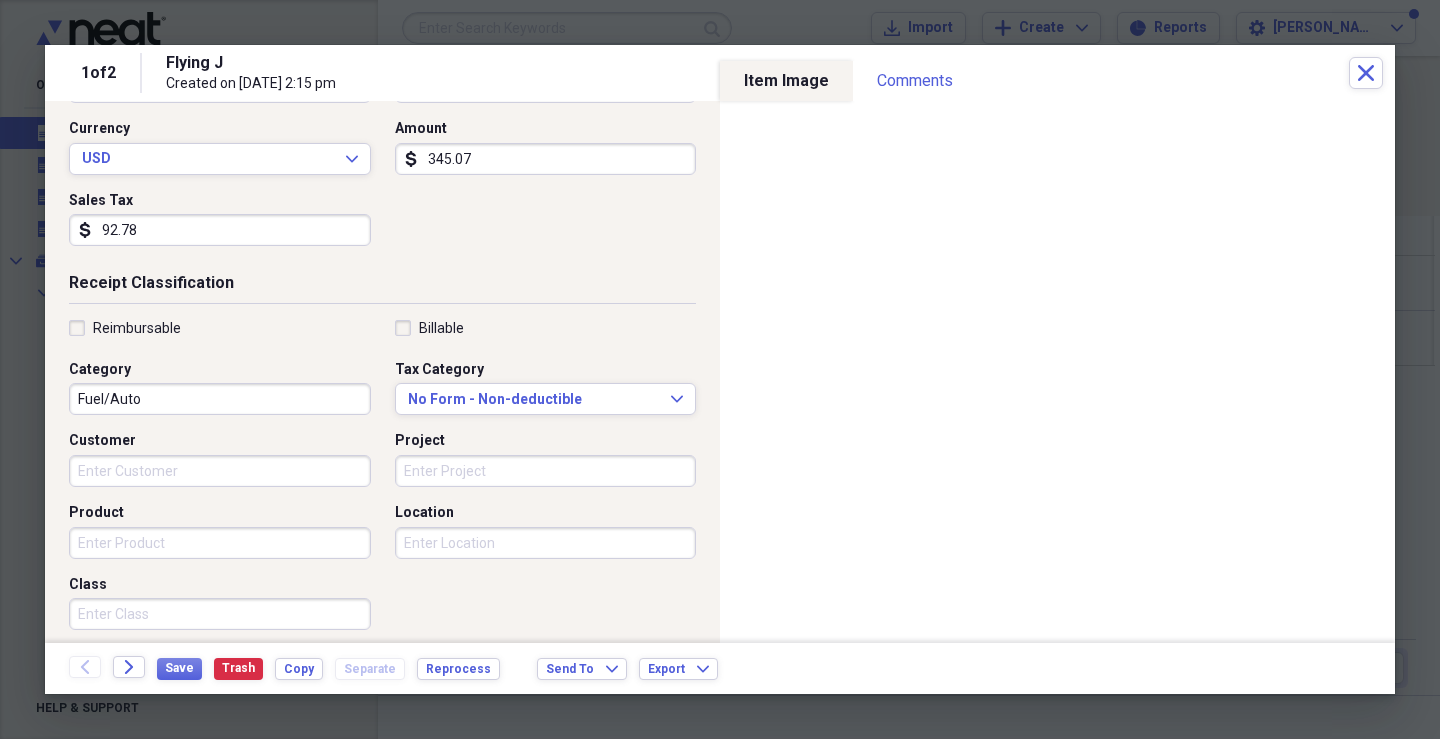 scroll, scrollTop: 300, scrollLeft: 0, axis: vertical 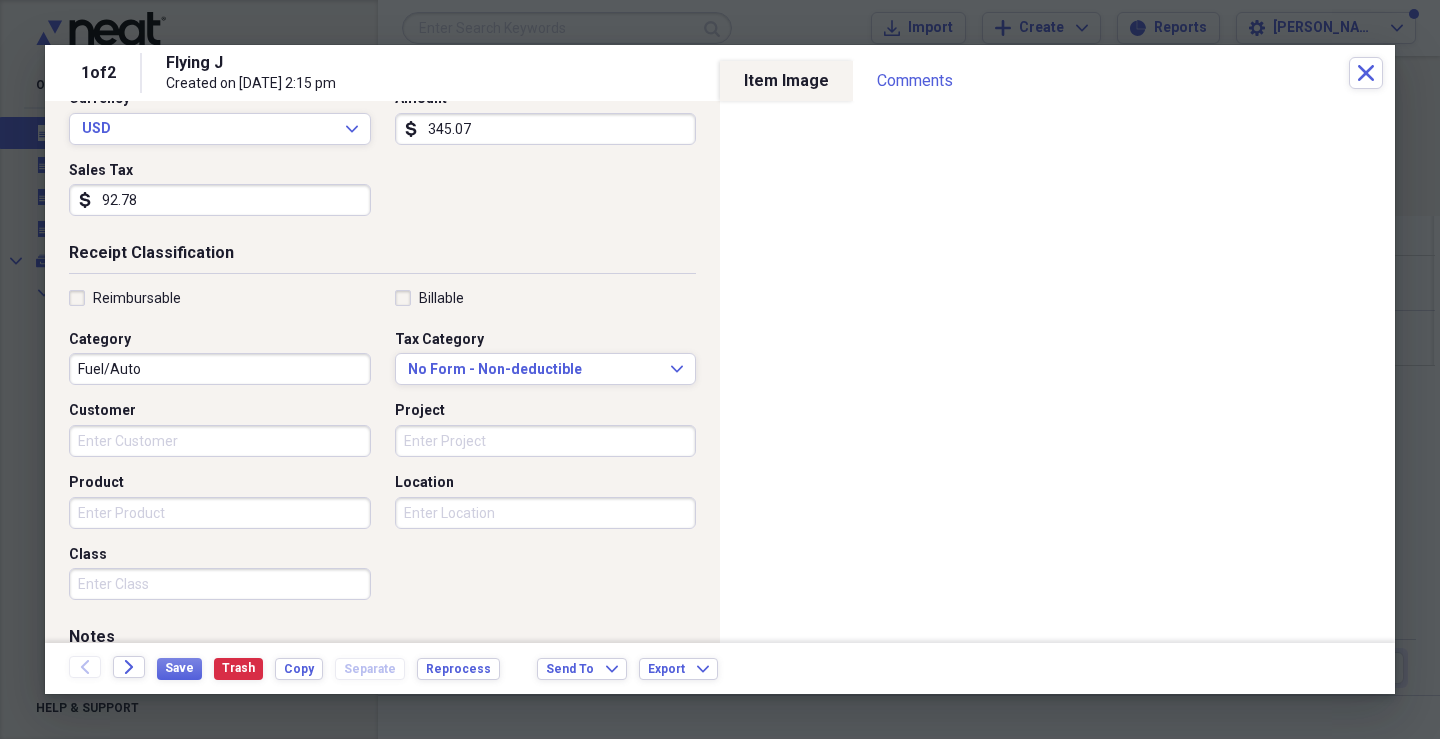 type on "92.78" 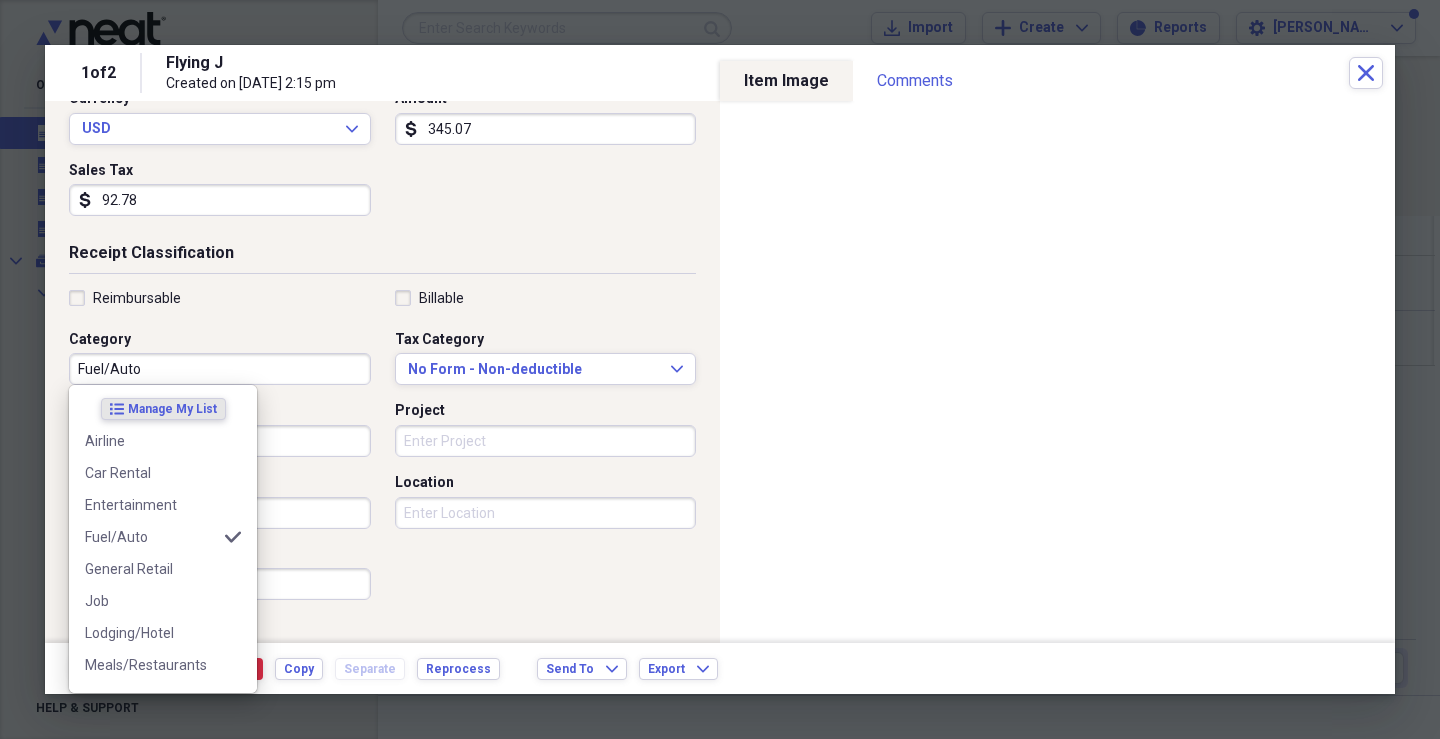 click on "Fuel/Auto" at bounding box center [220, 369] 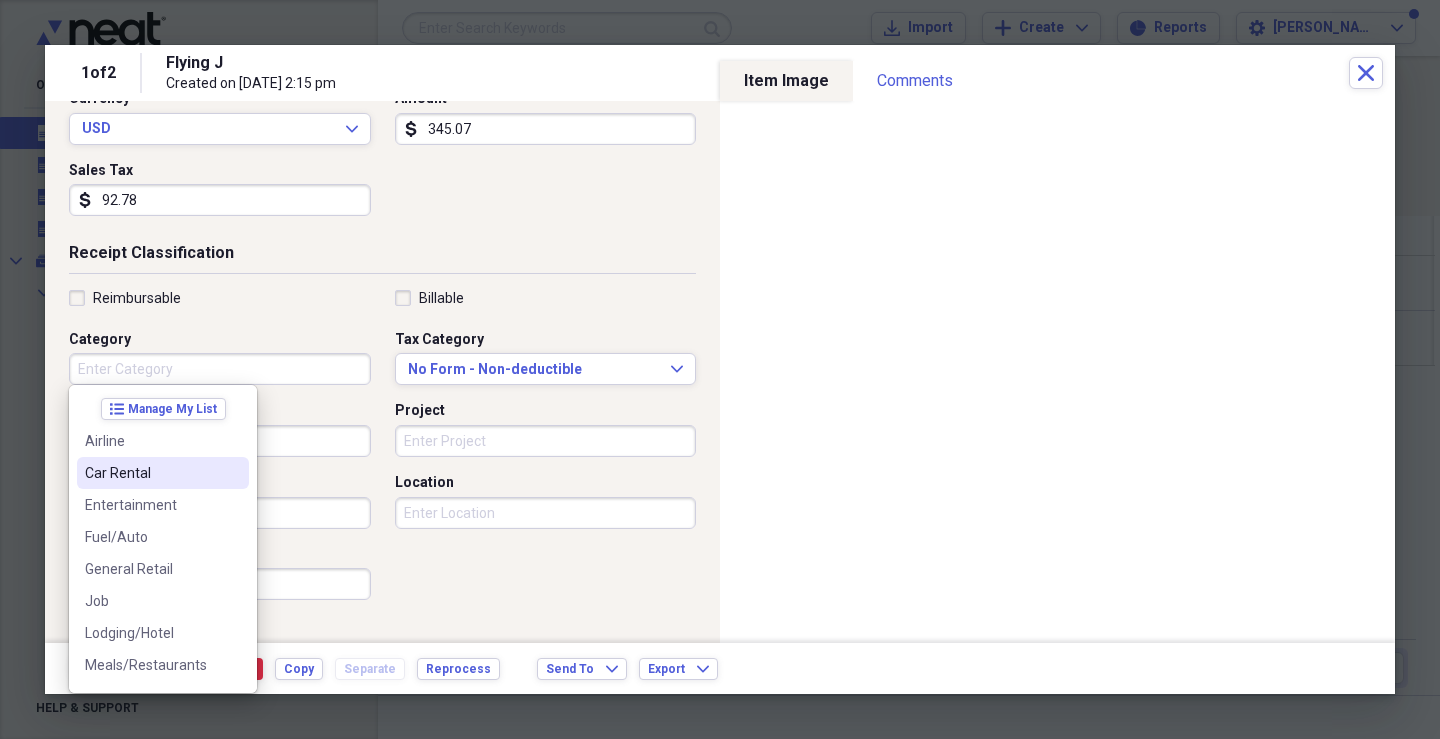 type 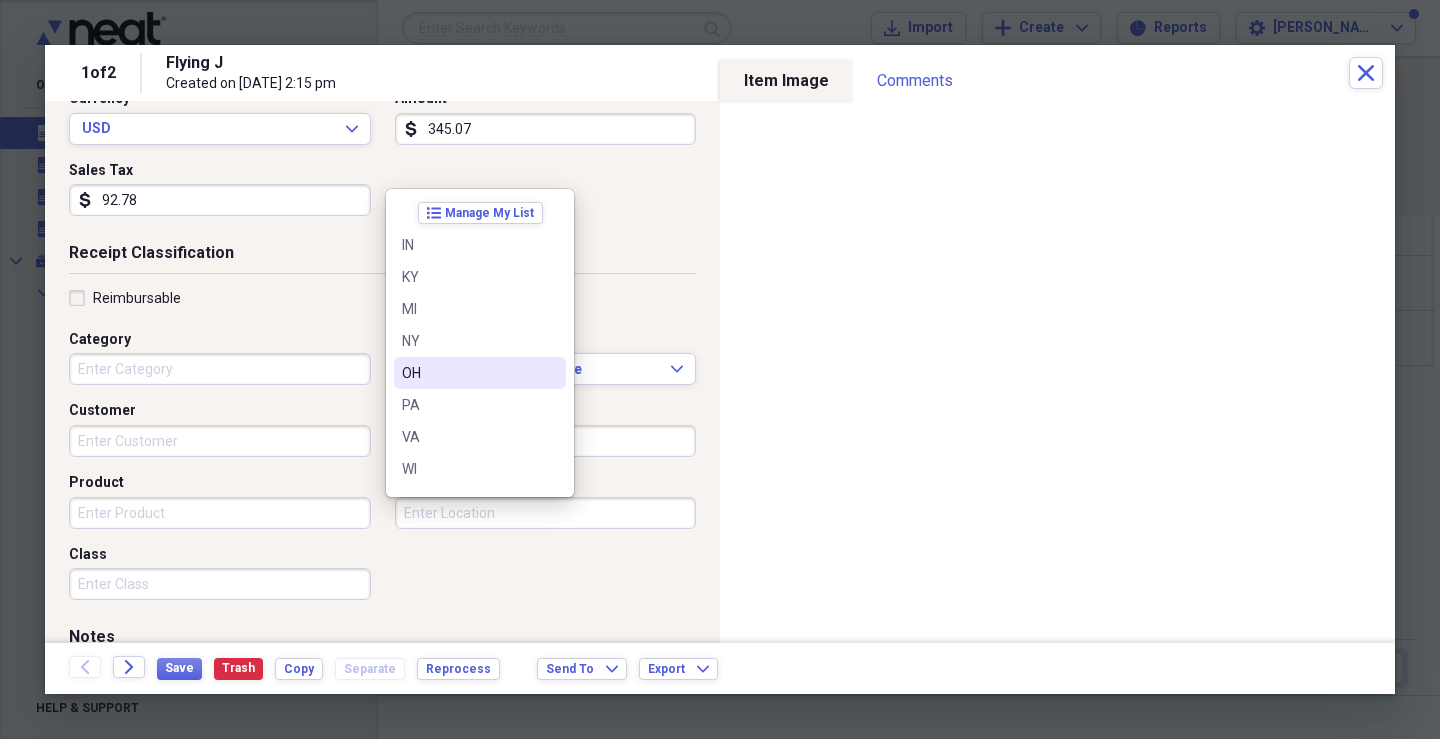 click on "OH" at bounding box center [468, 373] 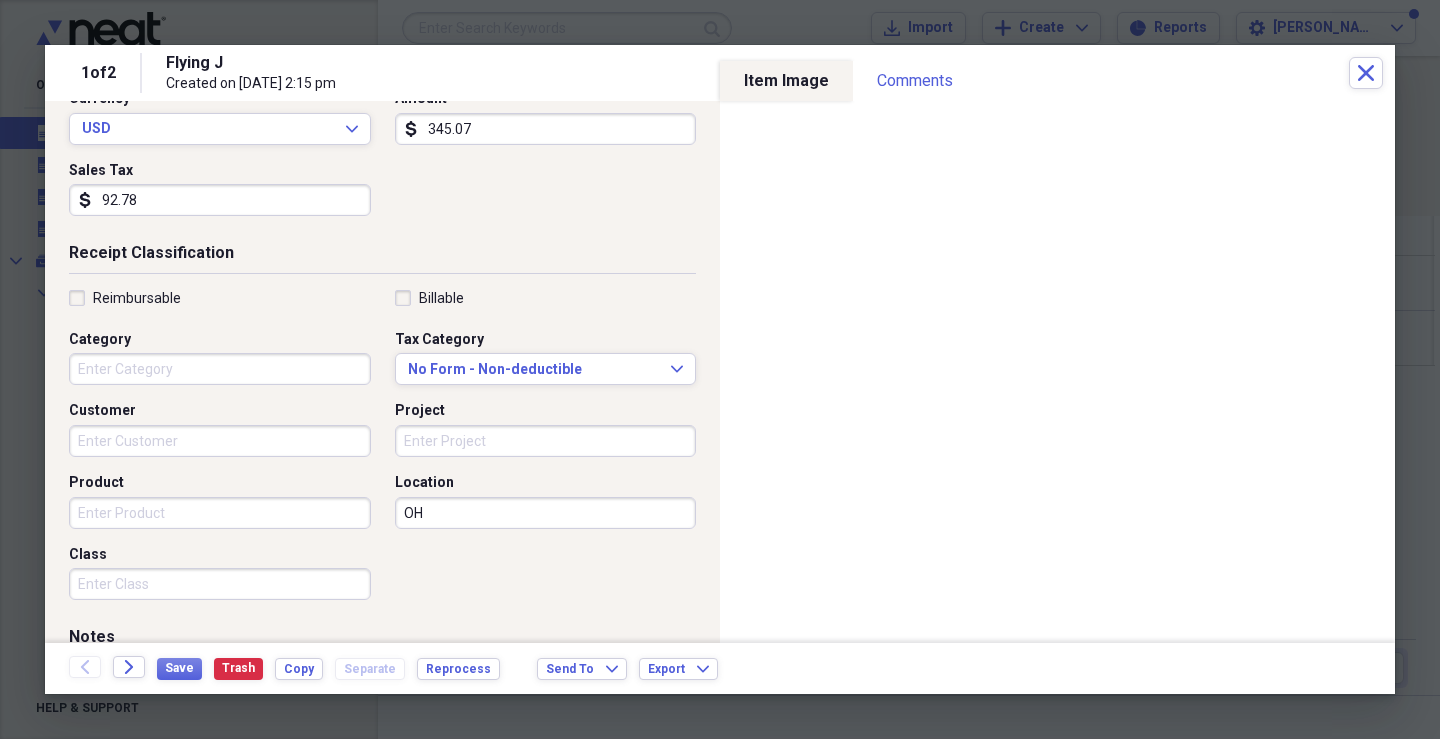 click on "Product" at bounding box center (220, 513) 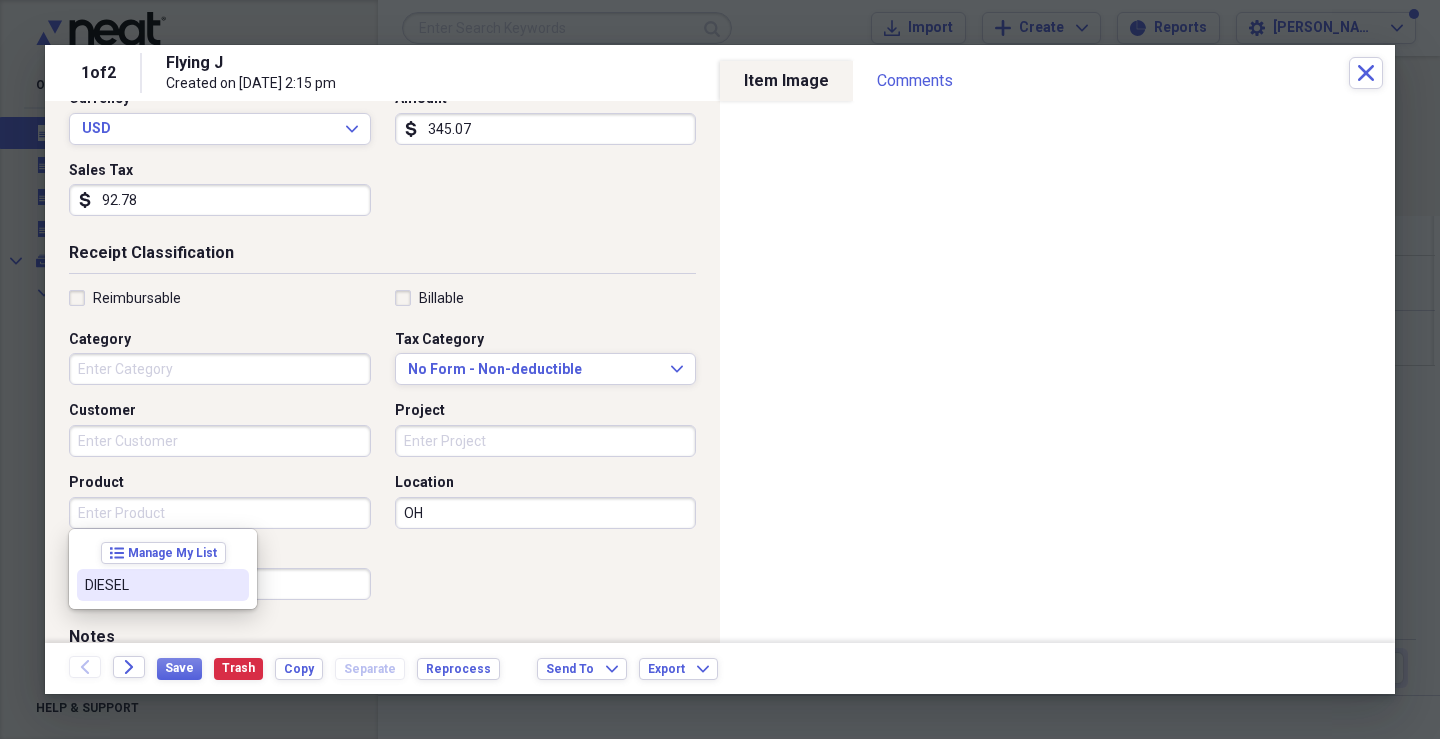 click on "DIESEL" at bounding box center (151, 585) 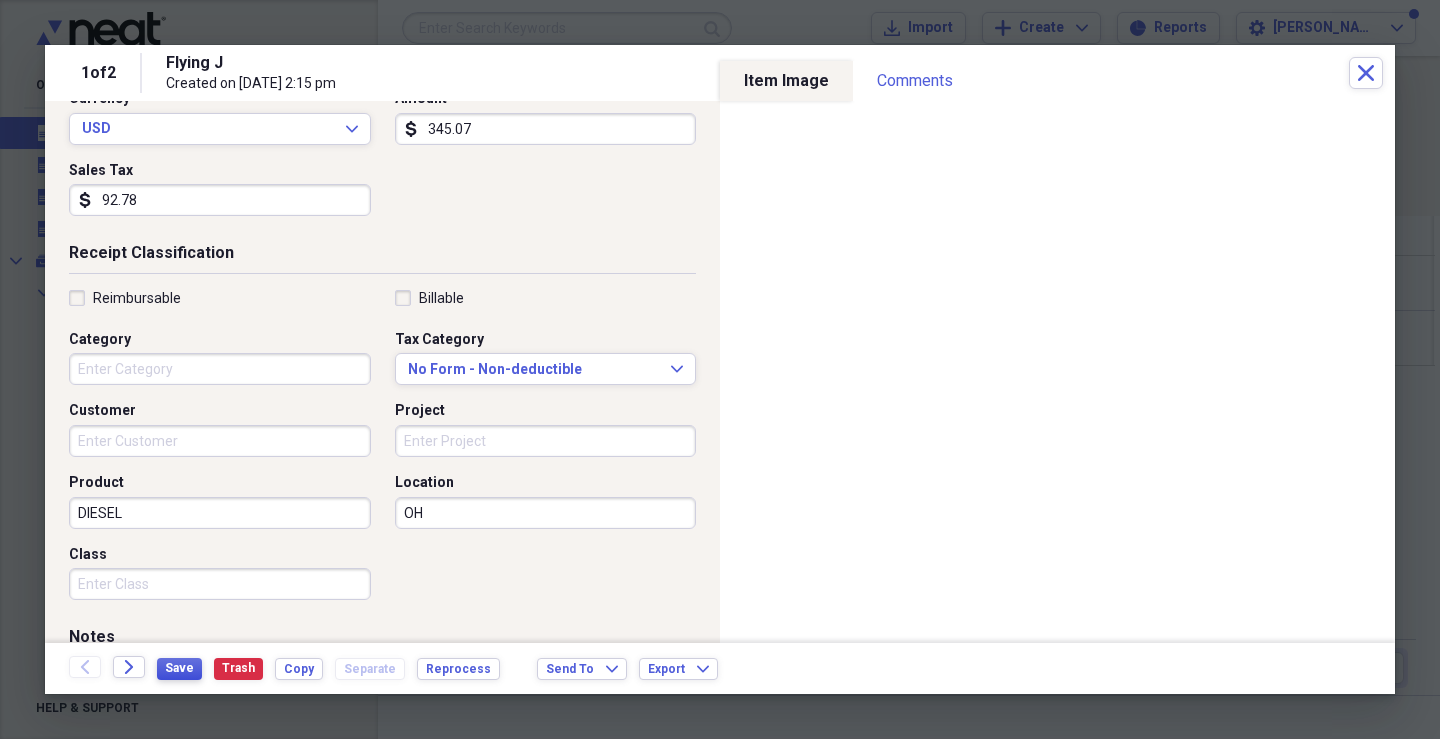 click on "Save" at bounding box center (179, 668) 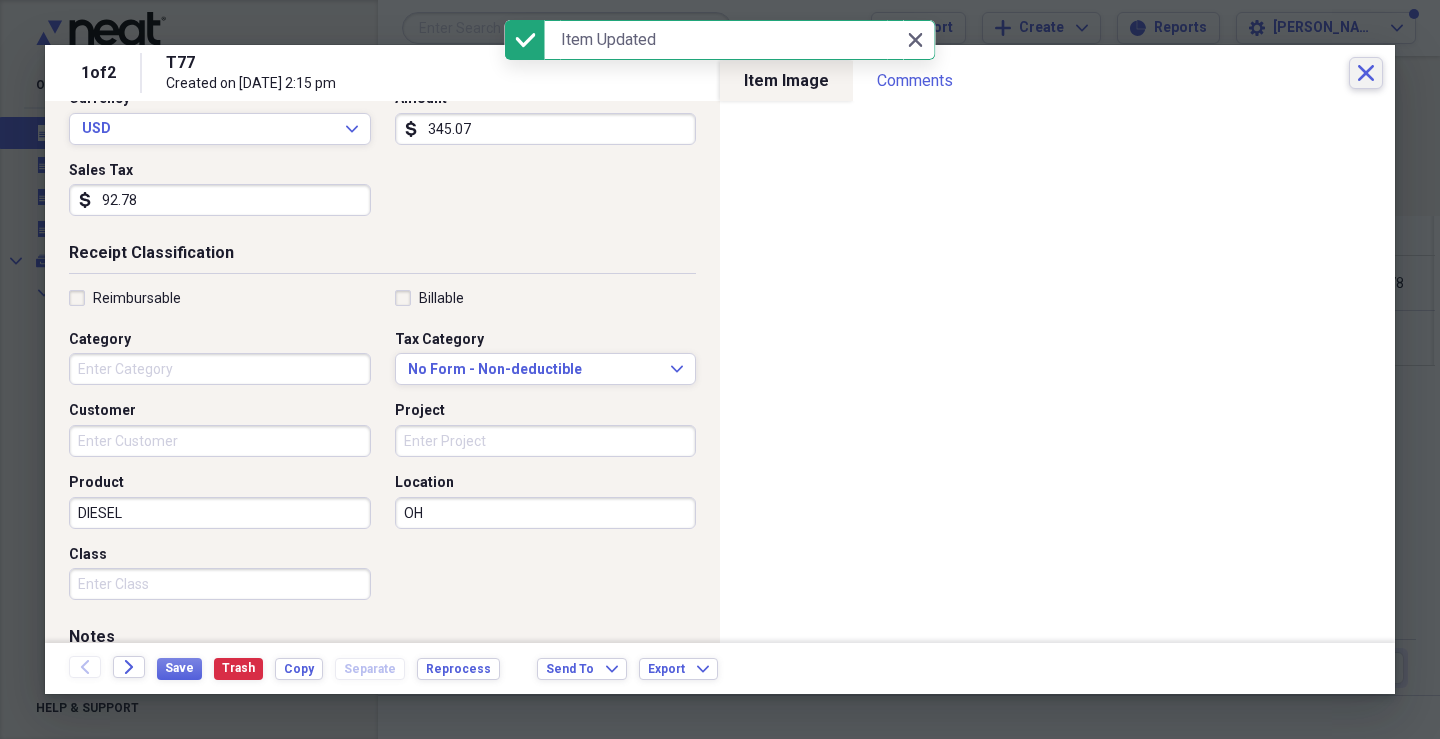 click on "Close" at bounding box center [1366, 73] 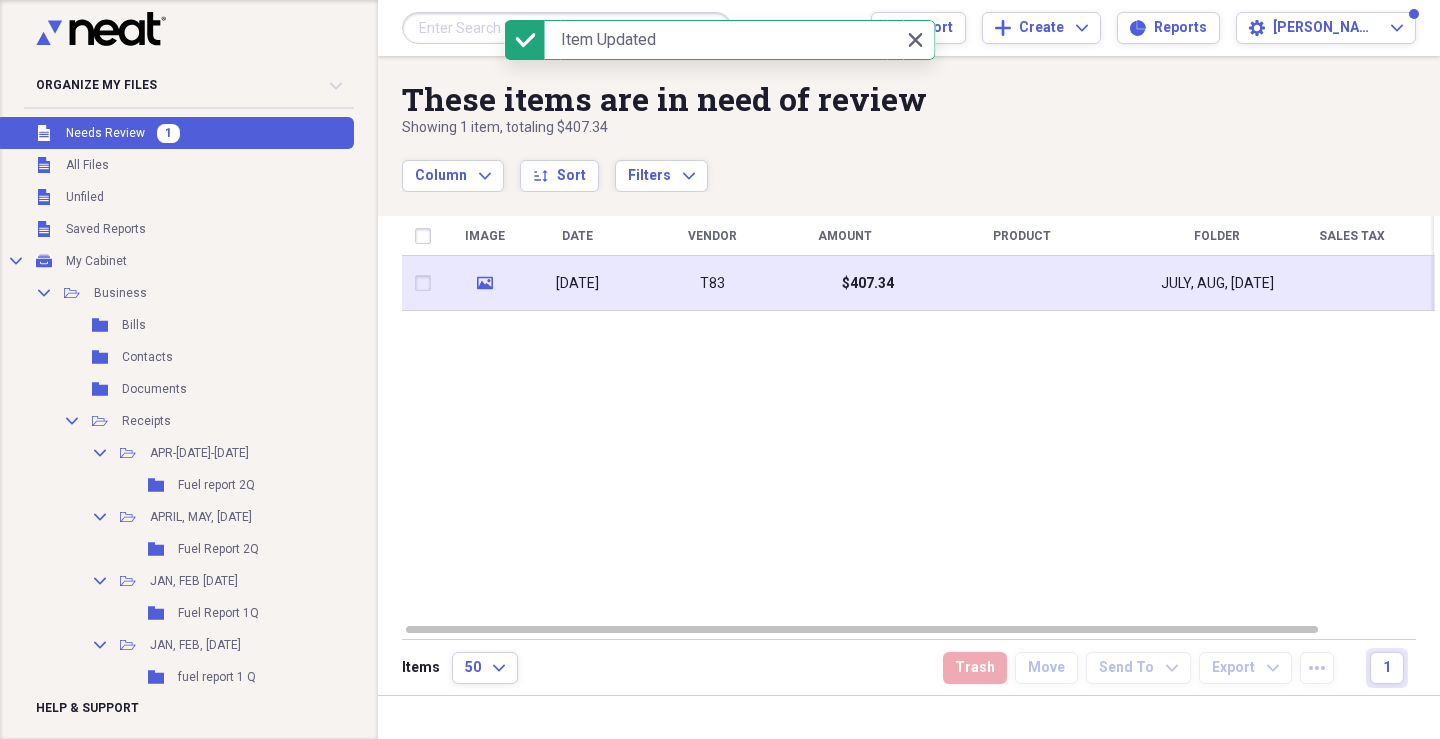 click on "T83" at bounding box center (712, 283) 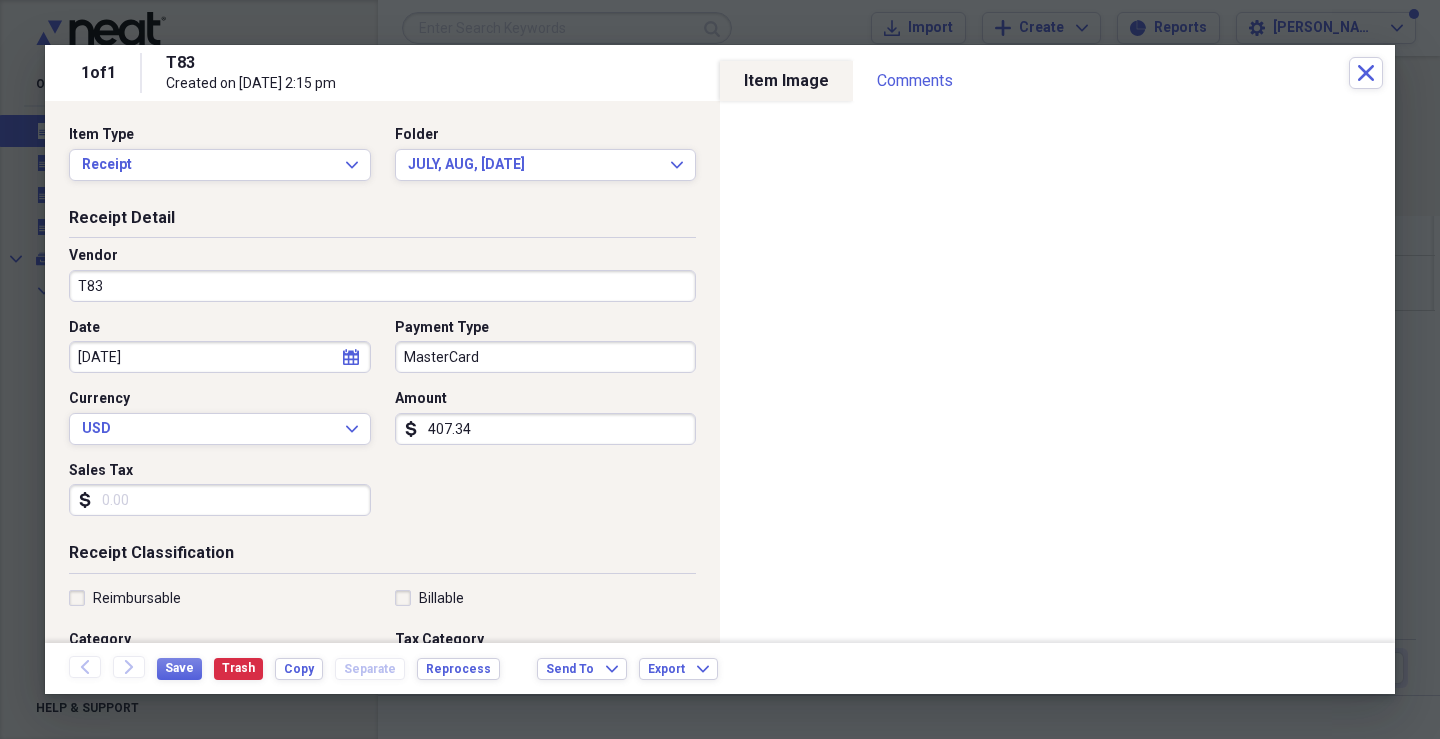 click on "MasterCard" at bounding box center (546, 357) 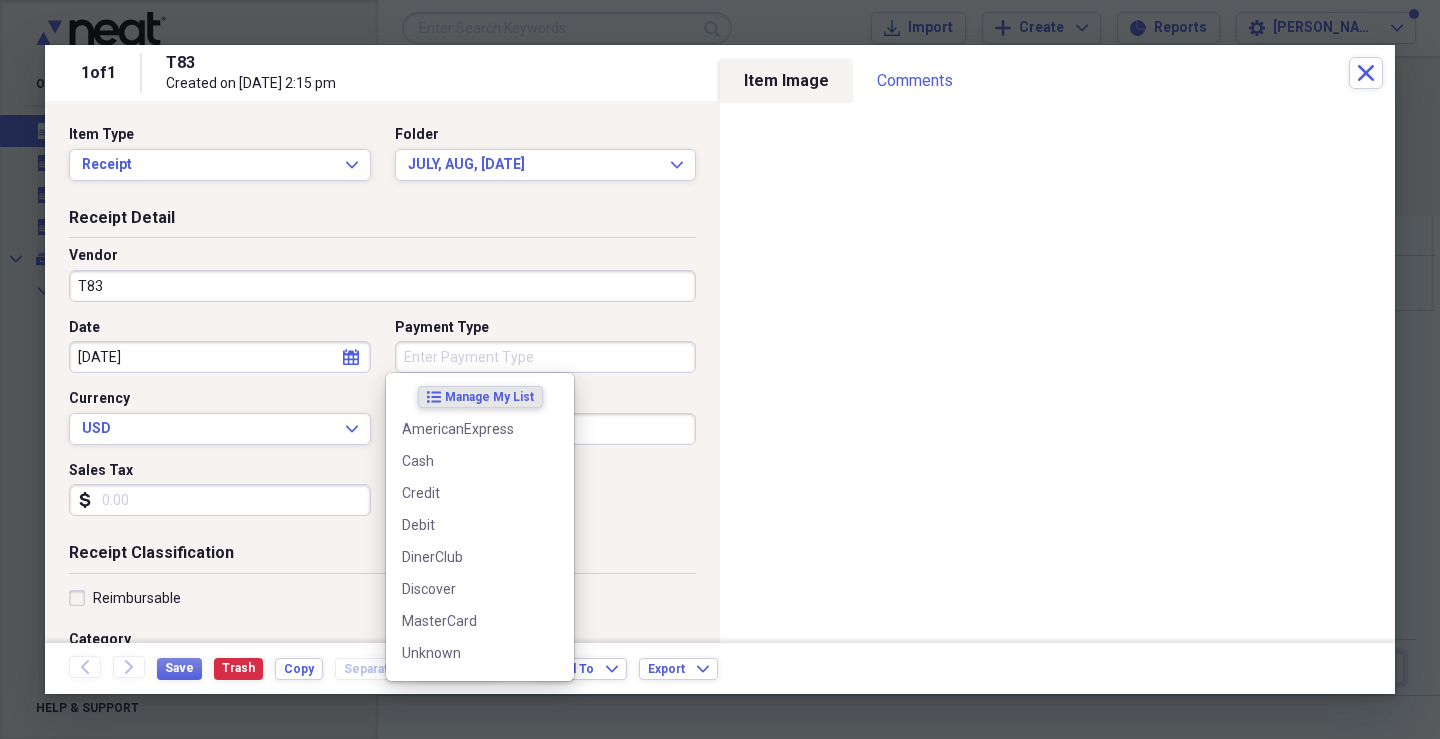 type 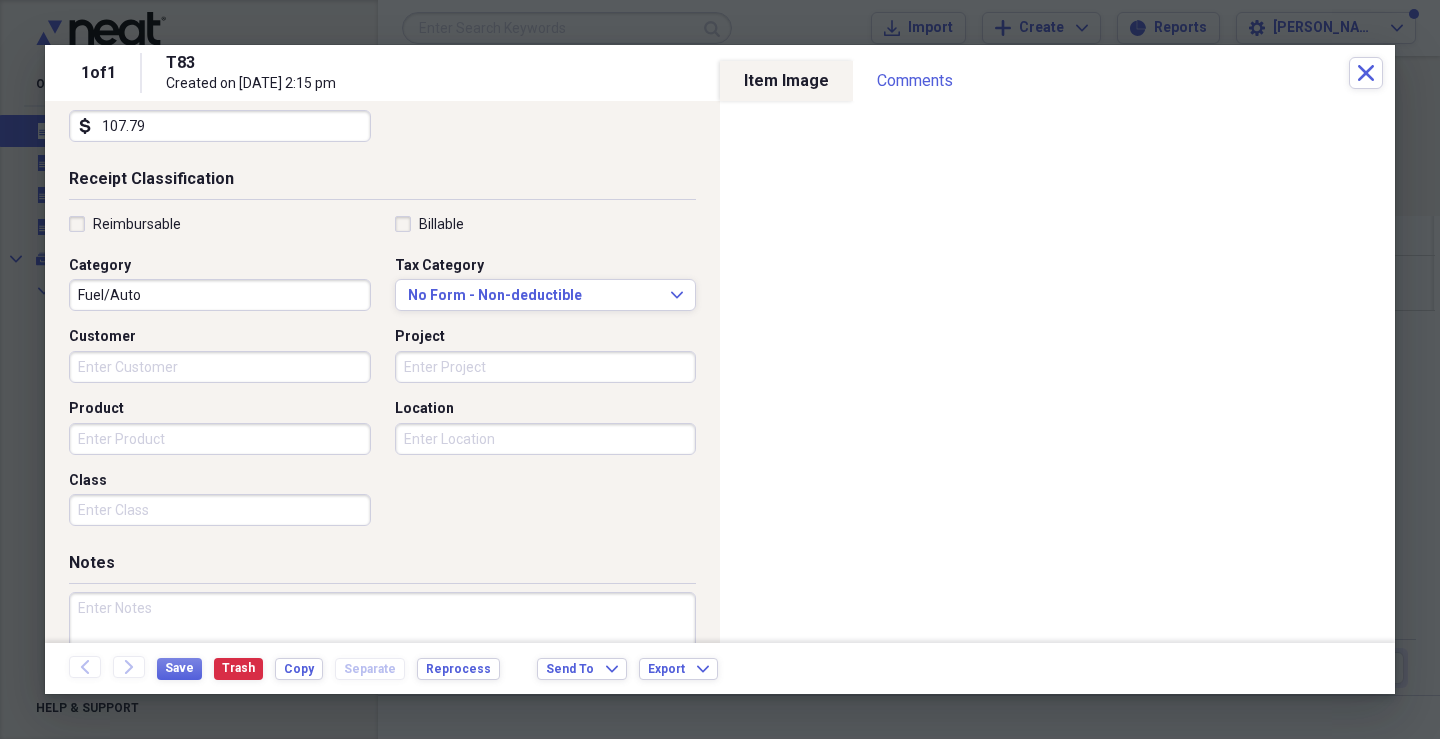 scroll, scrollTop: 400, scrollLeft: 0, axis: vertical 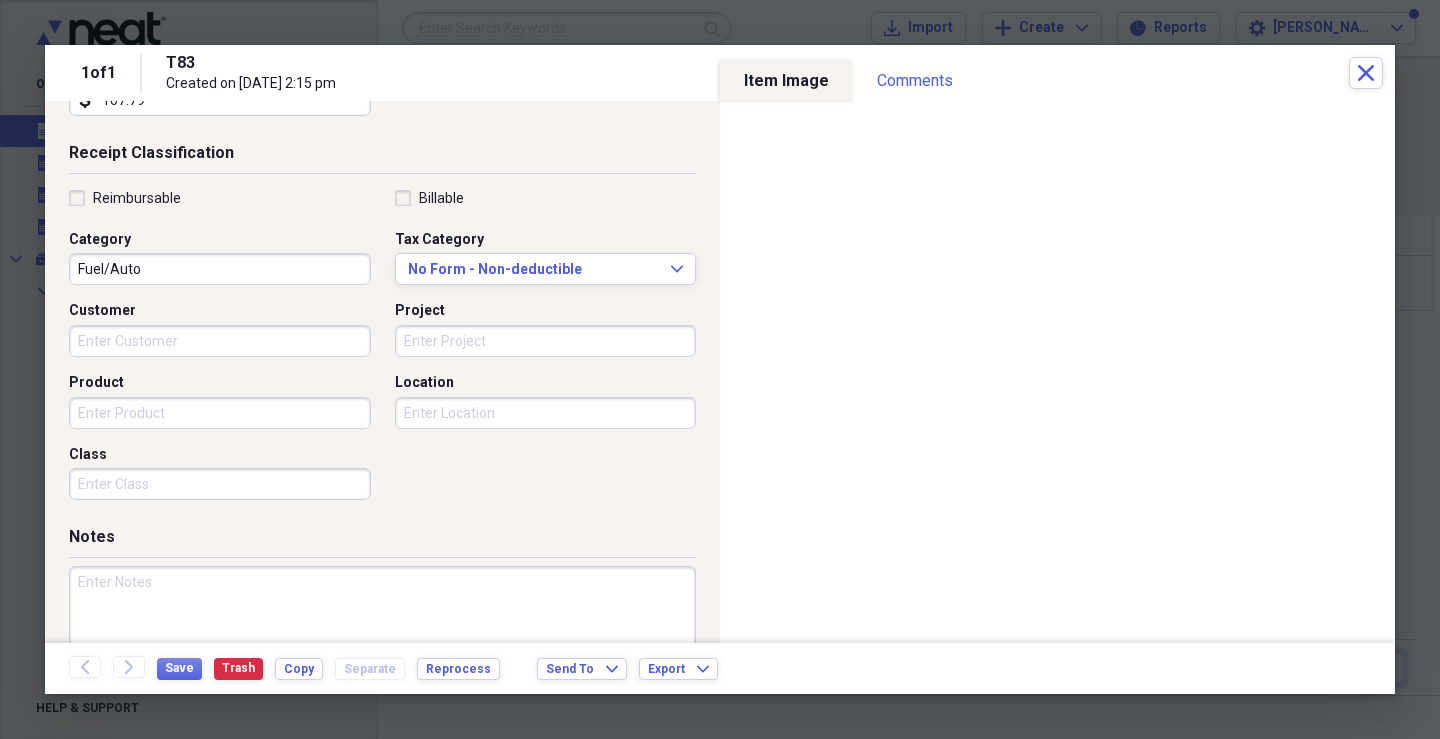 type on "107.79" 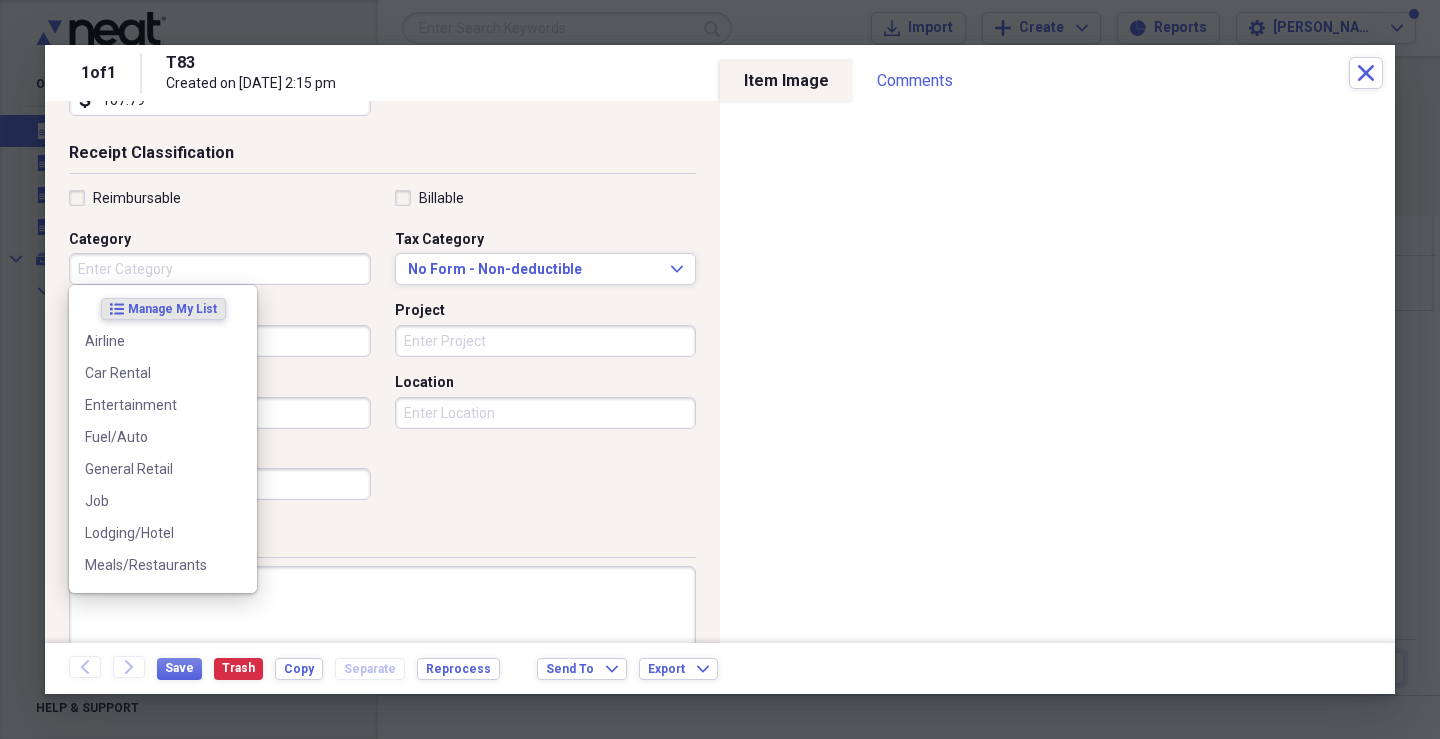 type 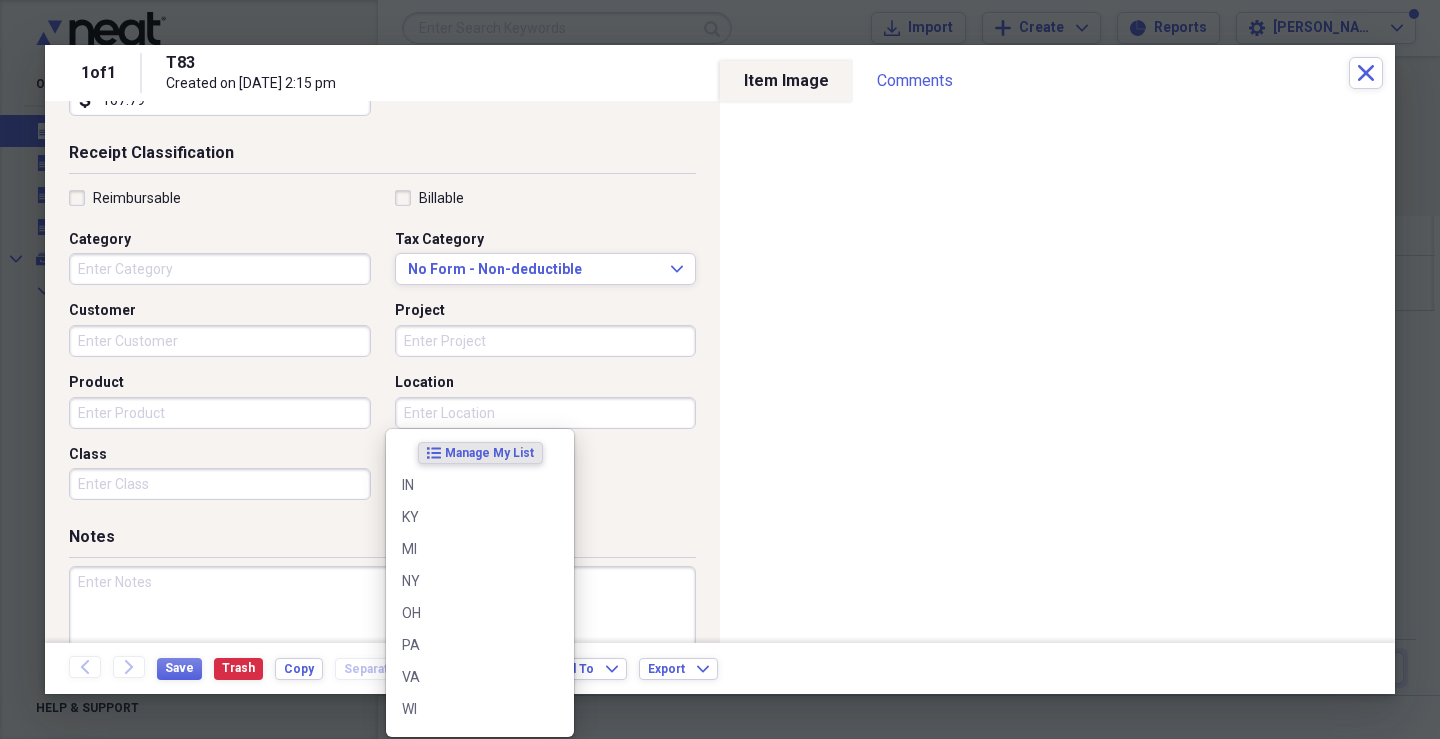 click on "Location" at bounding box center (546, 413) 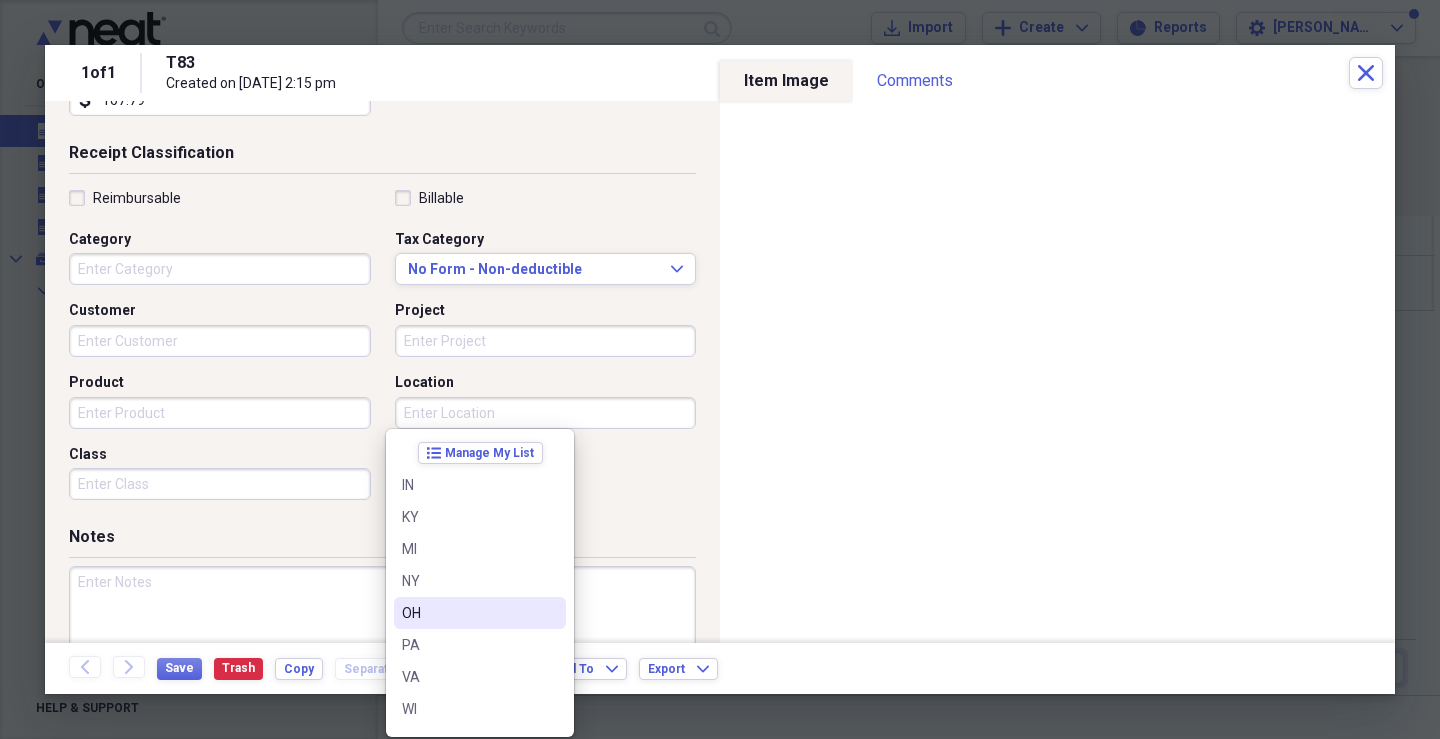click on "OH" at bounding box center [468, 613] 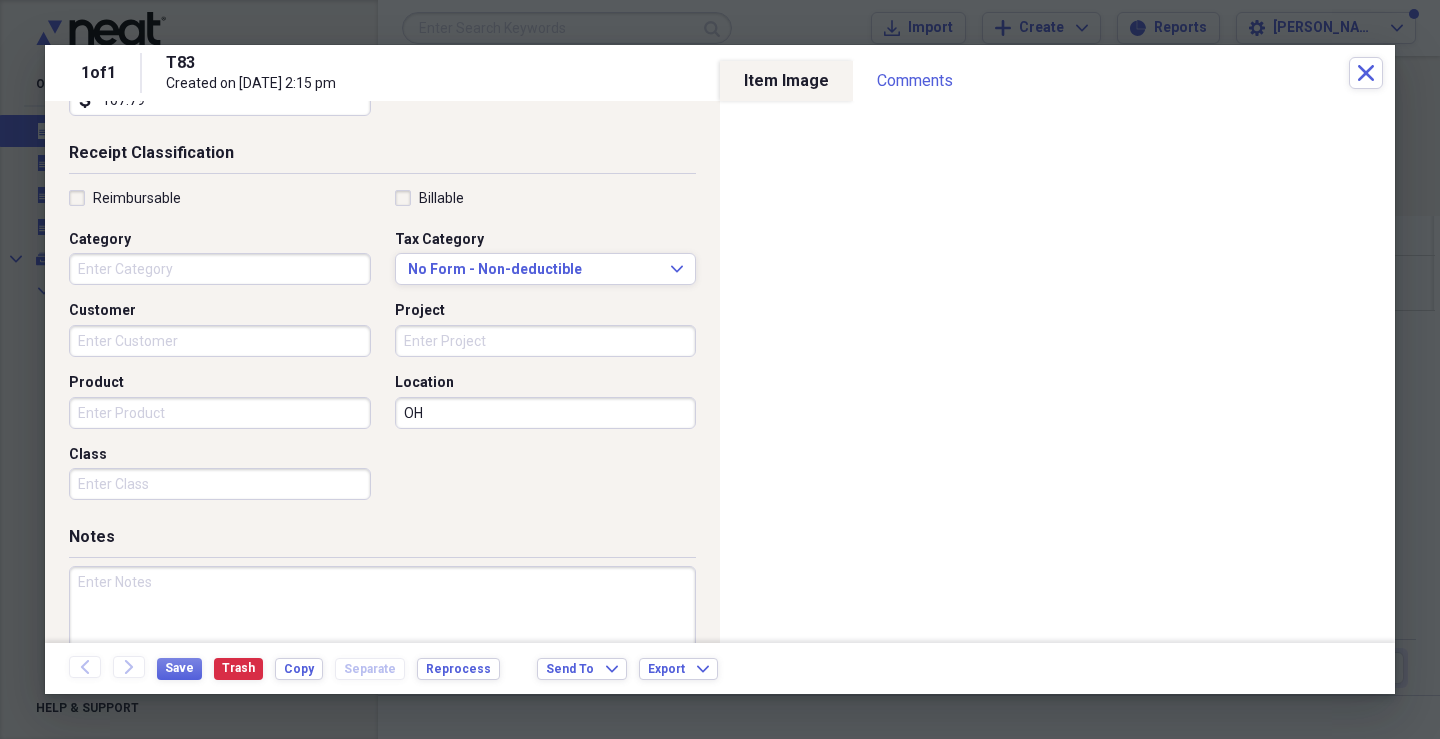 click on "Product" at bounding box center (220, 413) 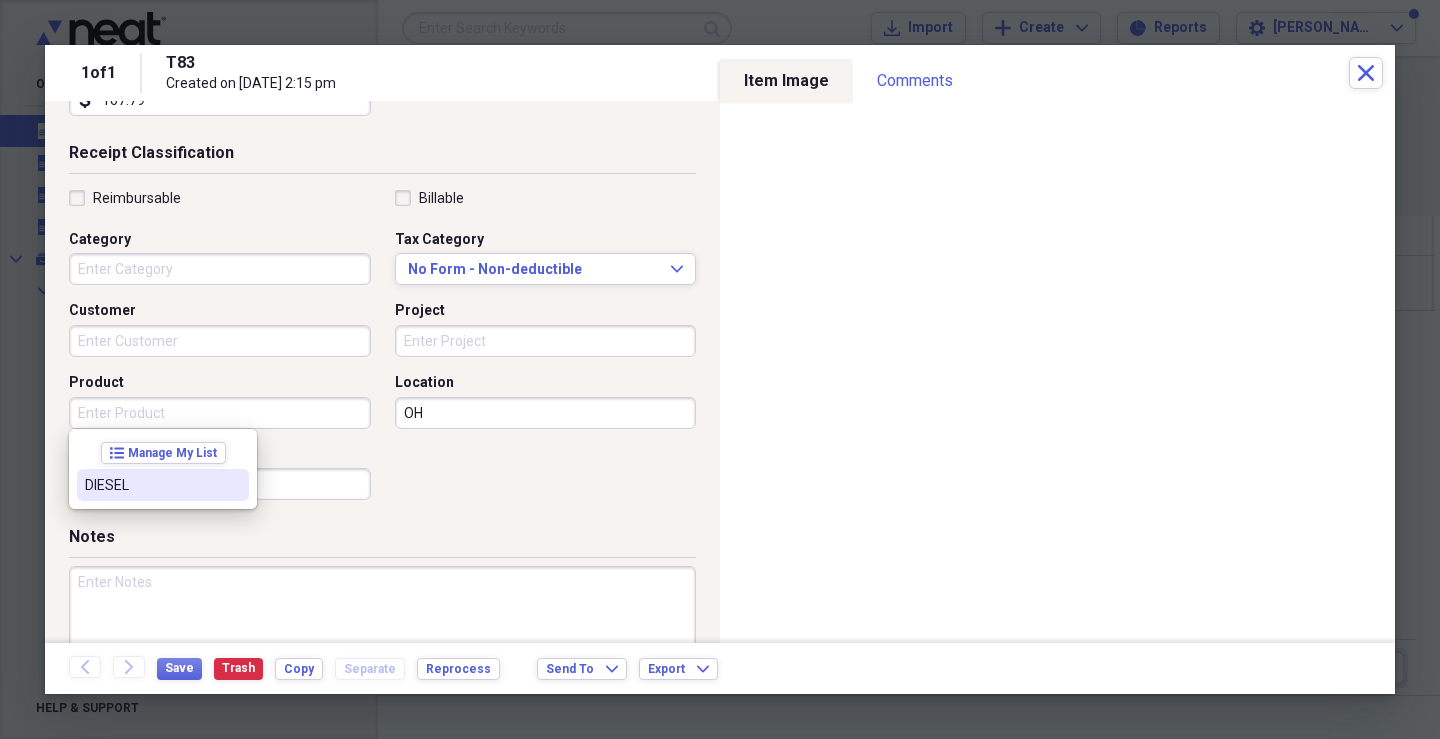 click on "DIESEL" at bounding box center (151, 485) 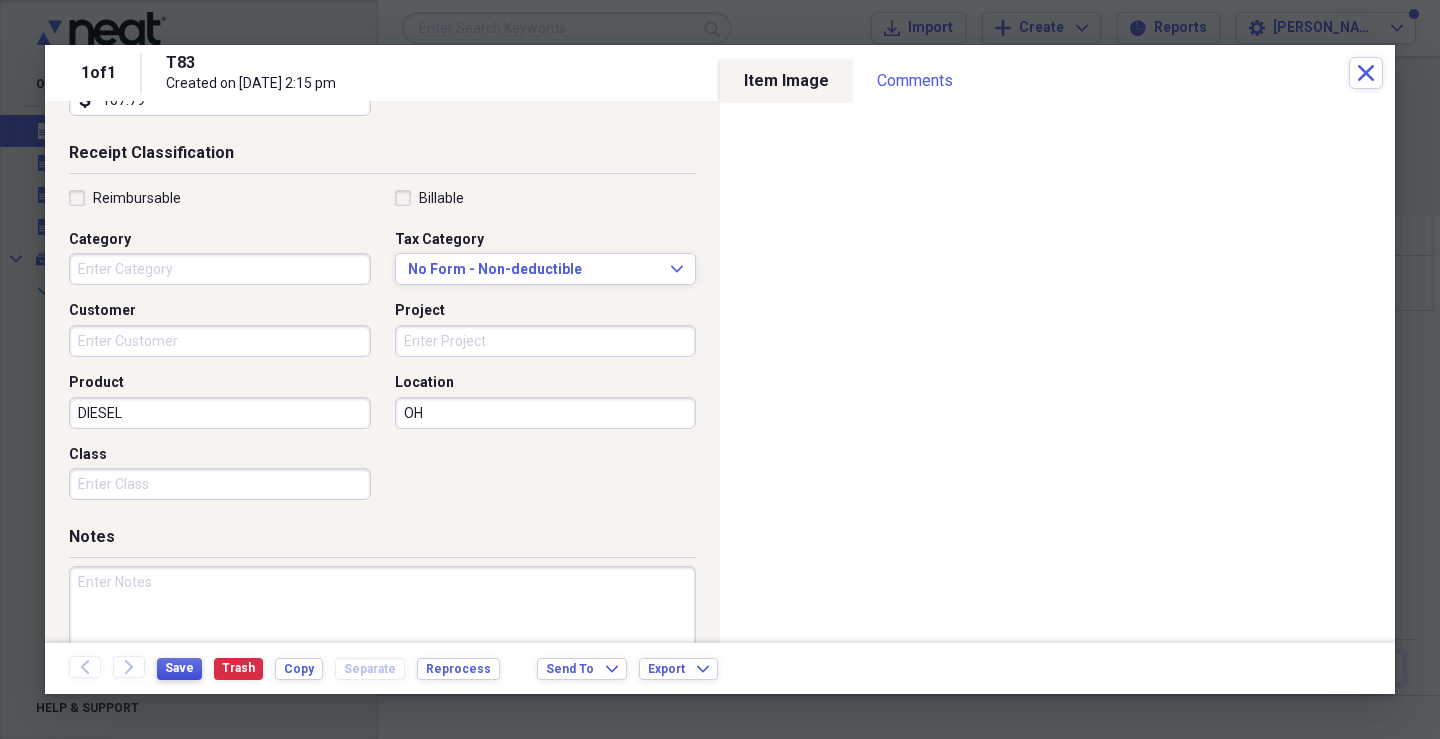 click on "Save" at bounding box center (179, 668) 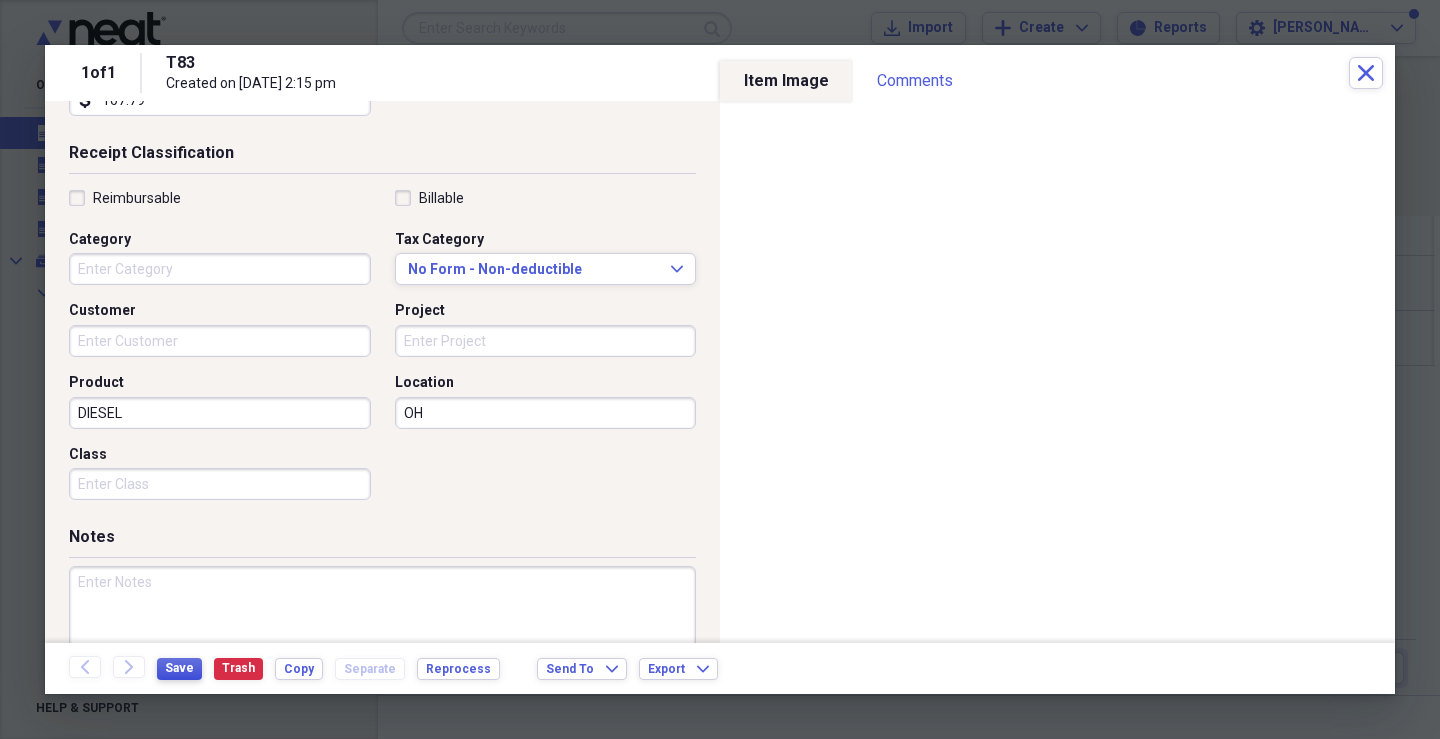 click on "Save" at bounding box center (179, 668) 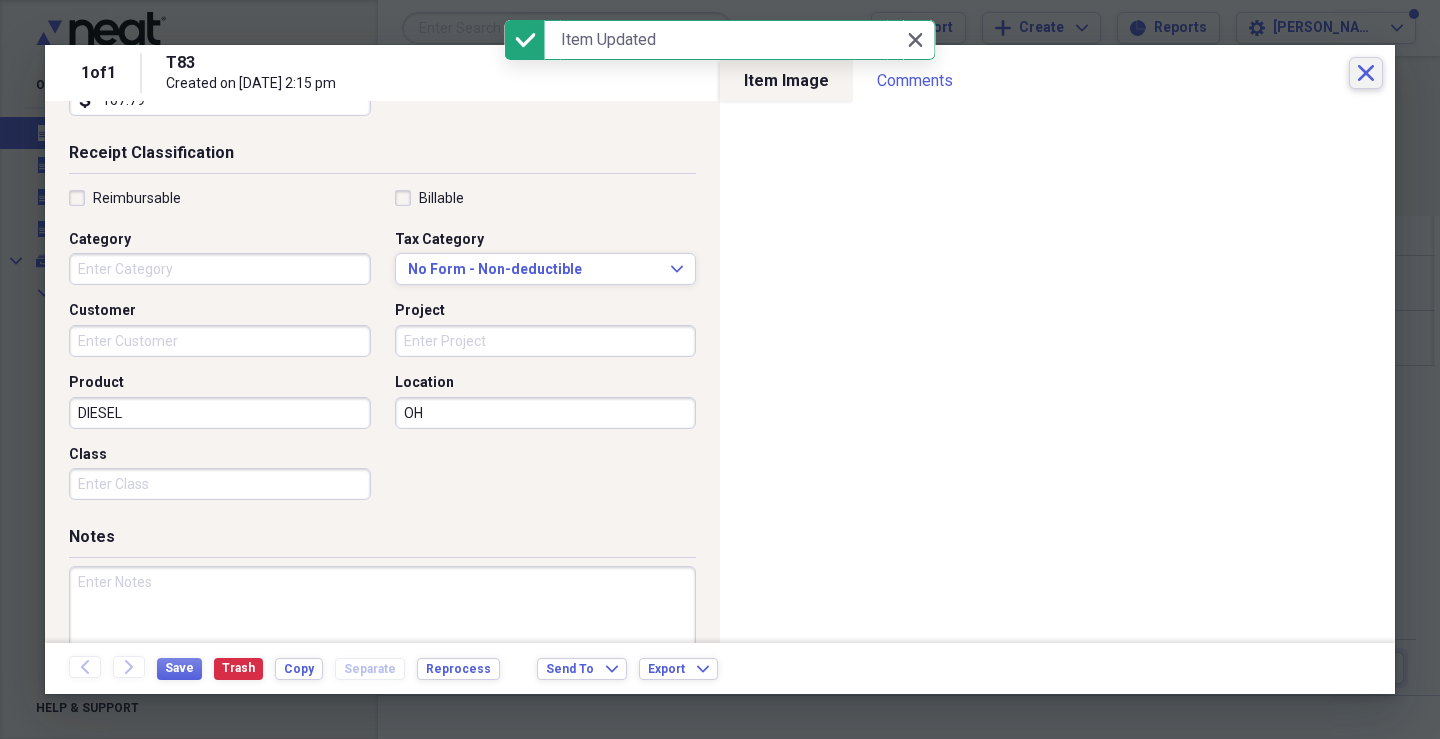 click on "Close" 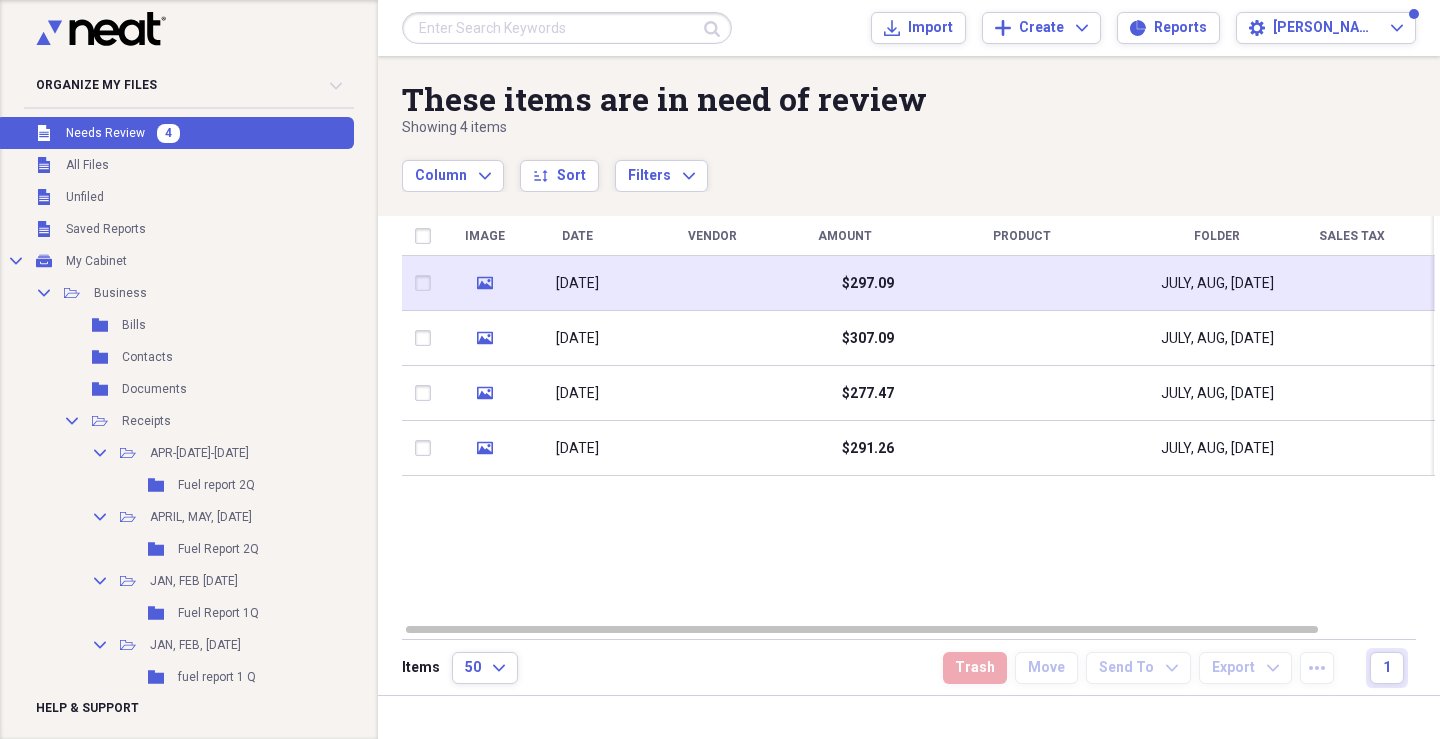 click on "$297.09" at bounding box center (868, 284) 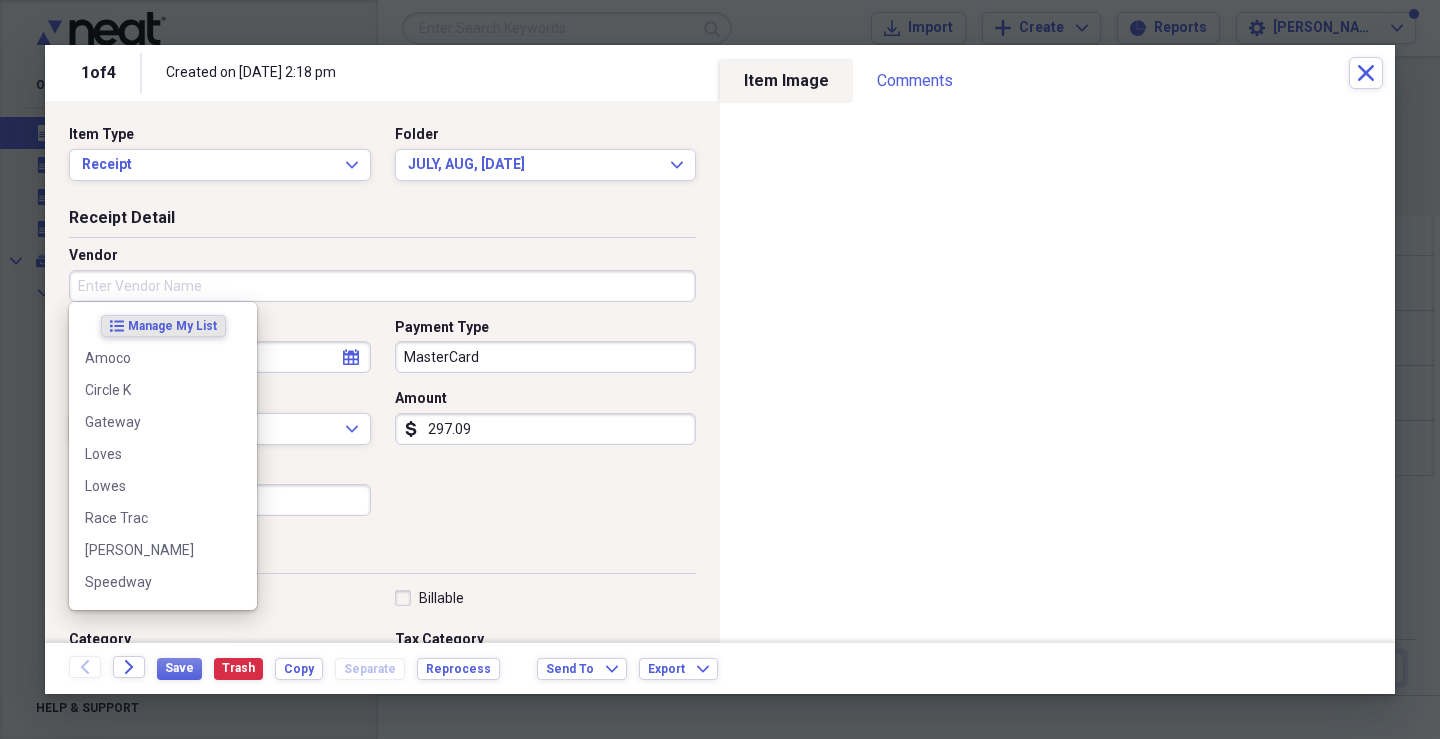 click on "Vendor" at bounding box center [382, 286] 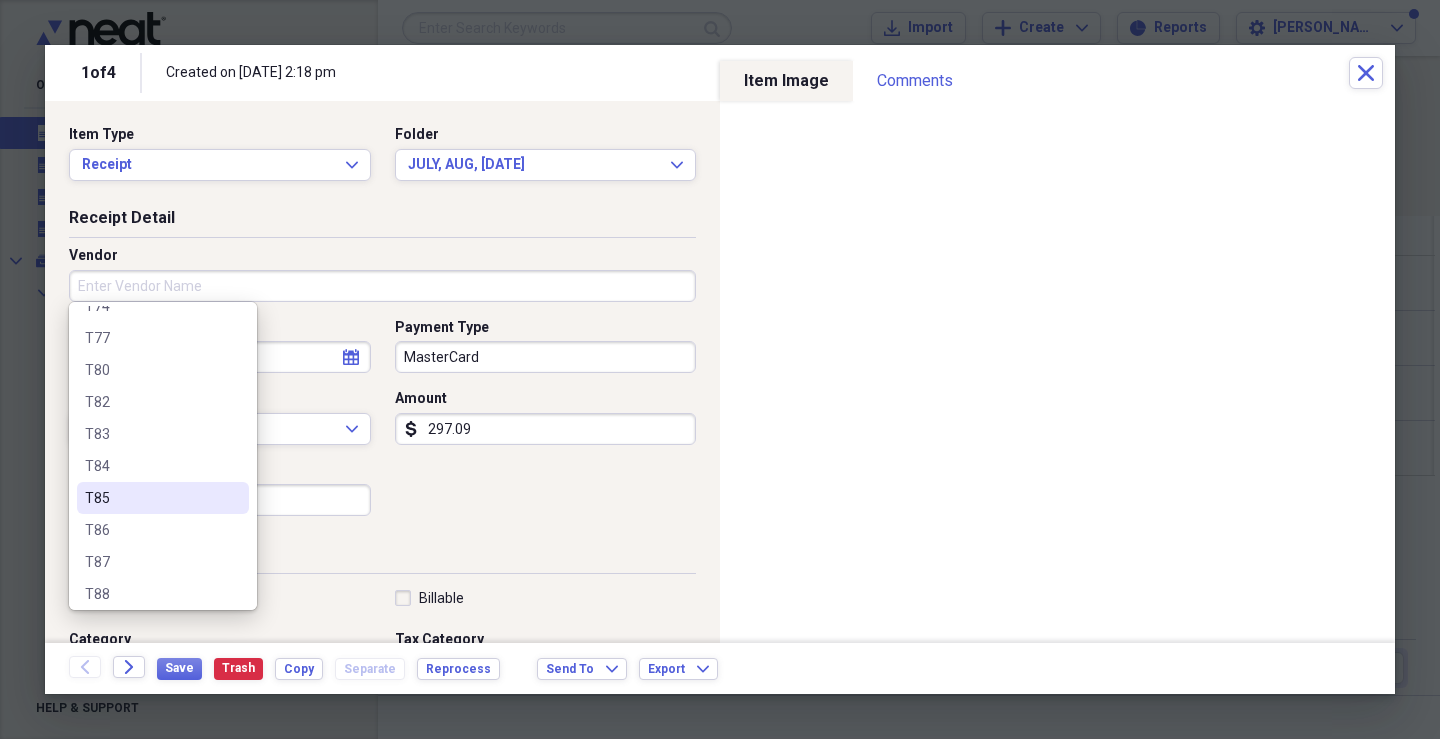 scroll, scrollTop: 1404, scrollLeft: 0, axis: vertical 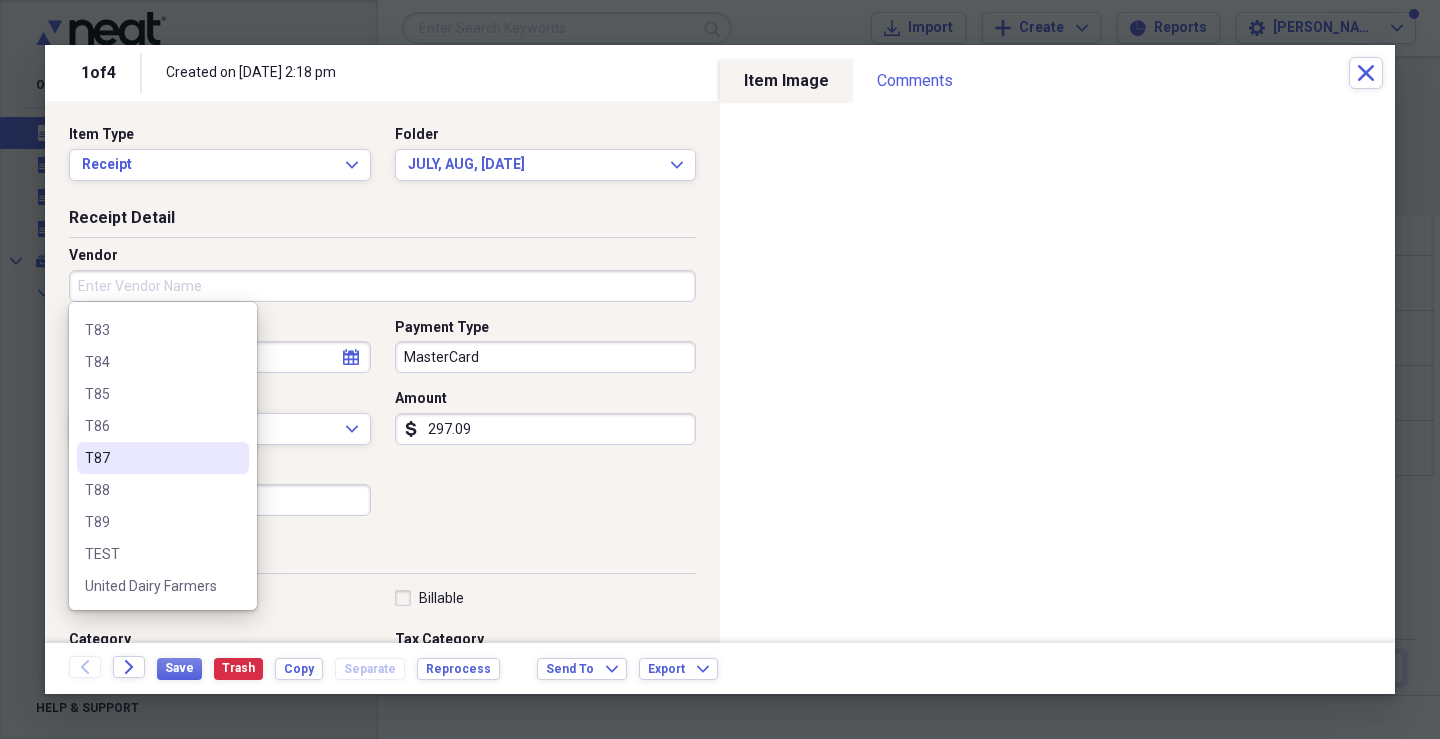 click on "T87" at bounding box center (163, 458) 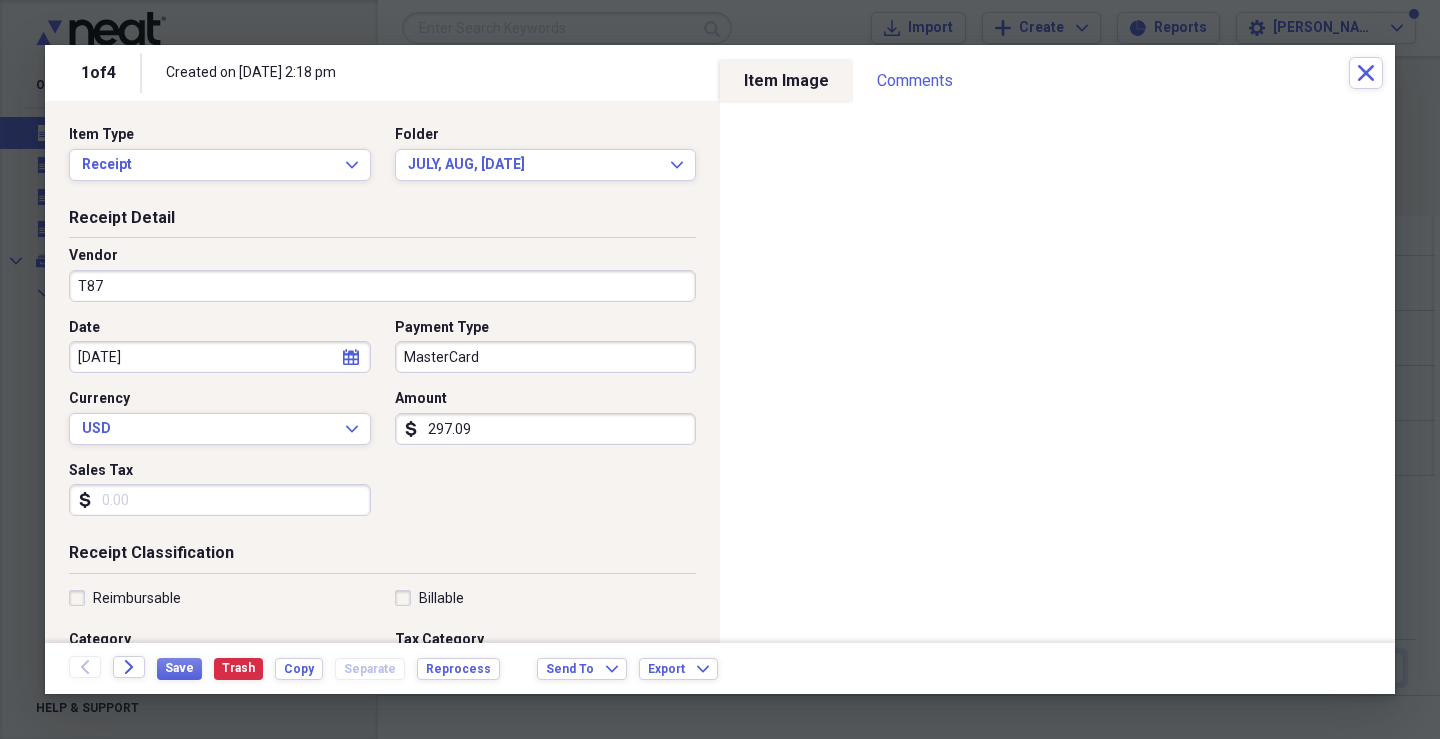 type on "Fuel/Auto" 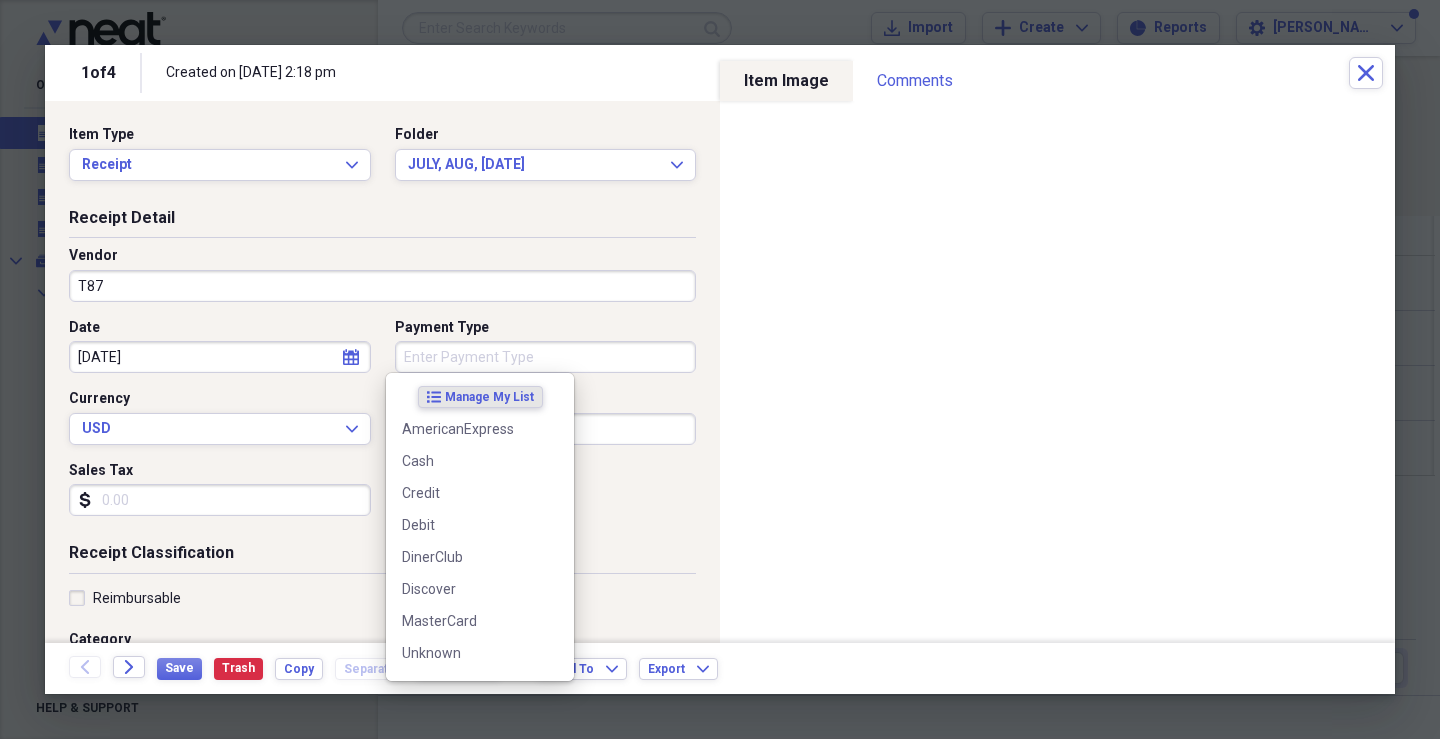 type 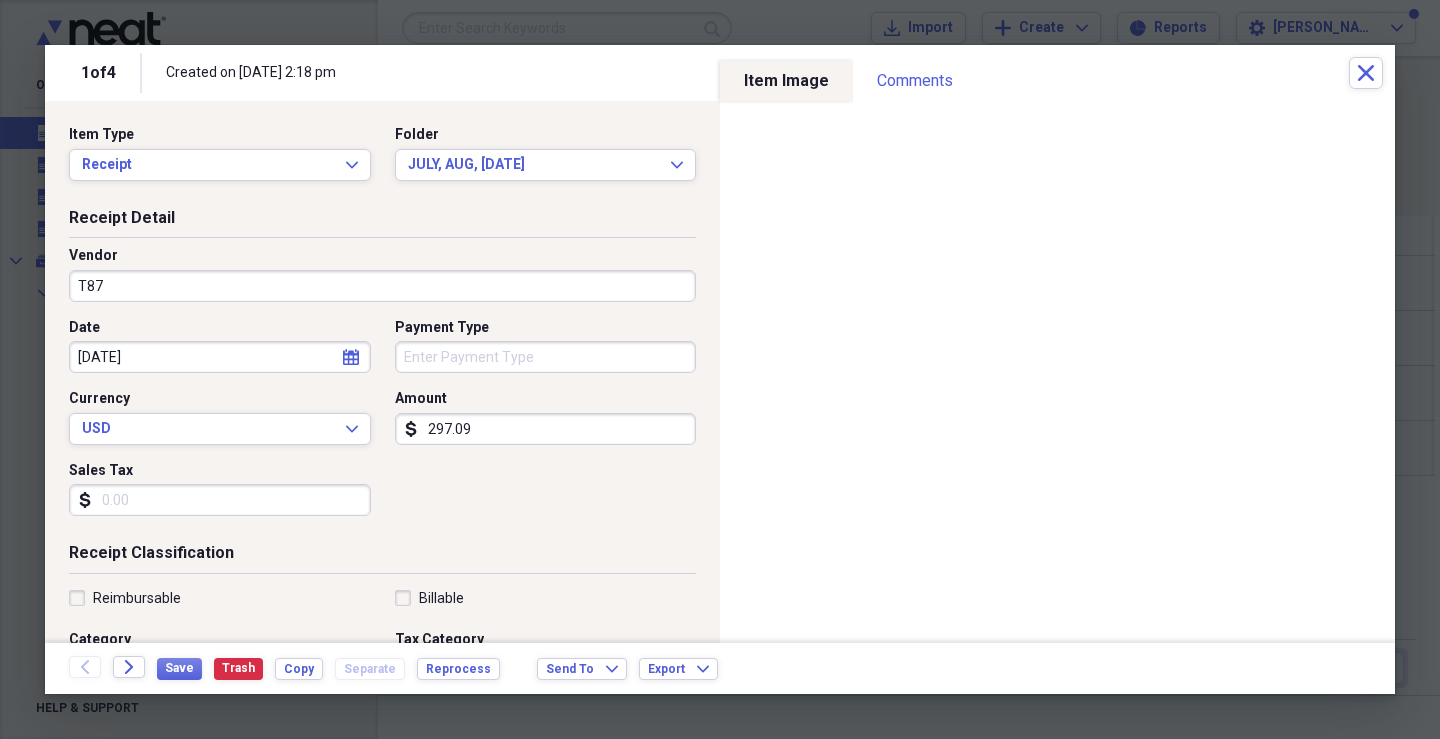 click on "Sales Tax" at bounding box center (220, 500) 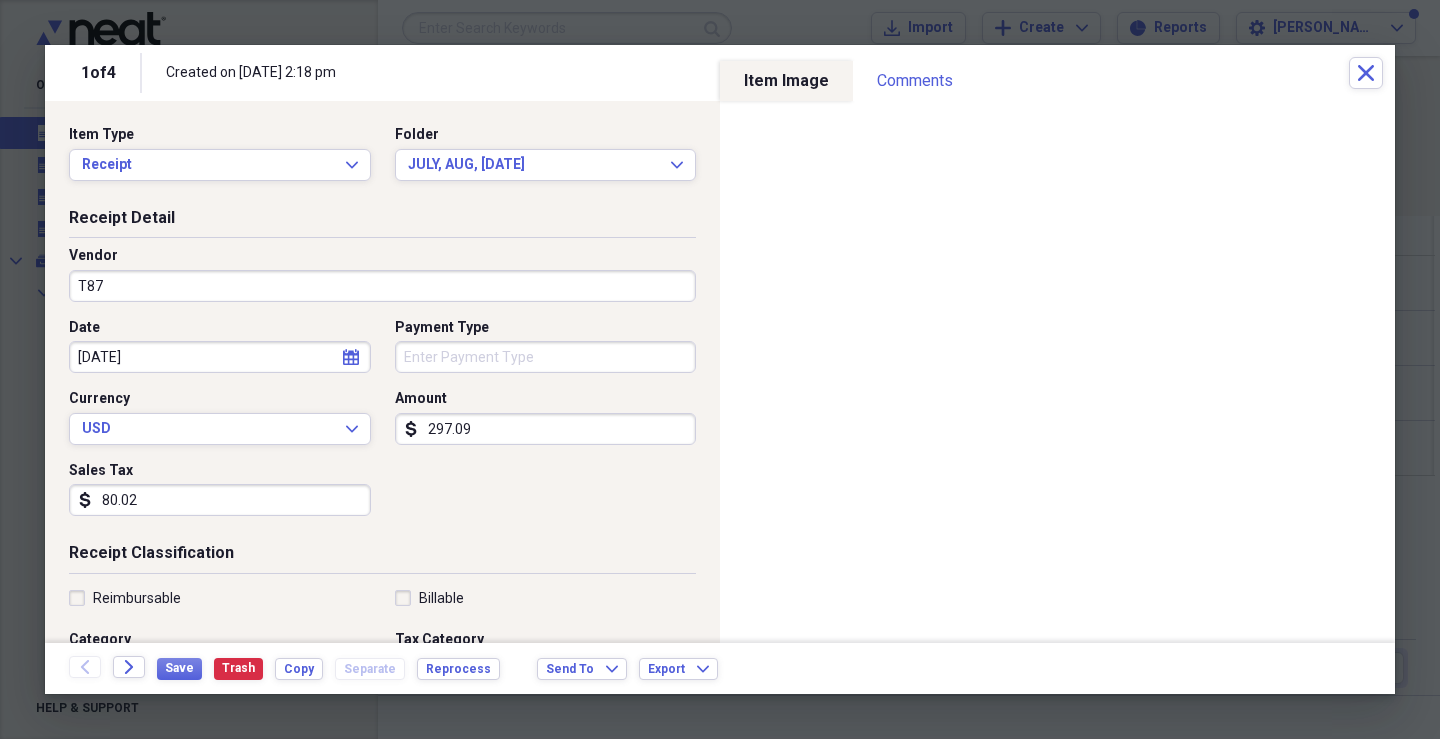type on "80.02" 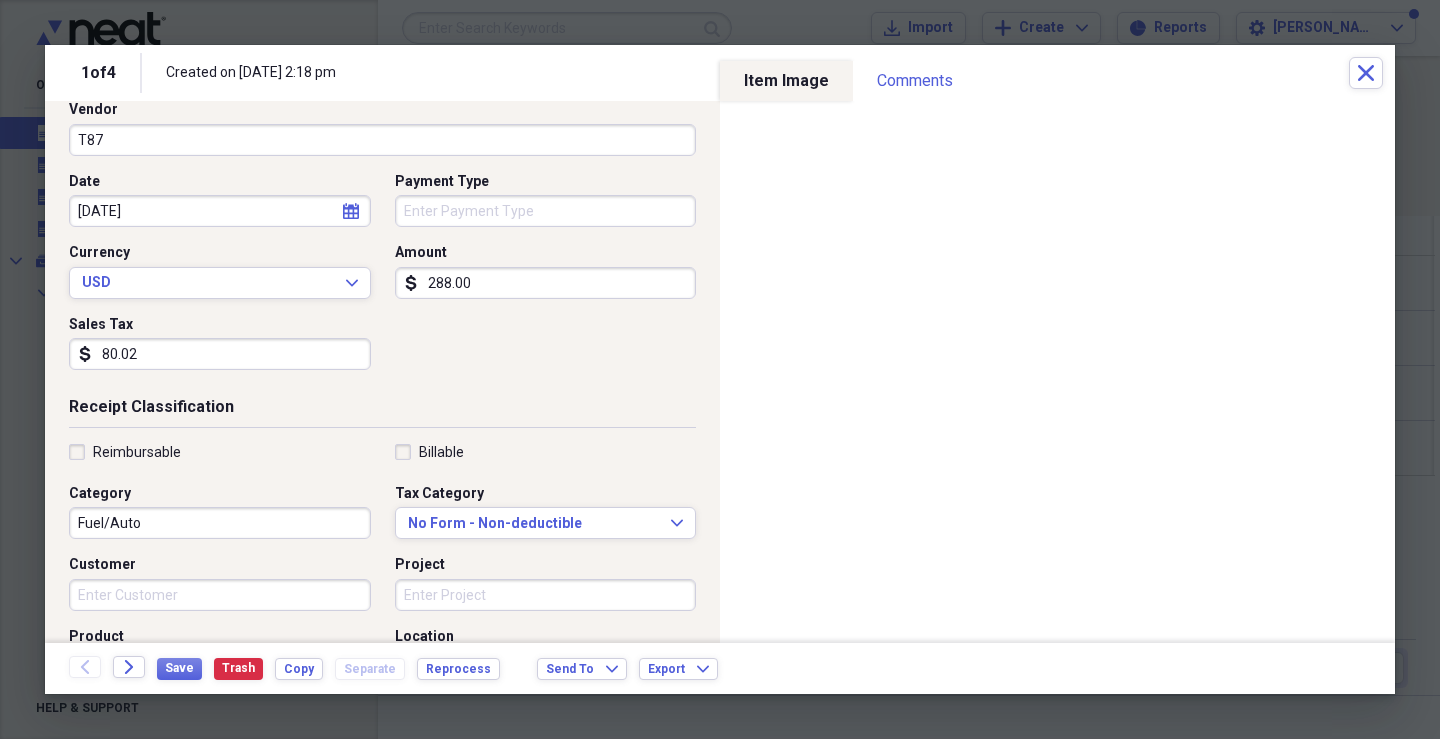 scroll, scrollTop: 300, scrollLeft: 0, axis: vertical 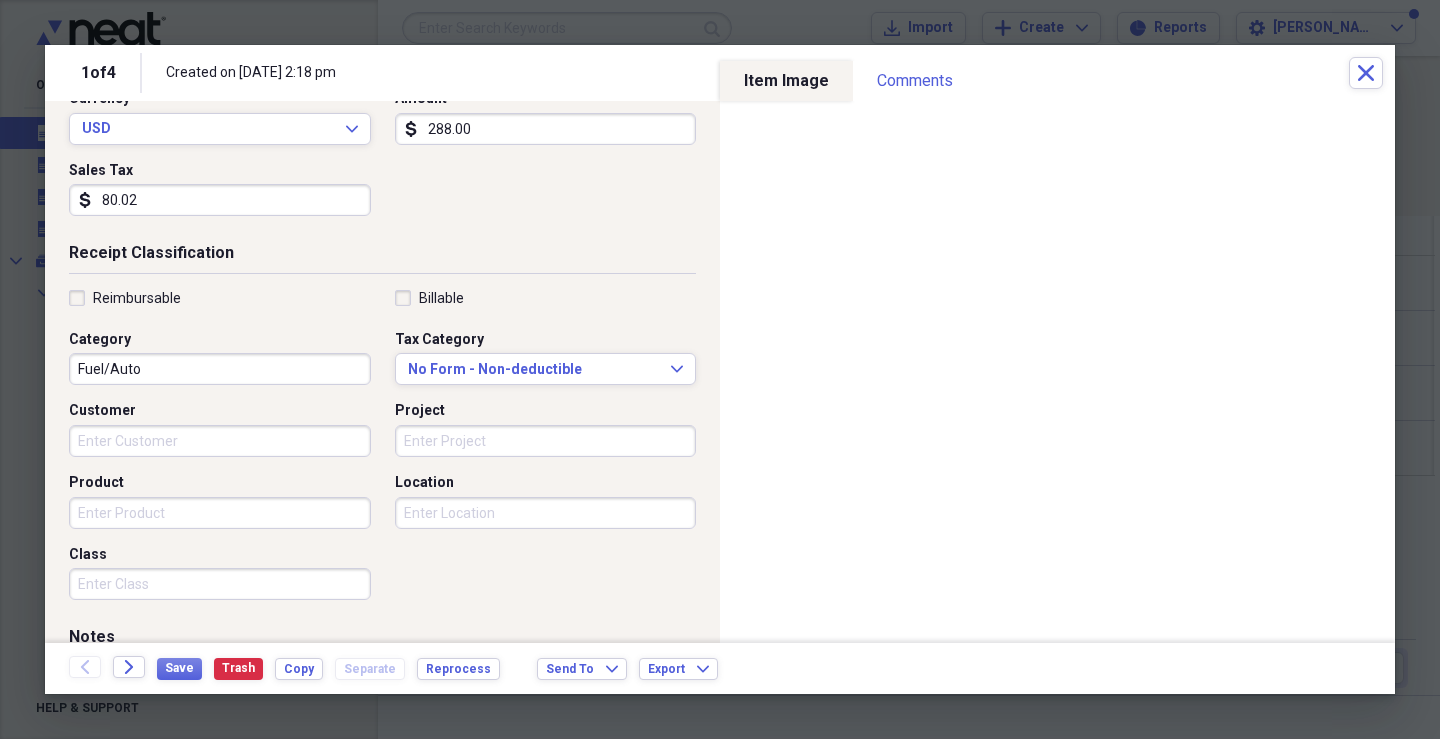 type on "288.00" 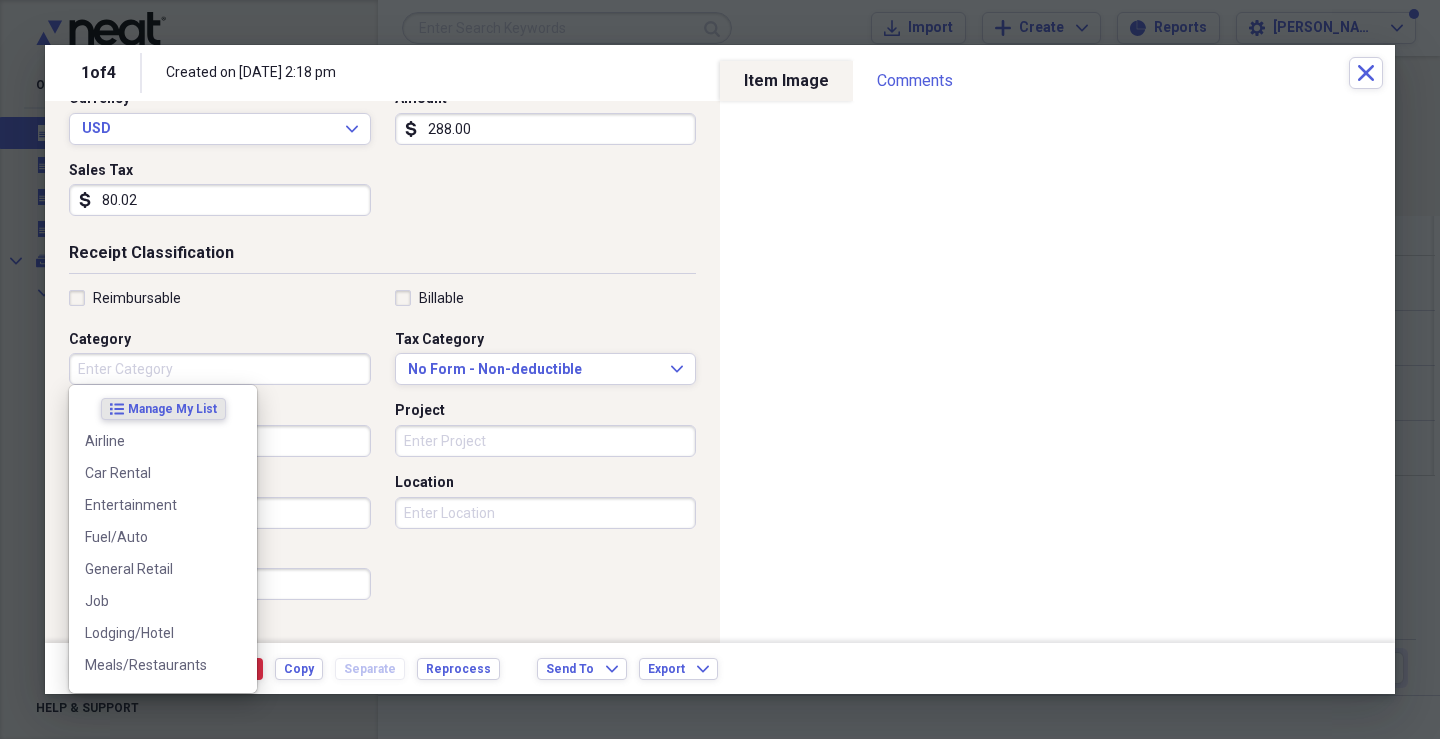 type 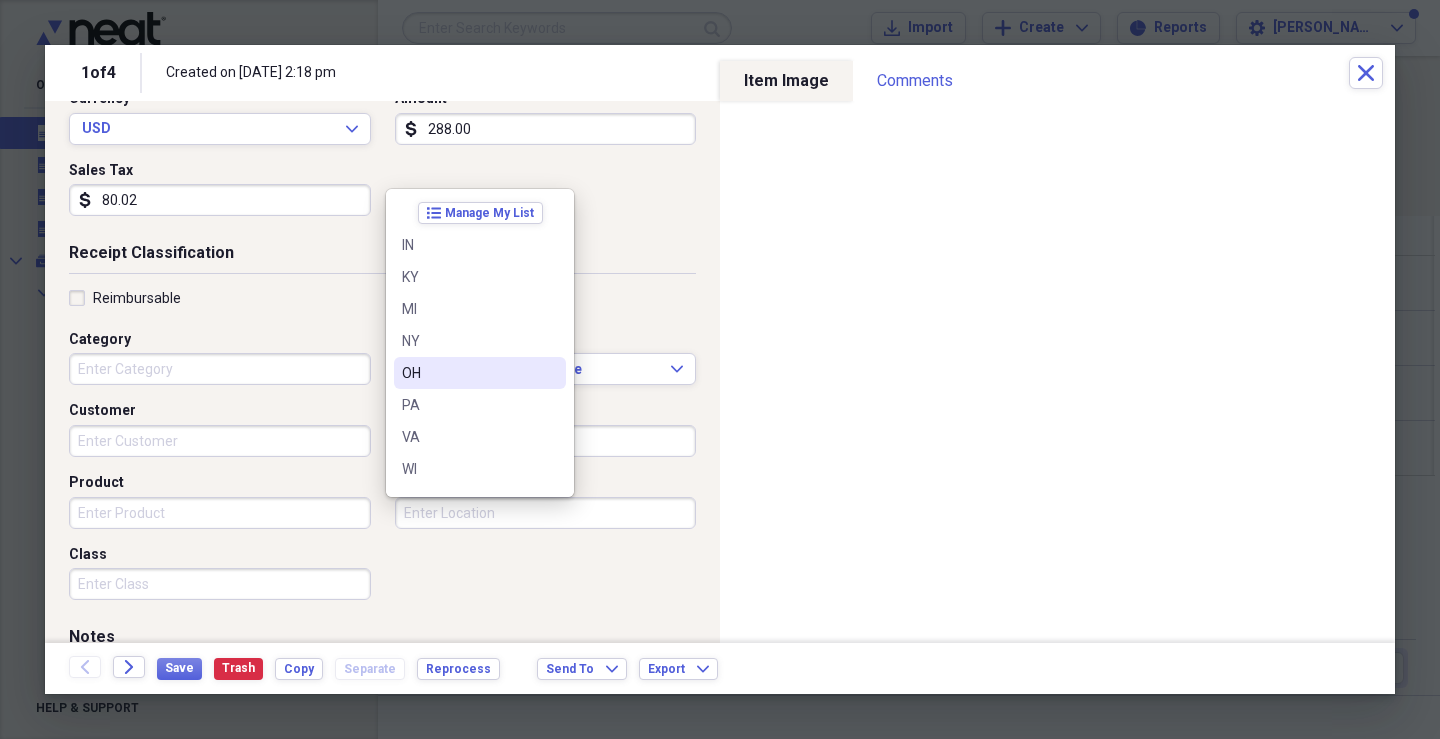 click on "OH" at bounding box center (468, 373) 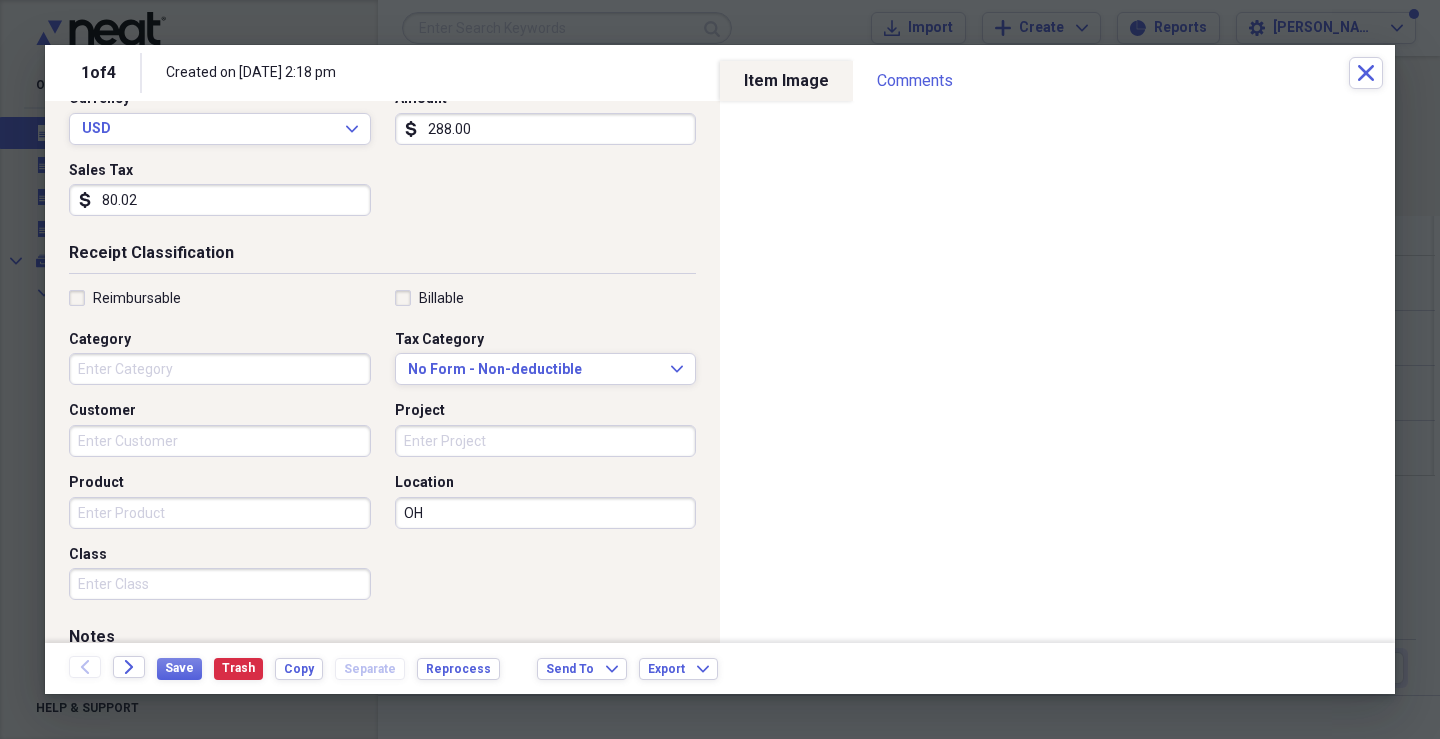 click on "Product" at bounding box center [220, 513] 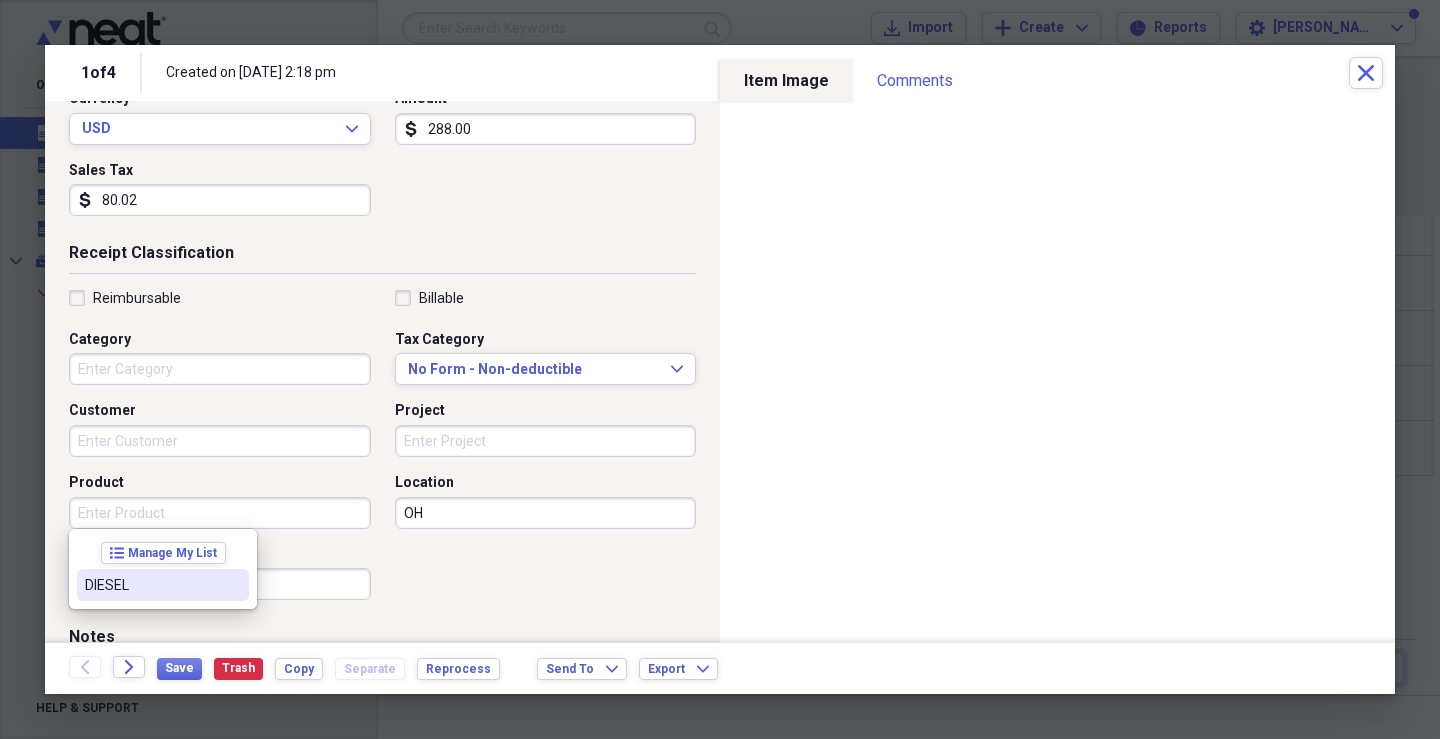 click on "DIESEL" at bounding box center [151, 585] 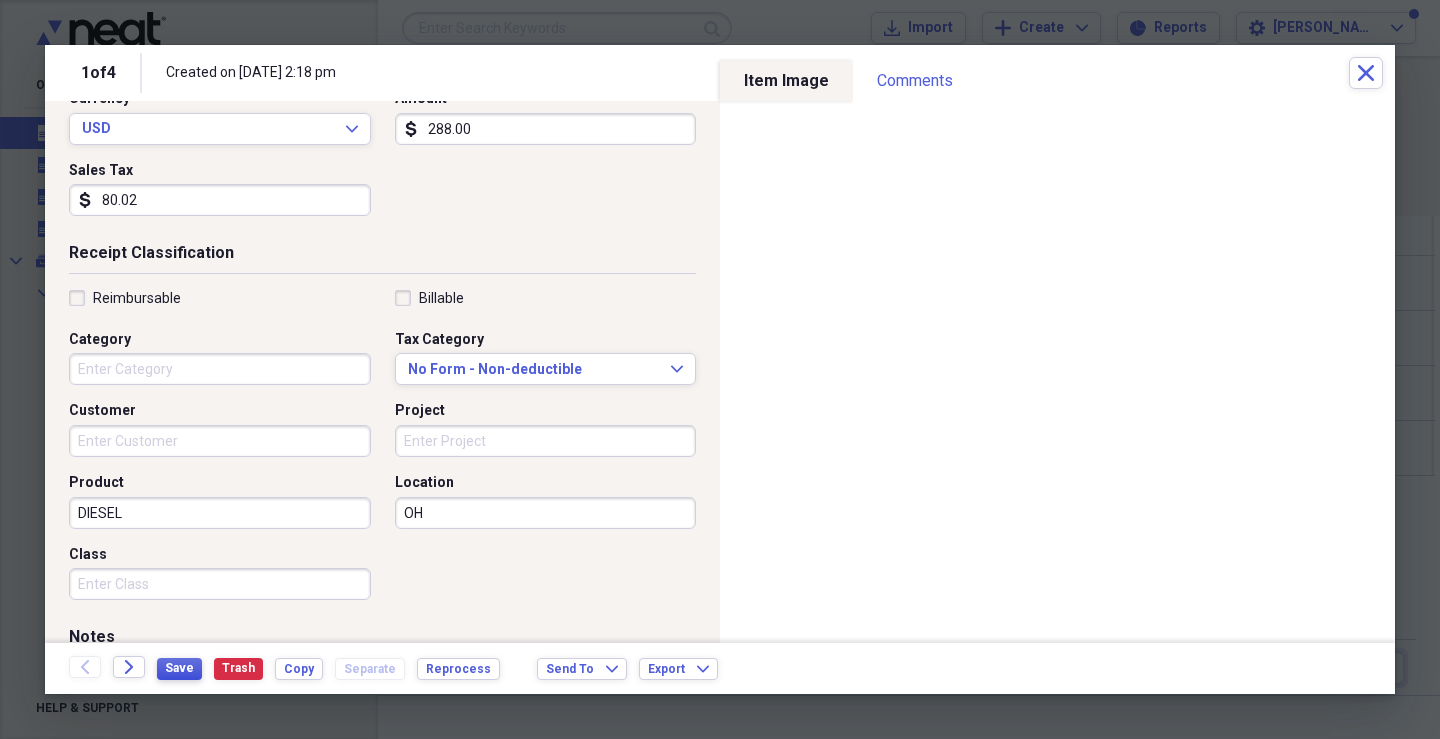 click on "Save" at bounding box center (179, 669) 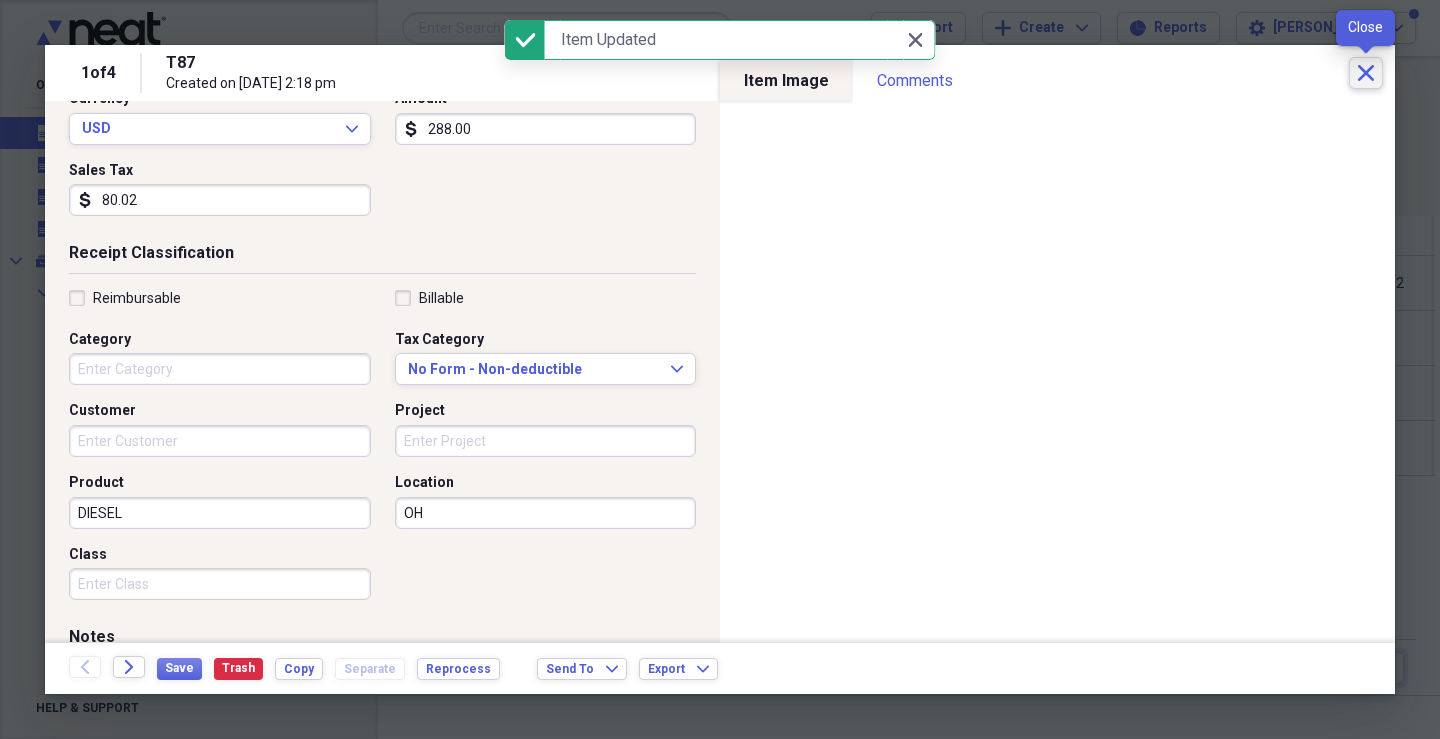 click 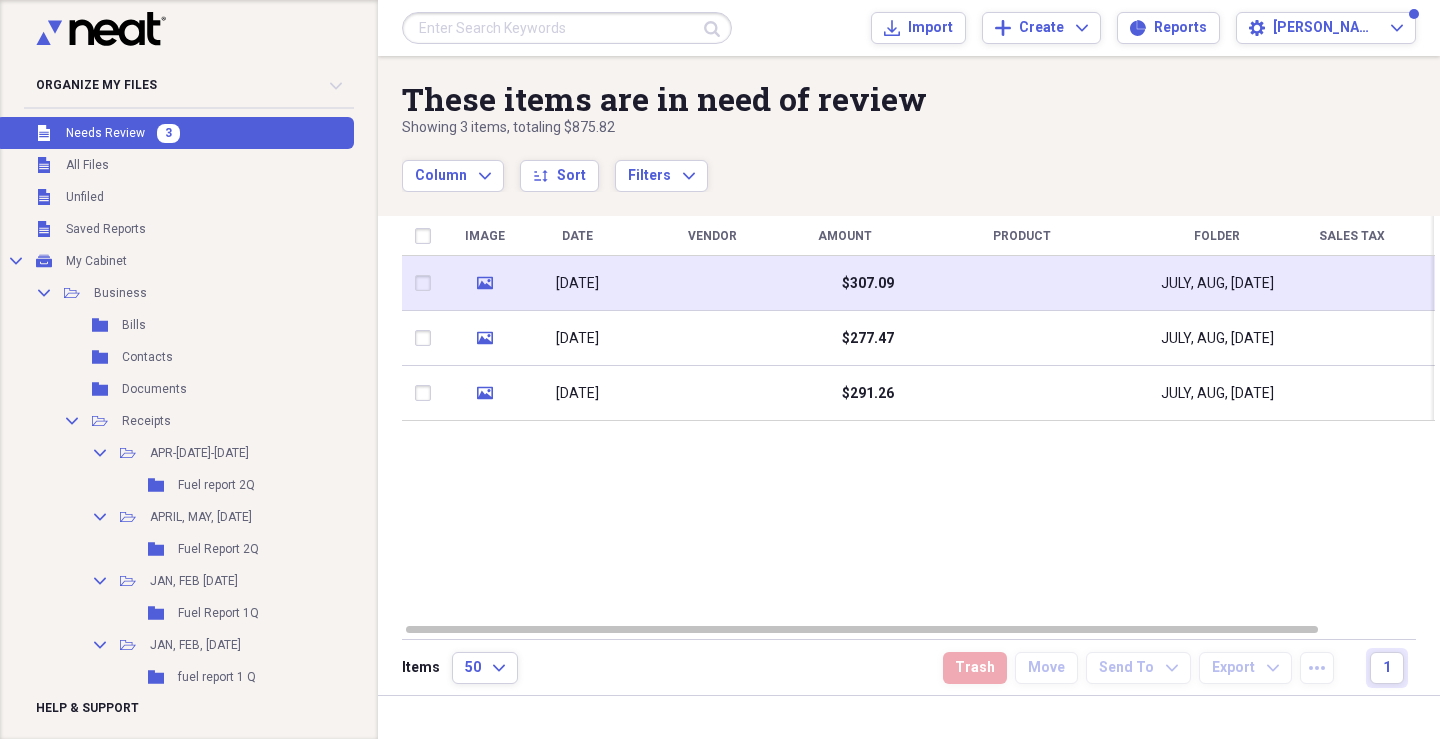 click on "$307.09" at bounding box center [868, 284] 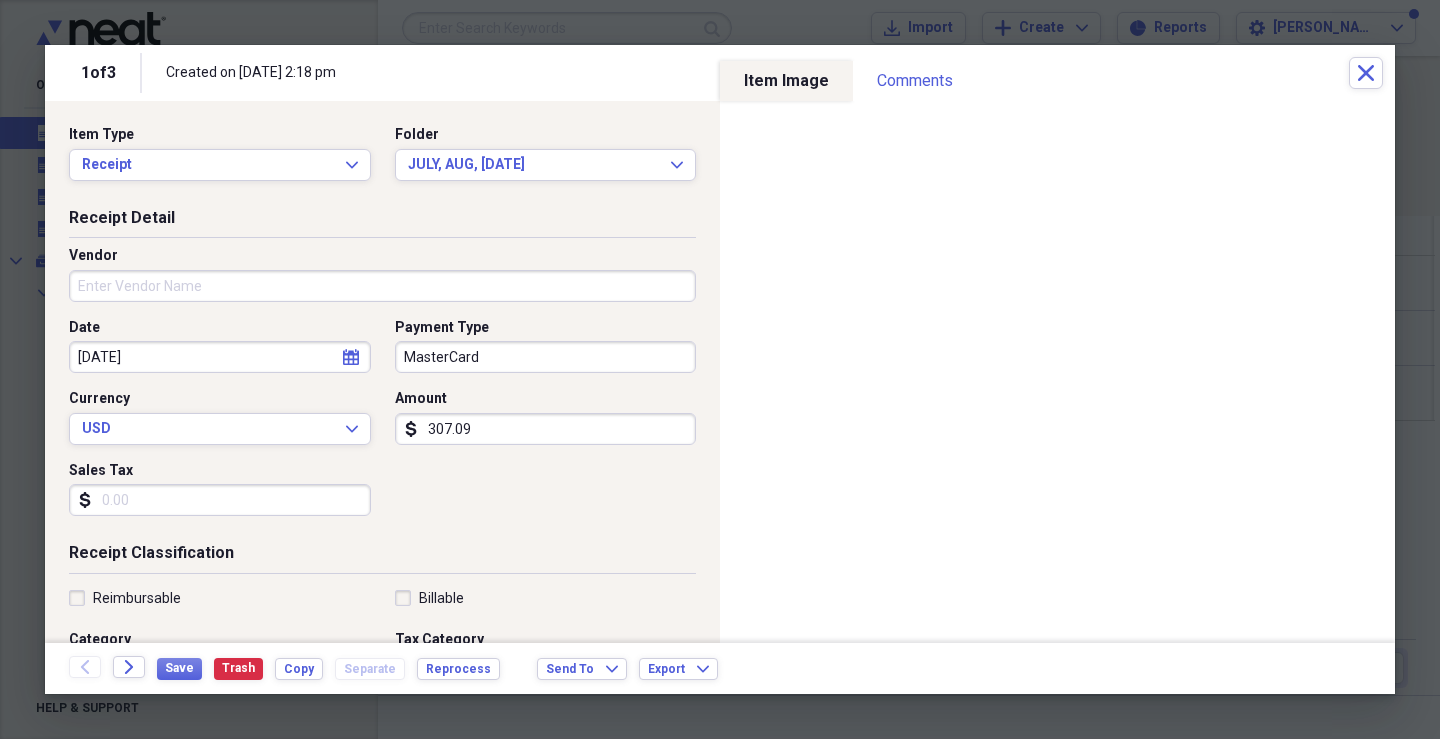 click on "Vendor" at bounding box center [382, 286] 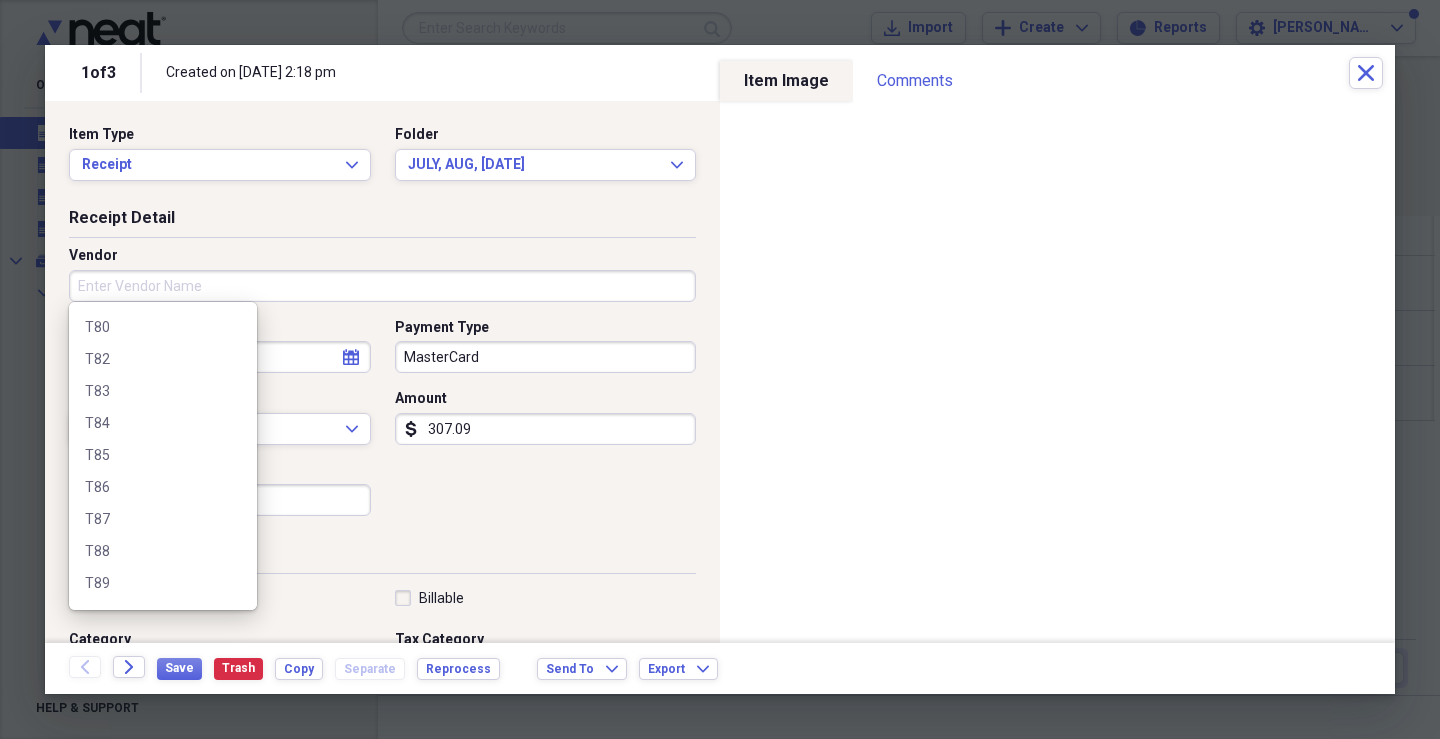scroll, scrollTop: 1404, scrollLeft: 0, axis: vertical 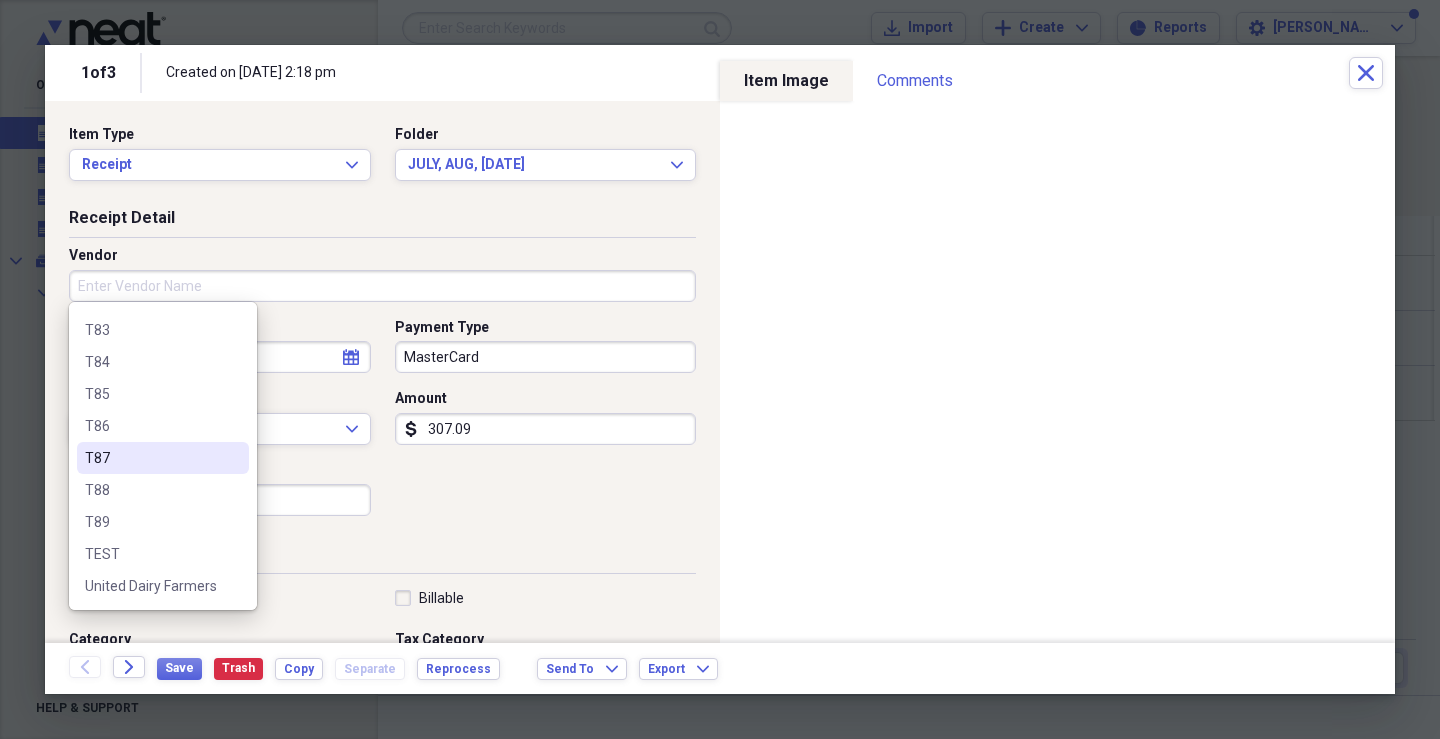 click on "T87" at bounding box center [151, 458] 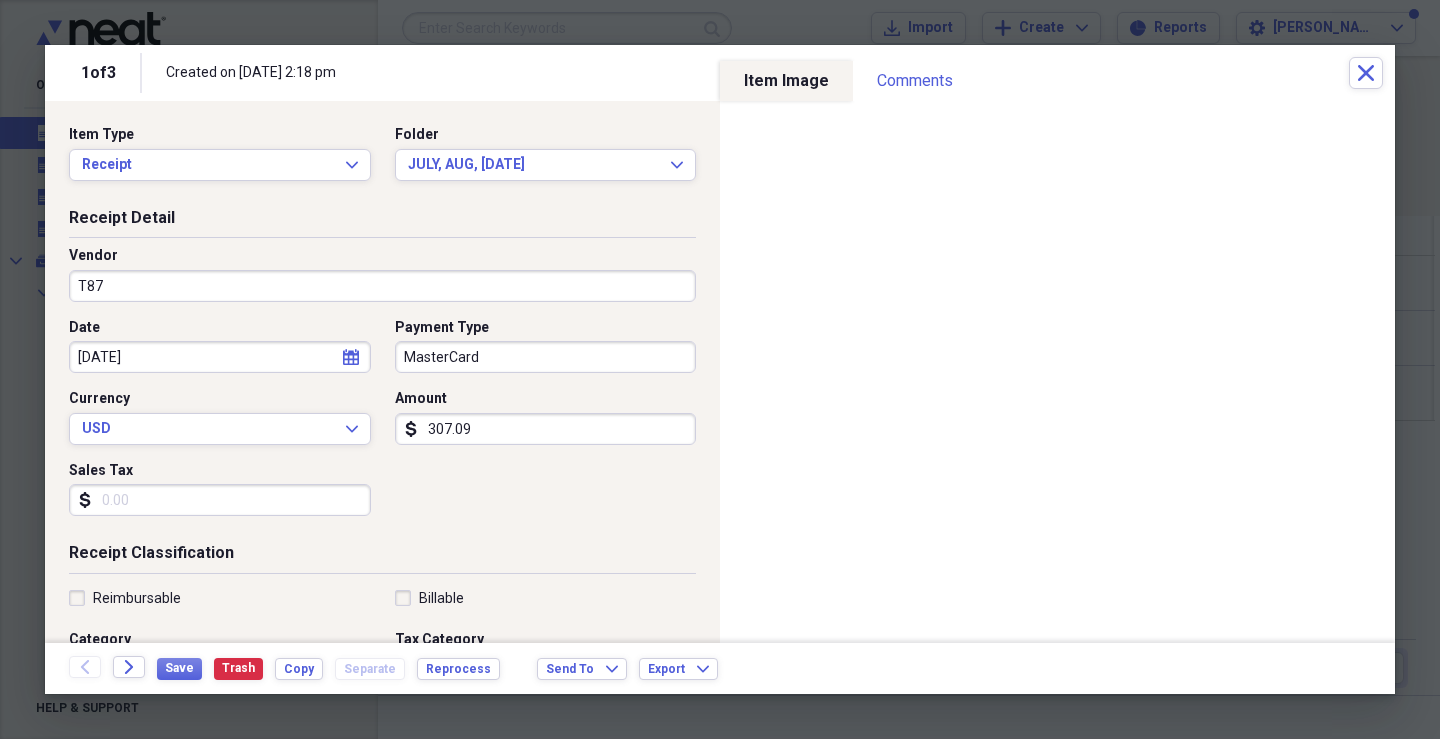 type on "Fuel/Auto" 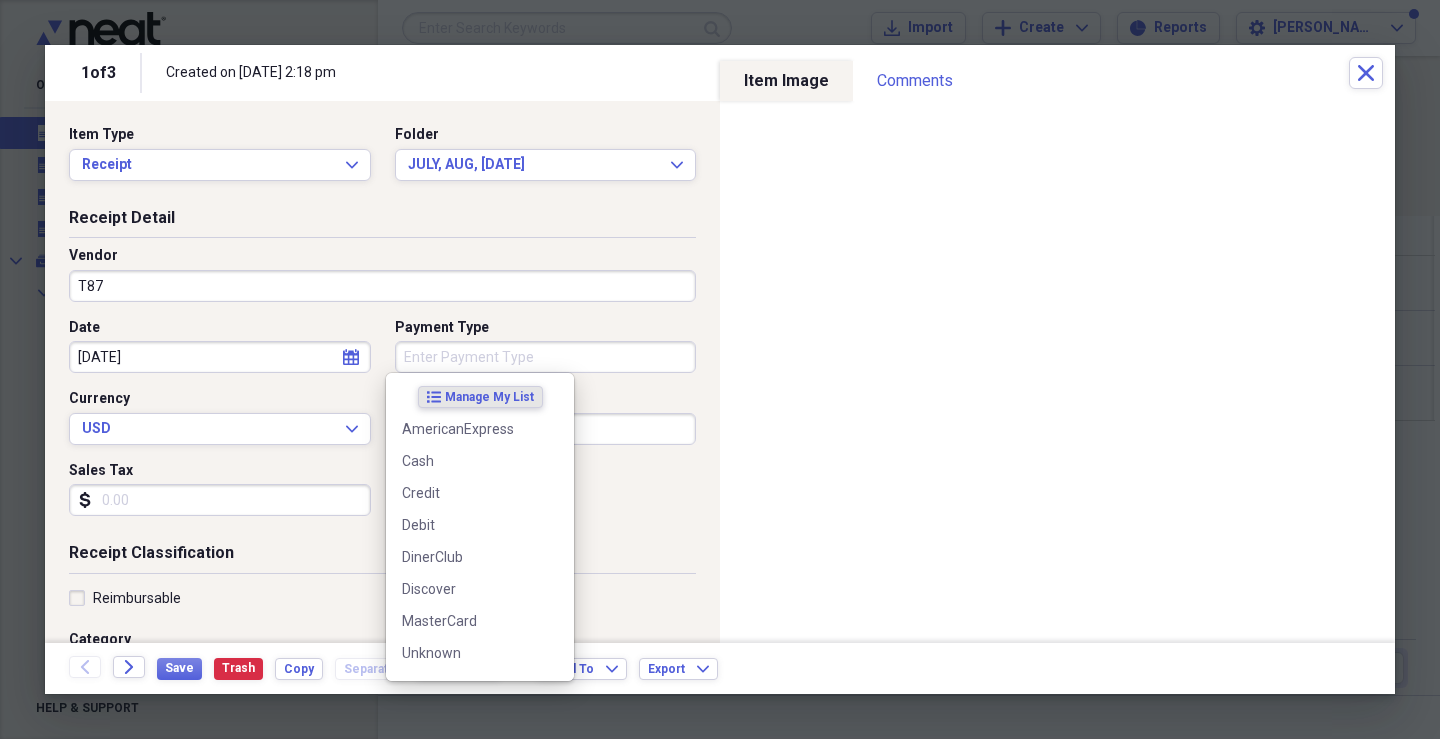 type 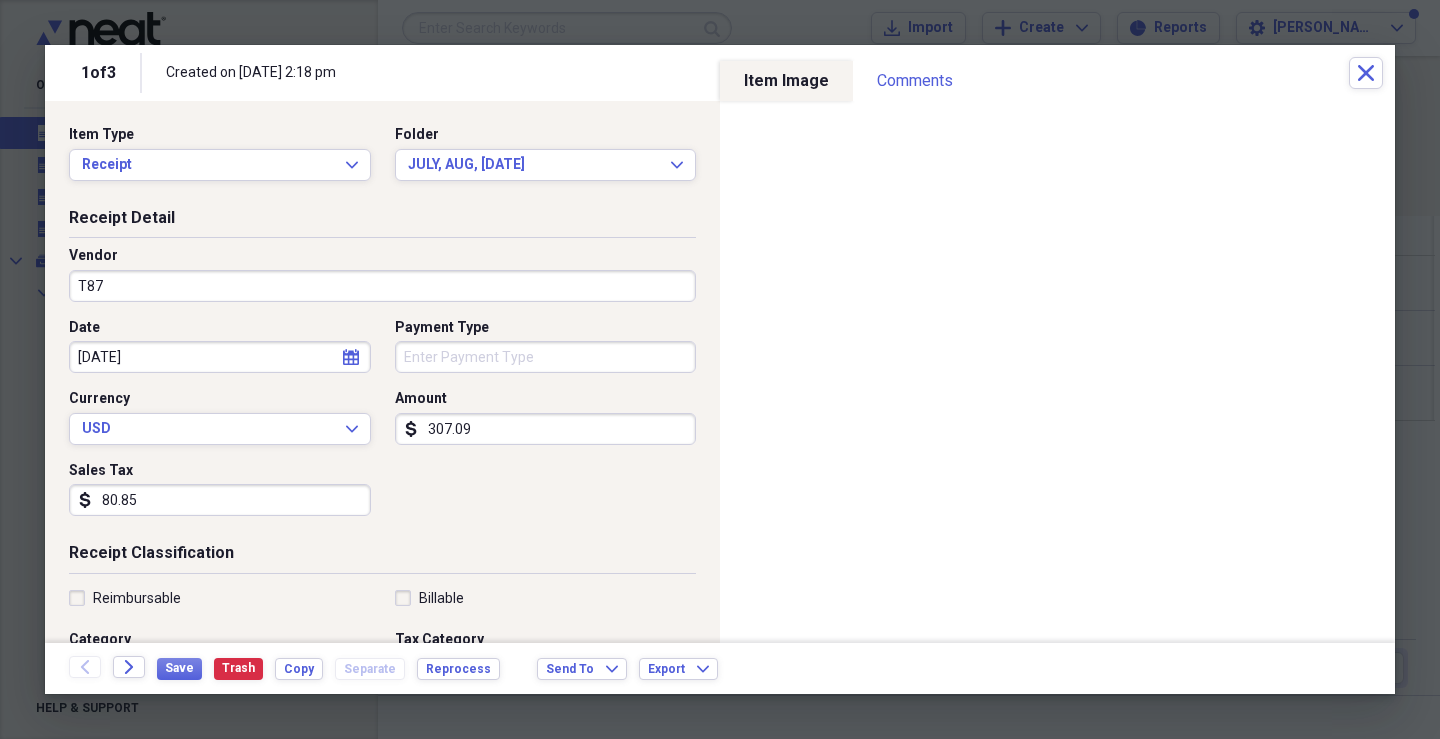 type on "80.85" 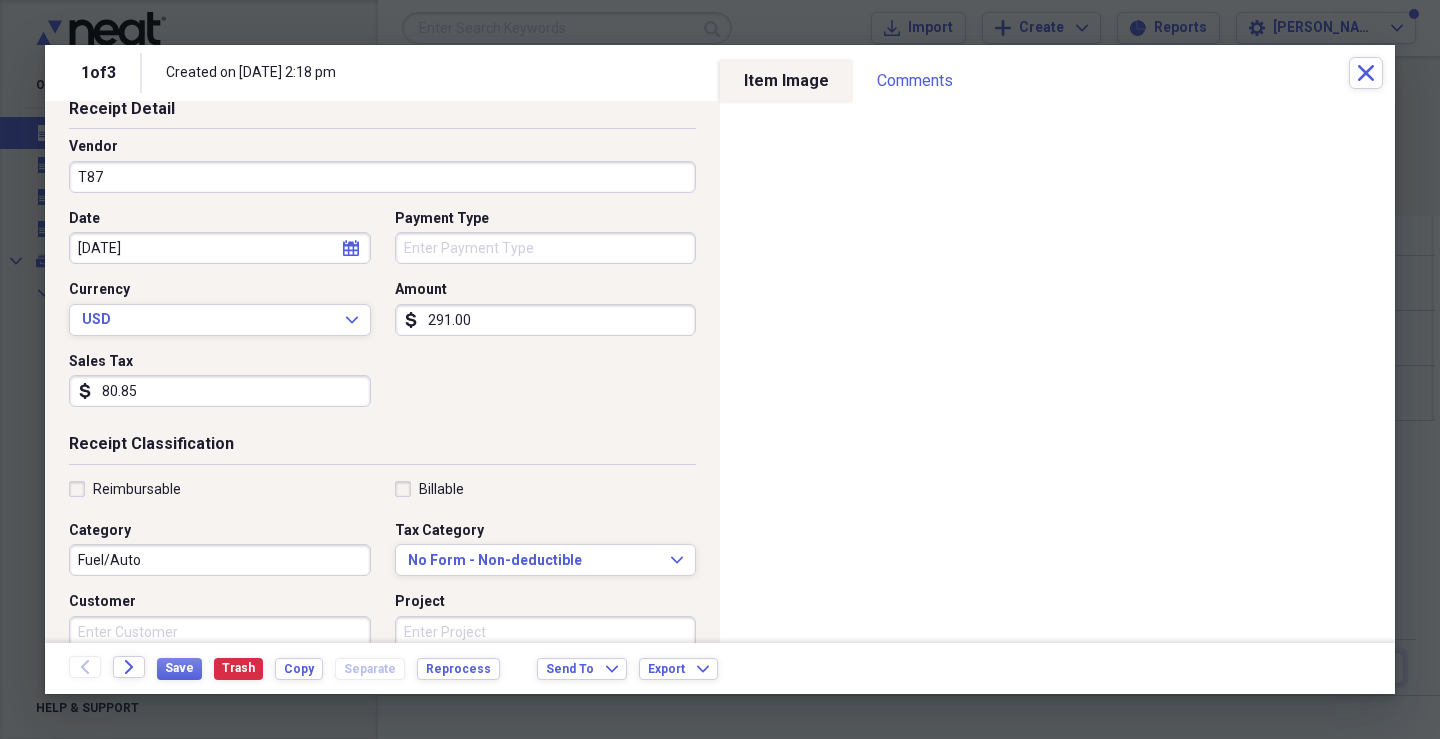 scroll, scrollTop: 200, scrollLeft: 0, axis: vertical 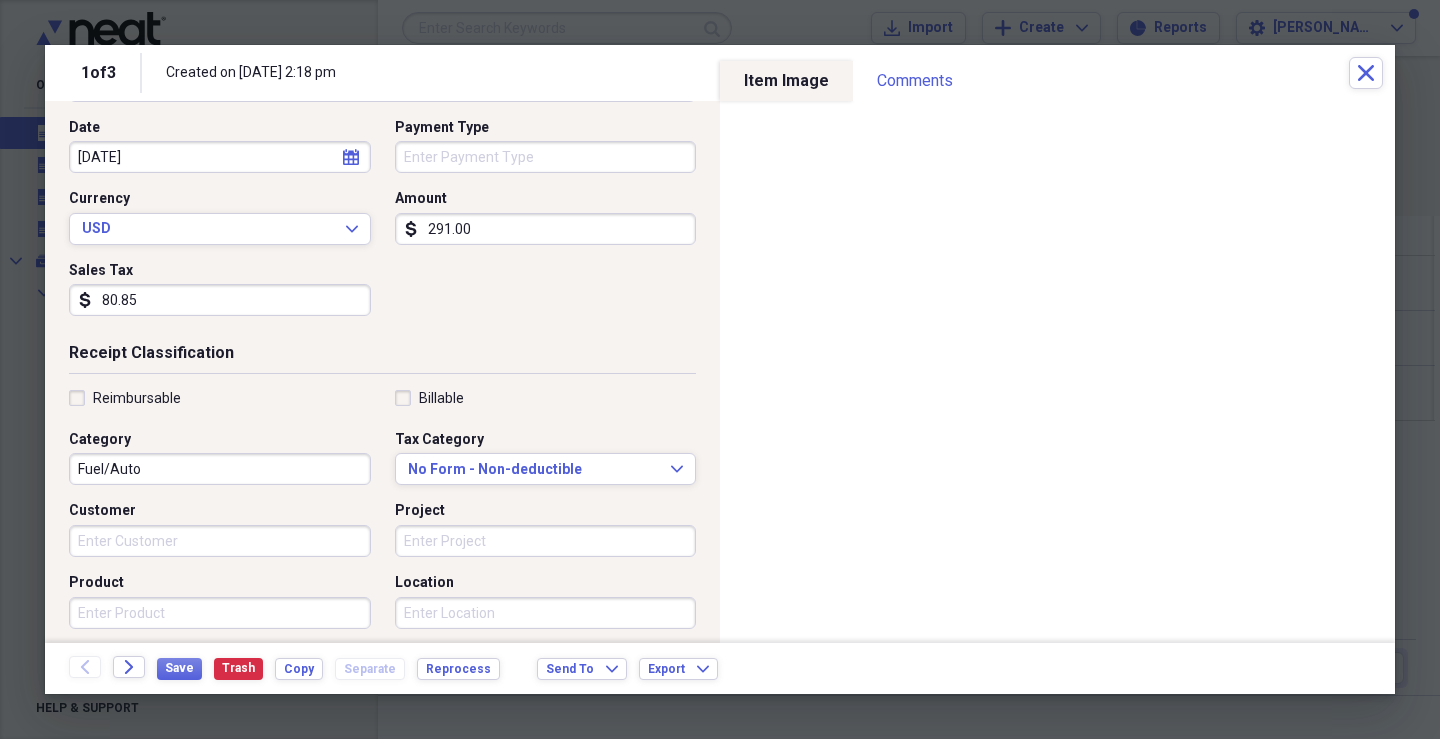 type on "291.00" 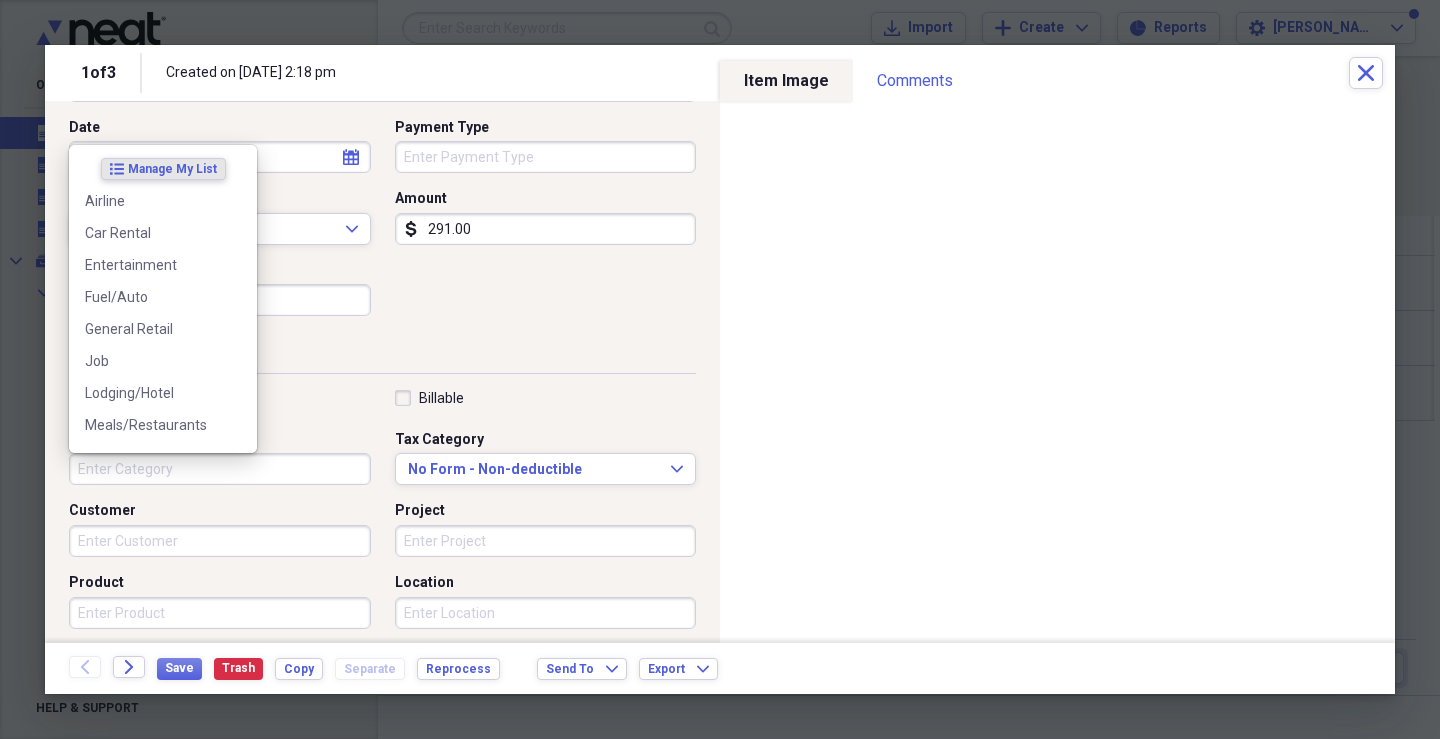 type 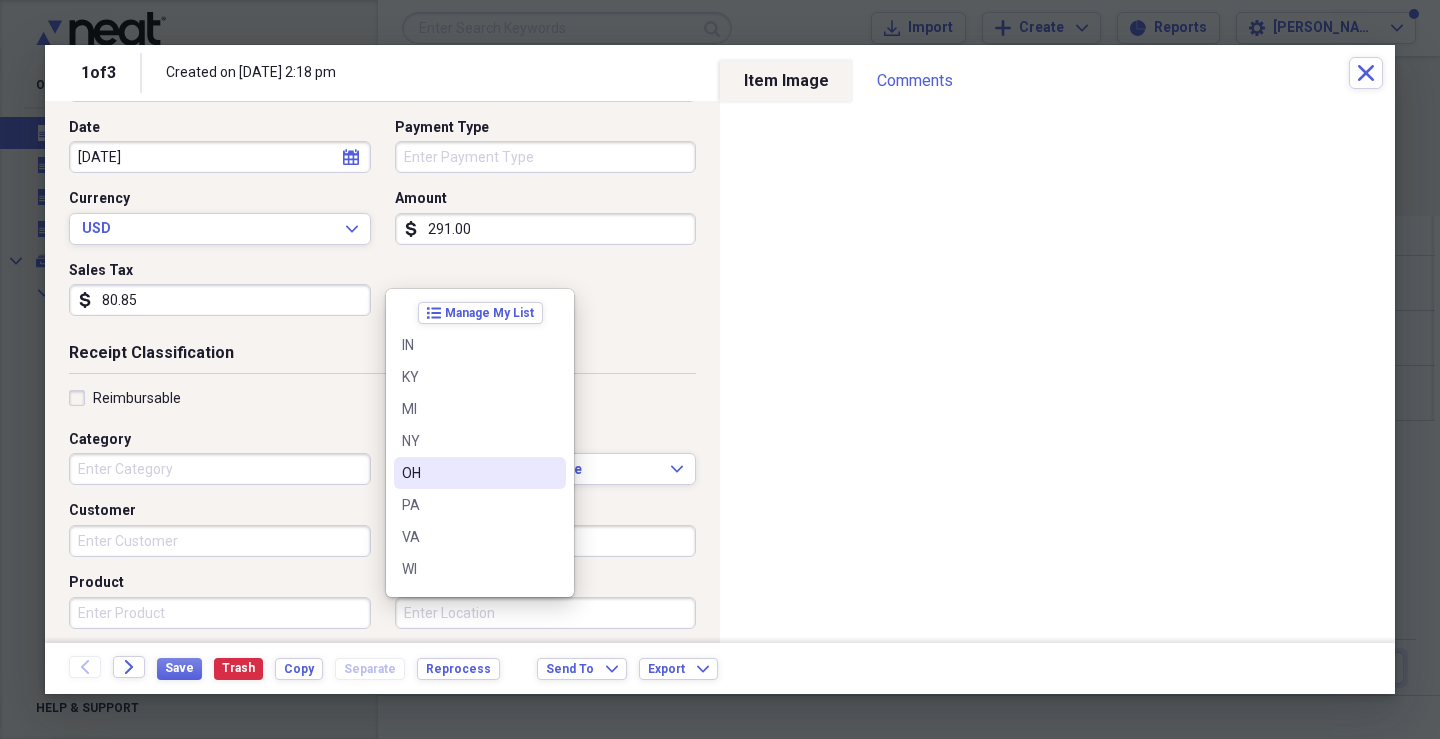 click on "OH" at bounding box center (480, 473) 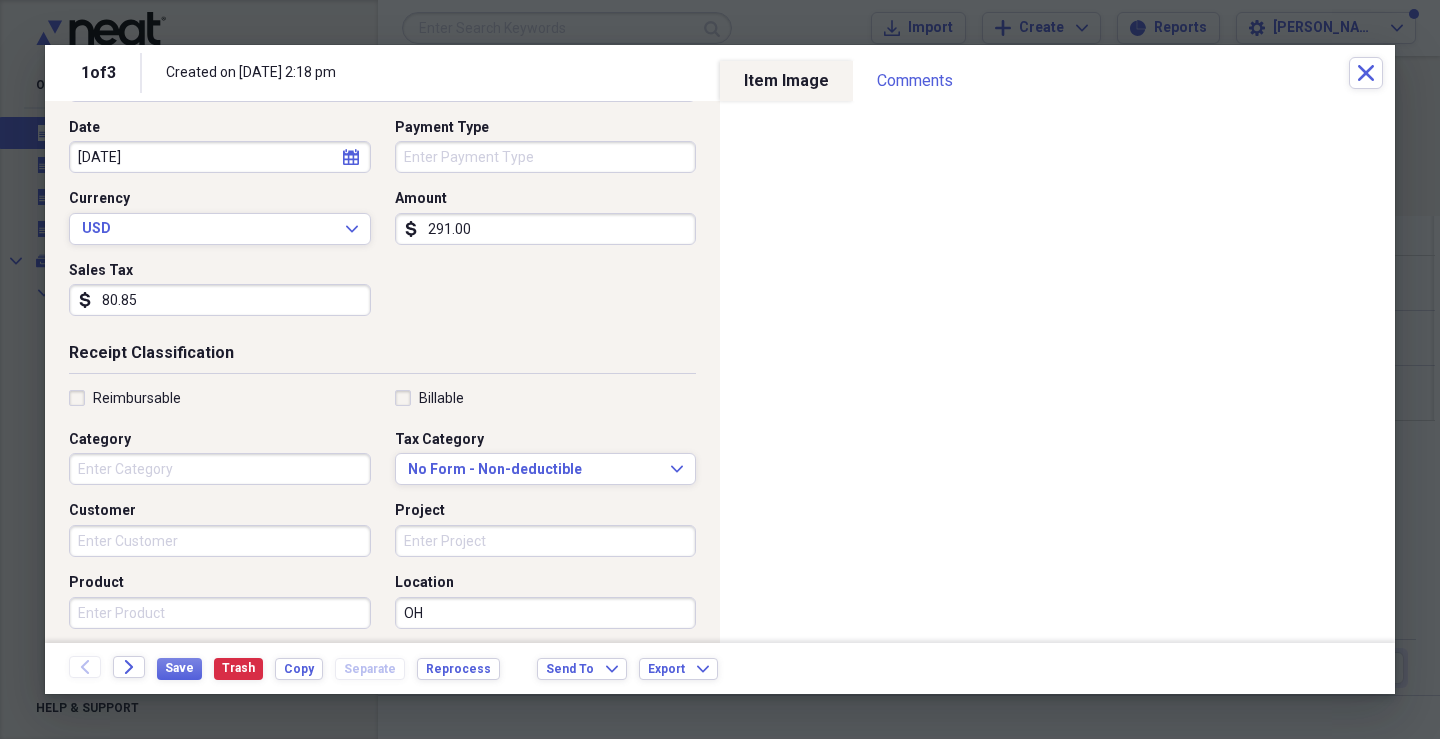 click on "Product" at bounding box center (220, 613) 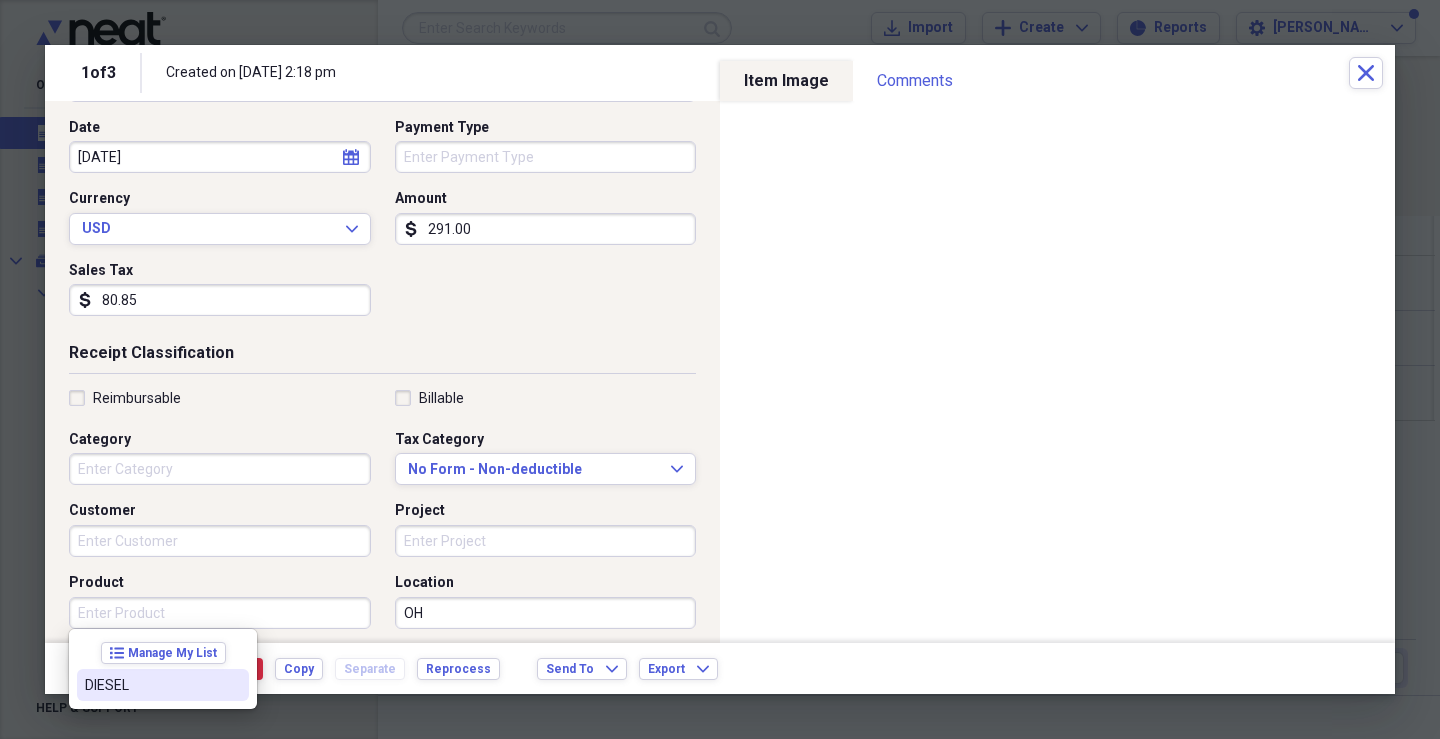 click on "DIESEL" at bounding box center [151, 685] 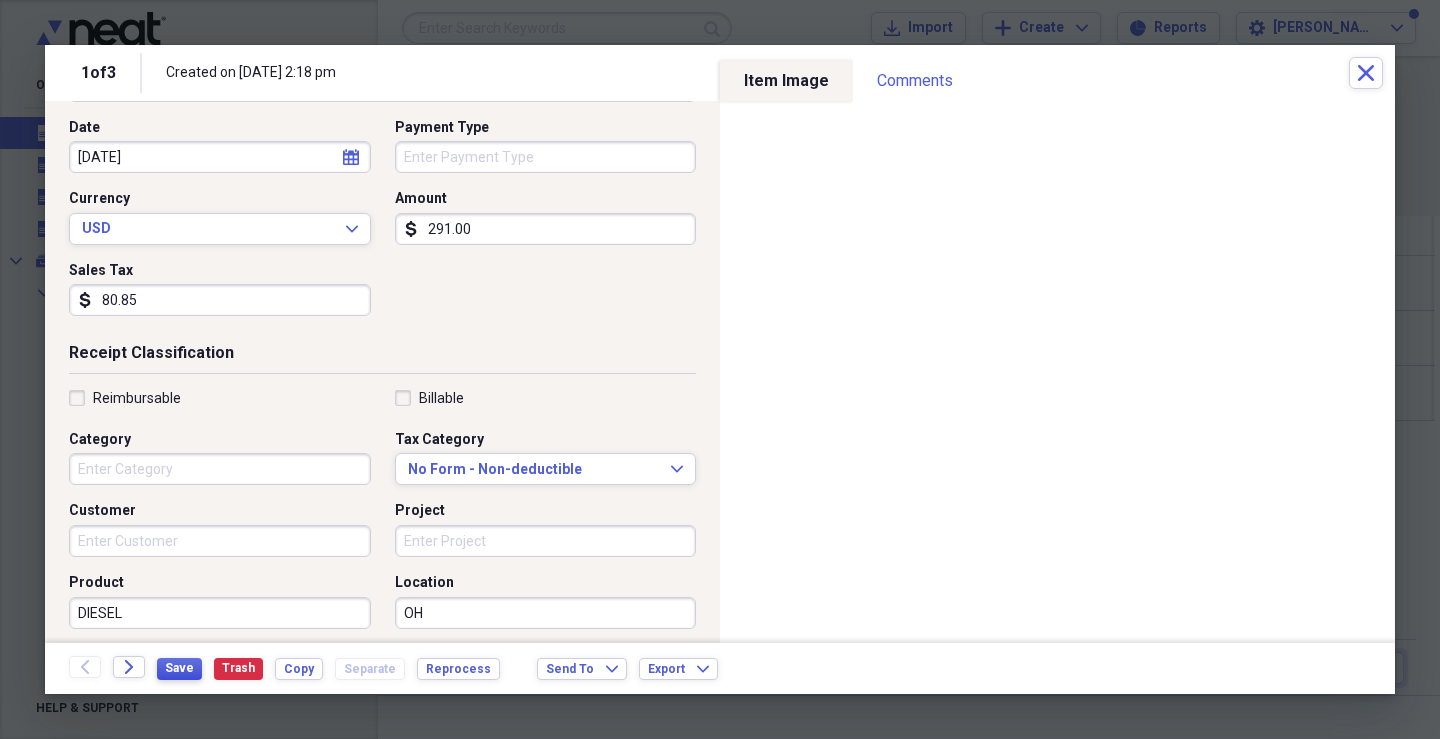 click on "Save" at bounding box center (179, 669) 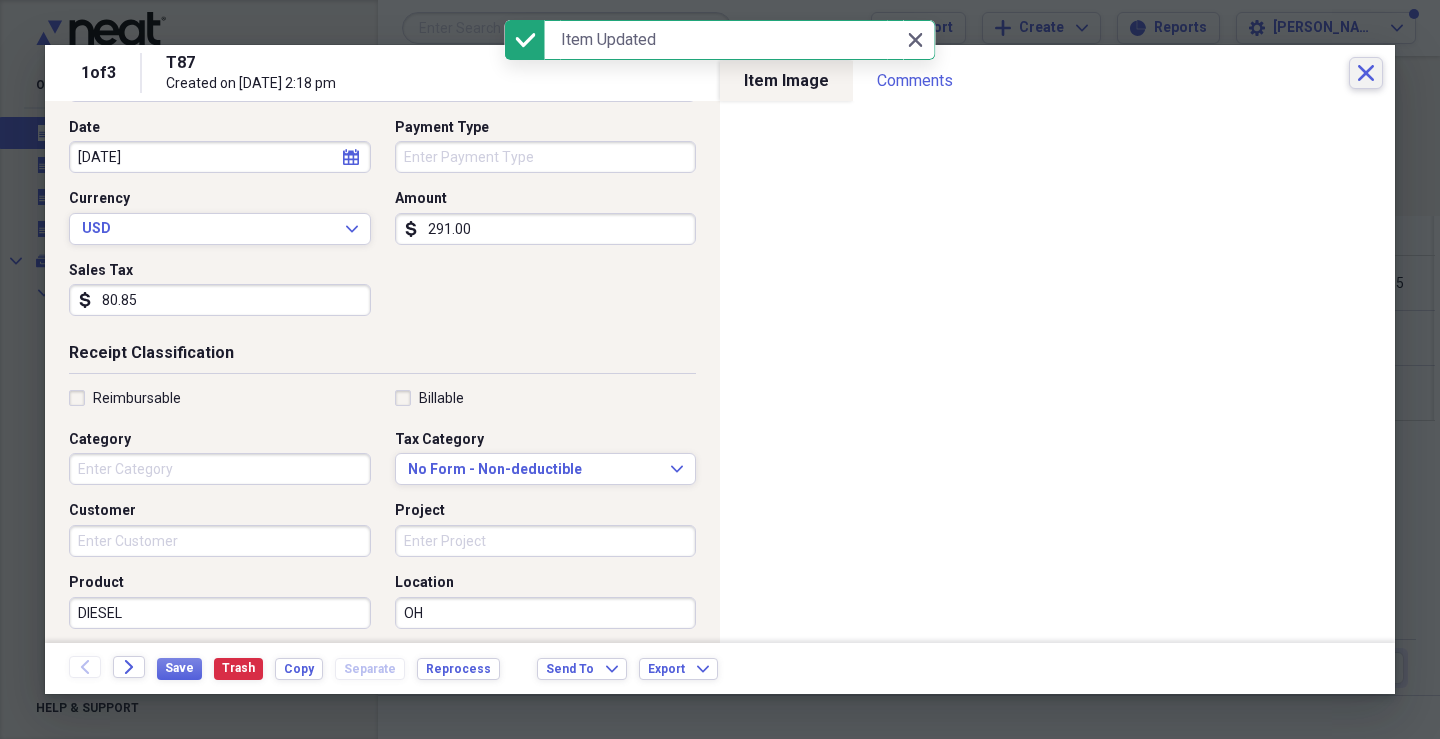 click on "Close" at bounding box center (1366, 73) 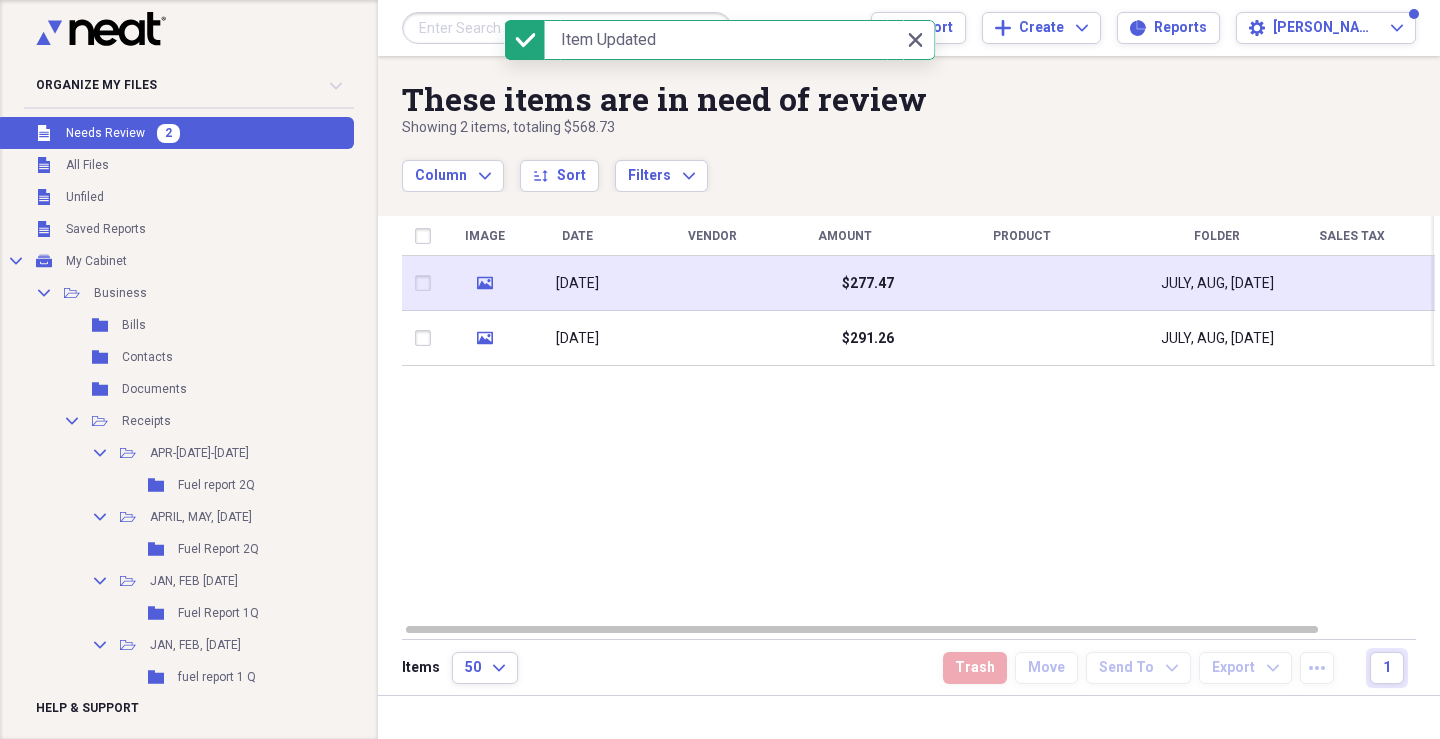 click on "$277.47" at bounding box center (844, 283) 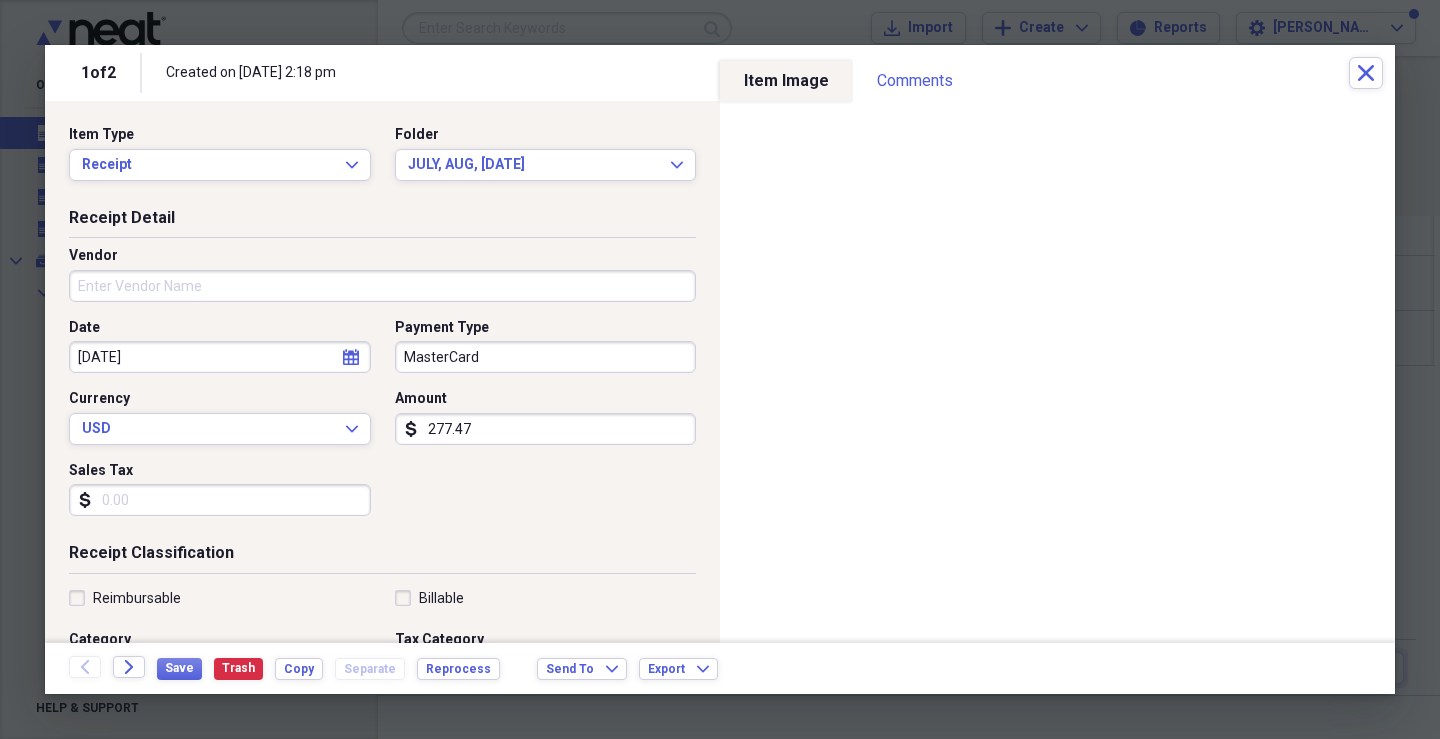 click on "Vendor" at bounding box center (382, 286) 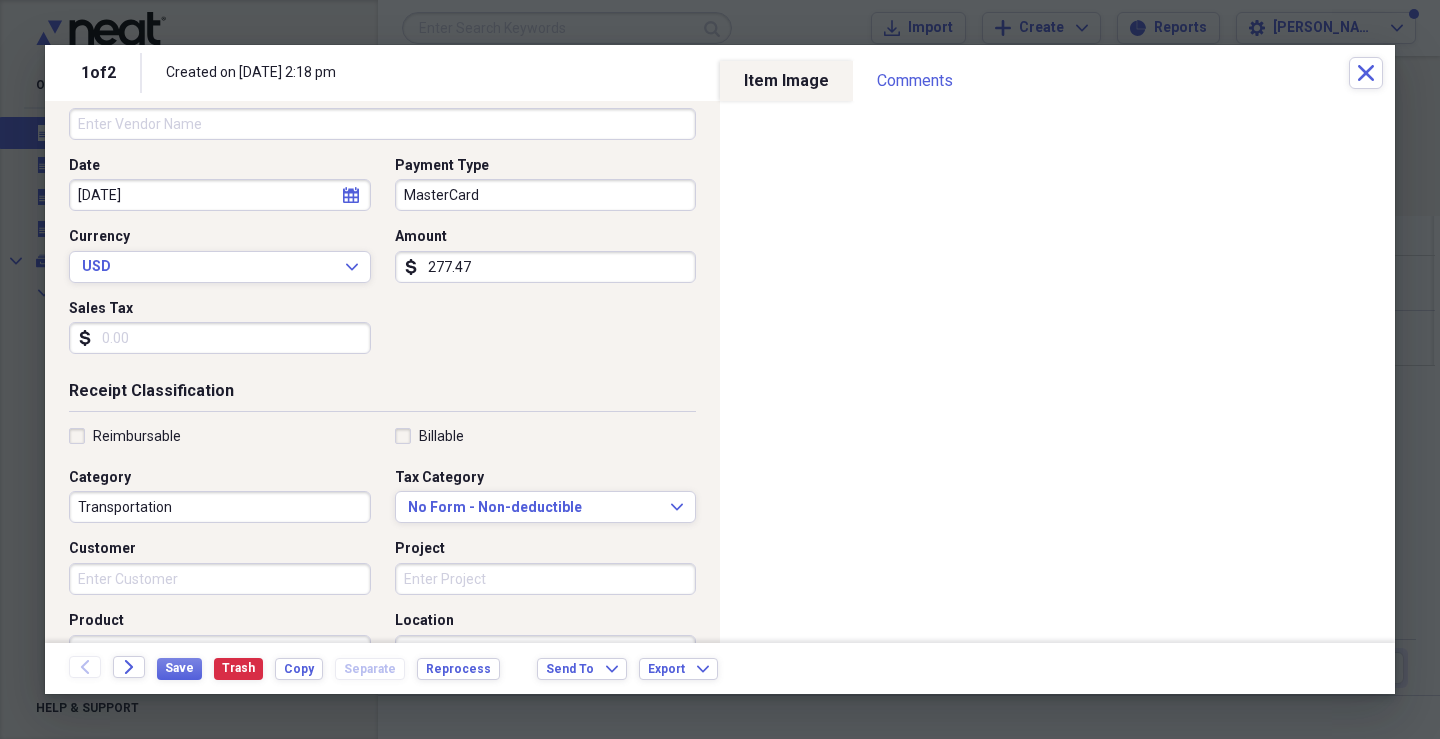 scroll, scrollTop: 0, scrollLeft: 0, axis: both 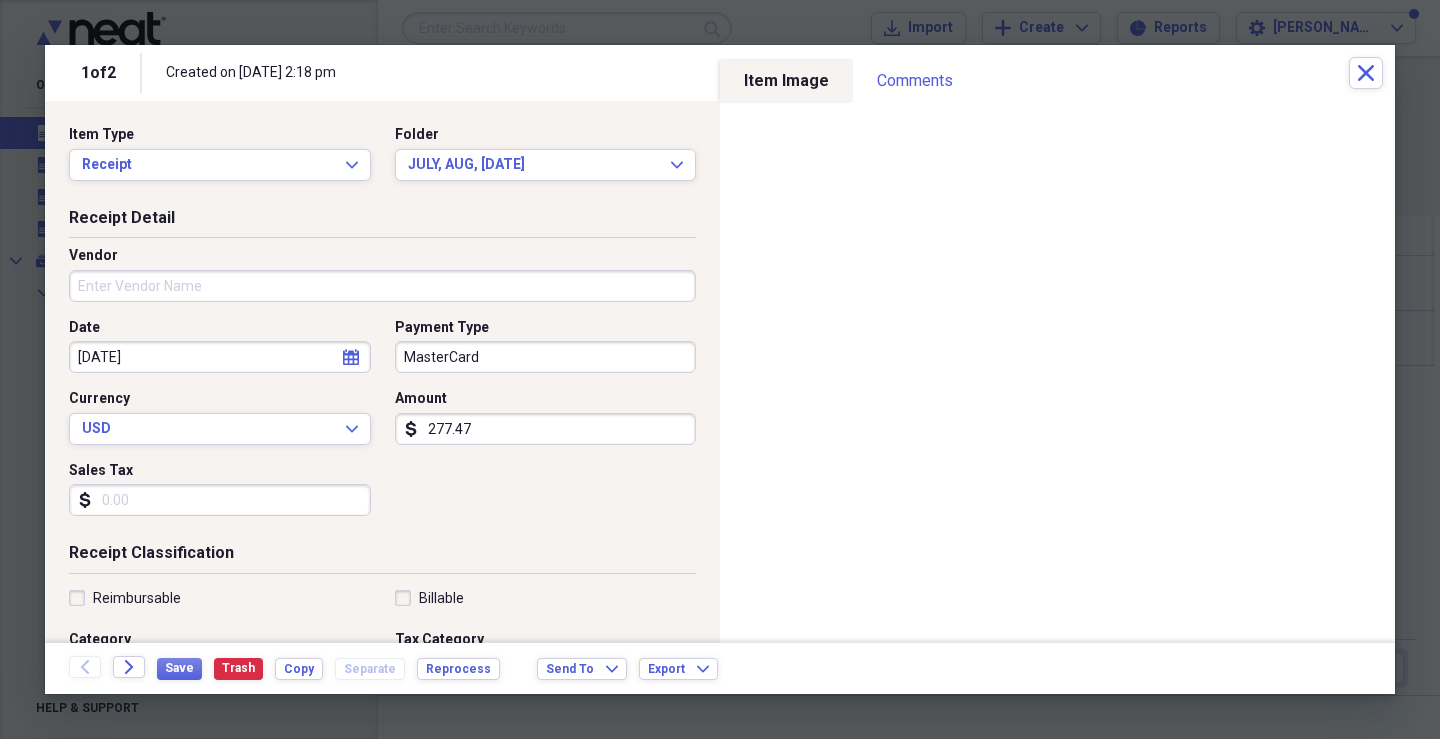 click on "Vendor" at bounding box center (382, 286) 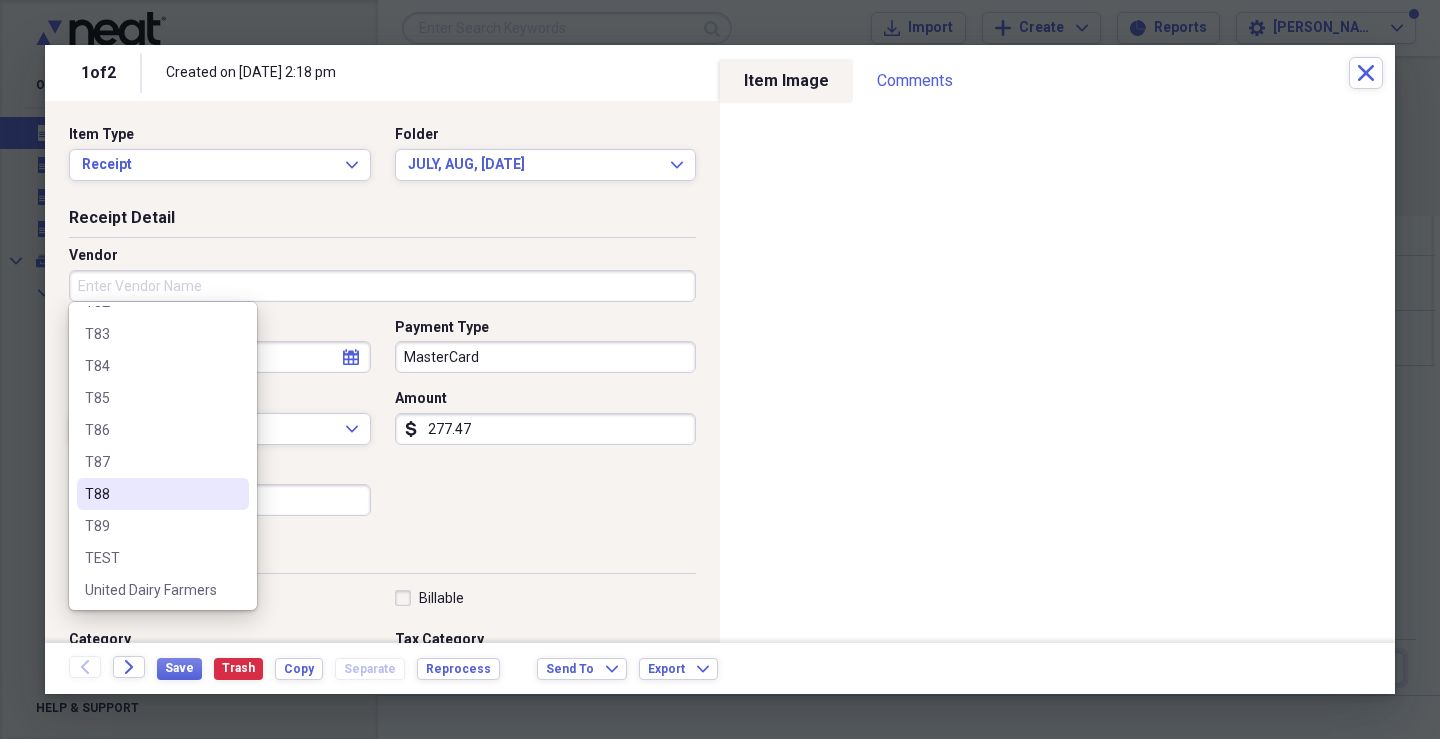 scroll, scrollTop: 1404, scrollLeft: 0, axis: vertical 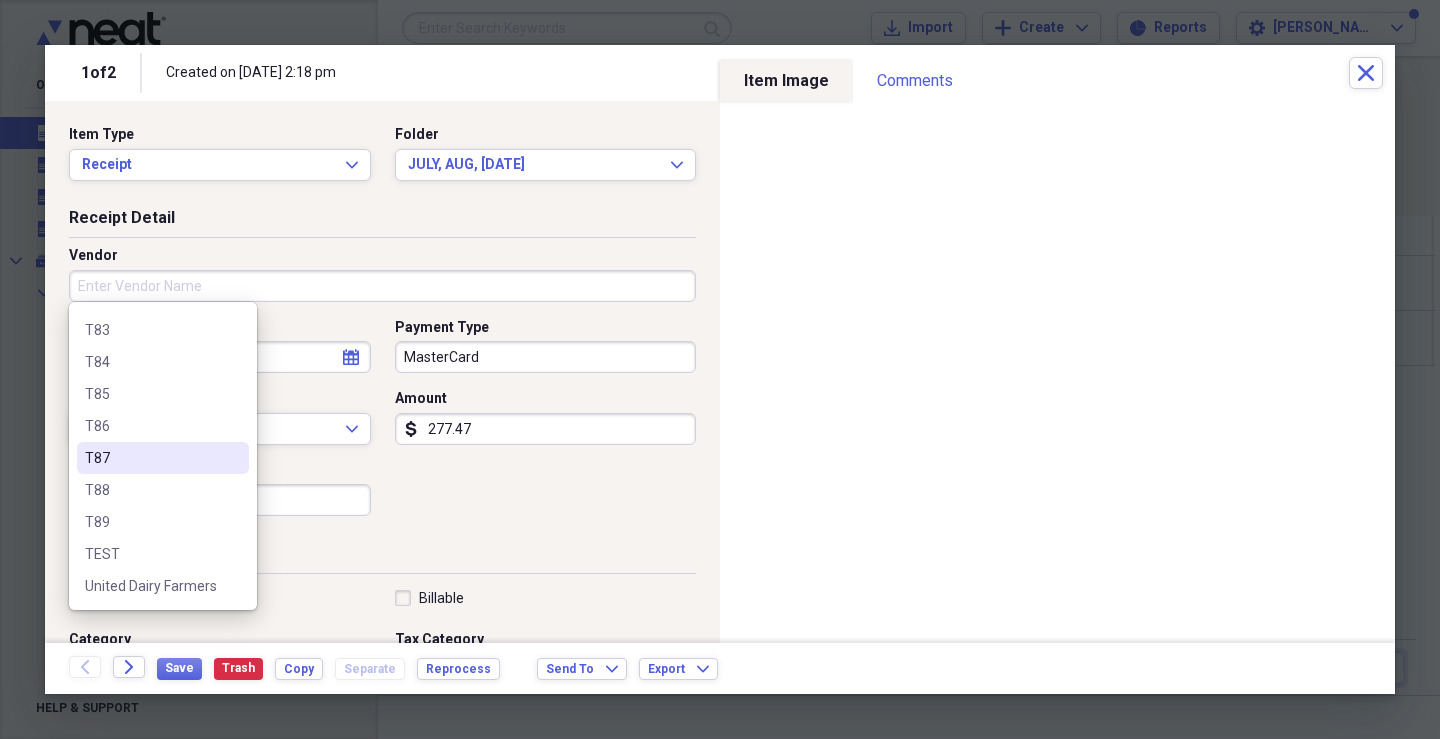 click on "T87" at bounding box center (163, 458) 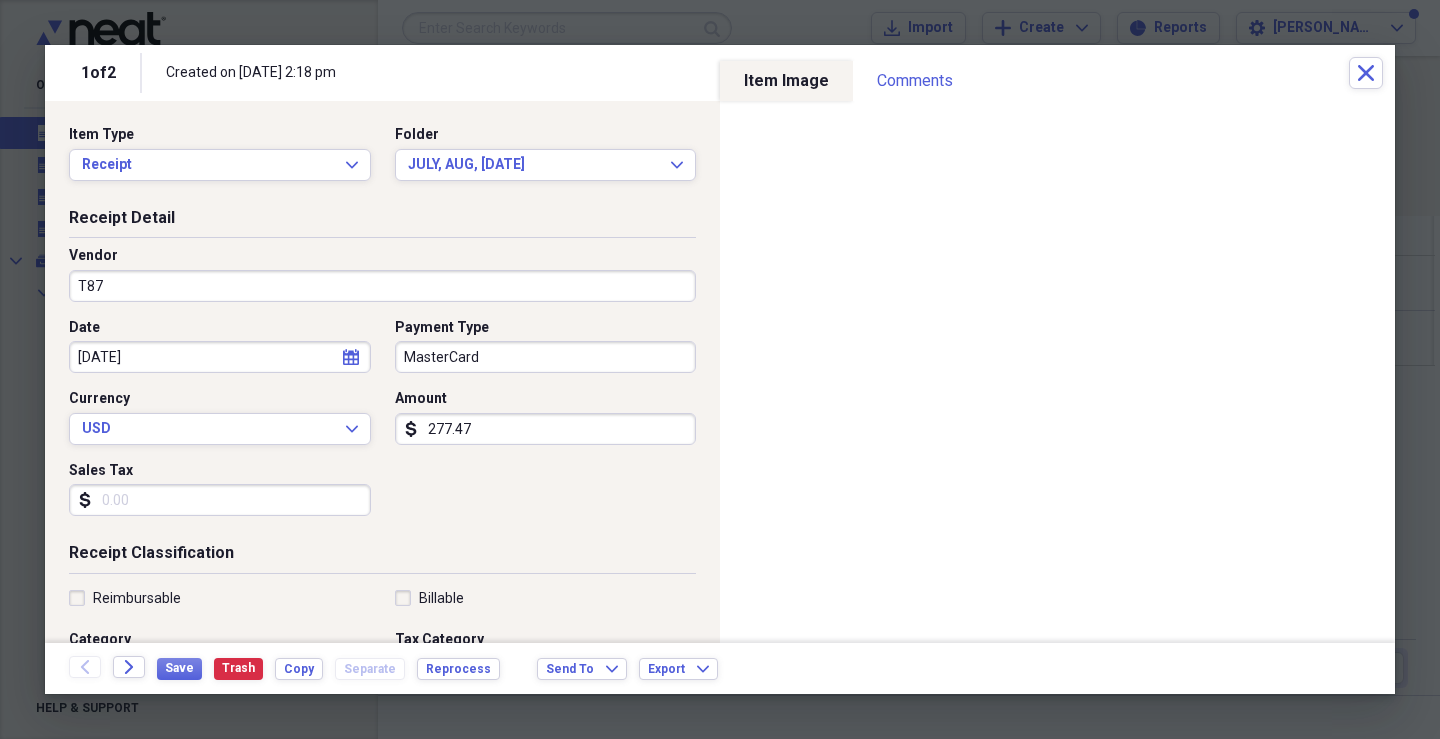 type on "Fuel/Auto" 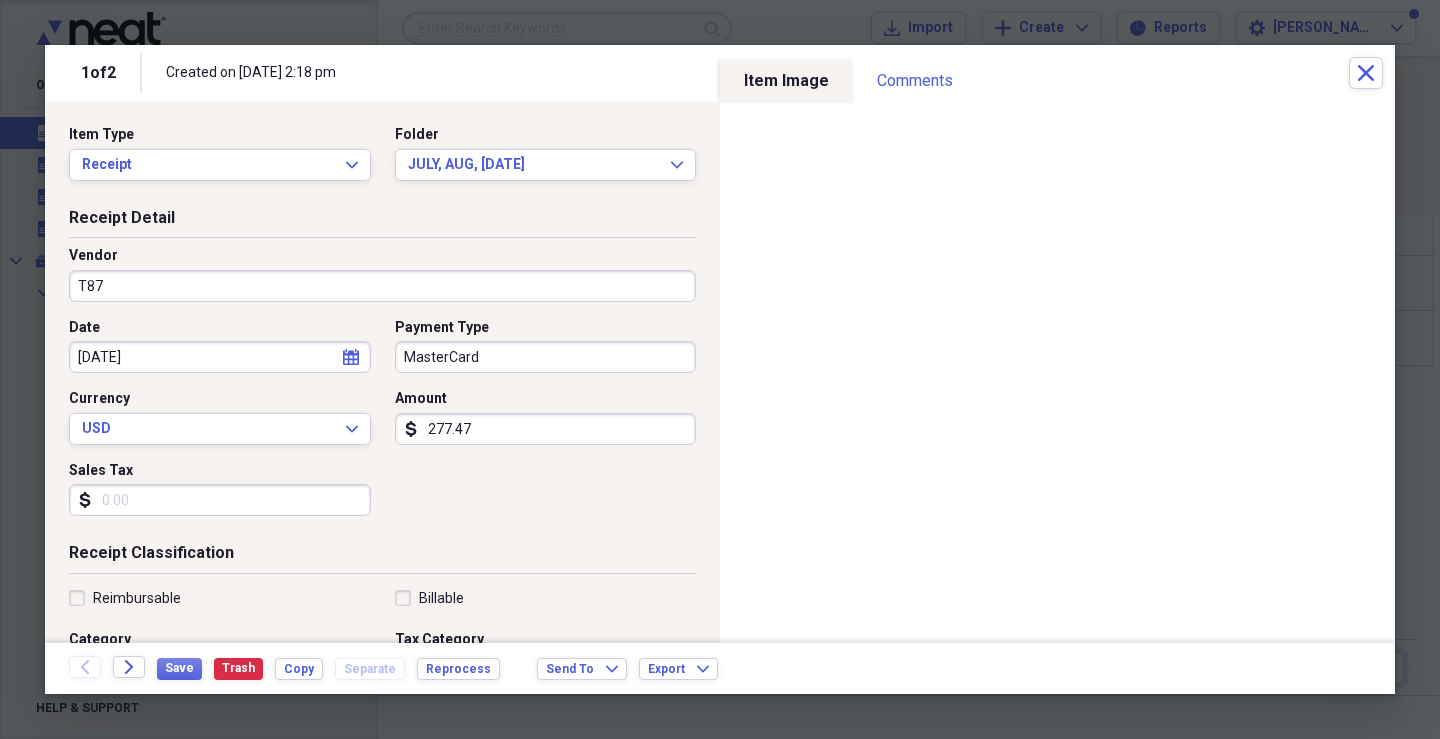click on "MasterCard" at bounding box center (546, 357) 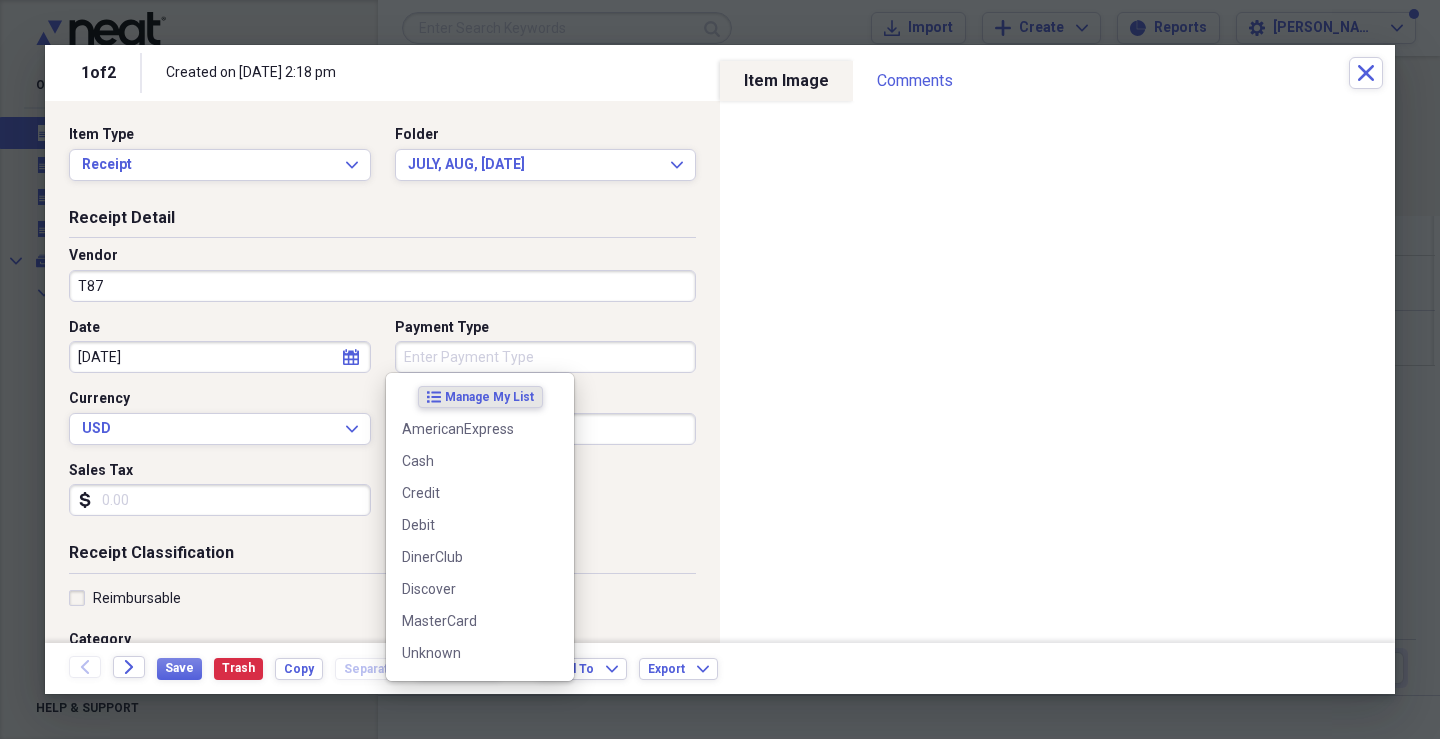 type 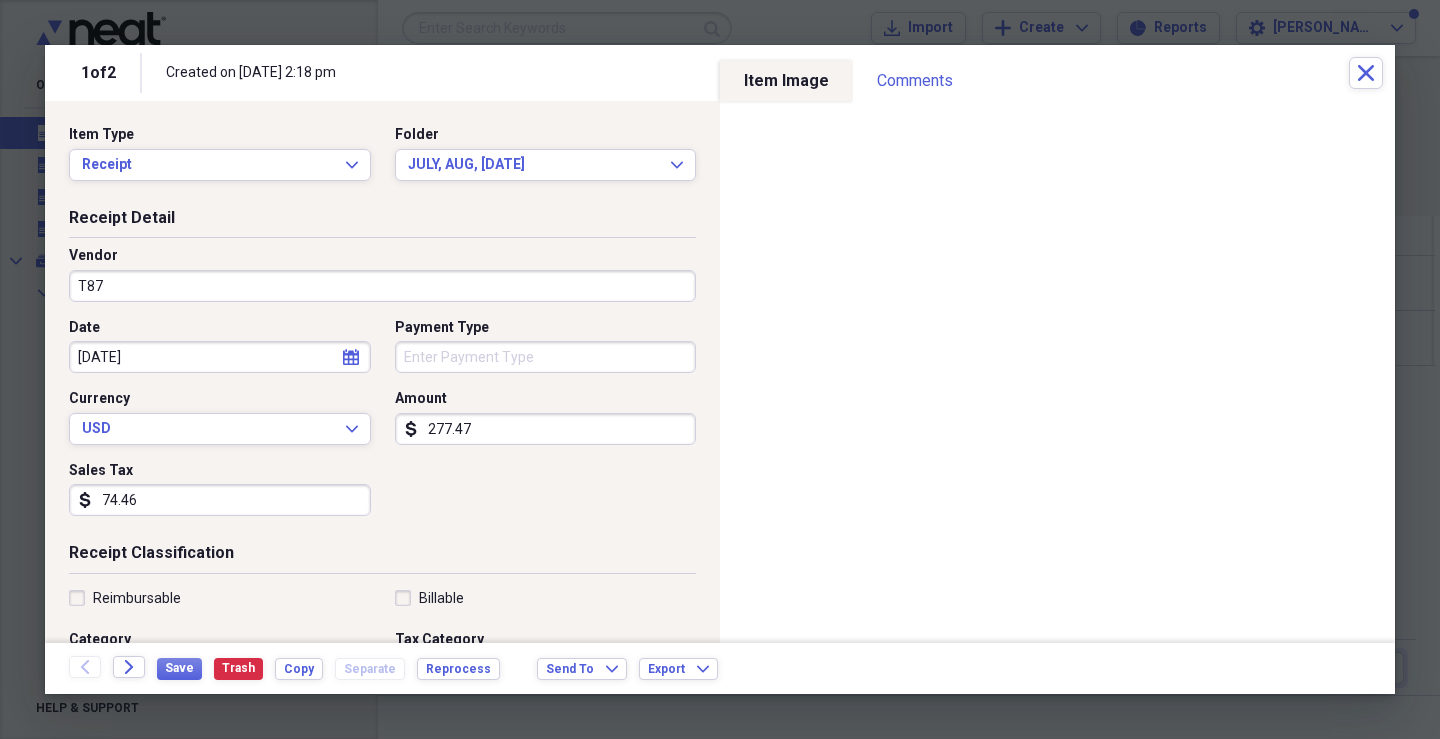 type on "74.46" 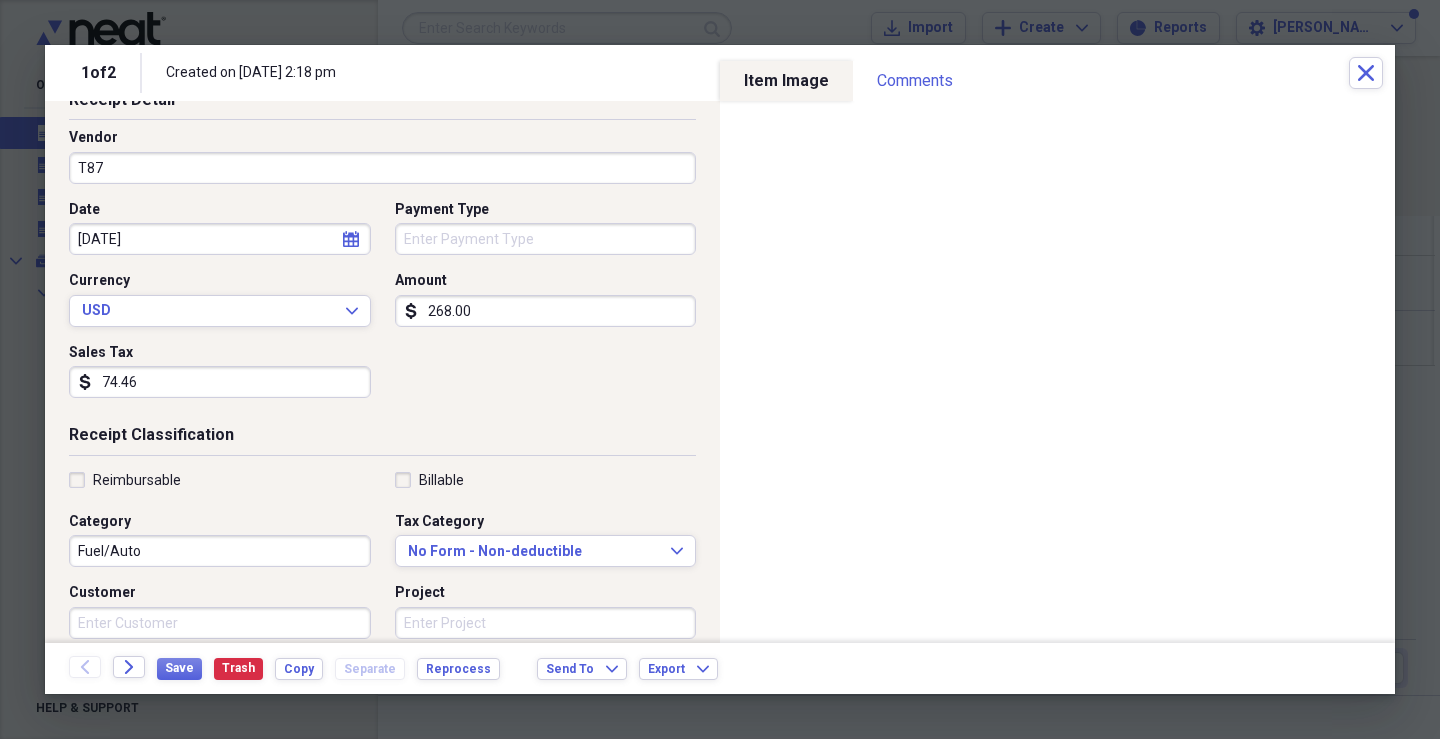 scroll, scrollTop: 300, scrollLeft: 0, axis: vertical 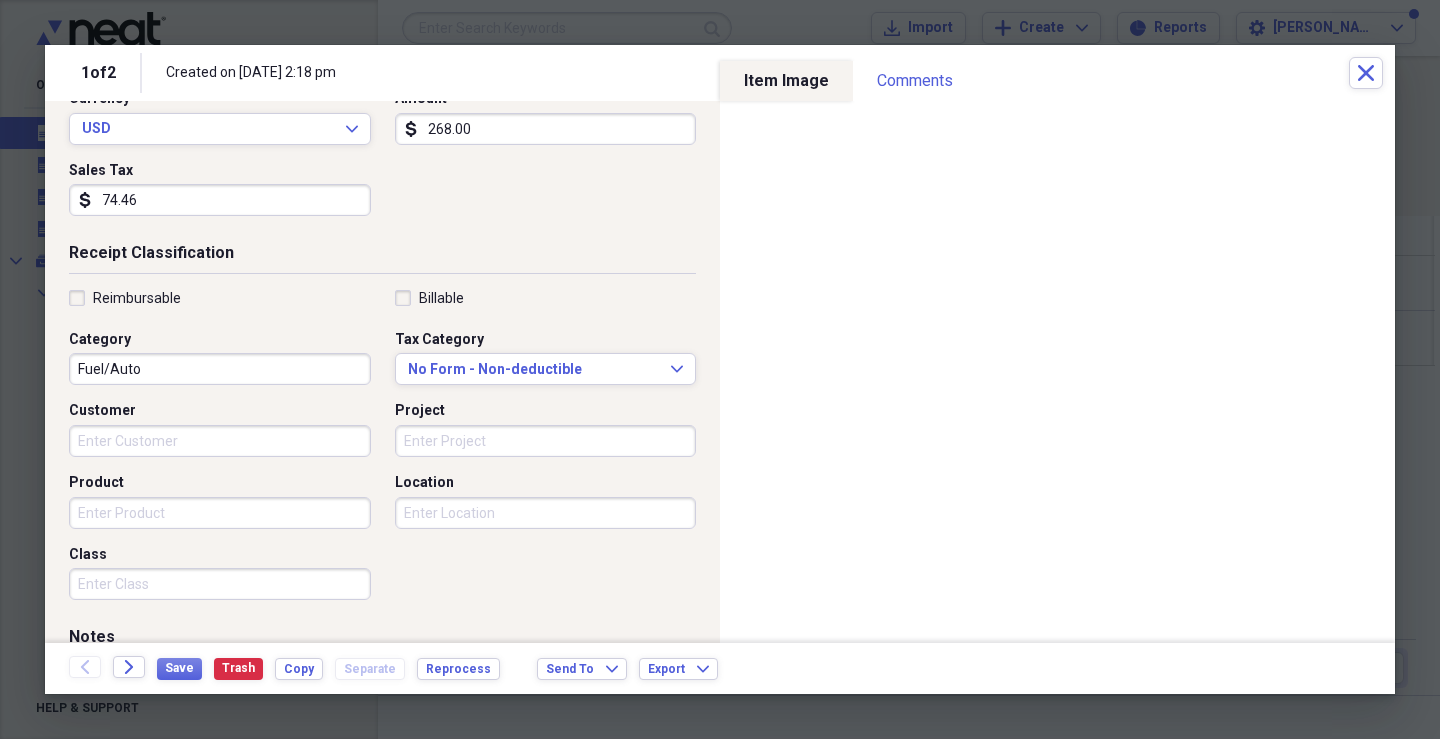 type on "268.00" 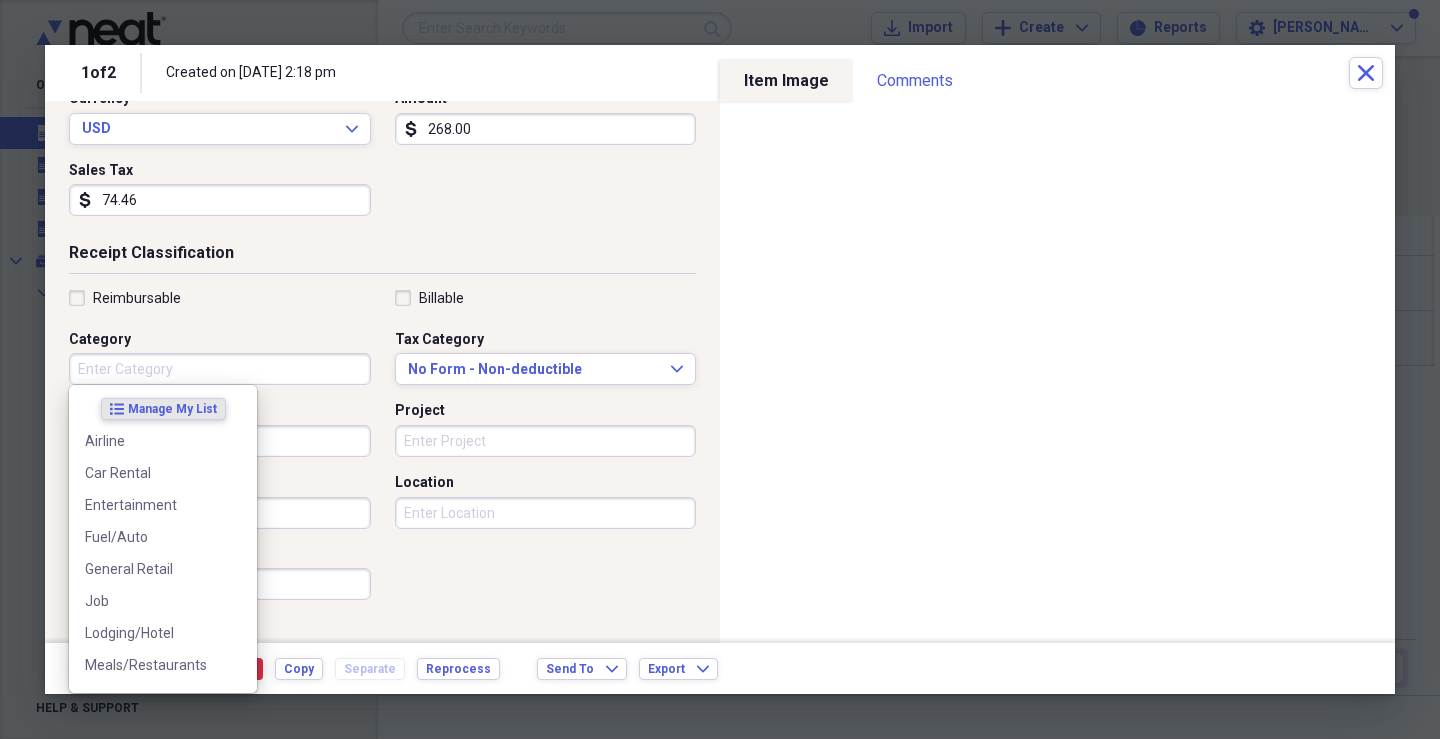 type 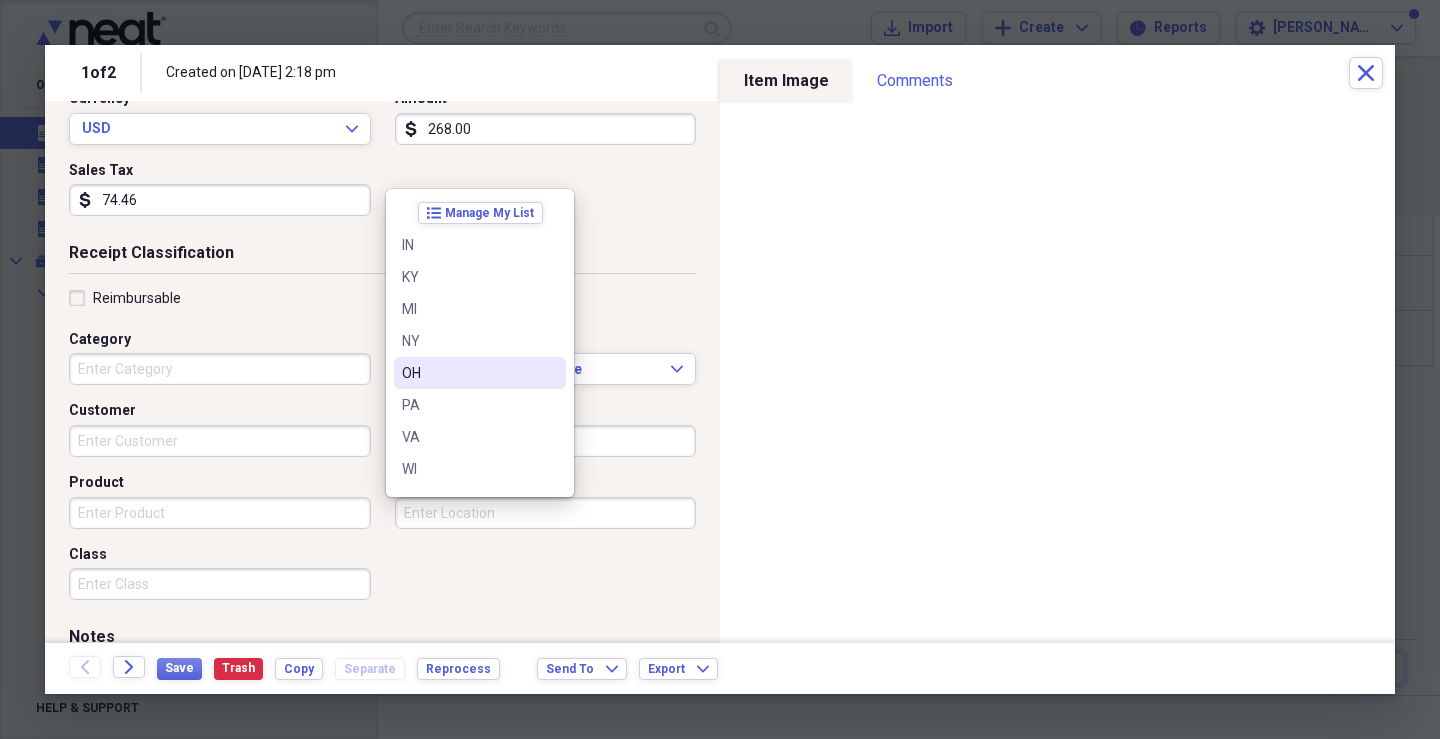 click on "OH" at bounding box center (480, 373) 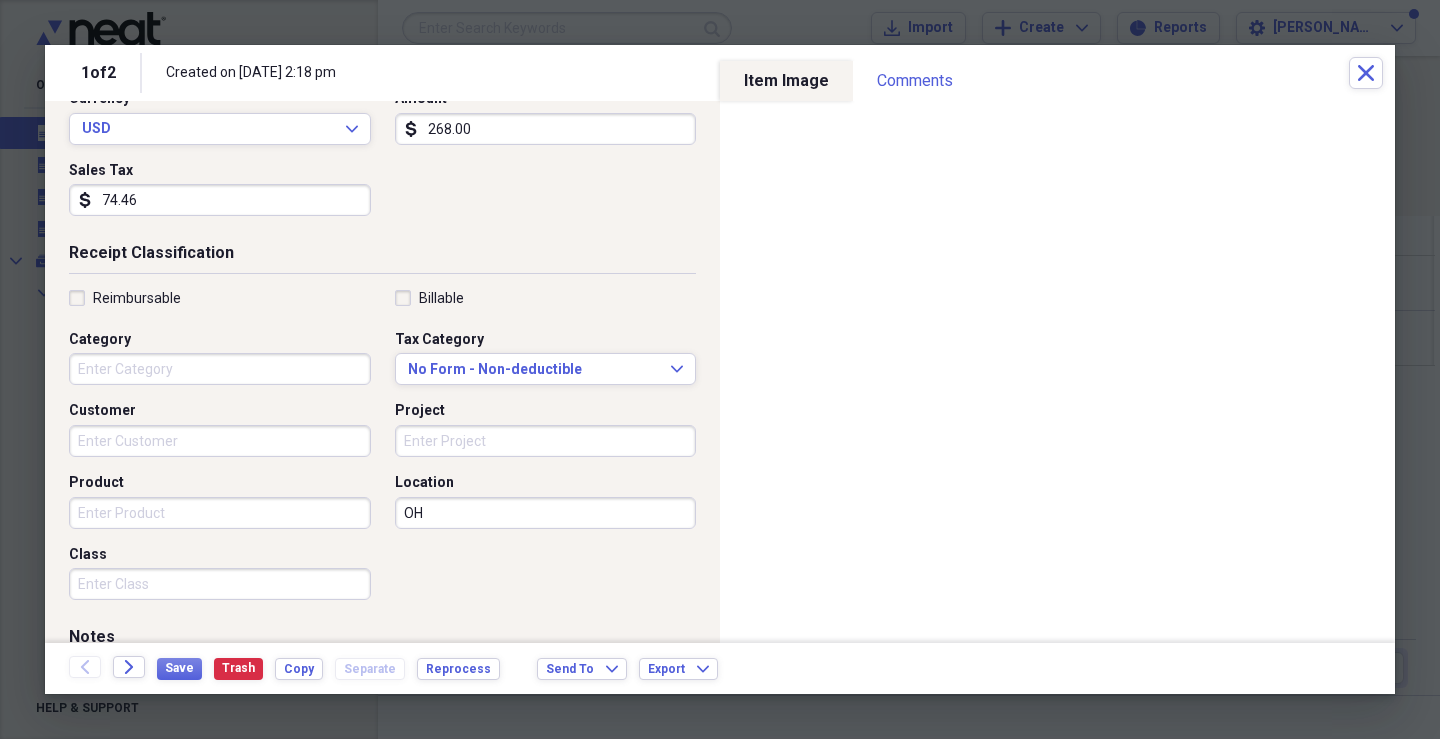 click on "Product" at bounding box center [220, 513] 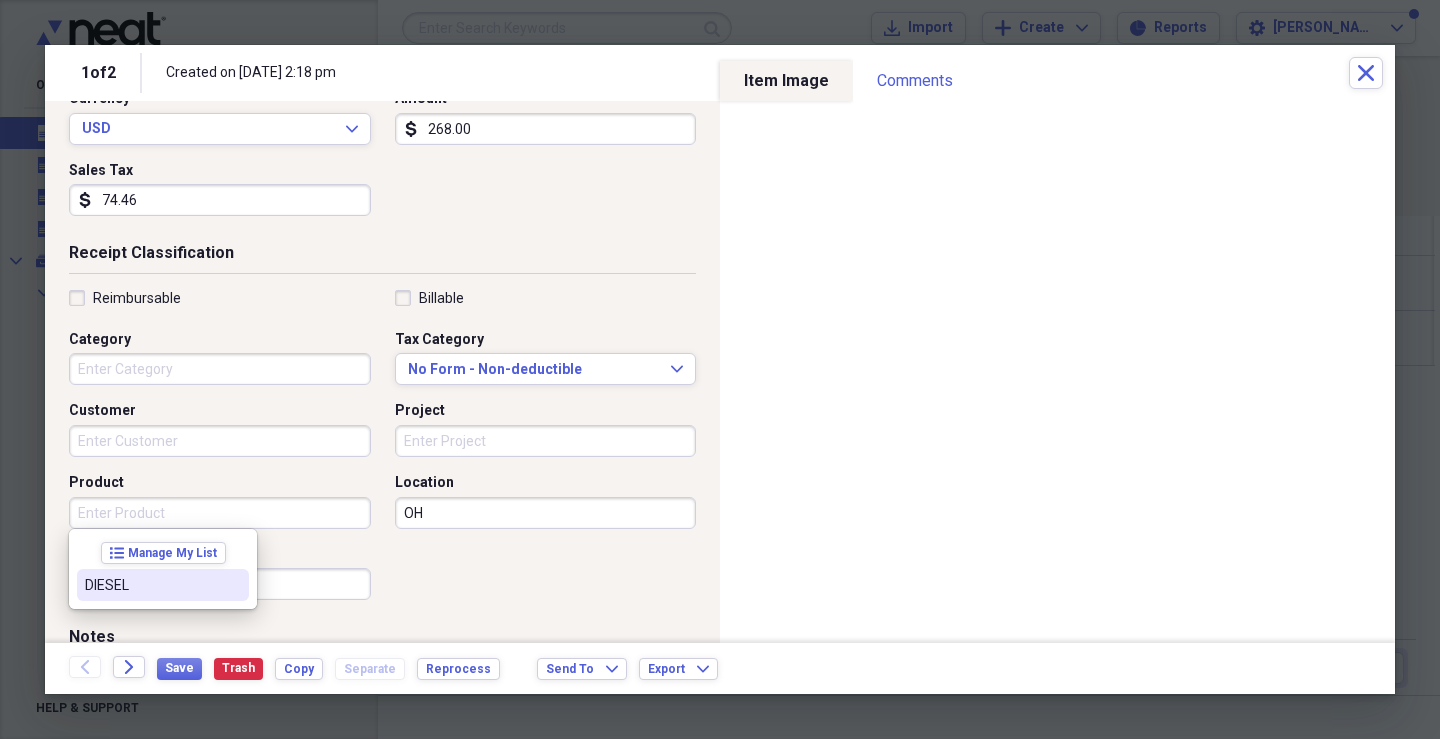 click on "DIESEL" at bounding box center [151, 585] 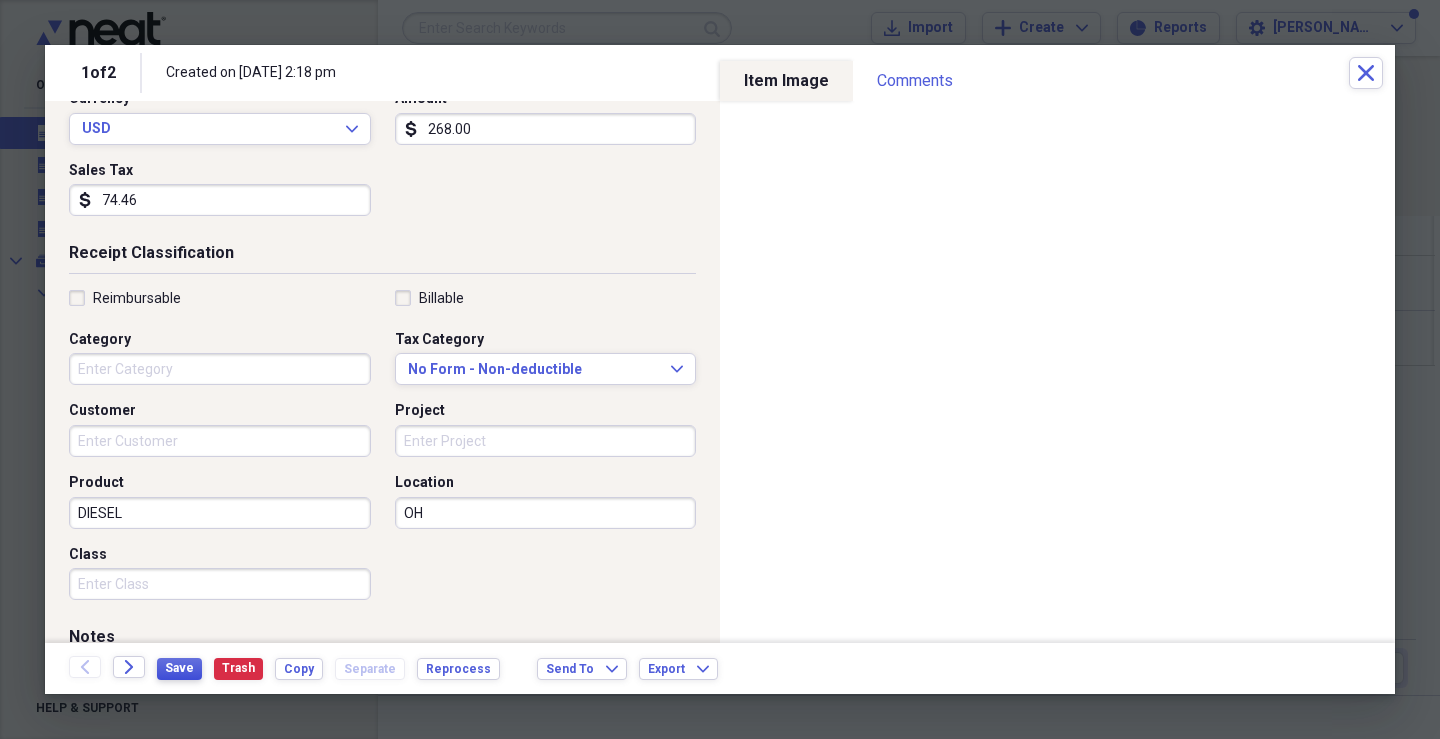 click on "Save" at bounding box center [179, 668] 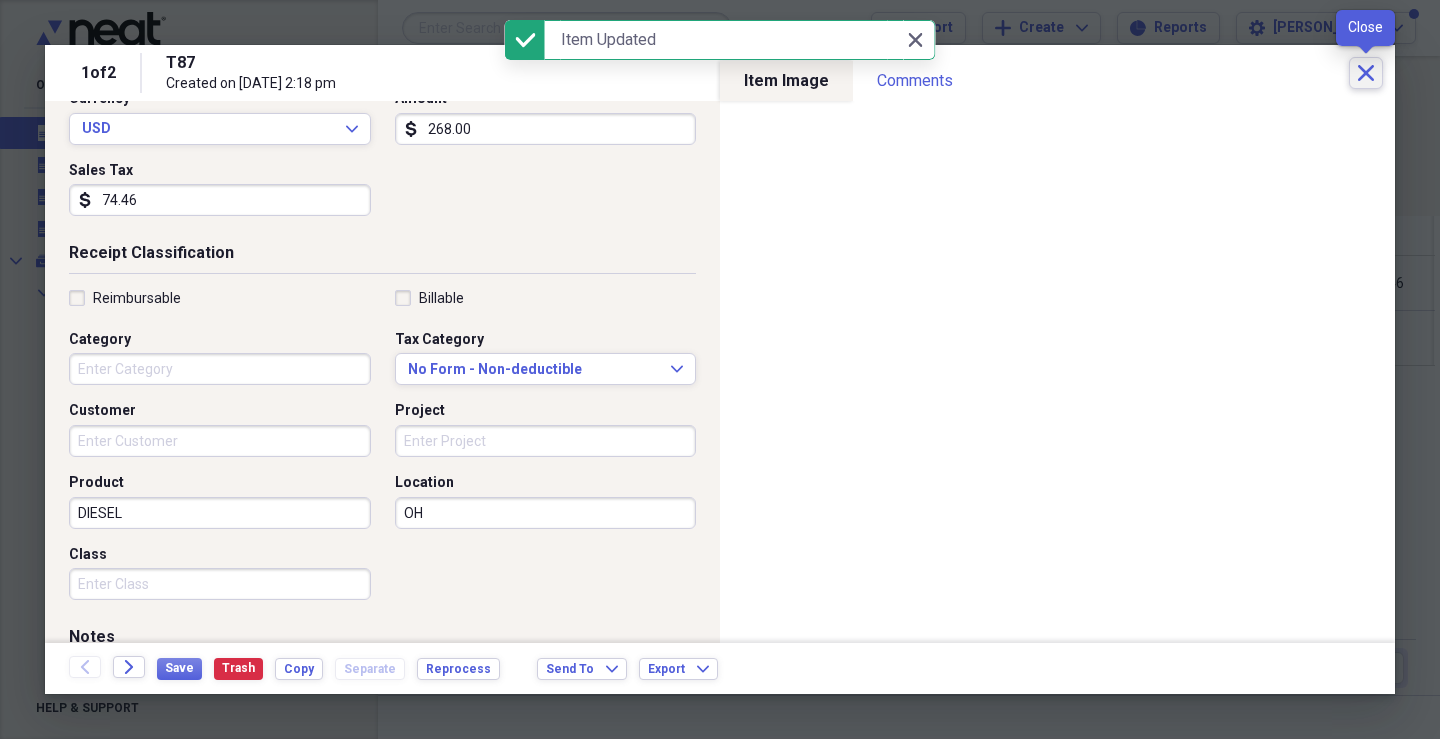 click 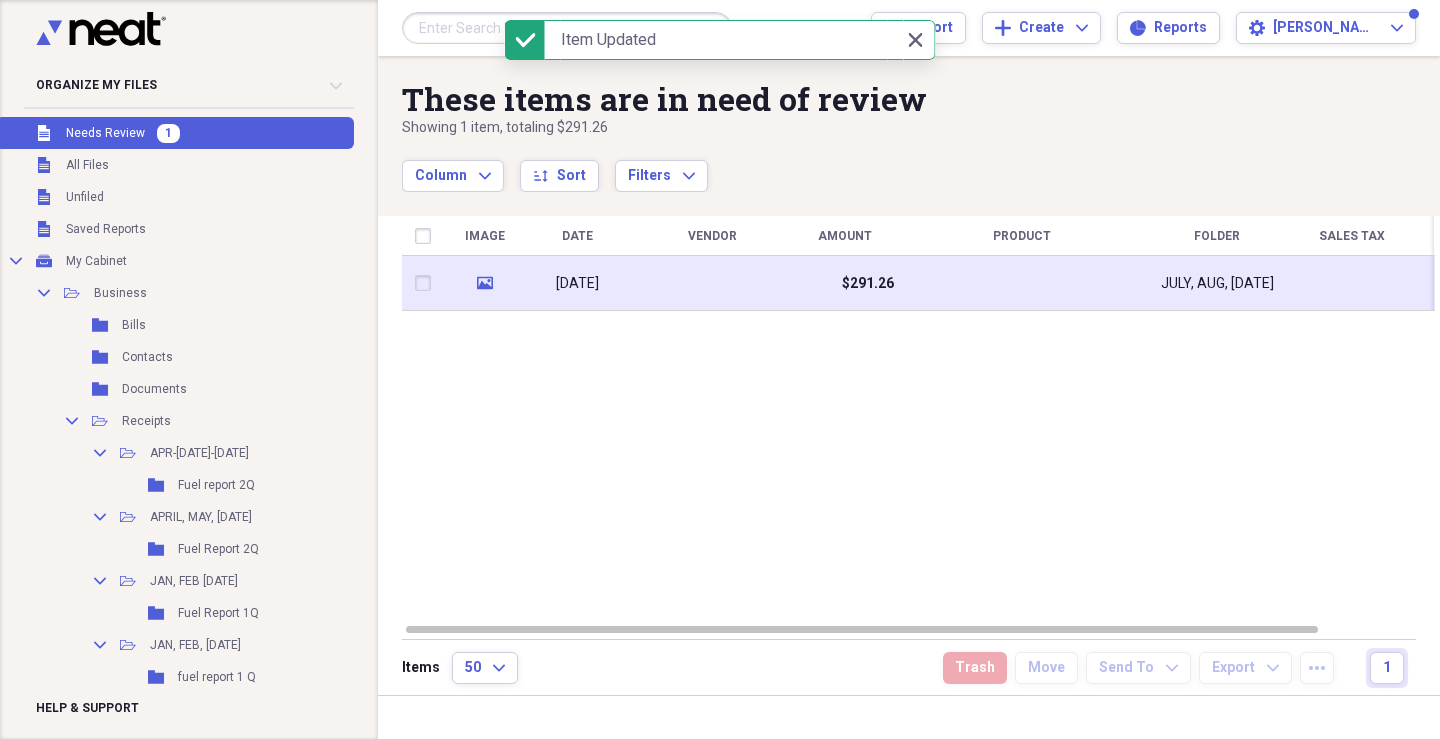 click at bounding box center (712, 283) 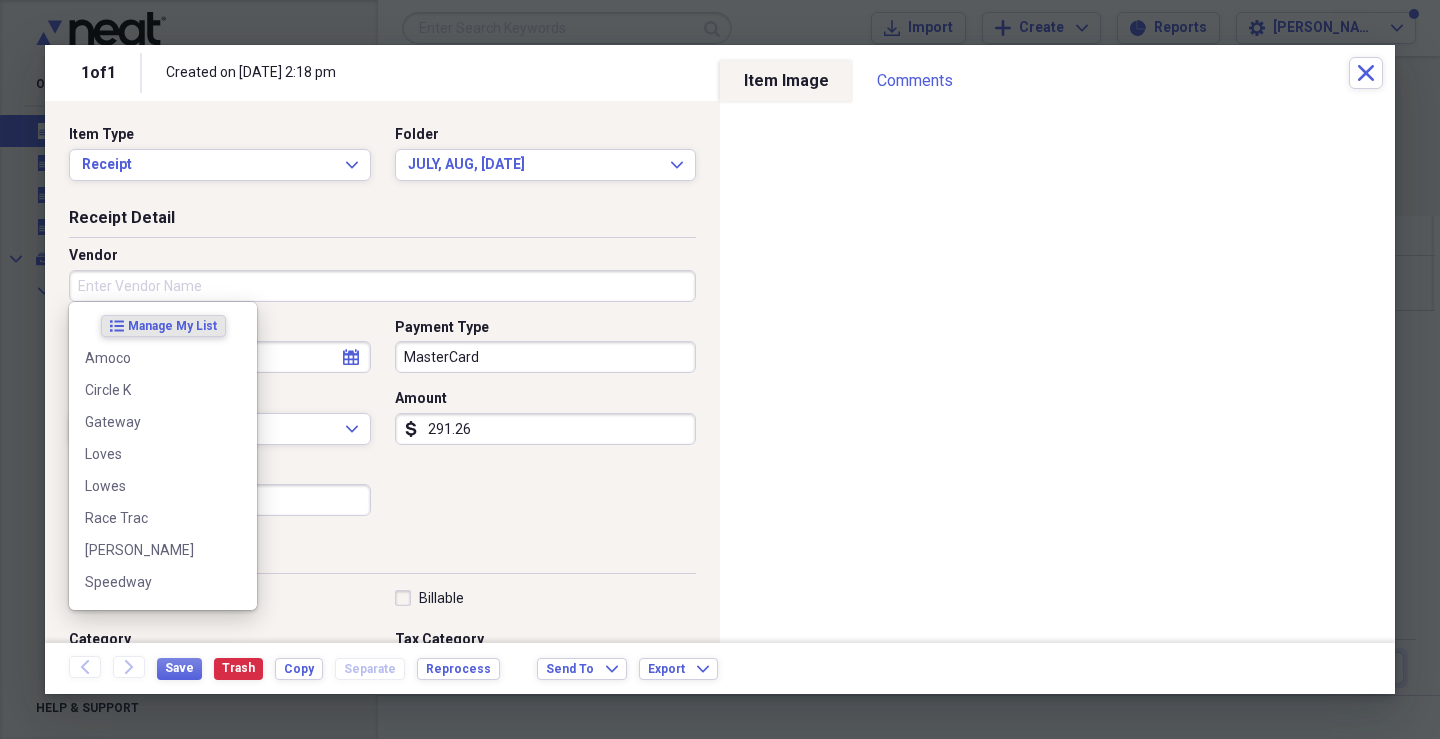 click on "Vendor" at bounding box center [382, 286] 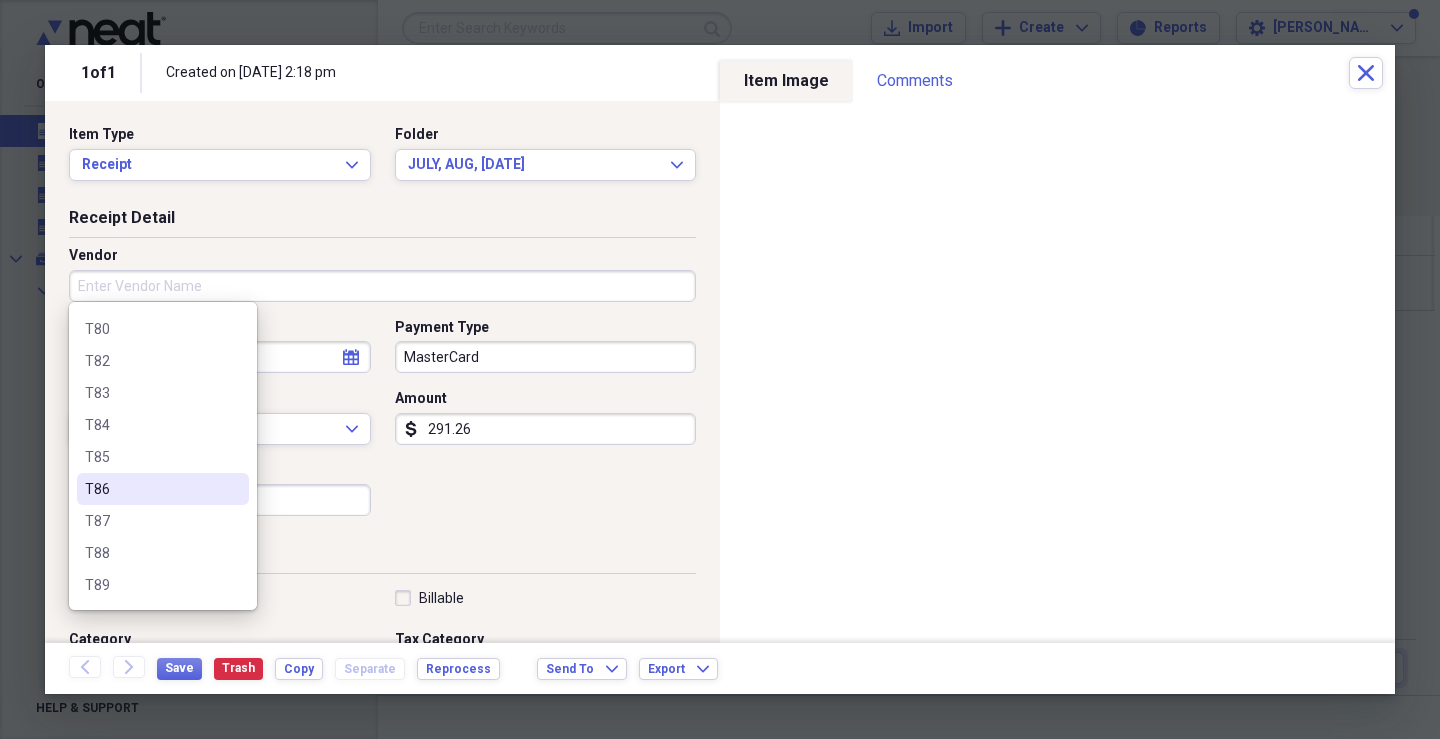 scroll, scrollTop: 1404, scrollLeft: 0, axis: vertical 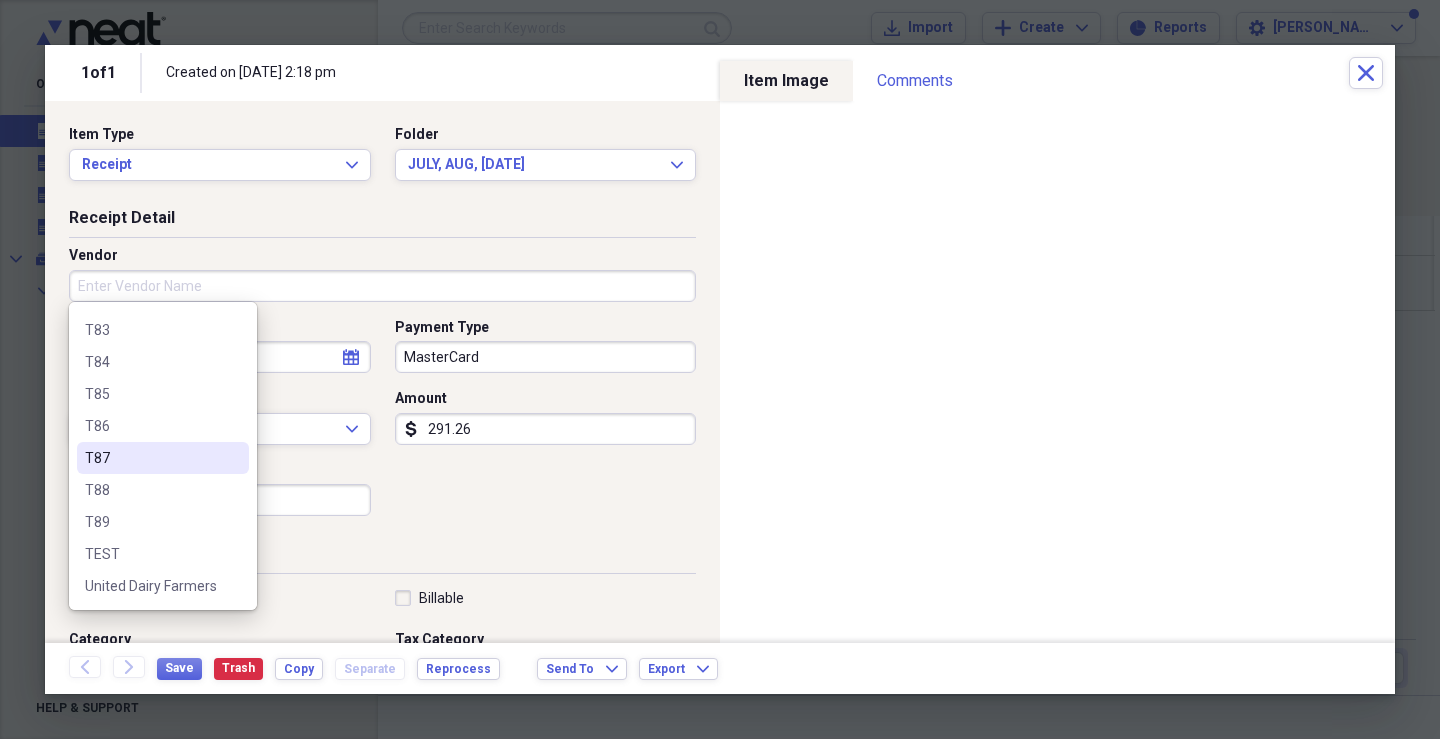 click on "T87" at bounding box center (163, 458) 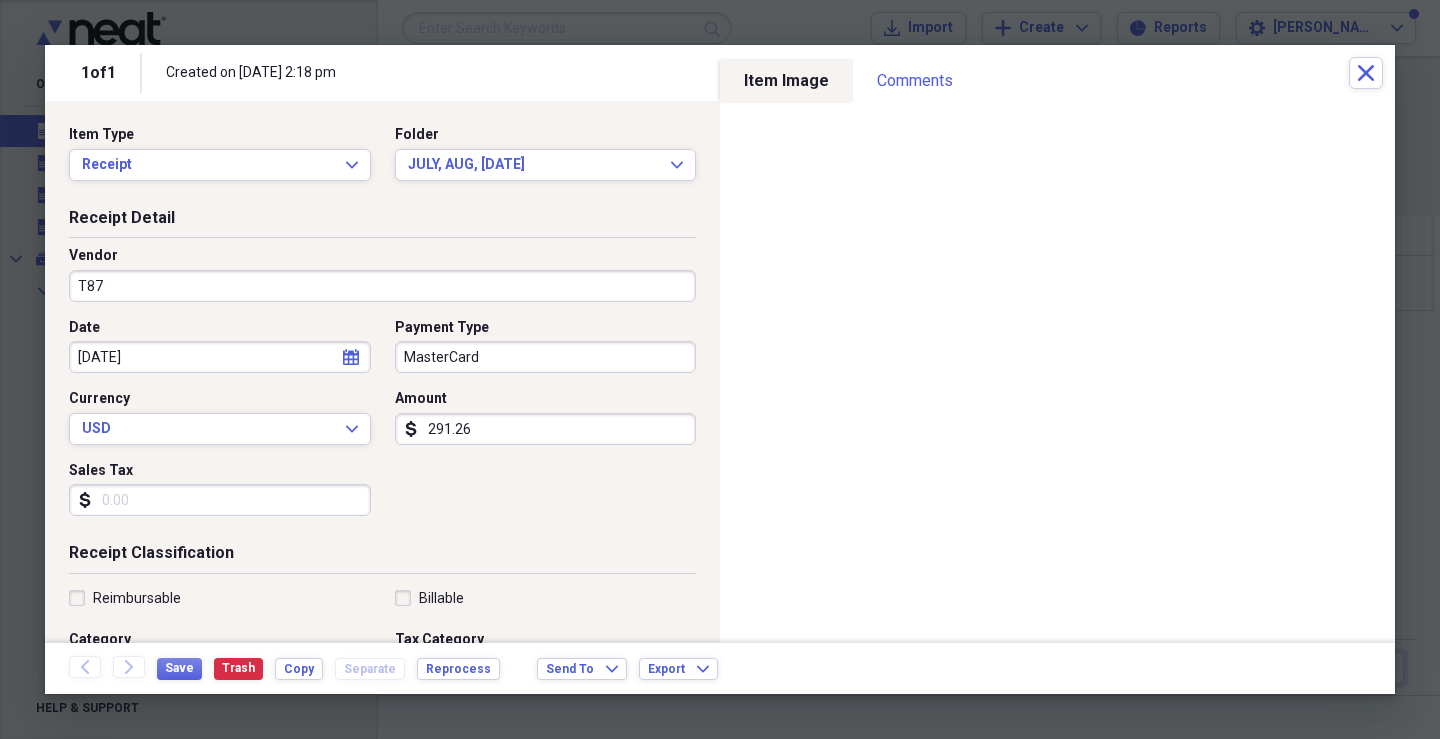 type on "Fuel/Auto" 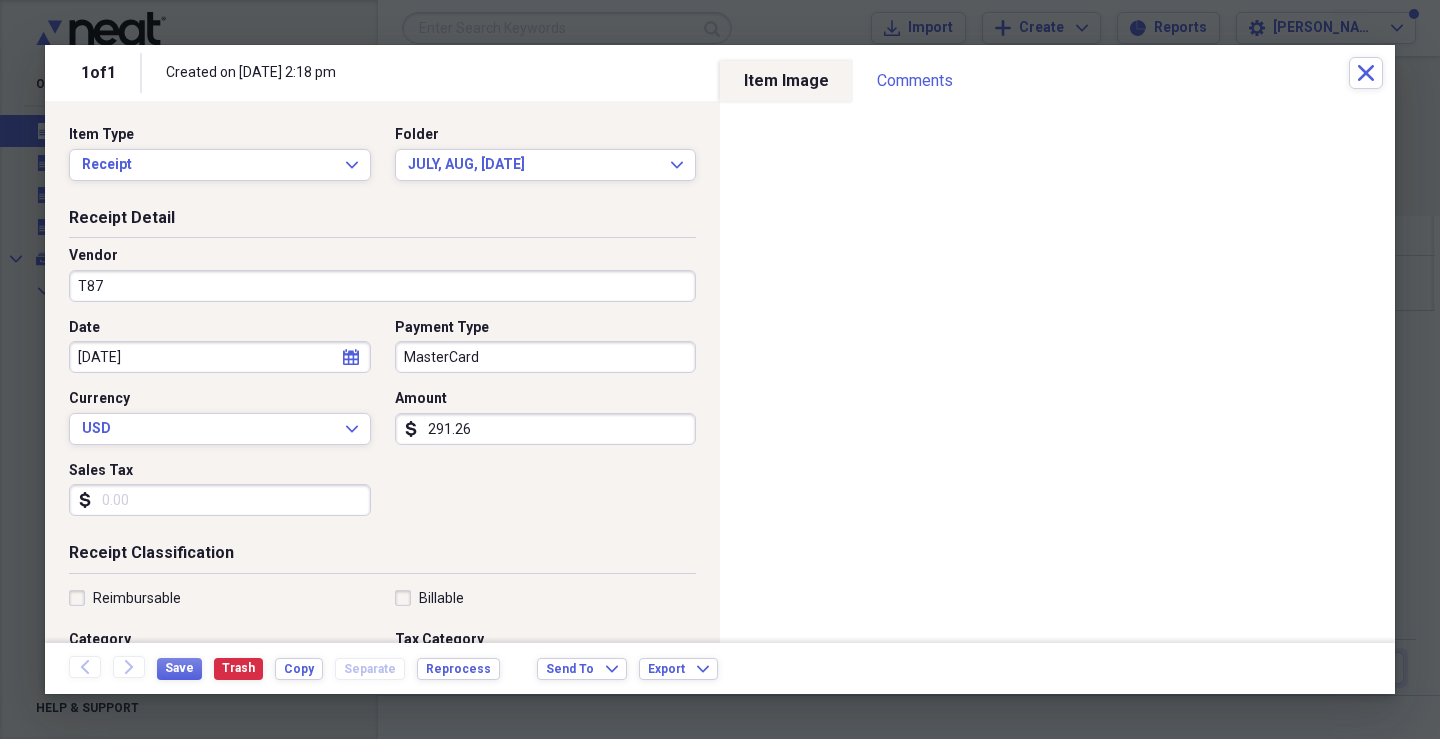 click on "MasterCard" at bounding box center (546, 357) 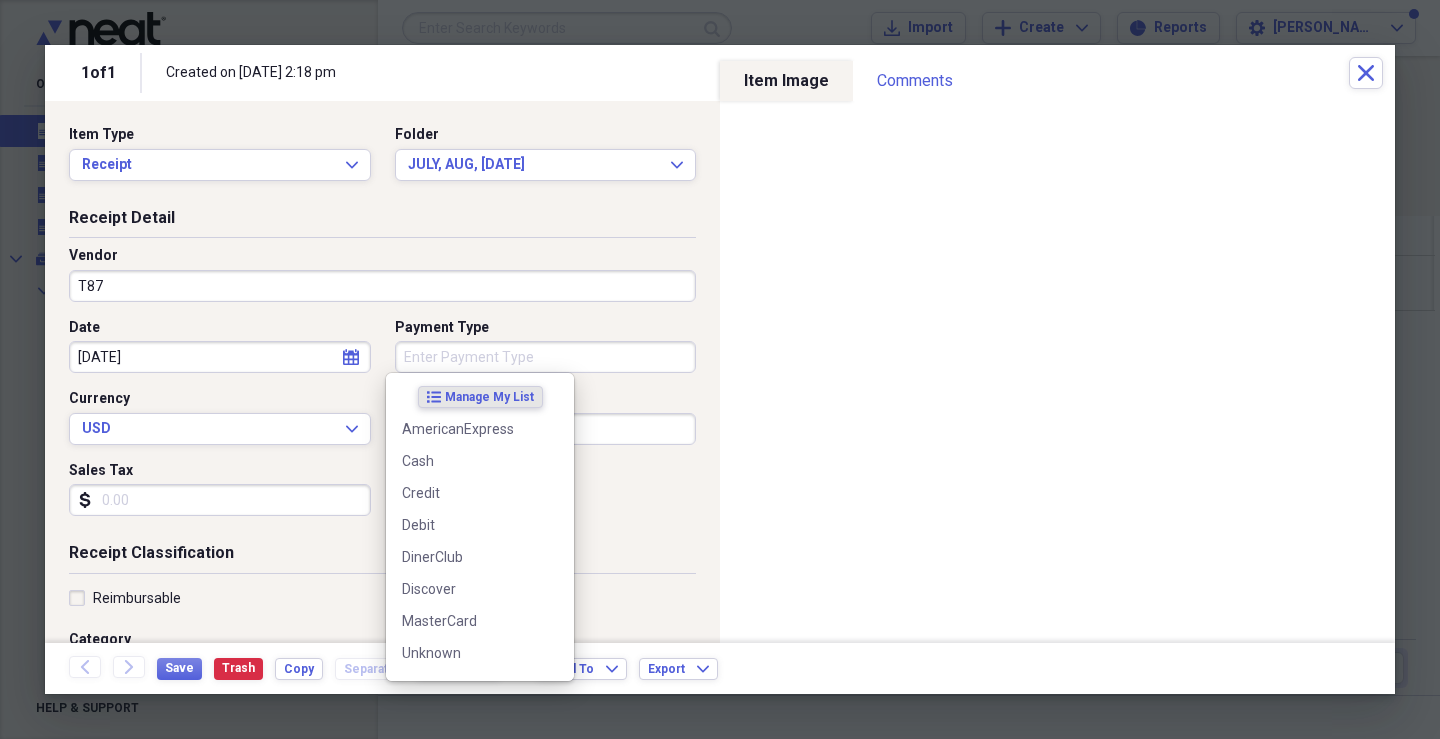 type 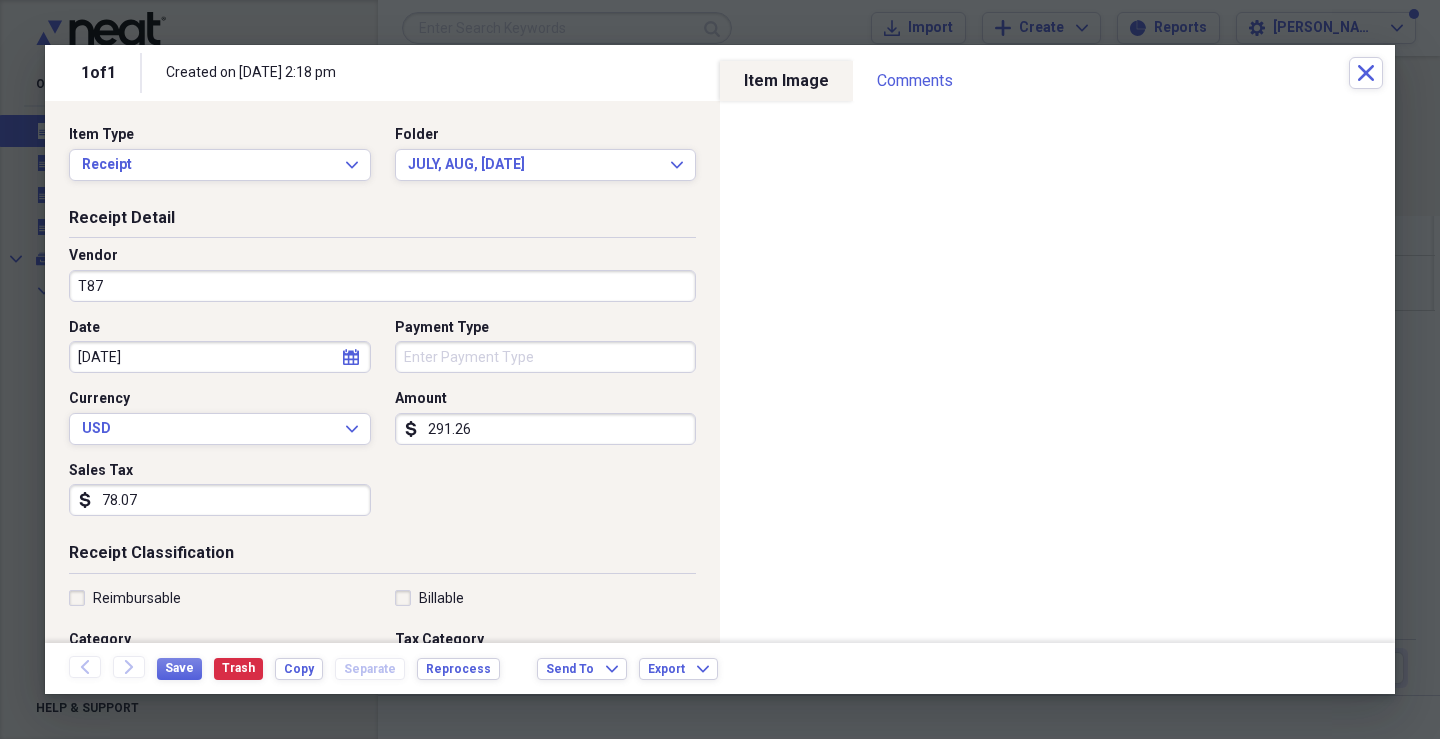 type on "78.07" 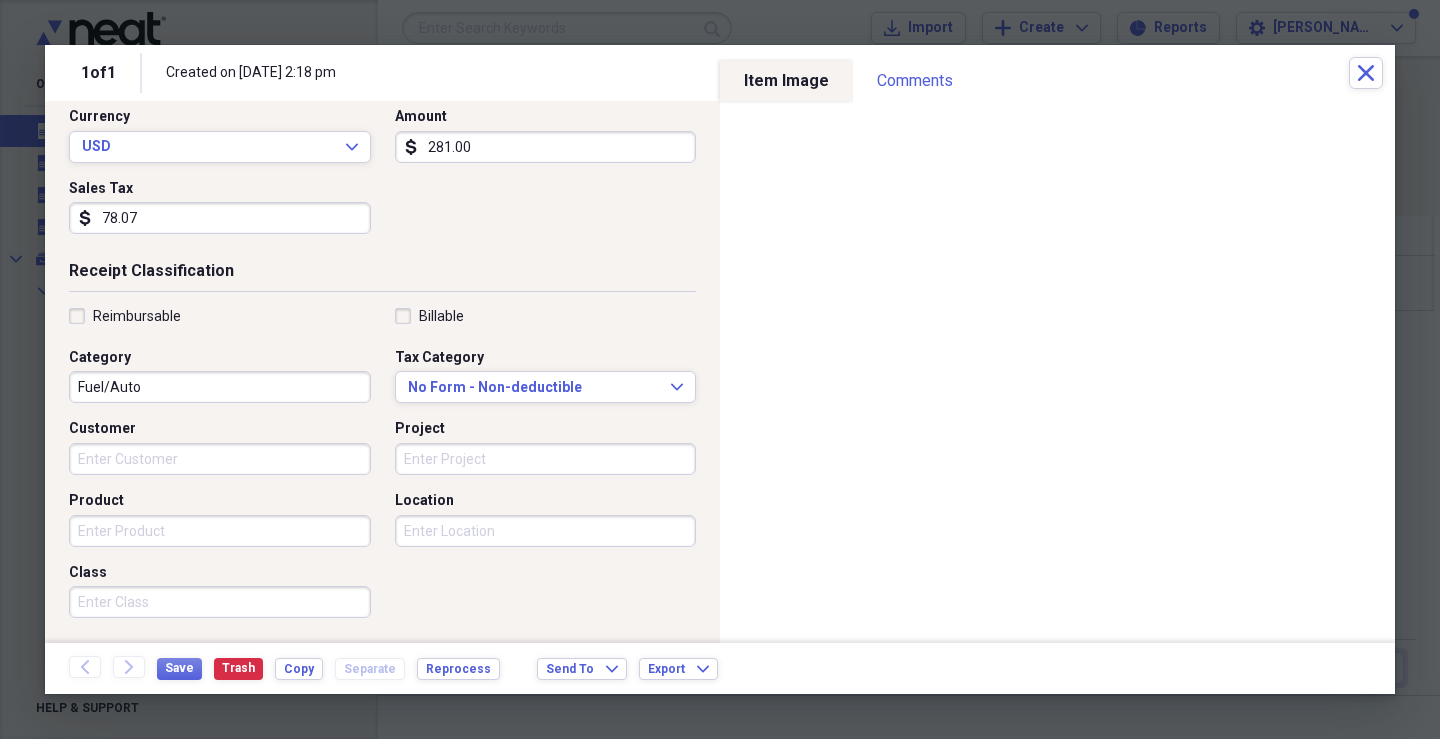 scroll, scrollTop: 300, scrollLeft: 0, axis: vertical 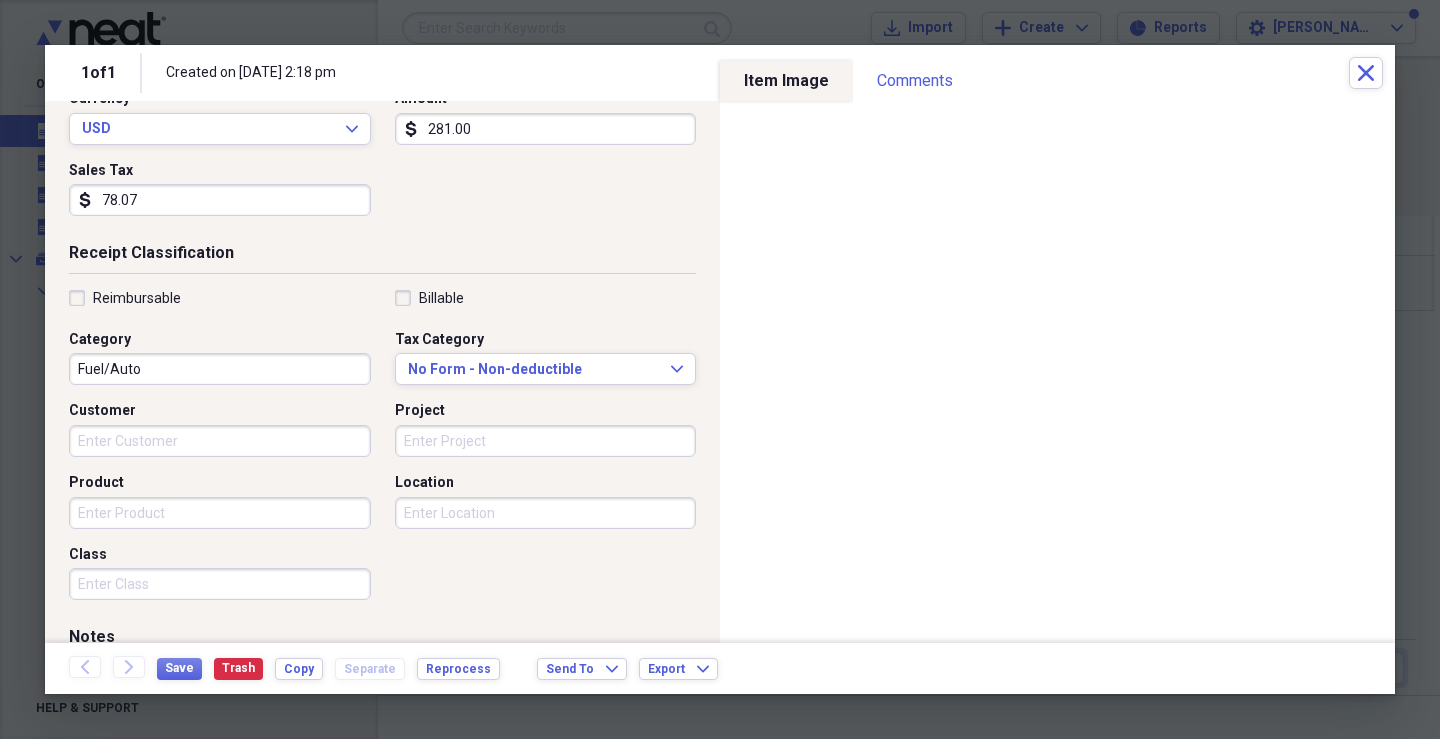 type on "281.00" 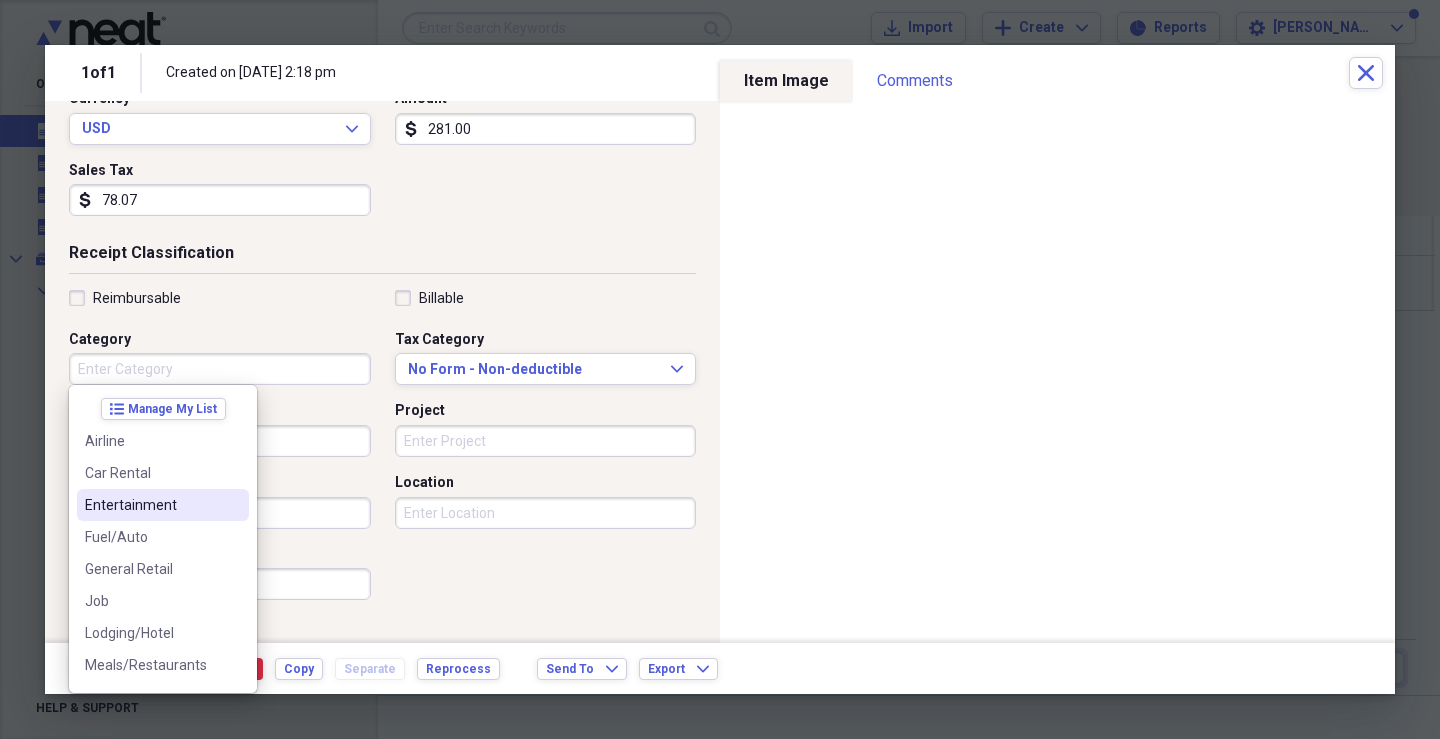 type 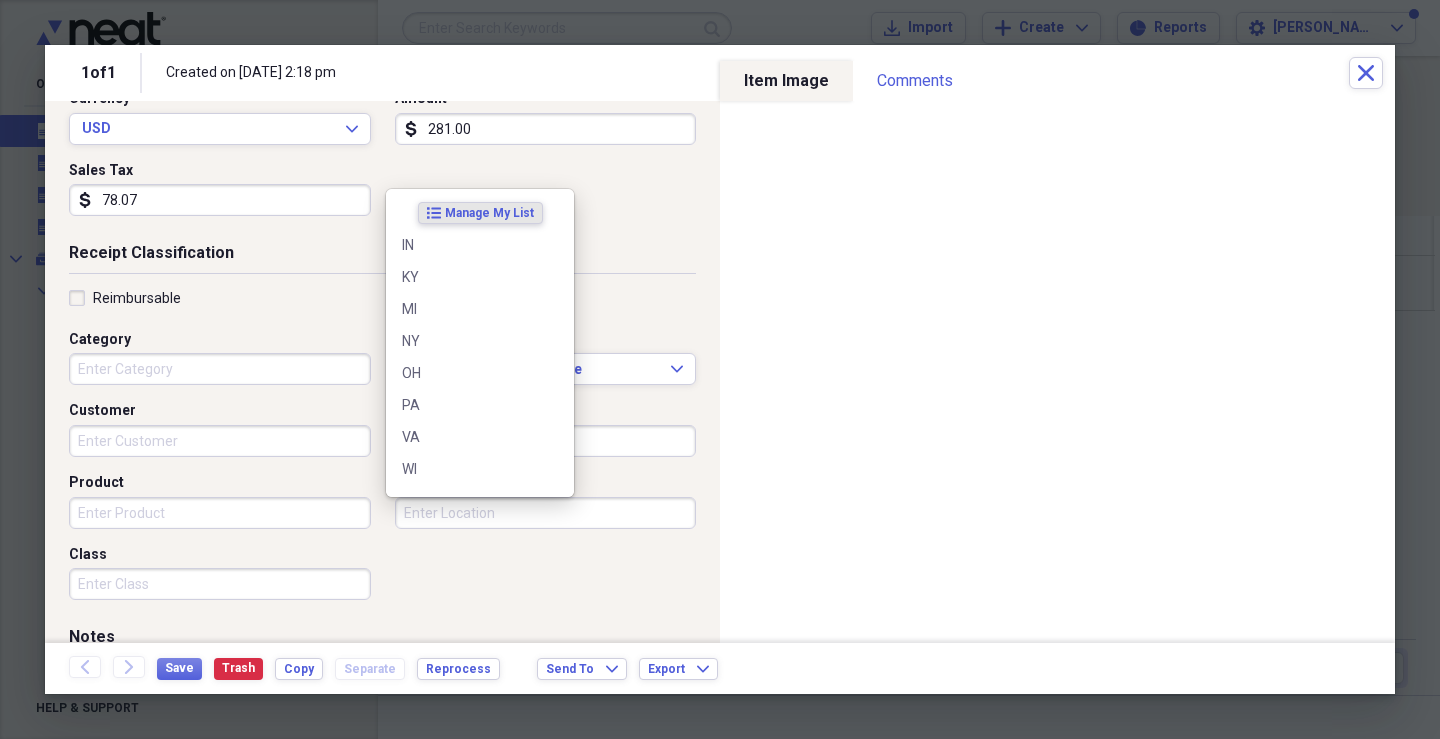 click on "Location" at bounding box center (546, 513) 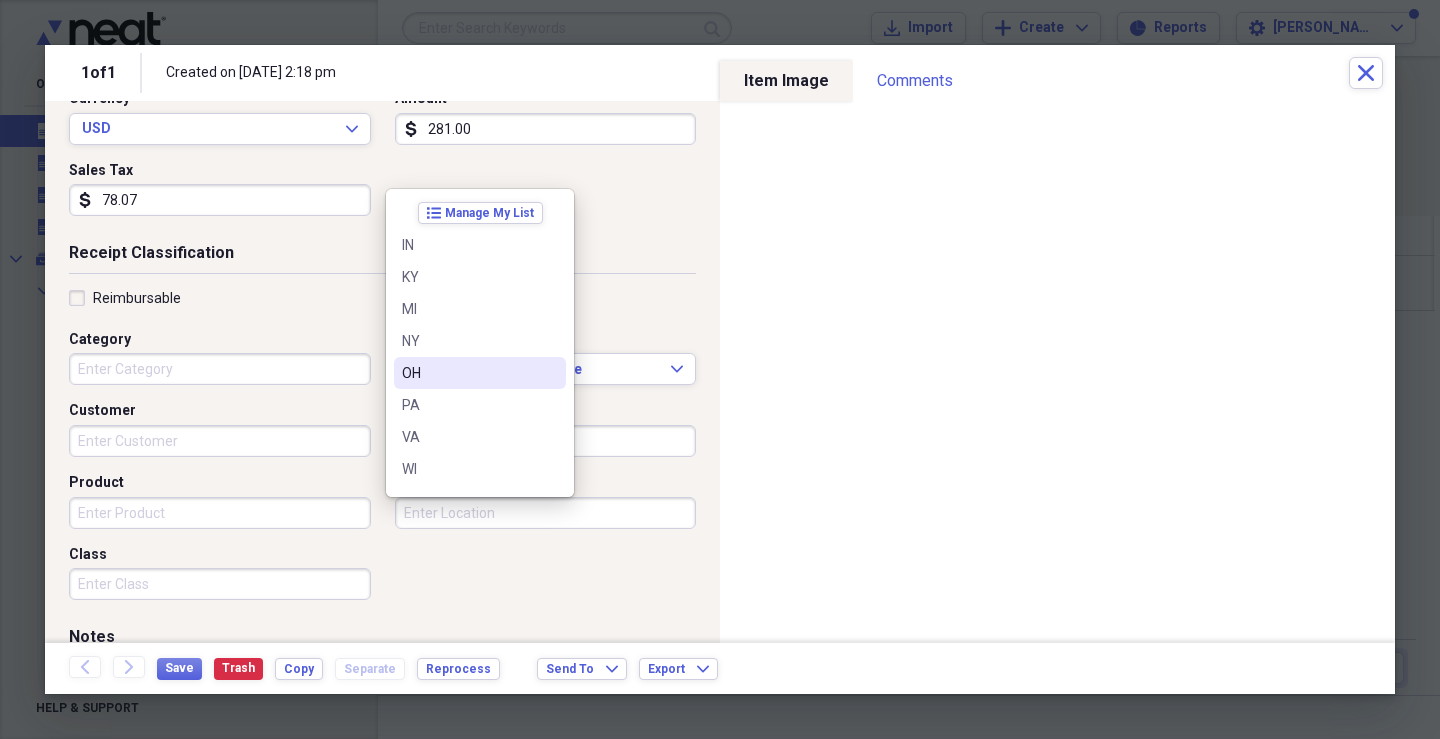 click on "OH" at bounding box center [468, 373] 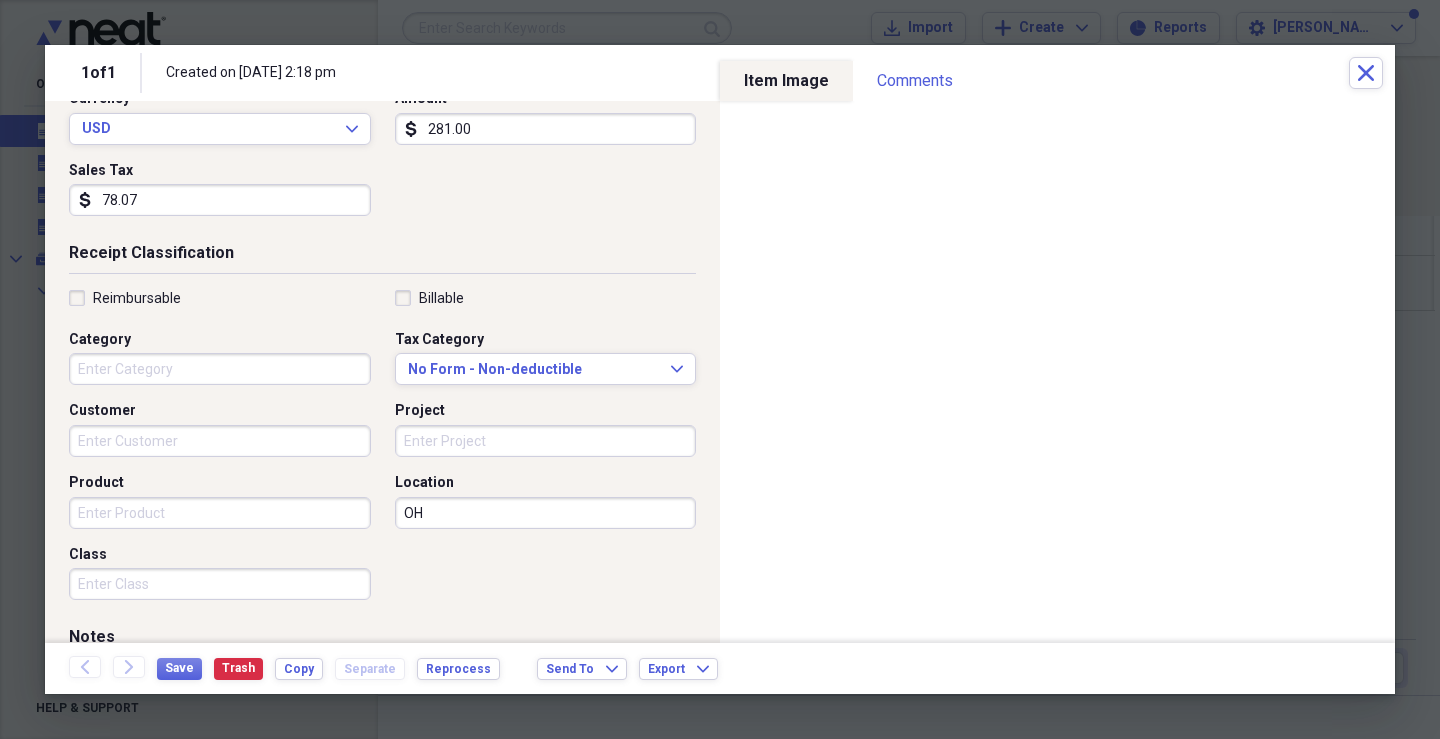 click on "Product" at bounding box center (220, 513) 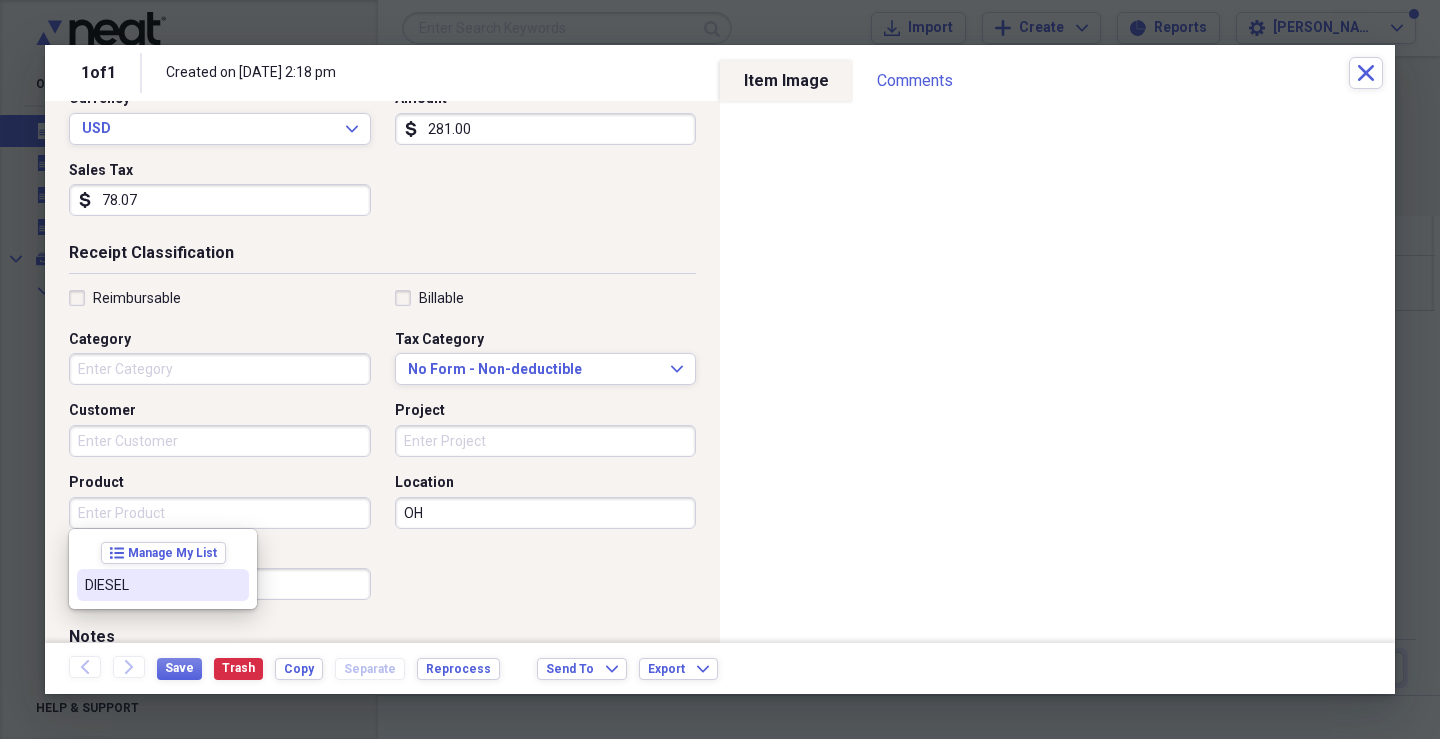 click on "DIESEL" at bounding box center (151, 585) 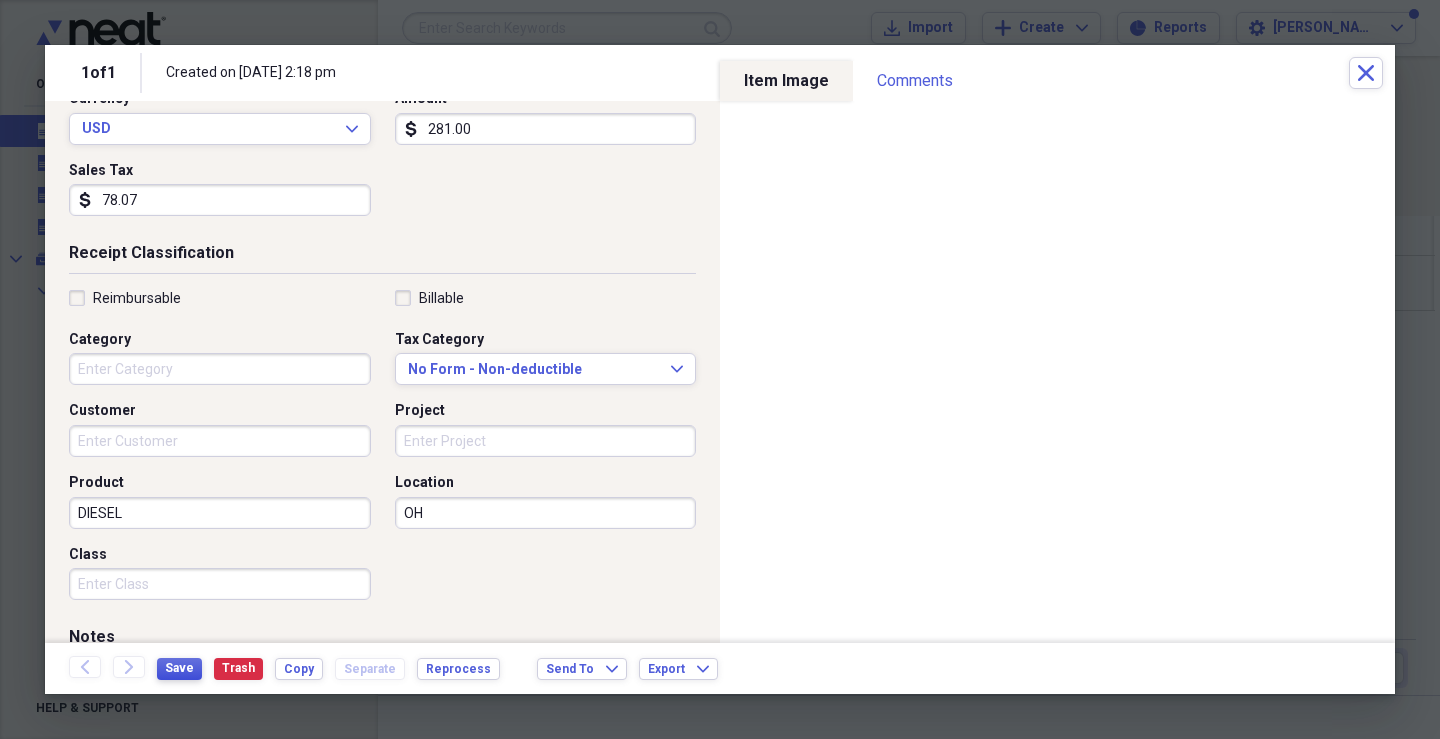 click on "Save" at bounding box center (179, 668) 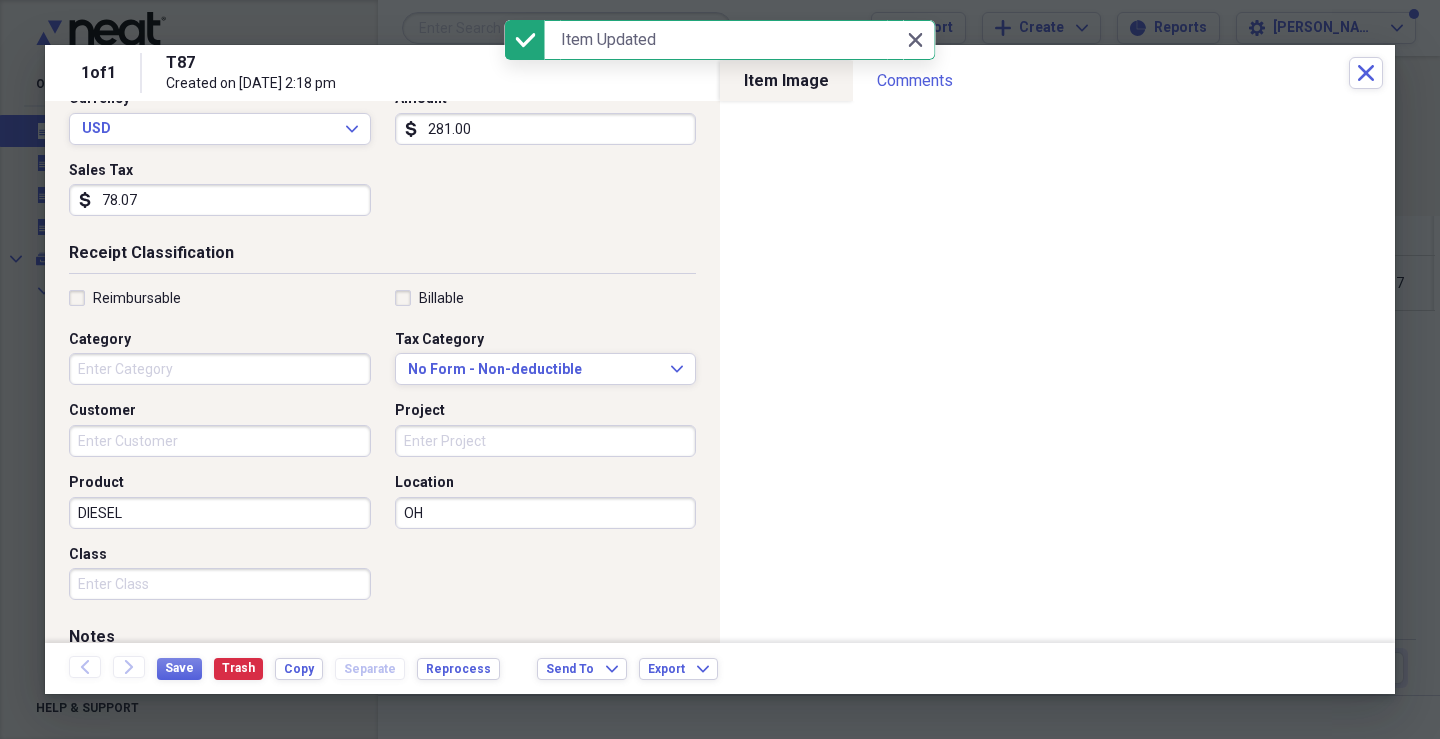 click on "T87 Created on [DATE] 2:18 pm" at bounding box center (757, 73) 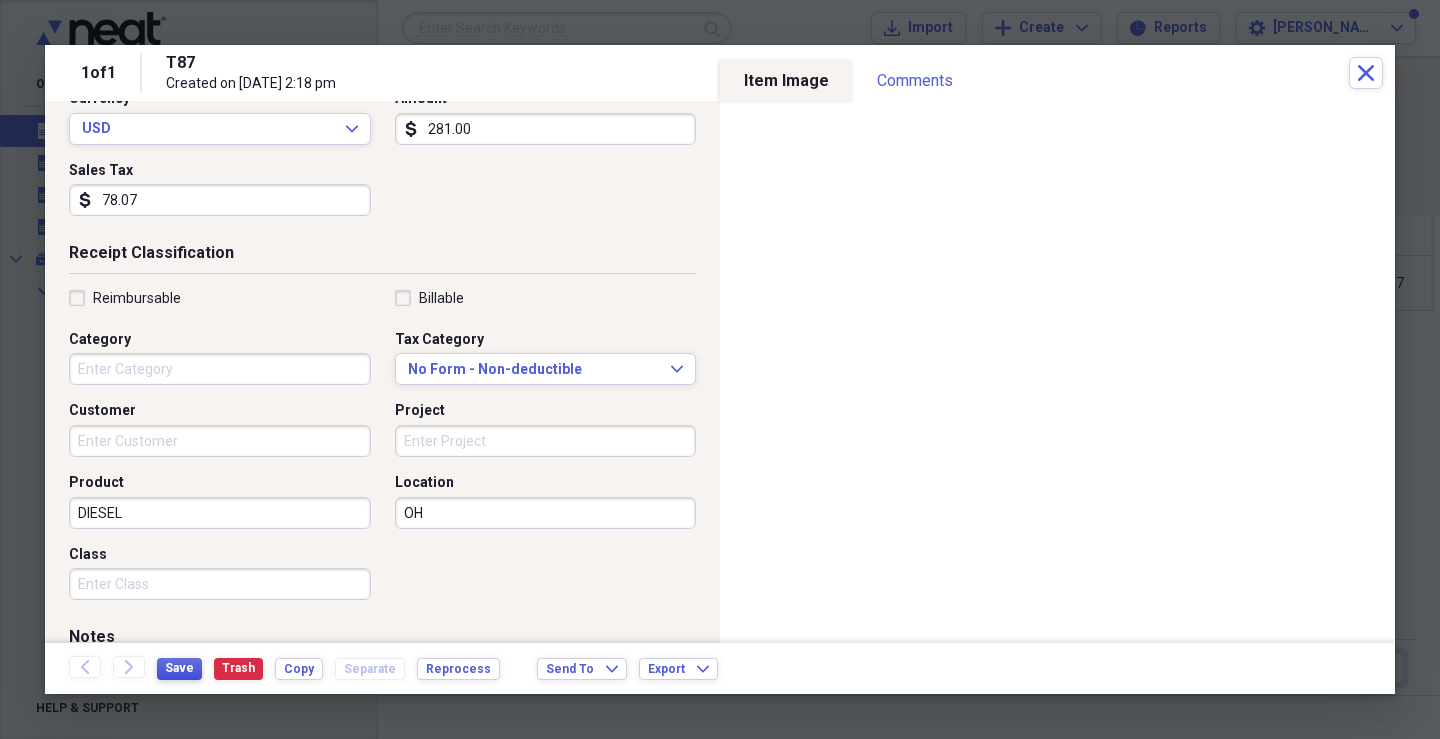click on "Save" at bounding box center (179, 668) 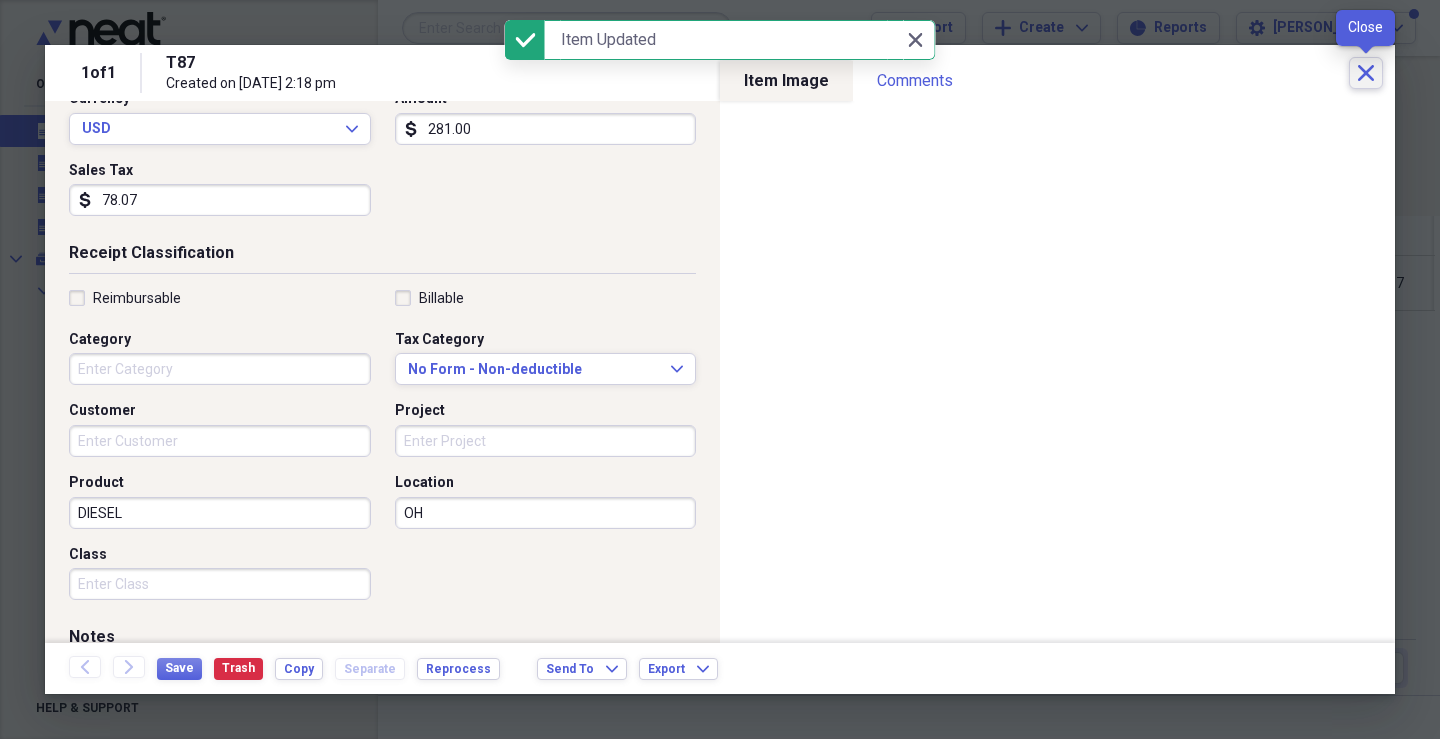 click 